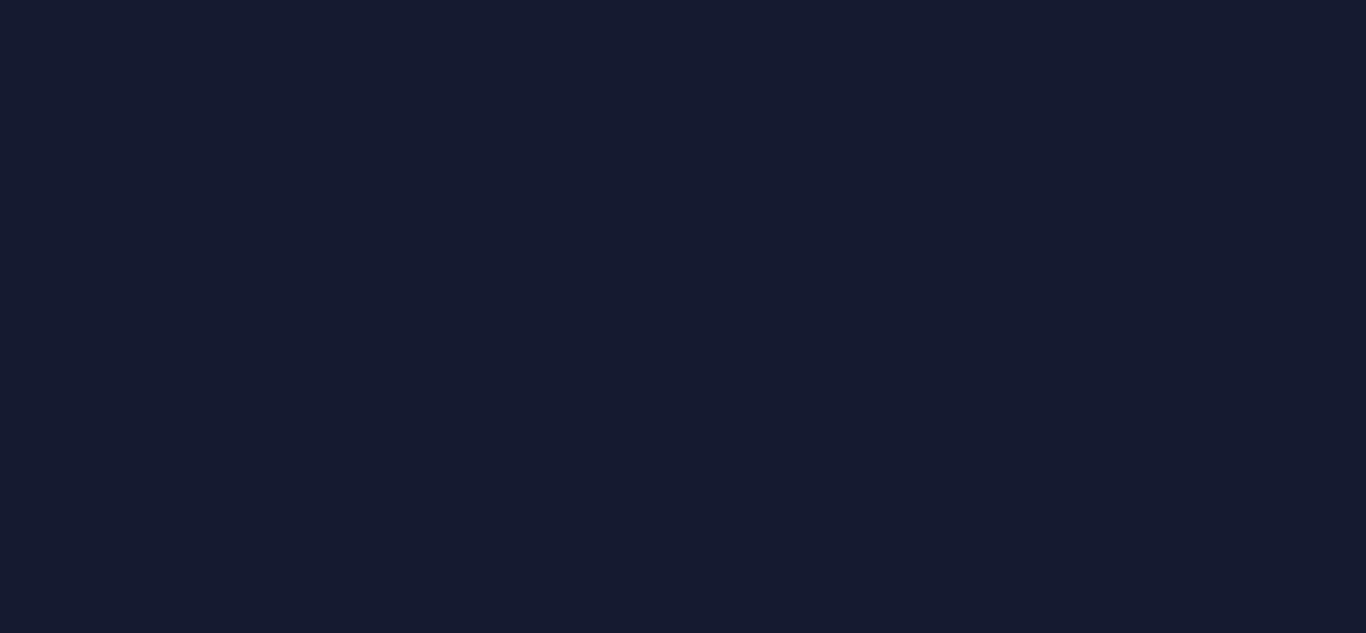 scroll, scrollTop: 0, scrollLeft: 0, axis: both 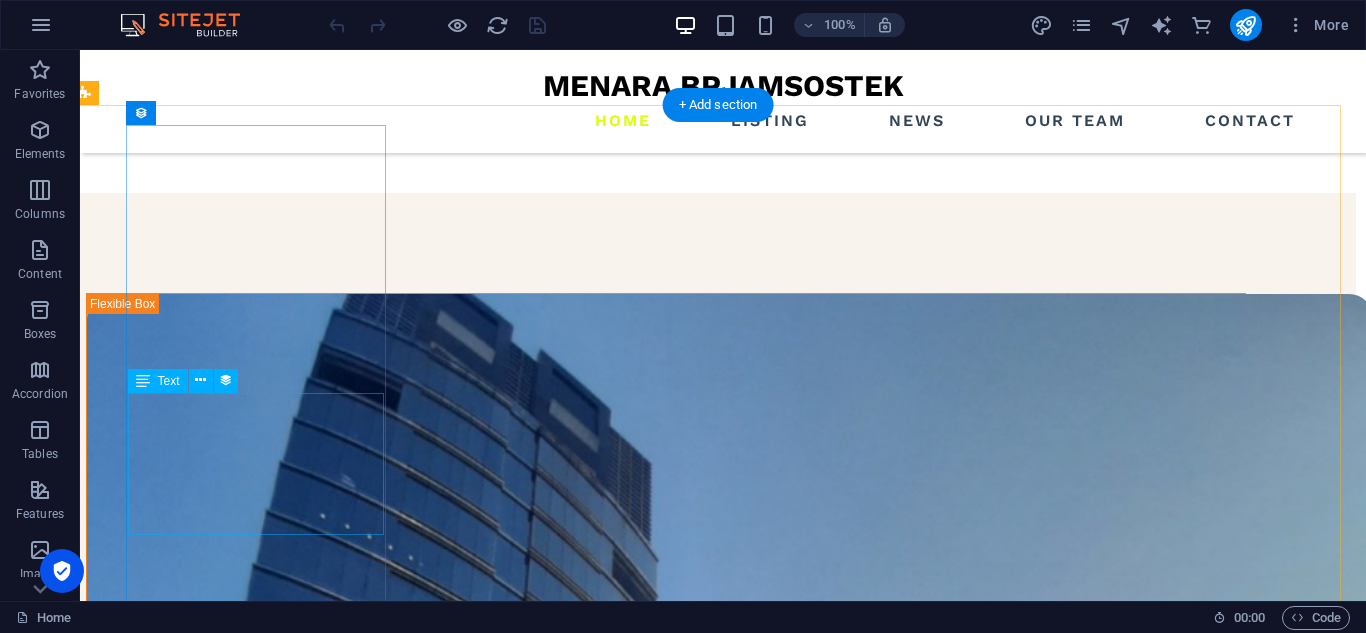 click on "Menara BPJamsostek Jl Gatot Subroto Kav 38 Lantai 1 Utara Kota Jakarta Selatan, DKI Jakarta - 12710 Telepon : (021) 52961514" at bounding box center [666, 3153] 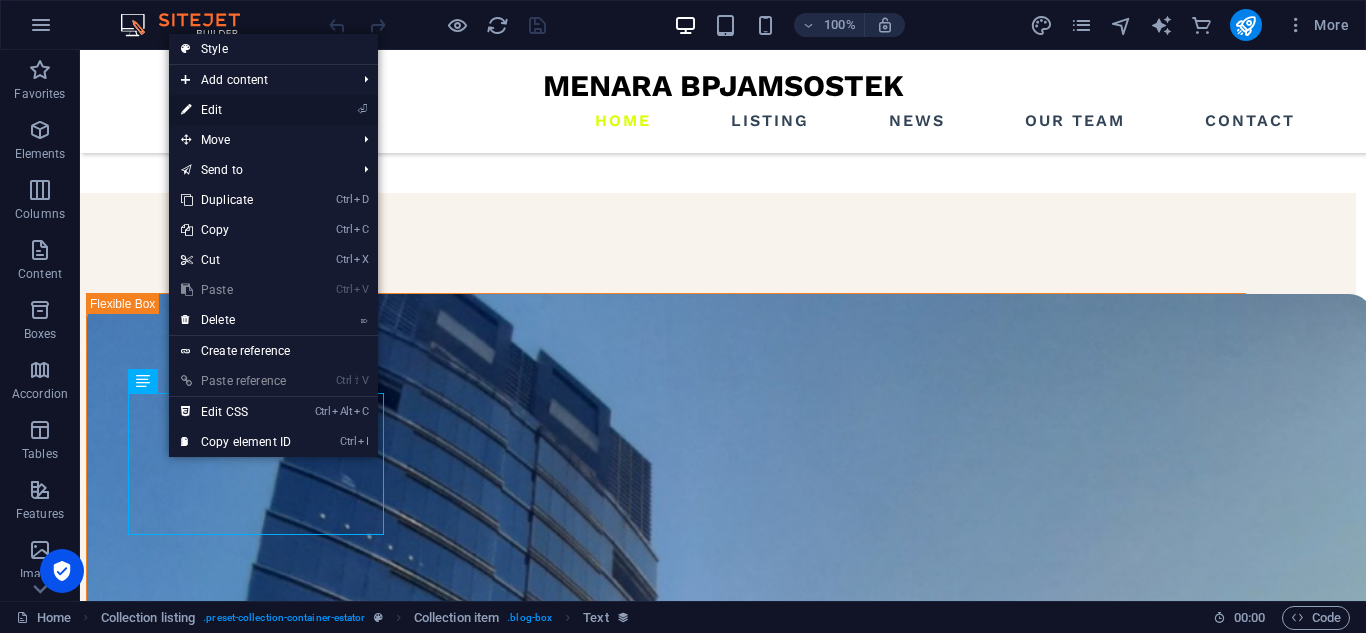 click on "⏎  Edit" at bounding box center (236, 110) 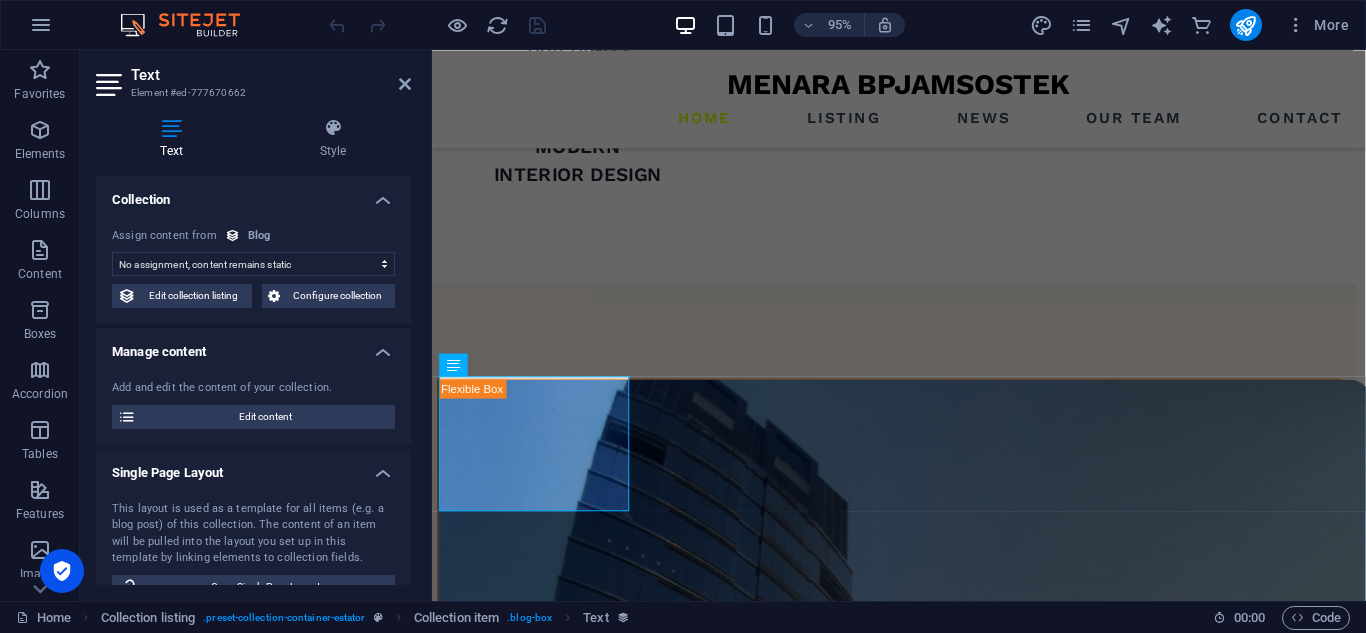 scroll, scrollTop: 2437, scrollLeft: 10, axis: both 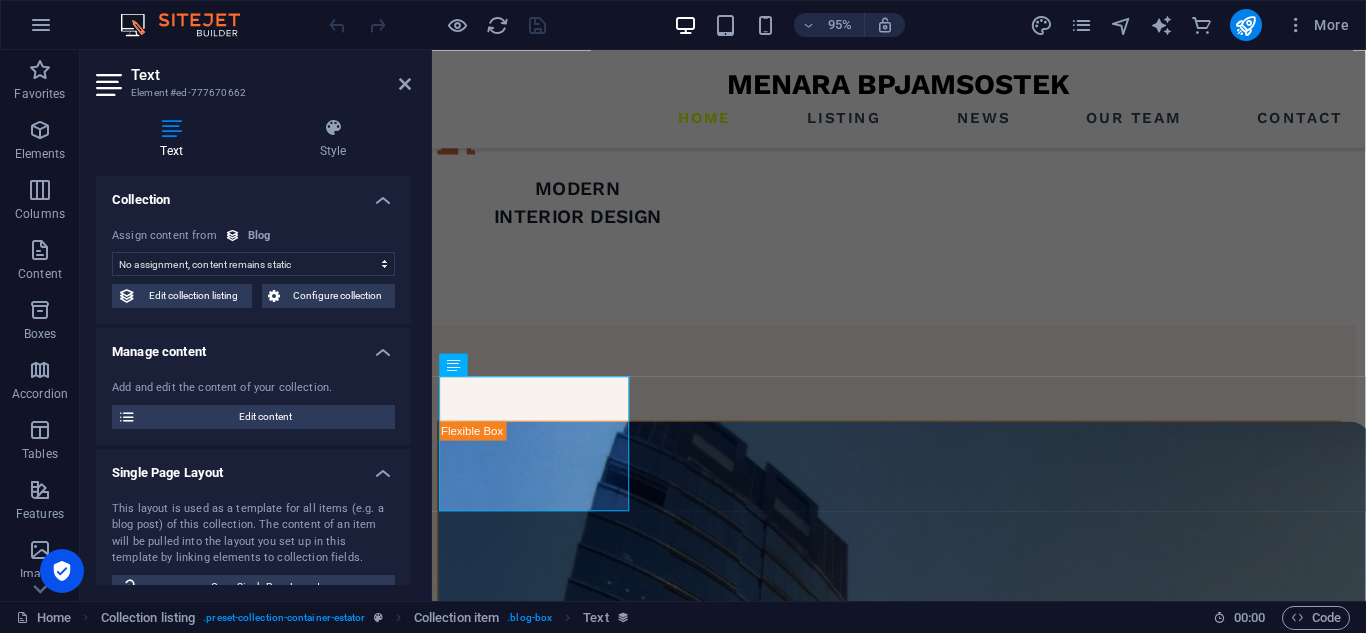 select on "description" 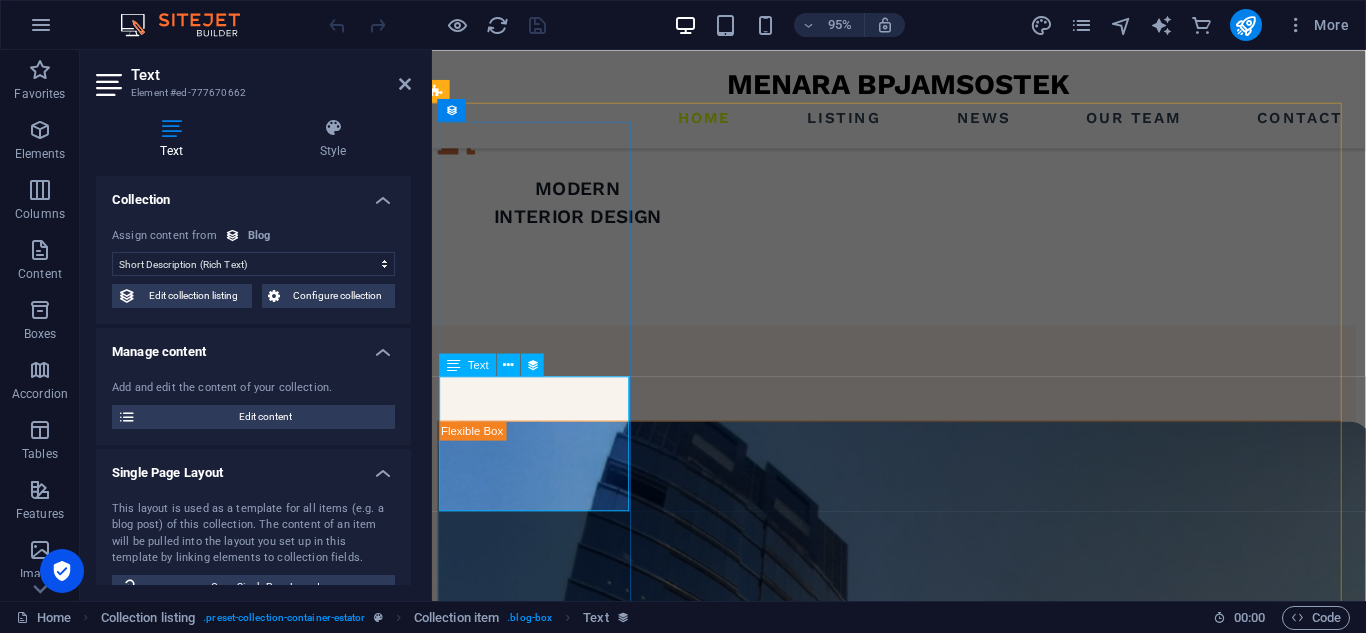 click on "Menara BPJamsostek Jl Gatot Subroto Kav 38 Lantai 1 Utara Kota Jakarta Selatan, DKI Jakarta - 12710 Telepon : (021) 52961514" at bounding box center (913, 2977) 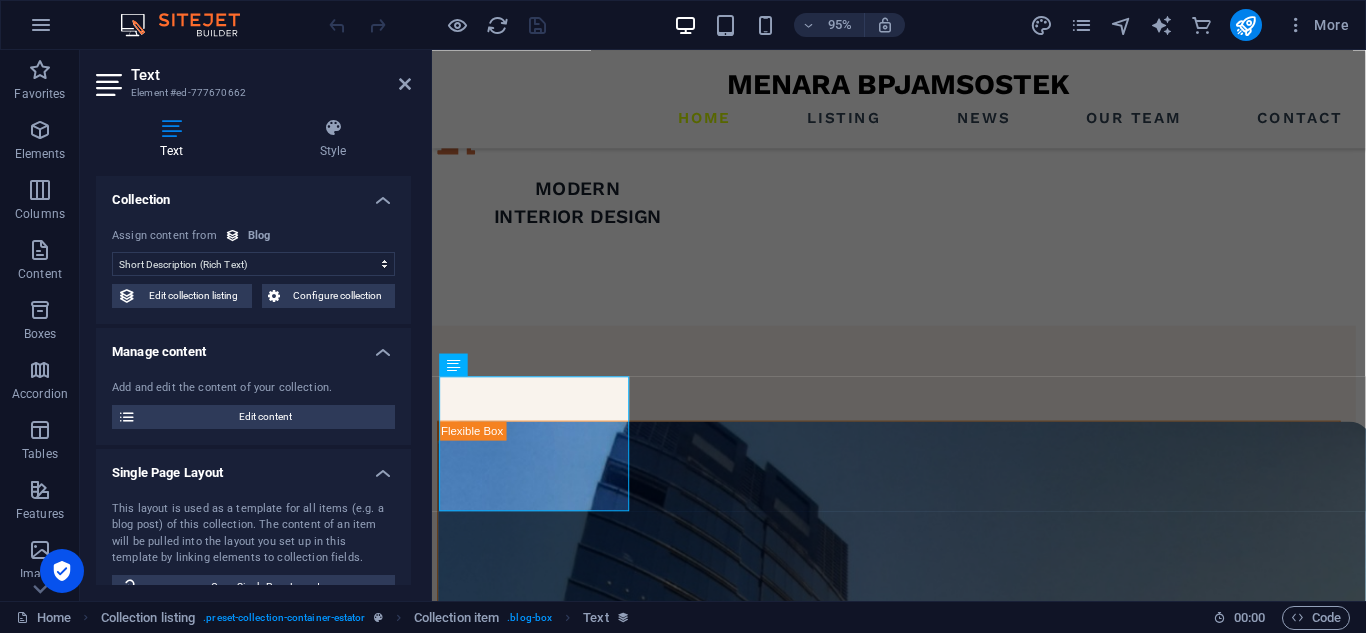 scroll, scrollTop: 127, scrollLeft: 0, axis: vertical 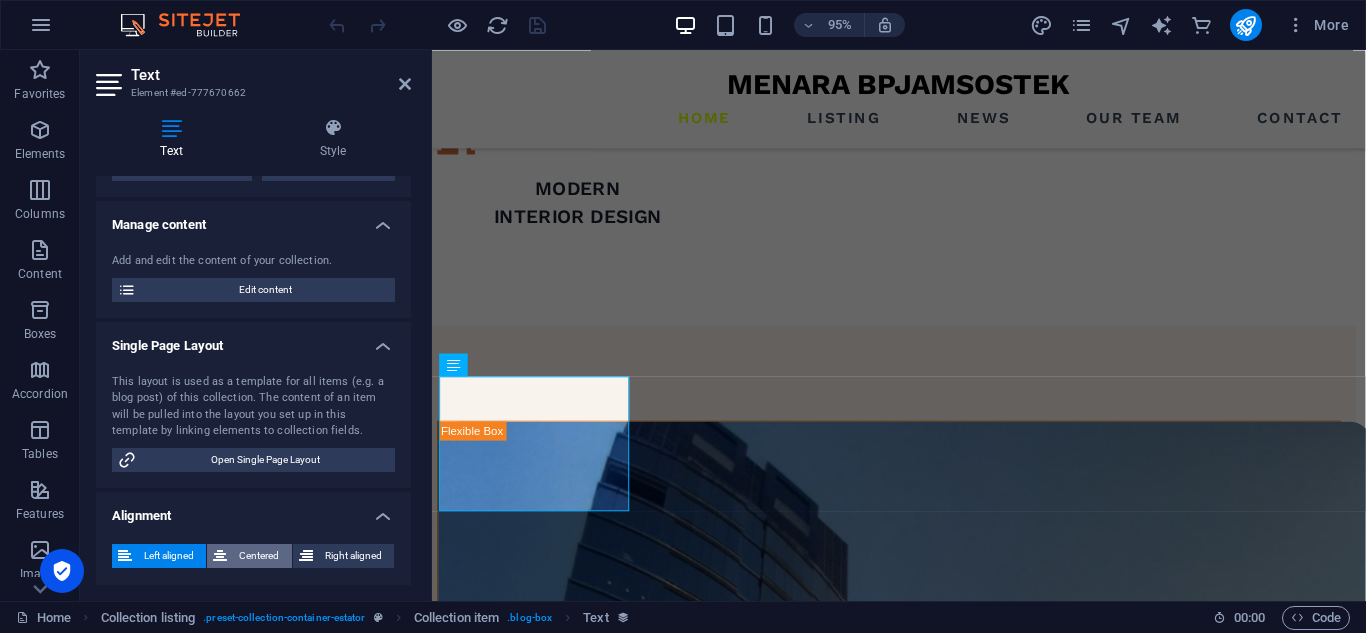 click on "Centered" at bounding box center (259, 556) 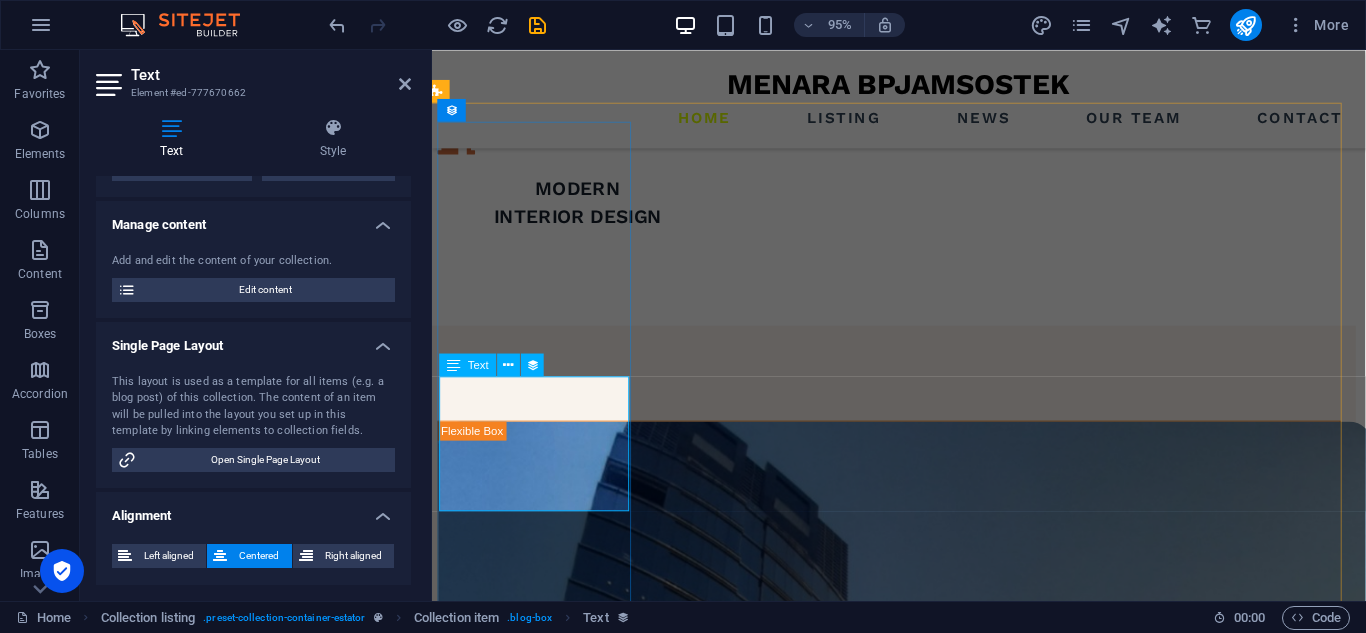 click on "Menara BPJamsostek Jl Gatot Subroto Kav 38 Lantai 1 Utara Kota Jakarta Selatan, DKI Jakarta - 12710 Telepon : (021) 52961514" at bounding box center (913, 2977) 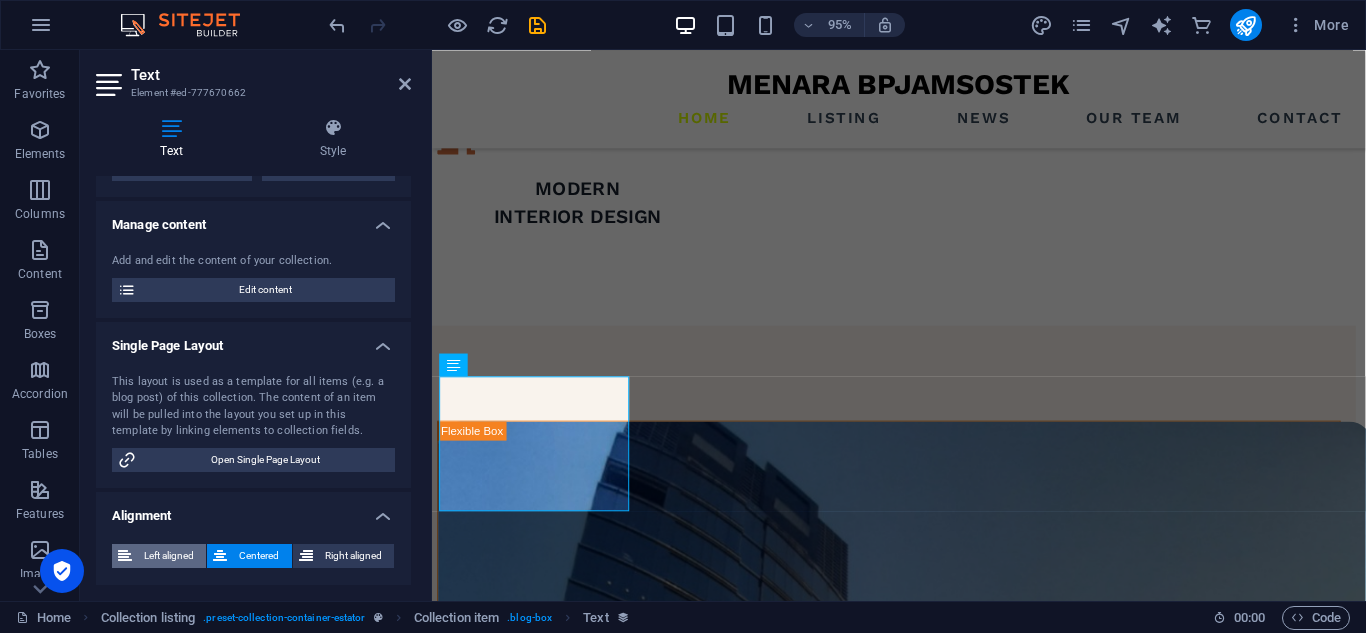 click on "Left aligned" at bounding box center (169, 556) 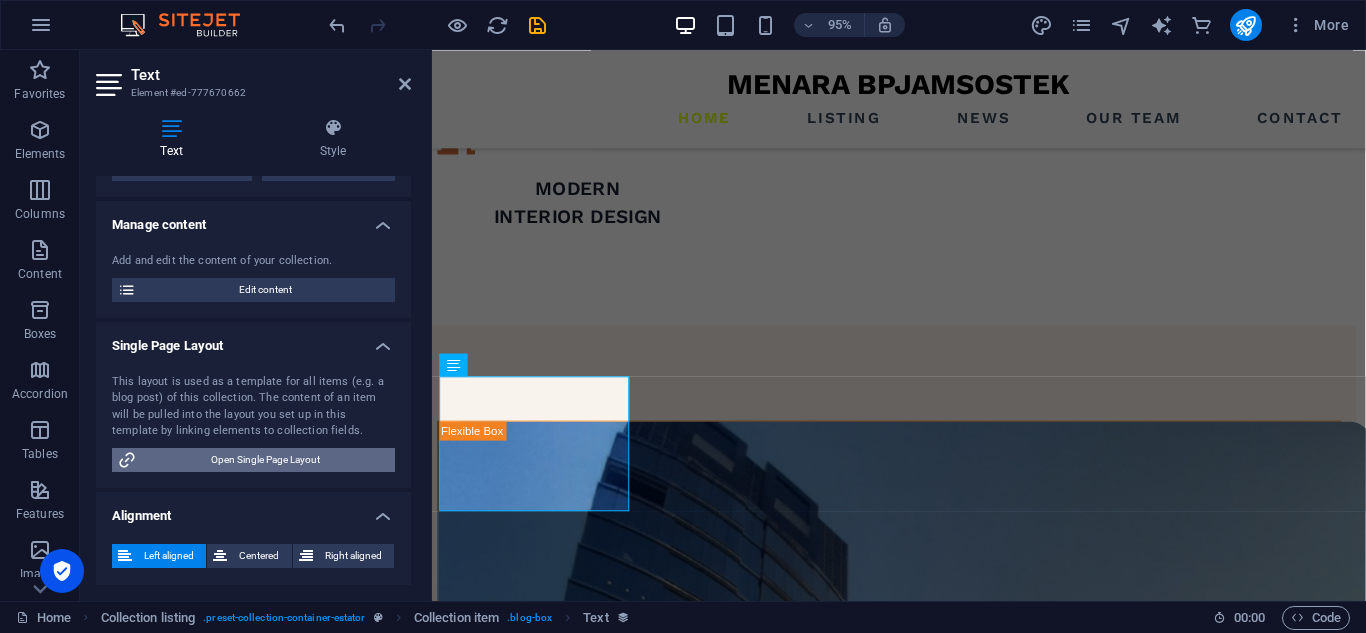click on "Open Single Page Layout" at bounding box center [265, 460] 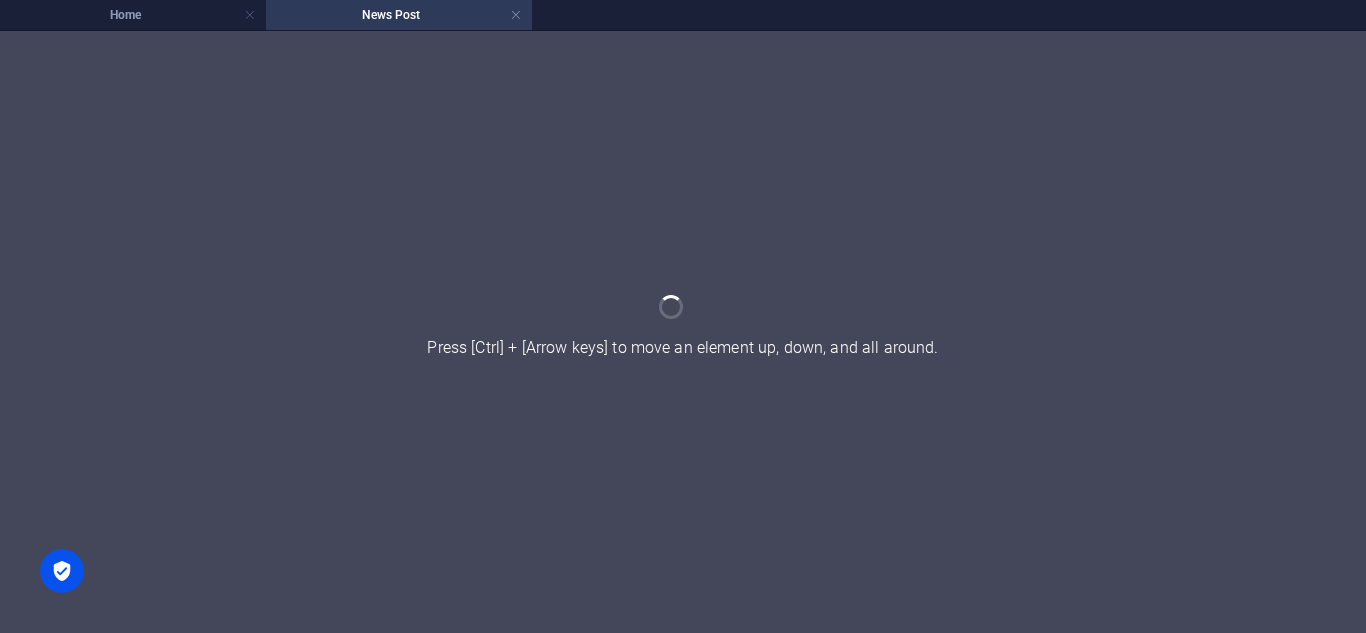 scroll, scrollTop: 0, scrollLeft: 0, axis: both 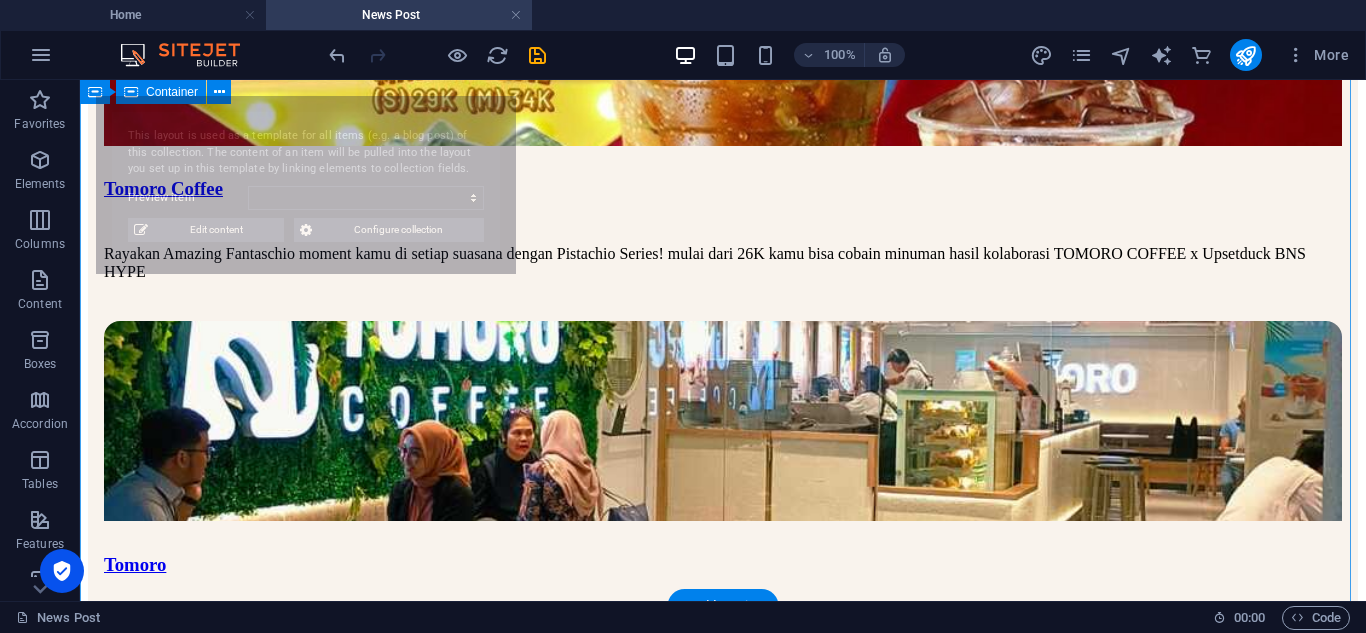 select on "68551550e8f66614010deac8" 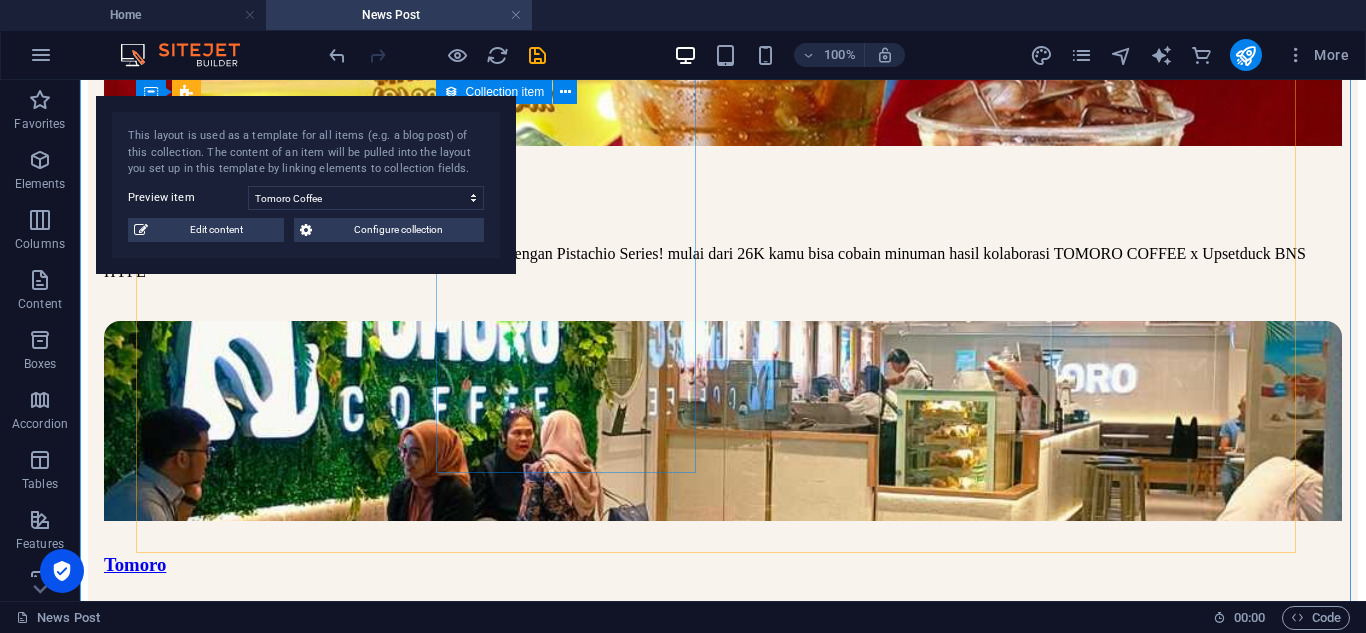 scroll, scrollTop: 678, scrollLeft: 0, axis: vertical 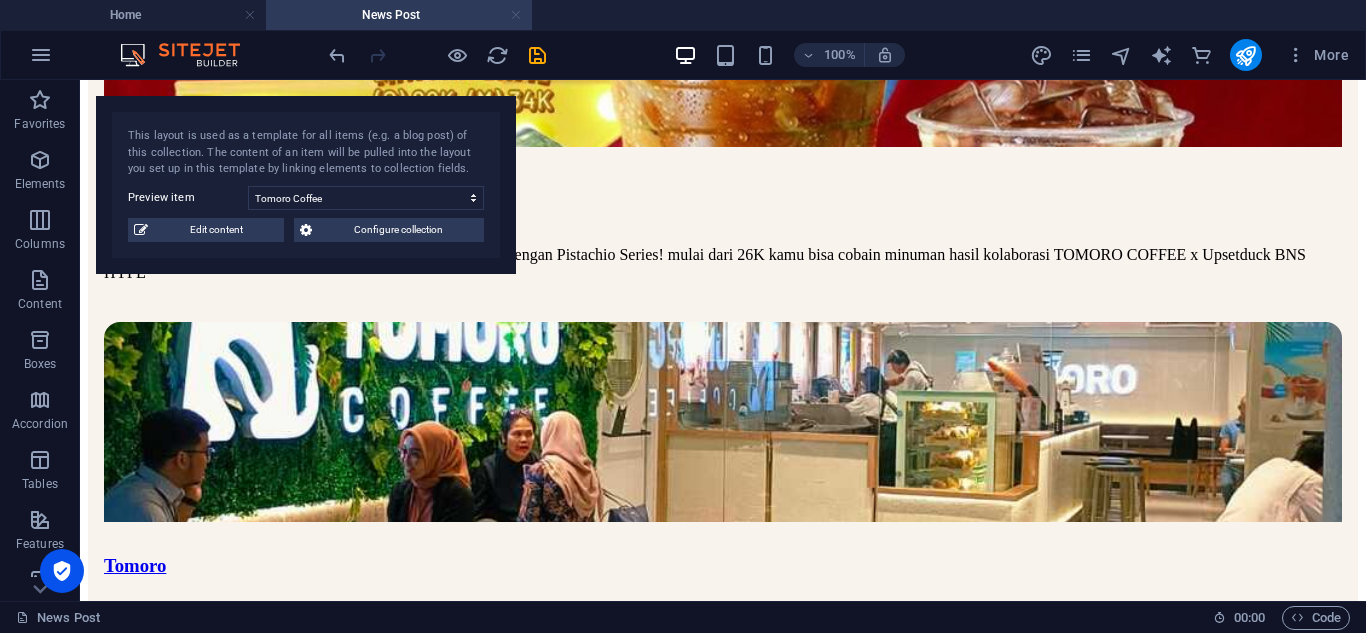 click at bounding box center (516, 15) 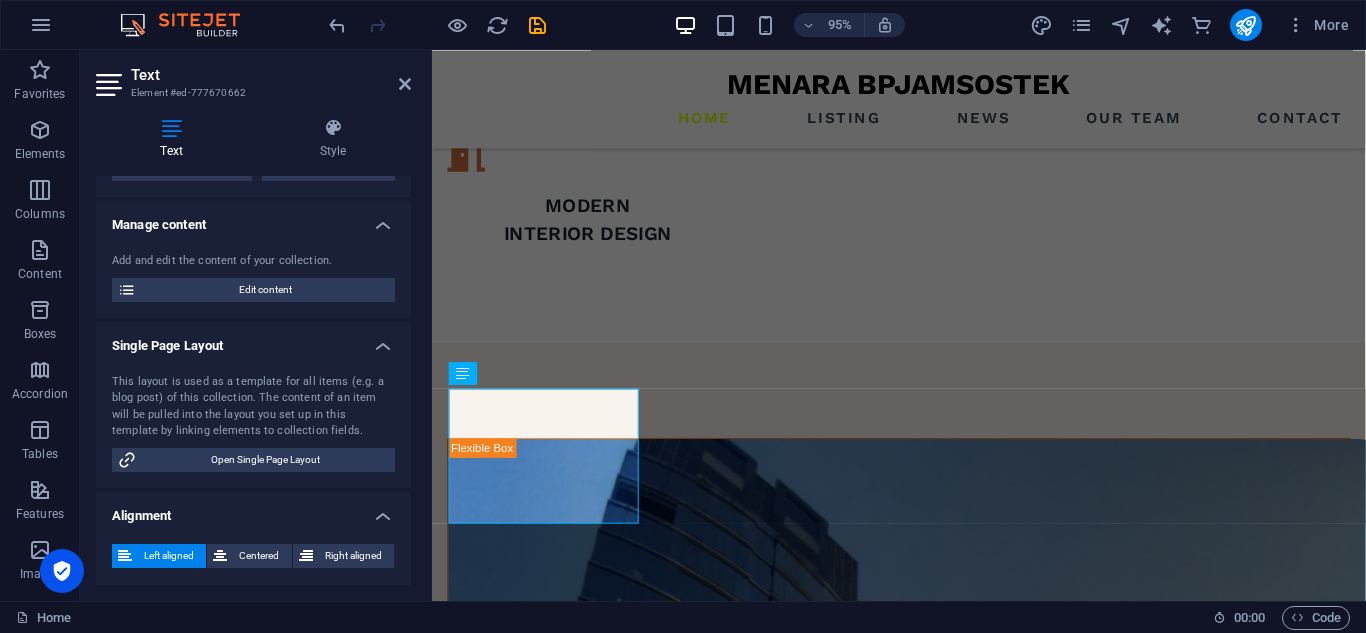 scroll, scrollTop: 2428, scrollLeft: 0, axis: vertical 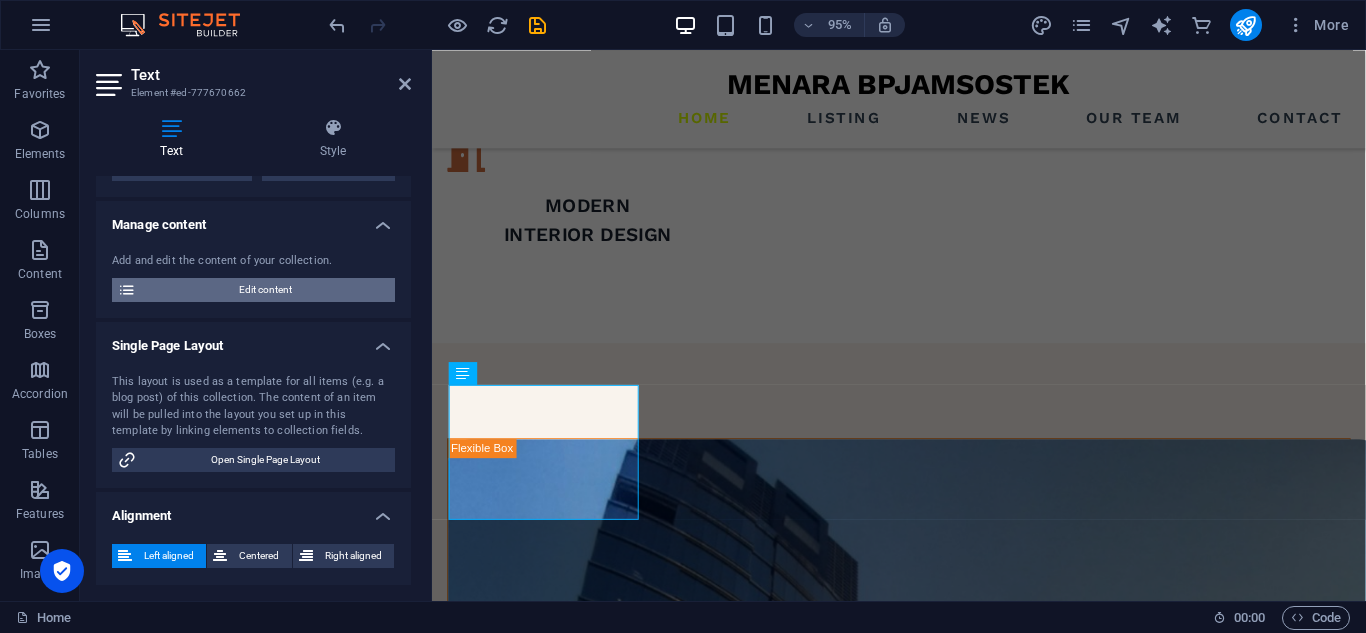 click on "Edit content" at bounding box center (265, 290) 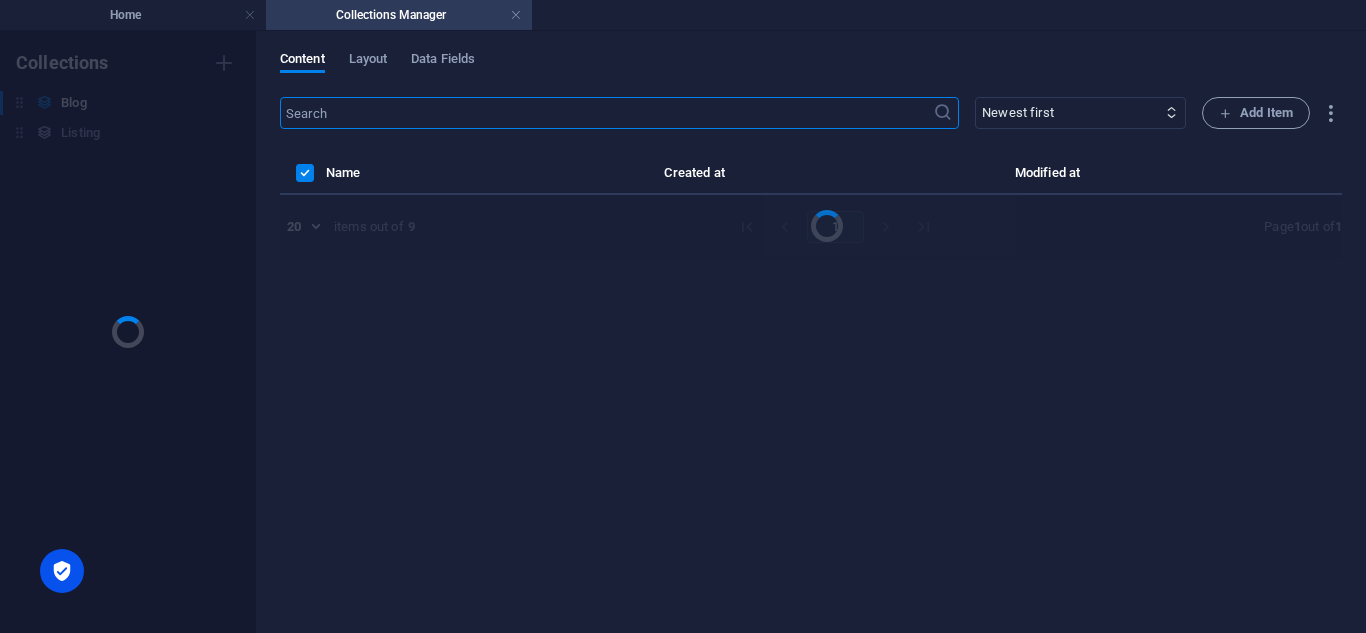 scroll, scrollTop: 0, scrollLeft: 0, axis: both 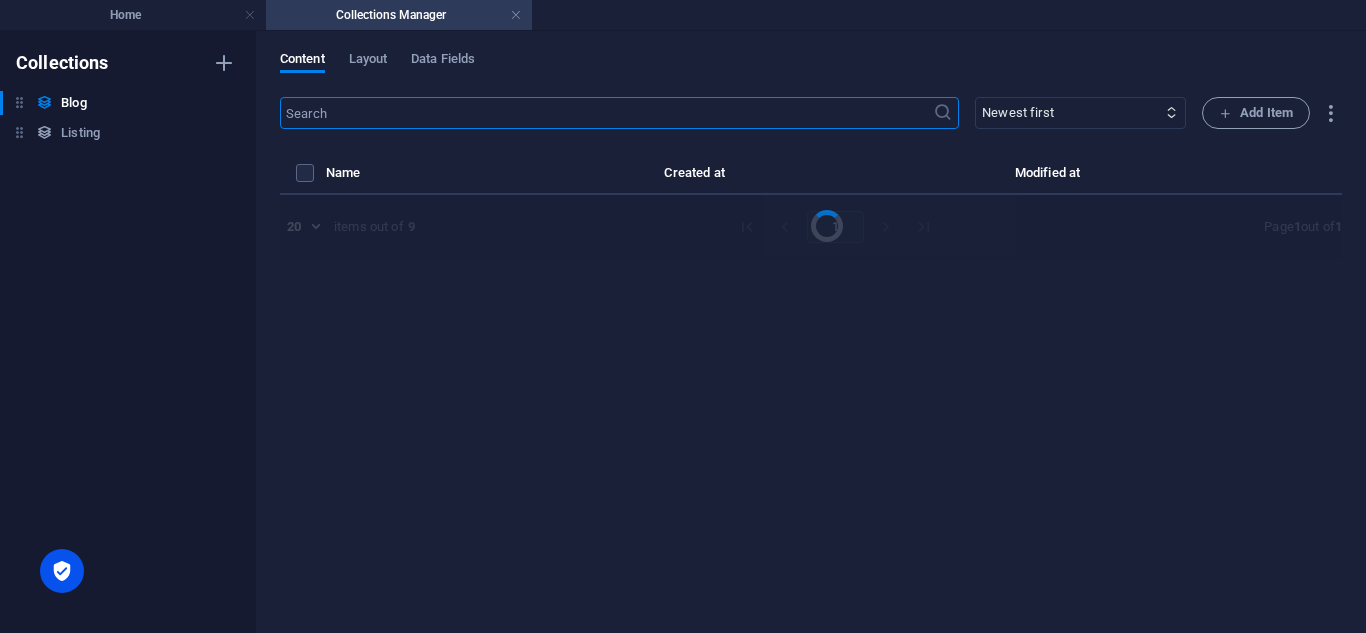 select on "Estate" 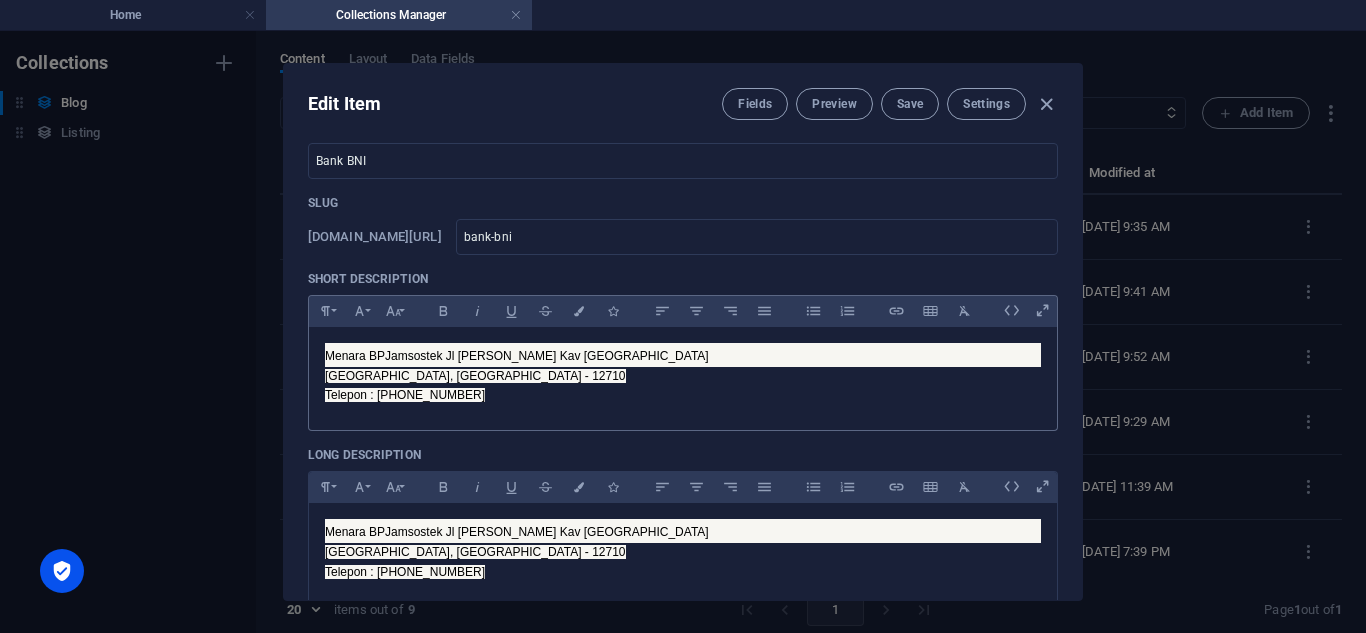 scroll, scrollTop: 32, scrollLeft: 0, axis: vertical 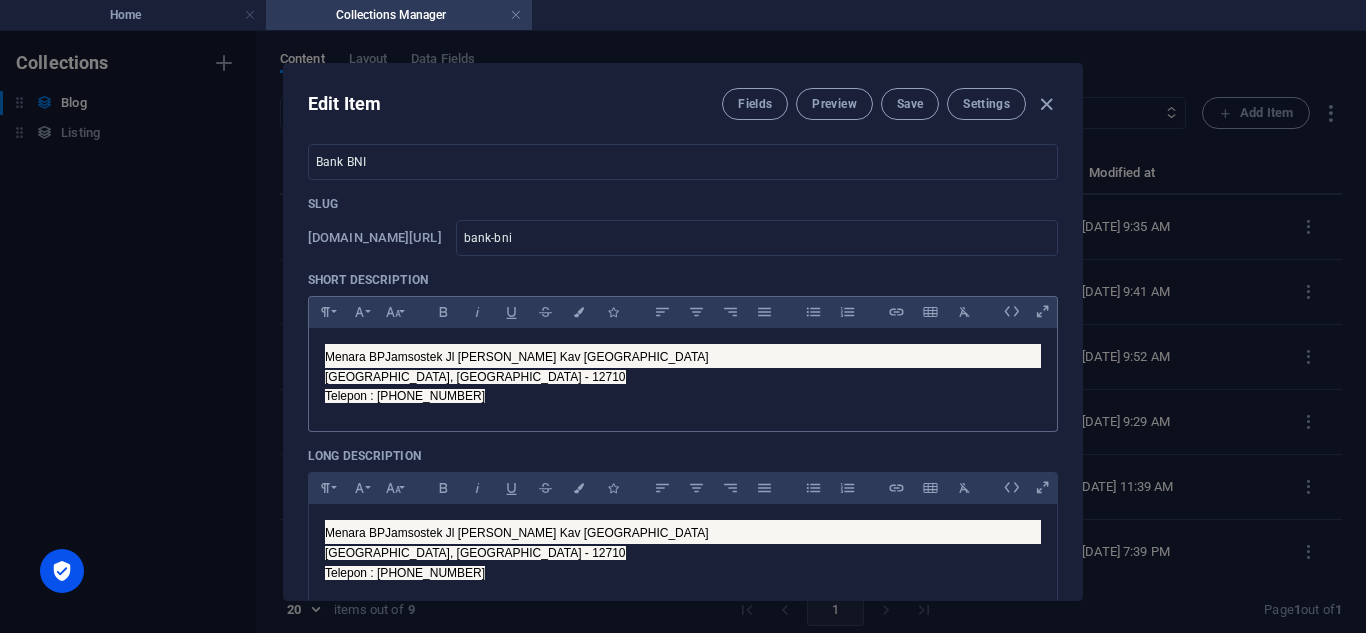 click on "Menara BPJamsostek Jl Gatot Subroto Kav 38 Lantai 1 Utara Kota Jakarta Selatan, DKI Jakarta - 12710 Telepon : (021) 52961514" at bounding box center (683, 375) 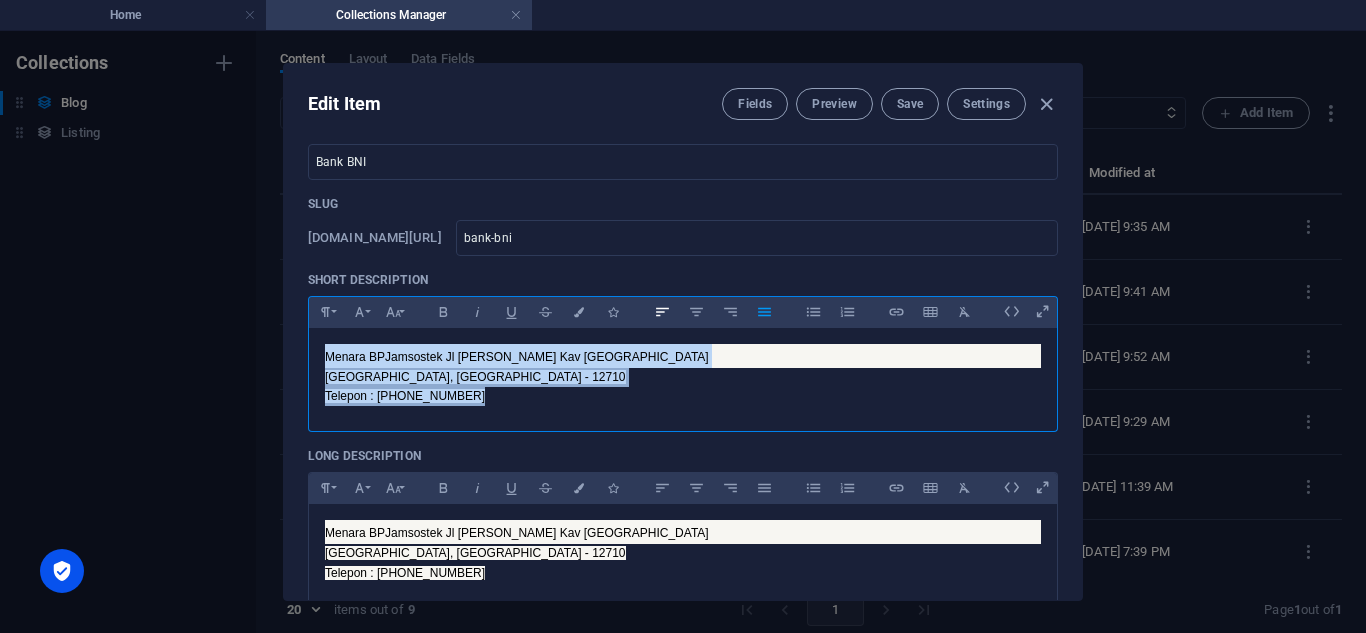 click 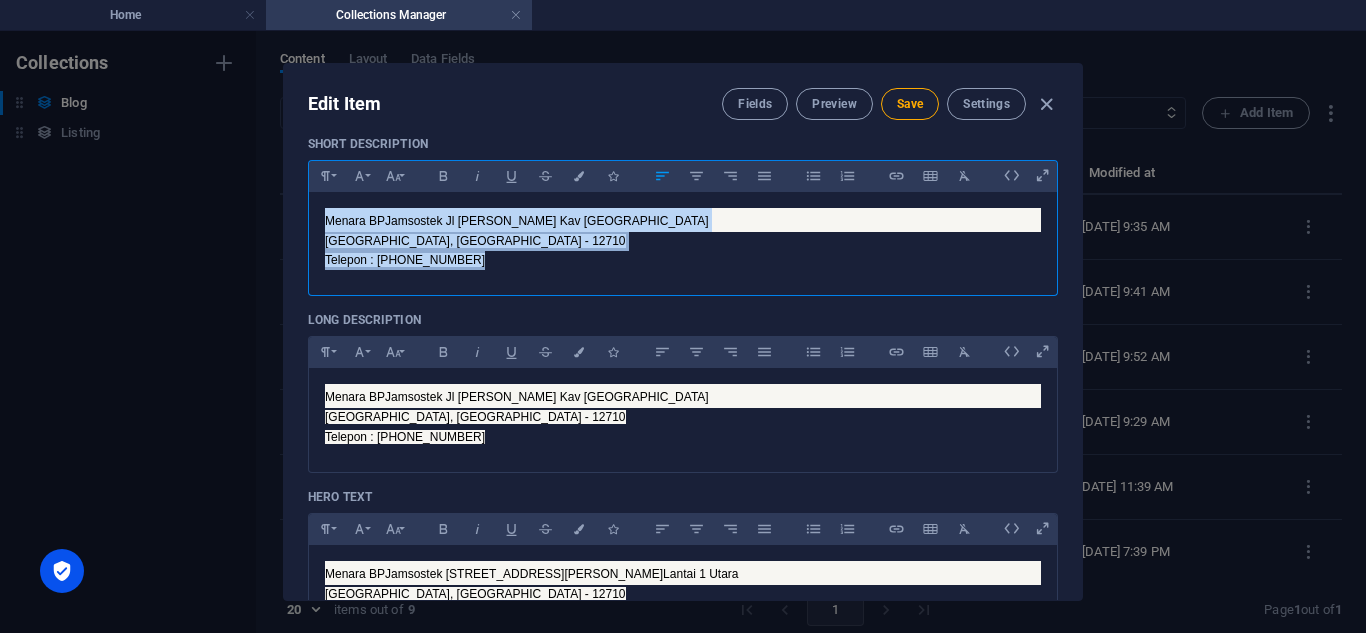 scroll, scrollTop: 182, scrollLeft: 0, axis: vertical 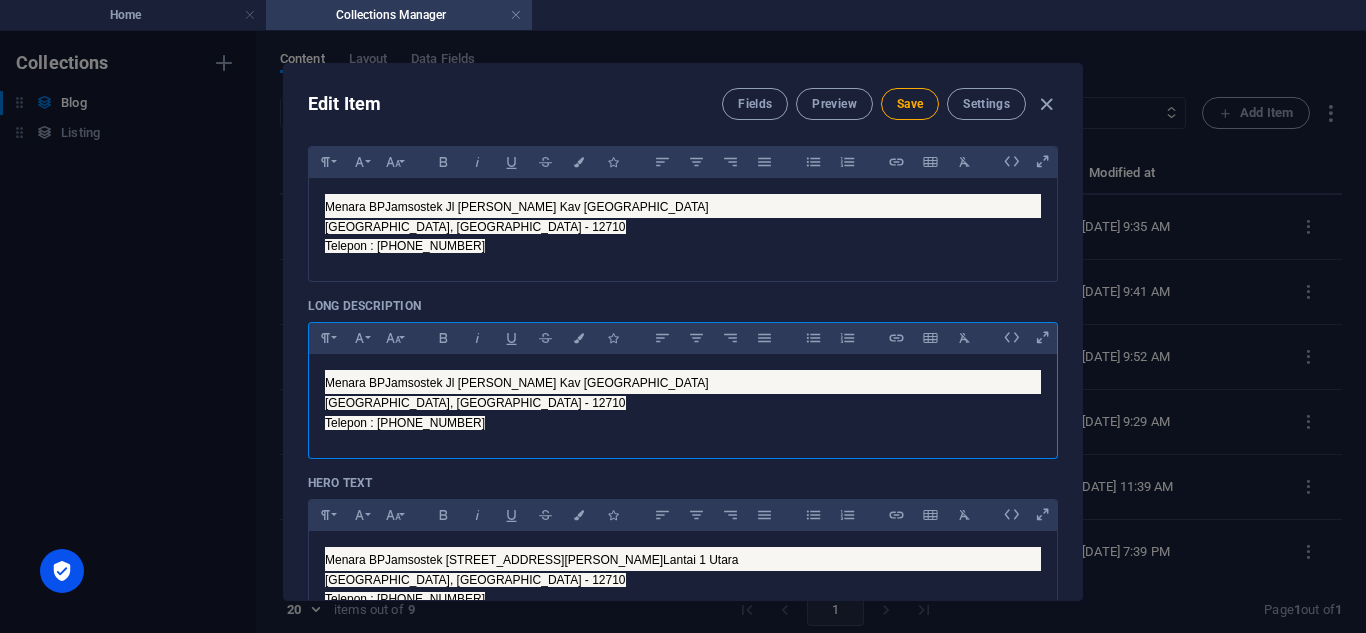 click on "Telepon : [PHONE_NUMBER]" at bounding box center [683, 423] 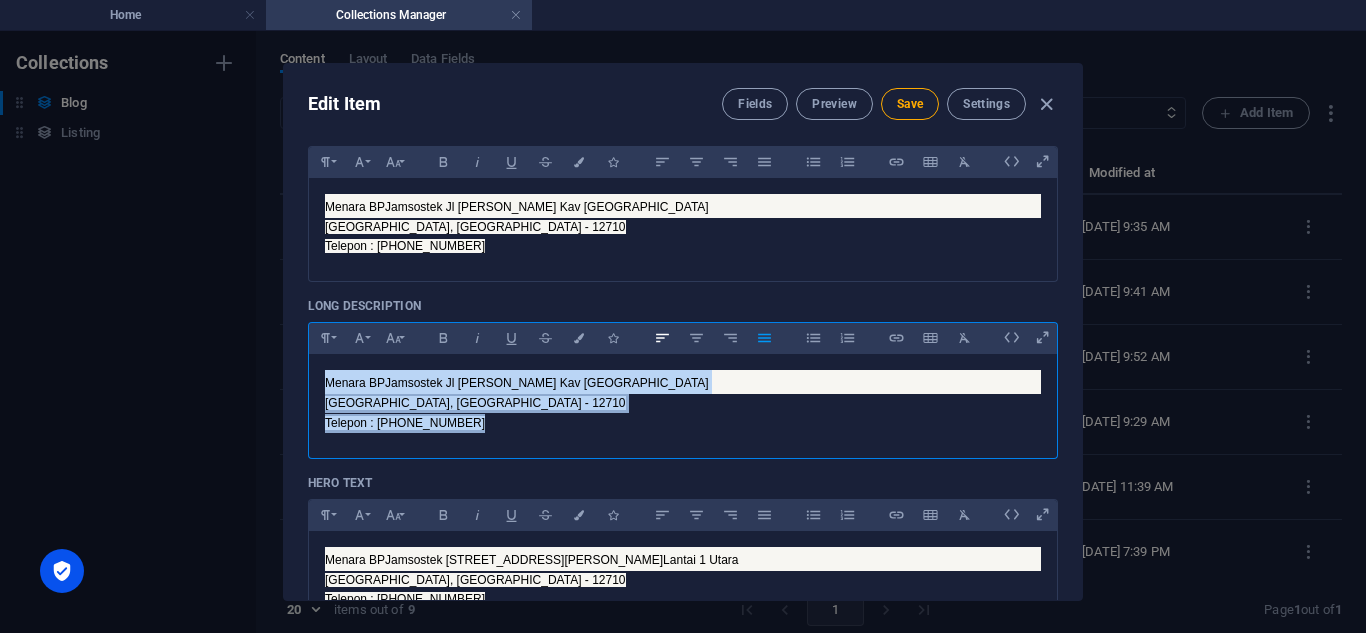 click 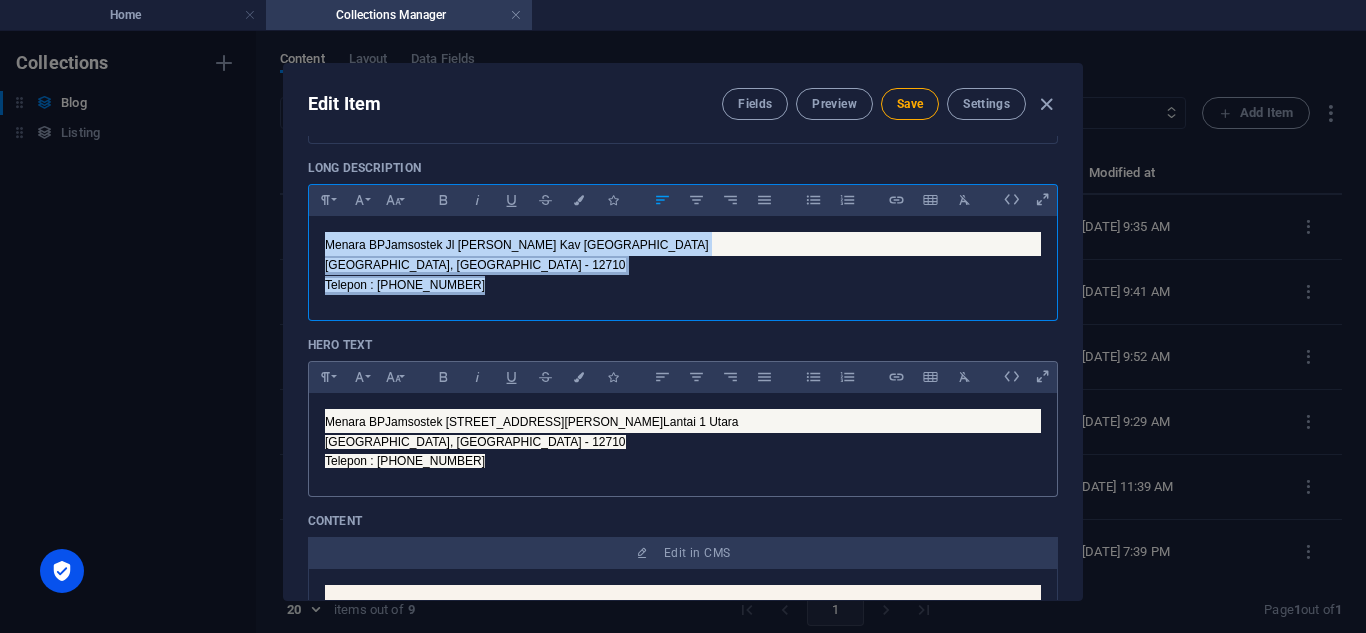 scroll, scrollTop: 321, scrollLeft: 0, axis: vertical 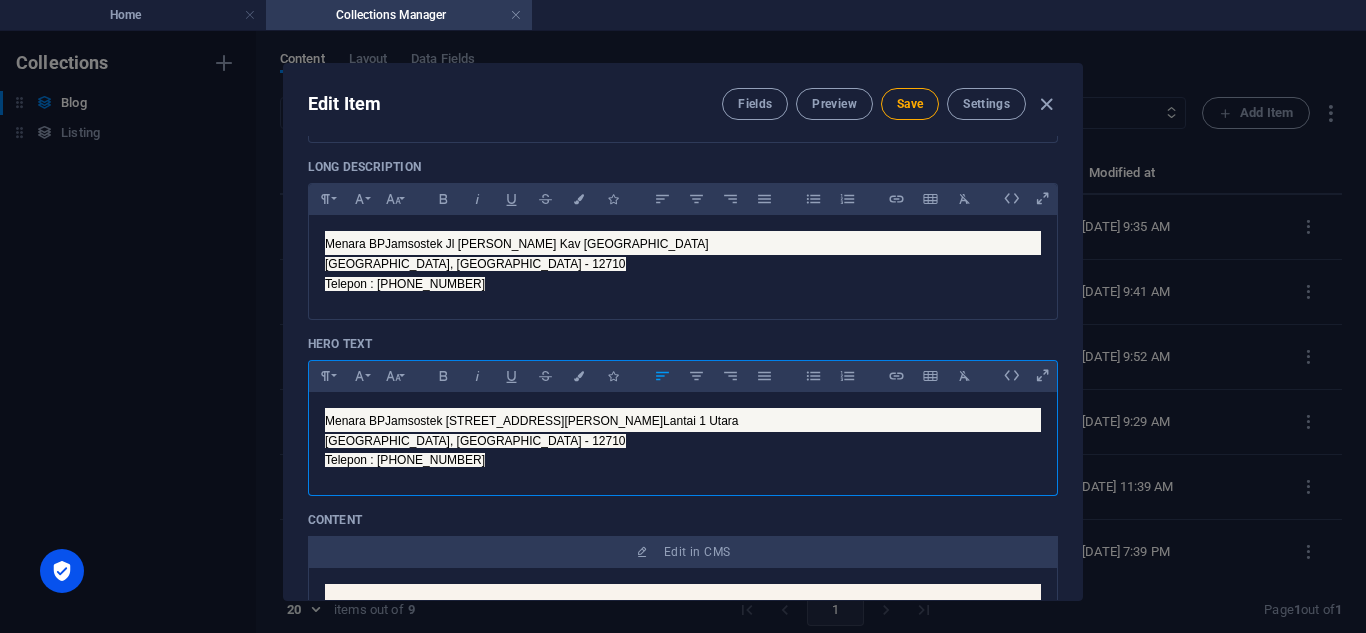click on "Telepon : [PHONE_NUMBER]" at bounding box center [683, 460] 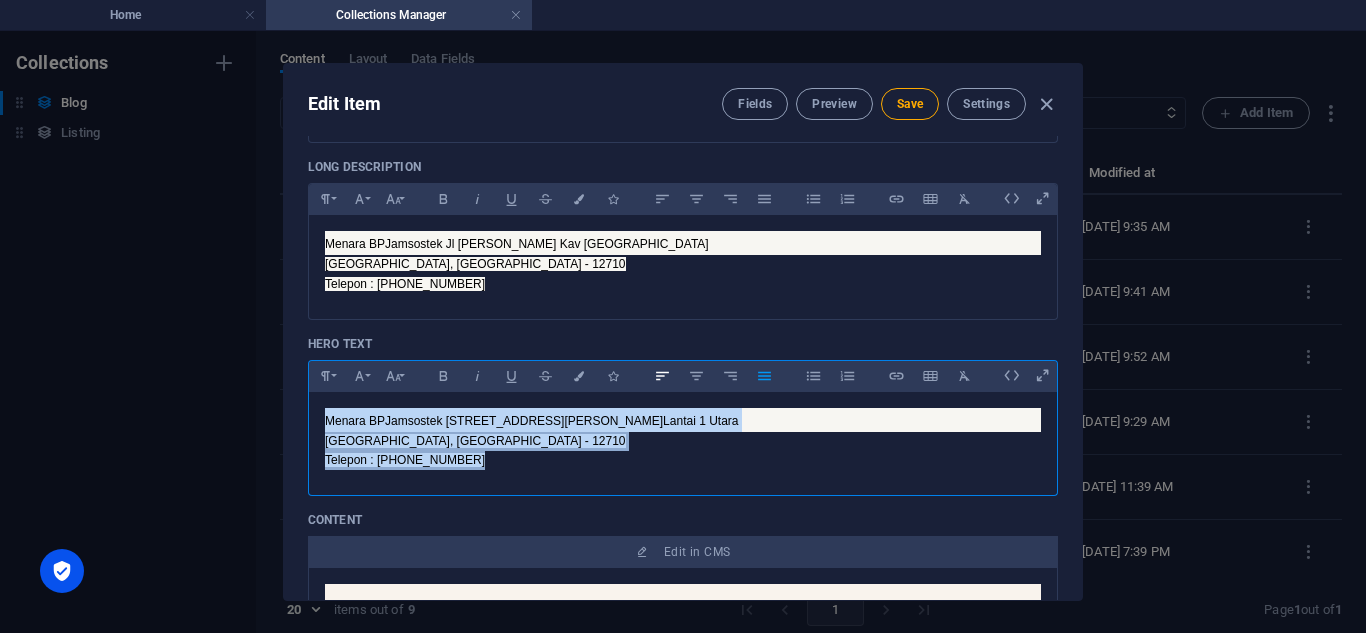 click 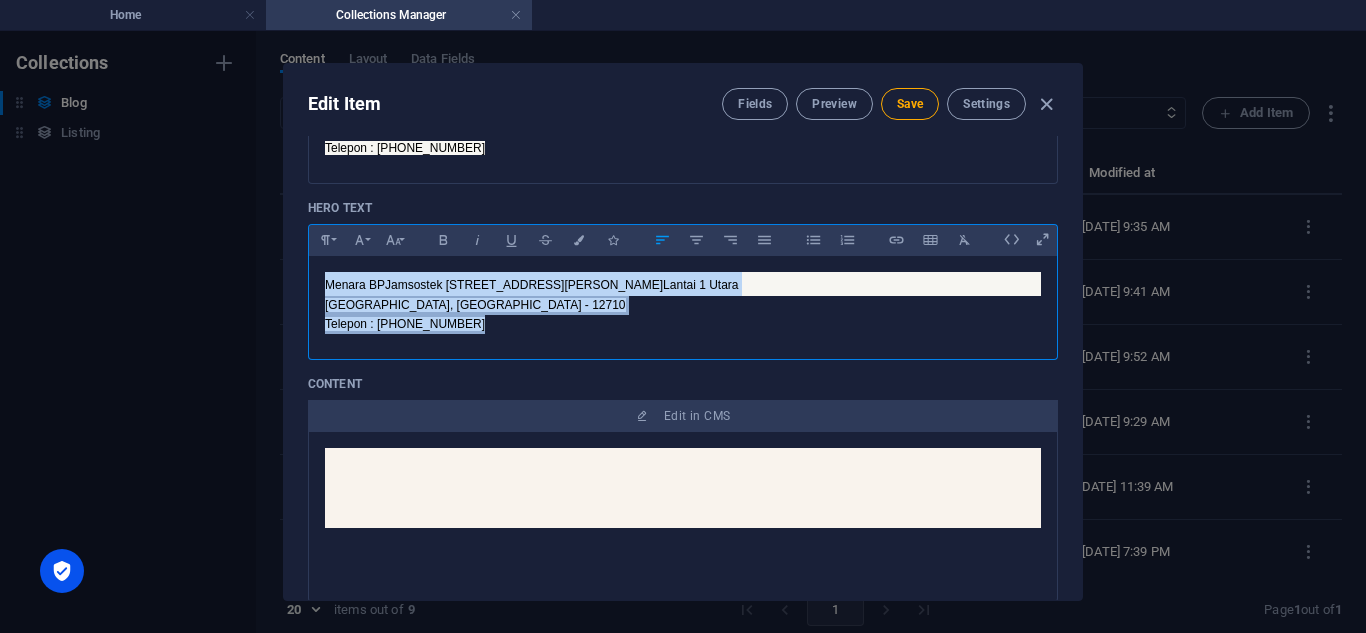 scroll, scrollTop: 469, scrollLeft: 0, axis: vertical 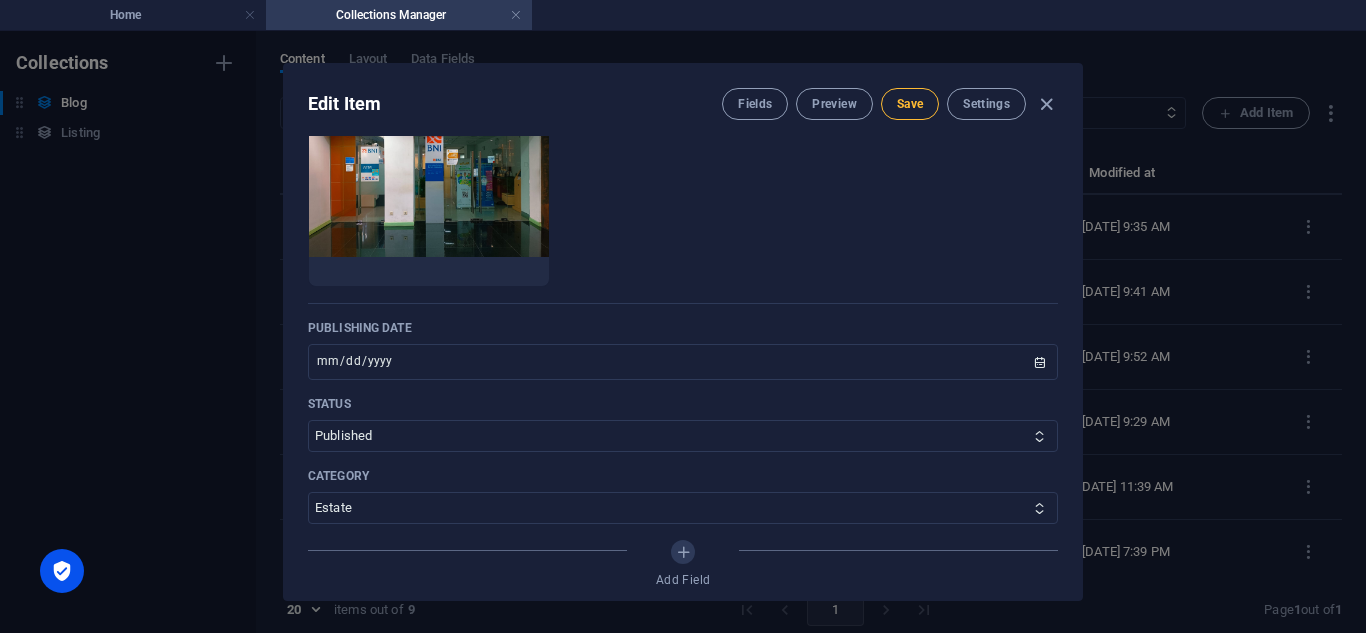click on "Save" at bounding box center (910, 104) 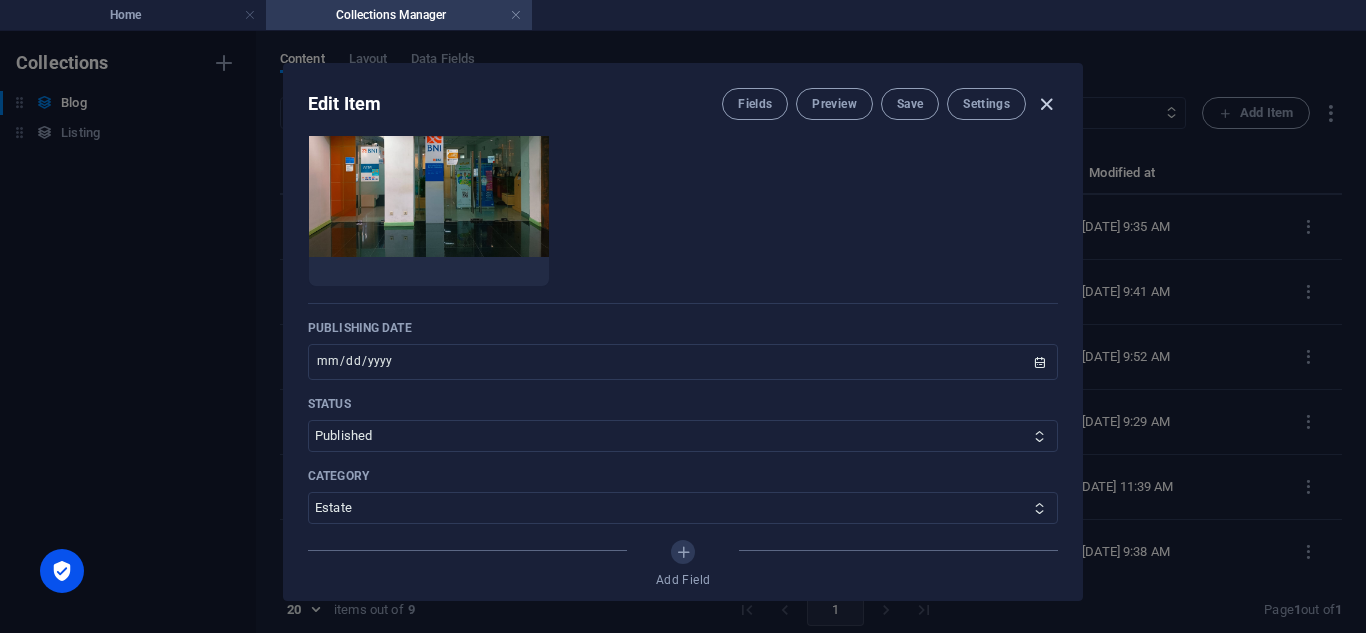 click at bounding box center (1046, 104) 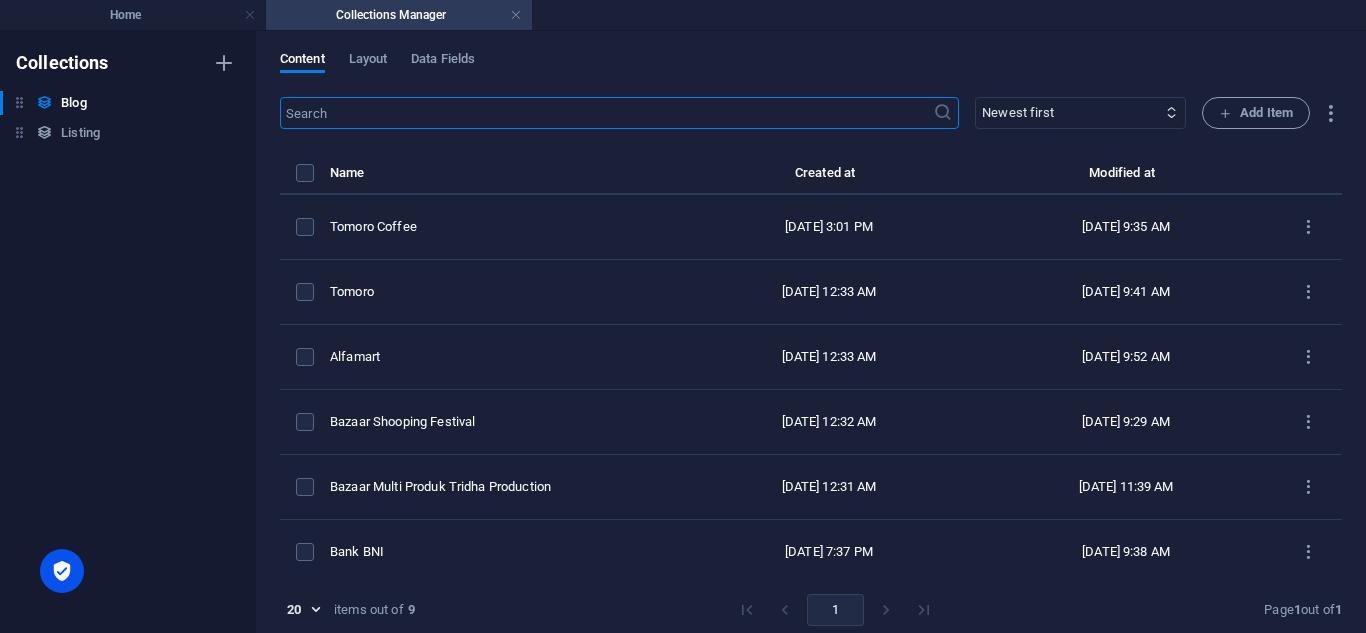type on "2025-07-11" 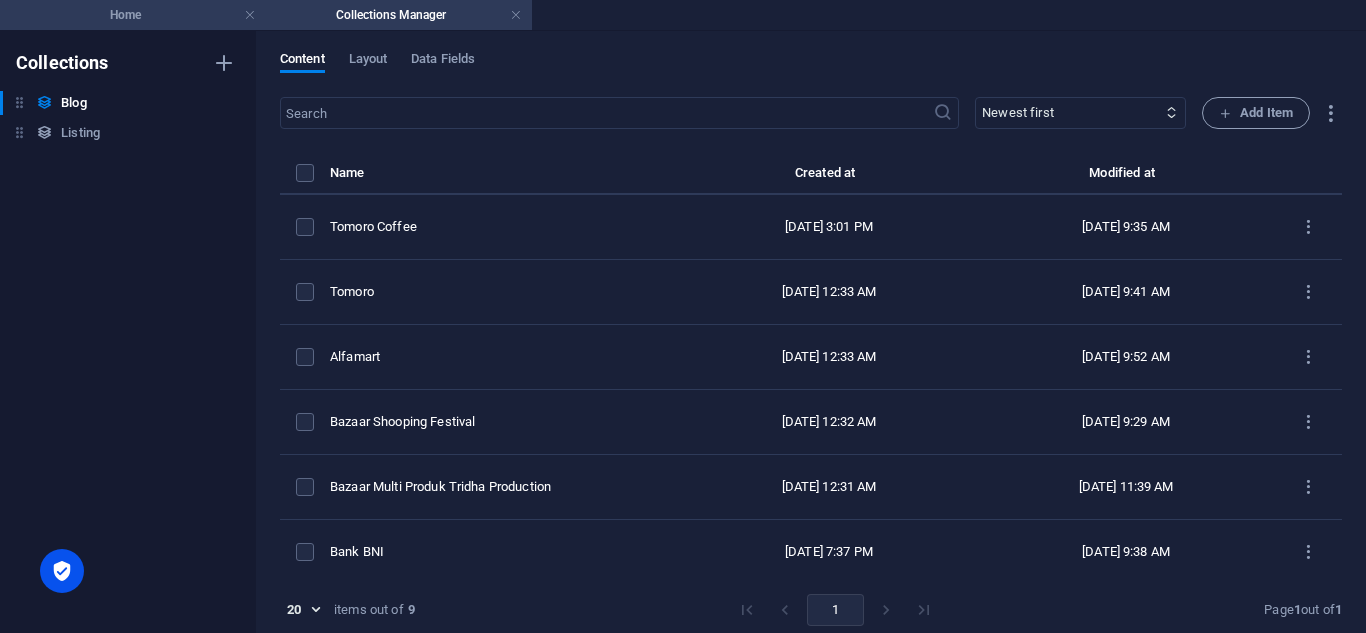 click on "Home" at bounding box center [133, 15] 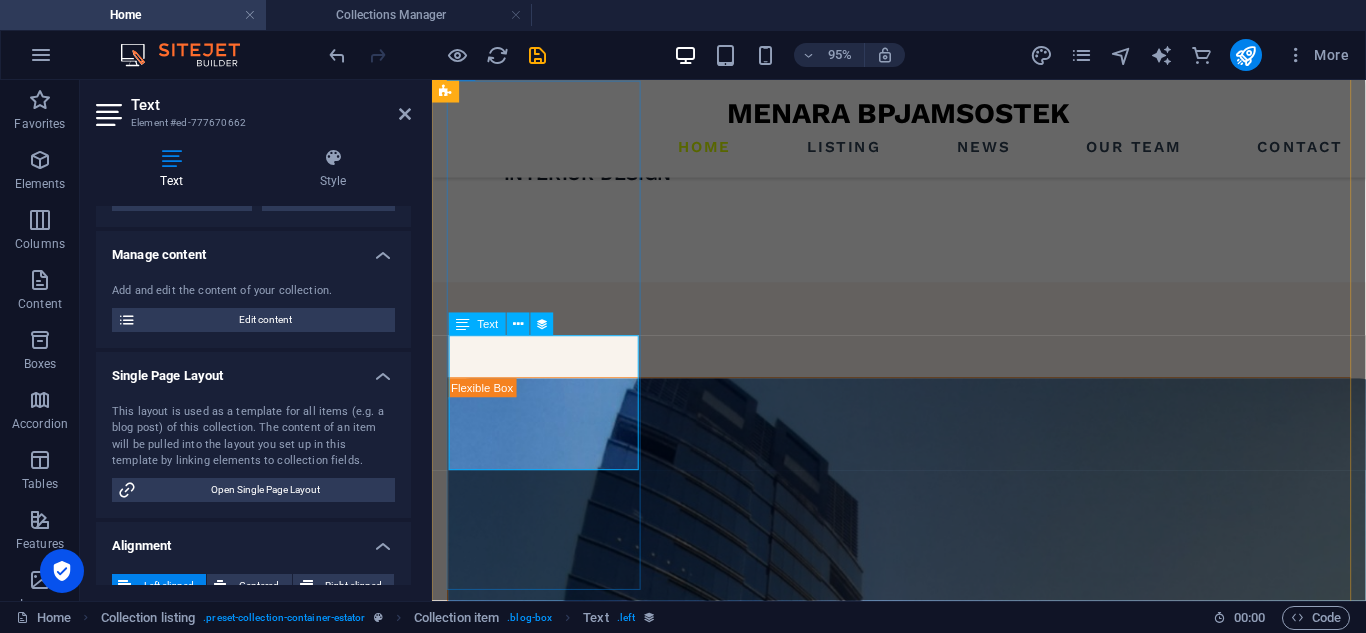 scroll, scrollTop: 2511, scrollLeft: 0, axis: vertical 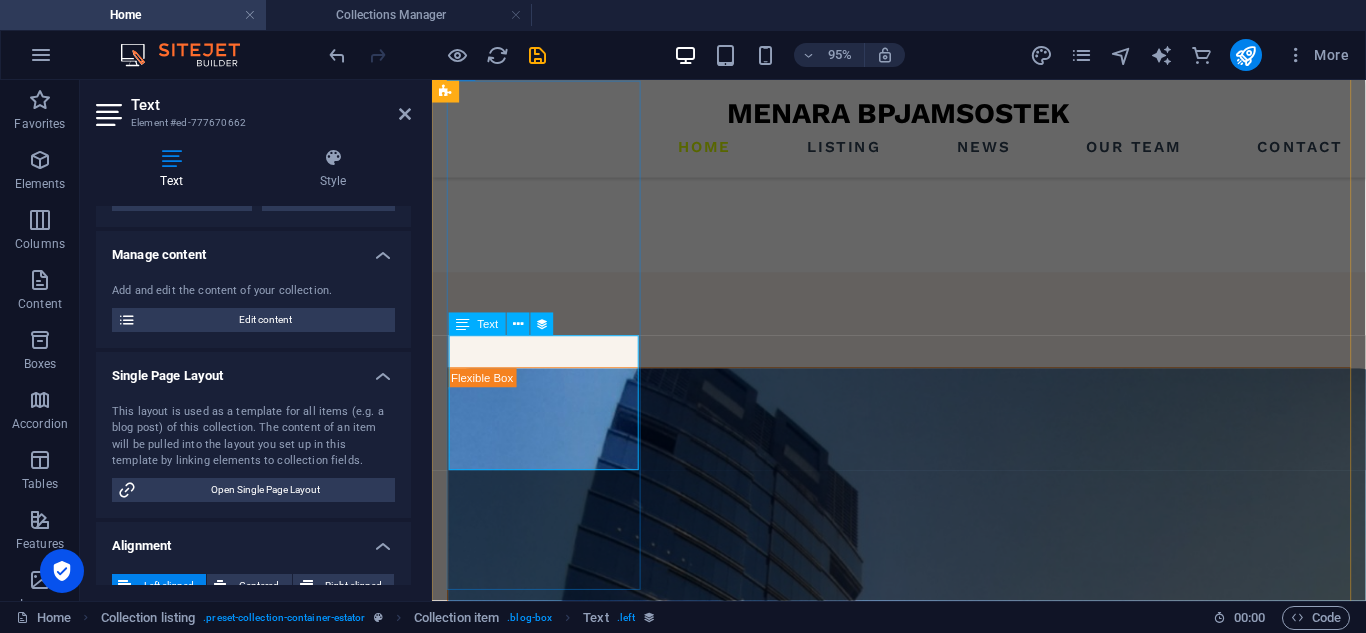 click on "Menara BPJamsostek Jl Gatot Subroto Kav 38 Lantai 1 Utara Kota Jakarta Selatan, DKI Jakarta - 12710 Telepon : (021) 52961514" at bounding box center (923, 2920) 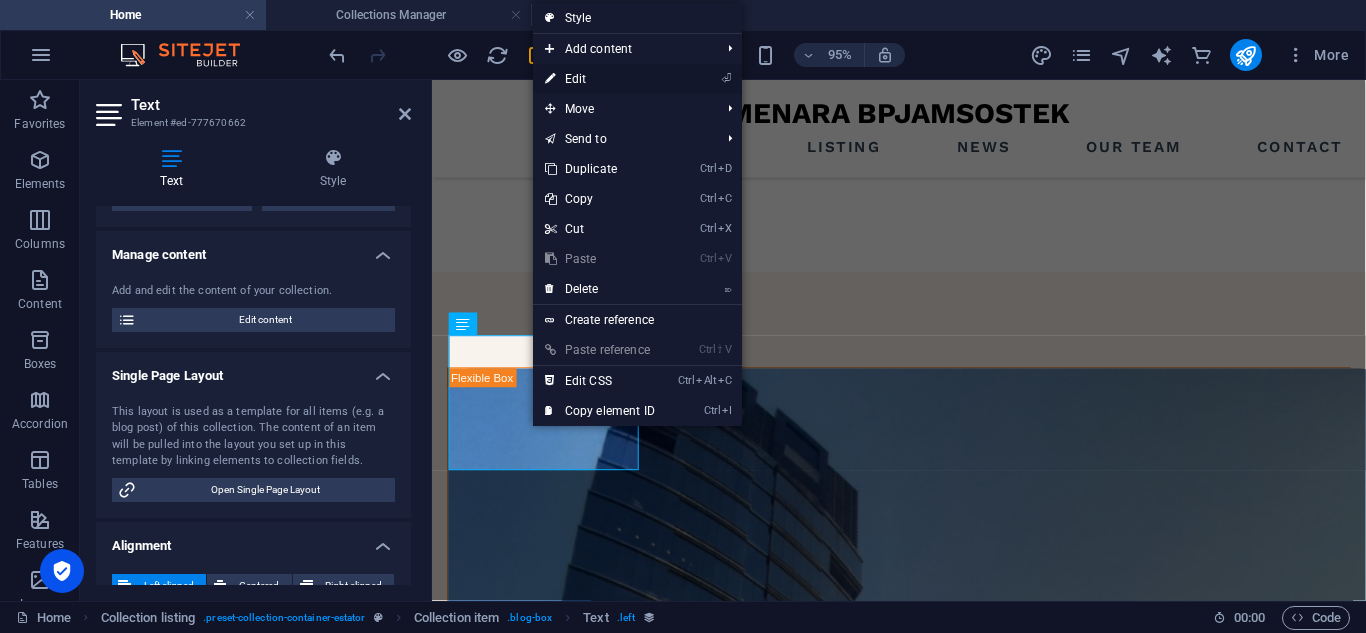 click on "⏎  Edit" at bounding box center (600, 79) 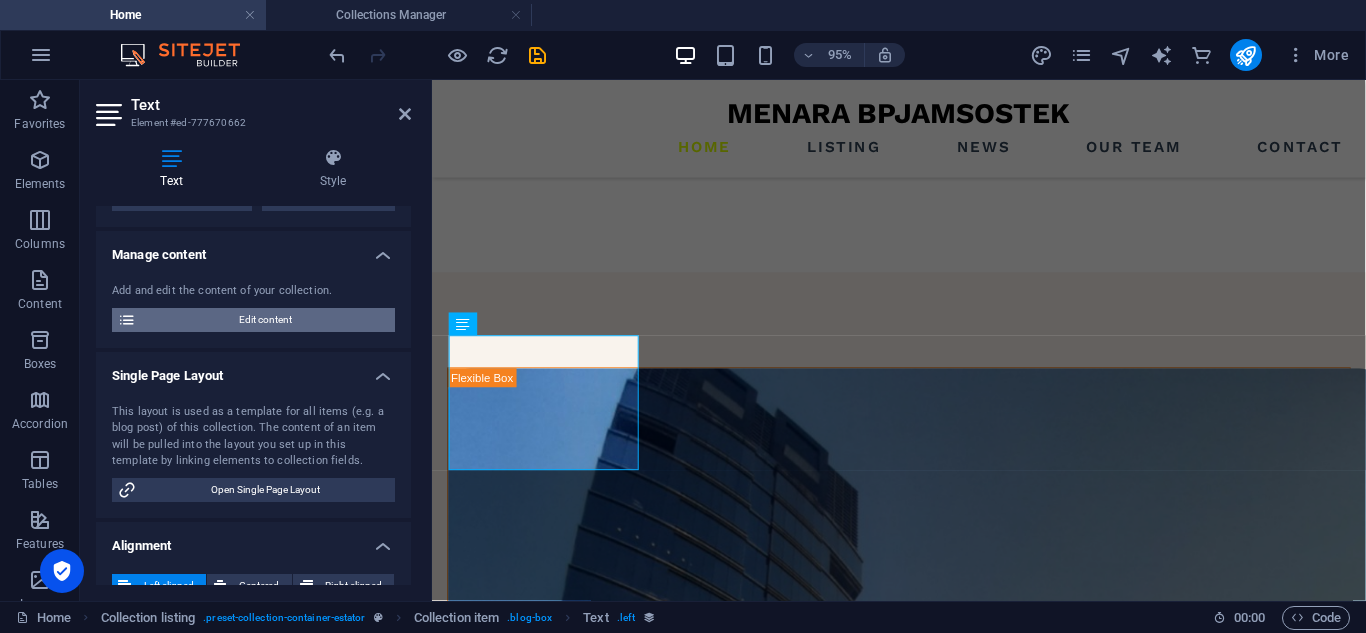 click on "Edit content" at bounding box center [265, 320] 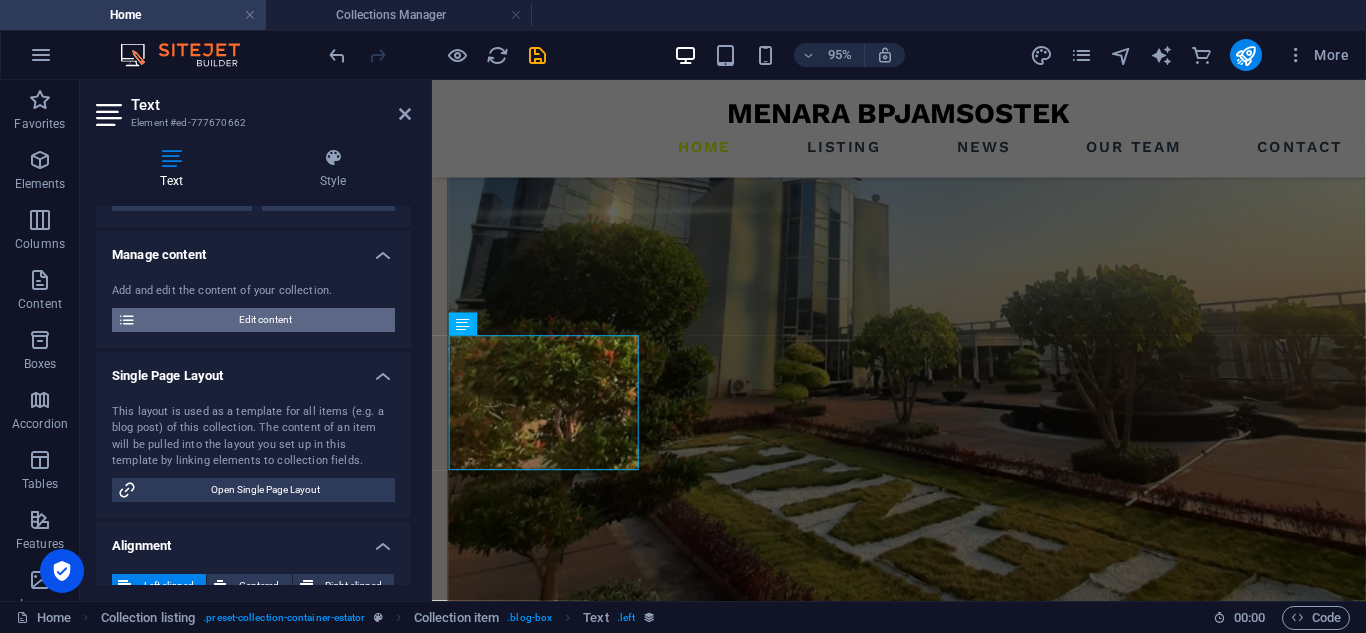 select on "Estate" 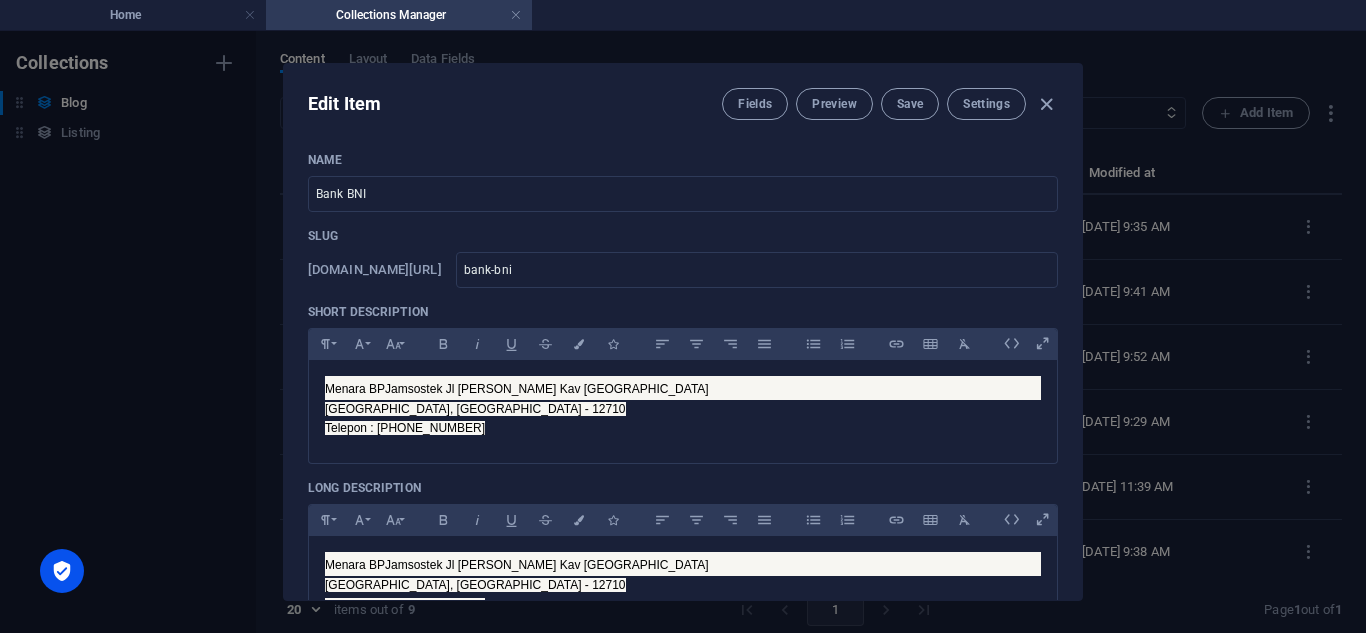 scroll, scrollTop: 0, scrollLeft: 0, axis: both 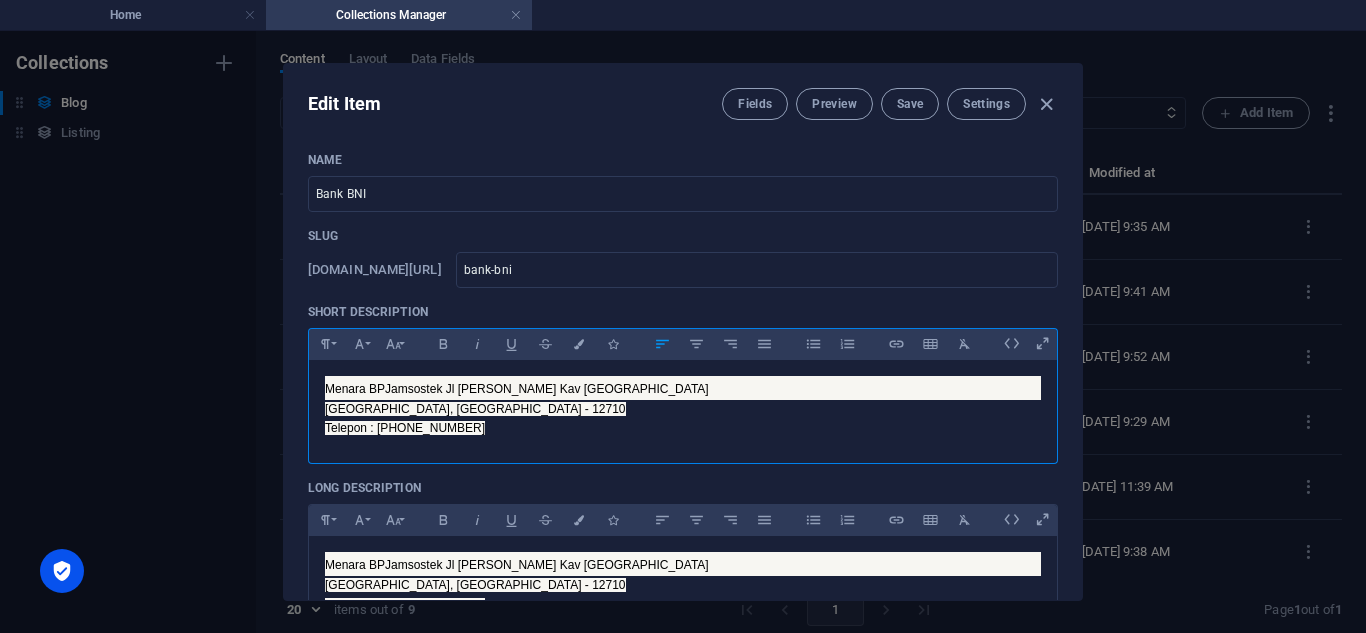 click on "Menara BPJamsostek Jl [PERSON_NAME] Kav [GEOGRAPHIC_DATA]" at bounding box center (517, 389) 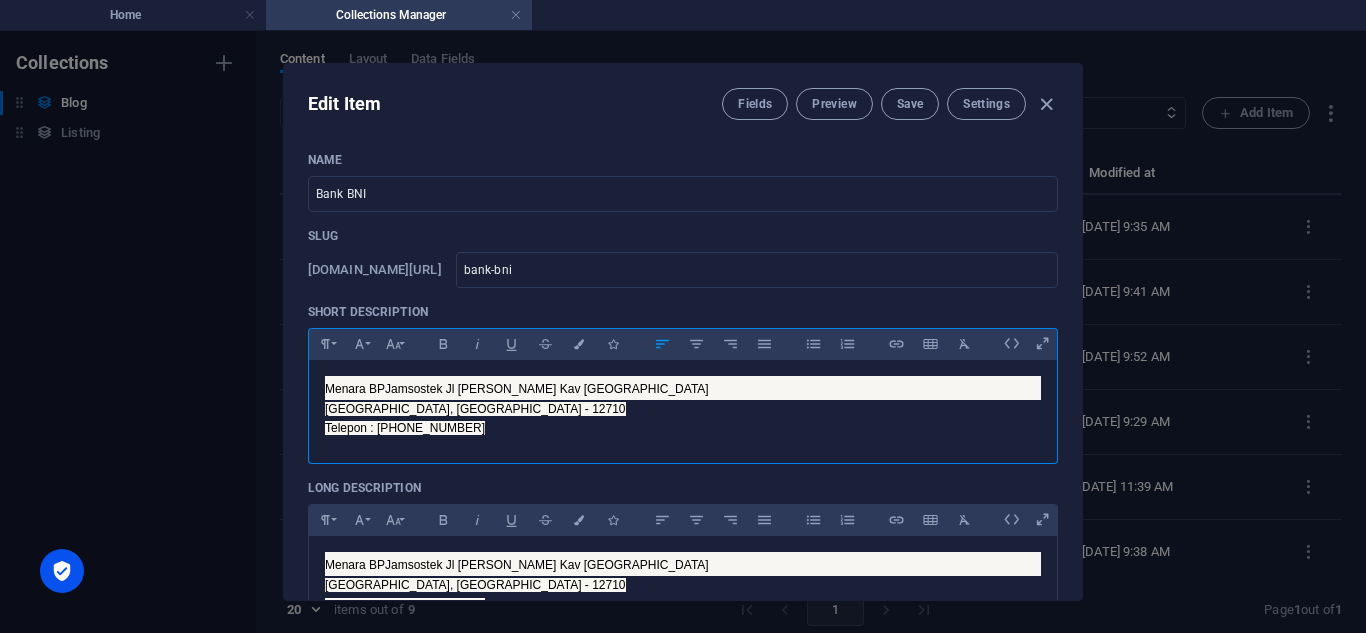 type 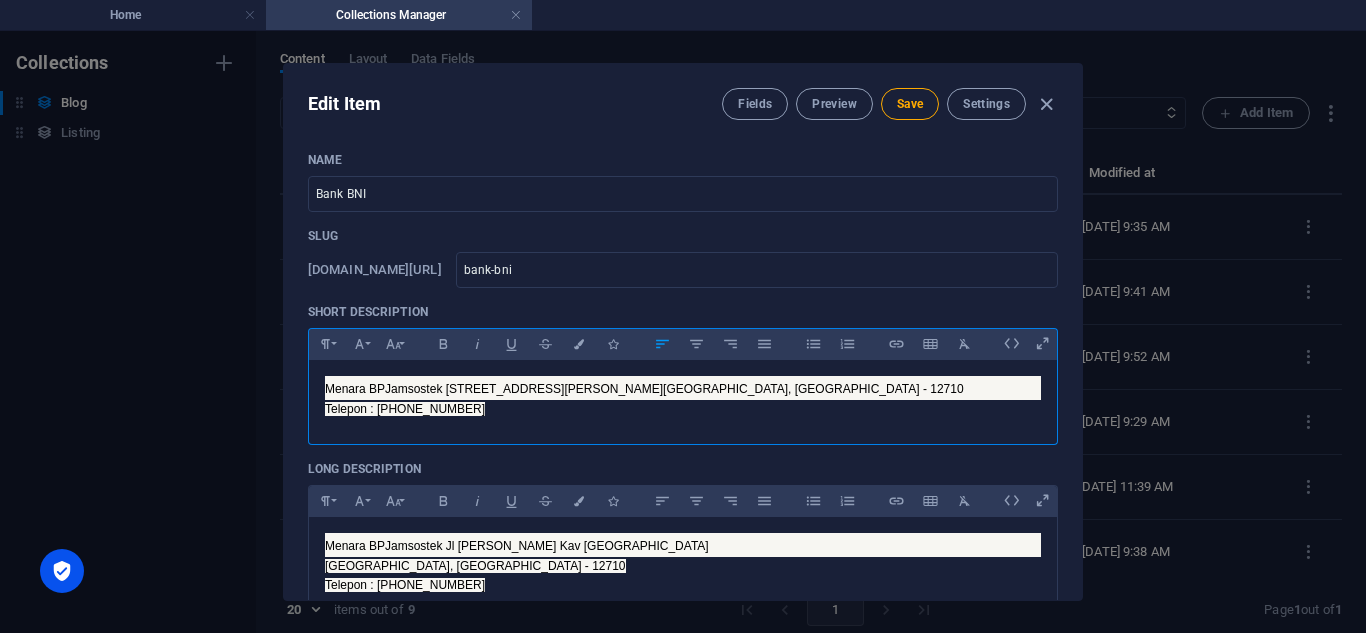 click on "Telepon : [PHONE_NUMBER]" at bounding box center (405, 409) 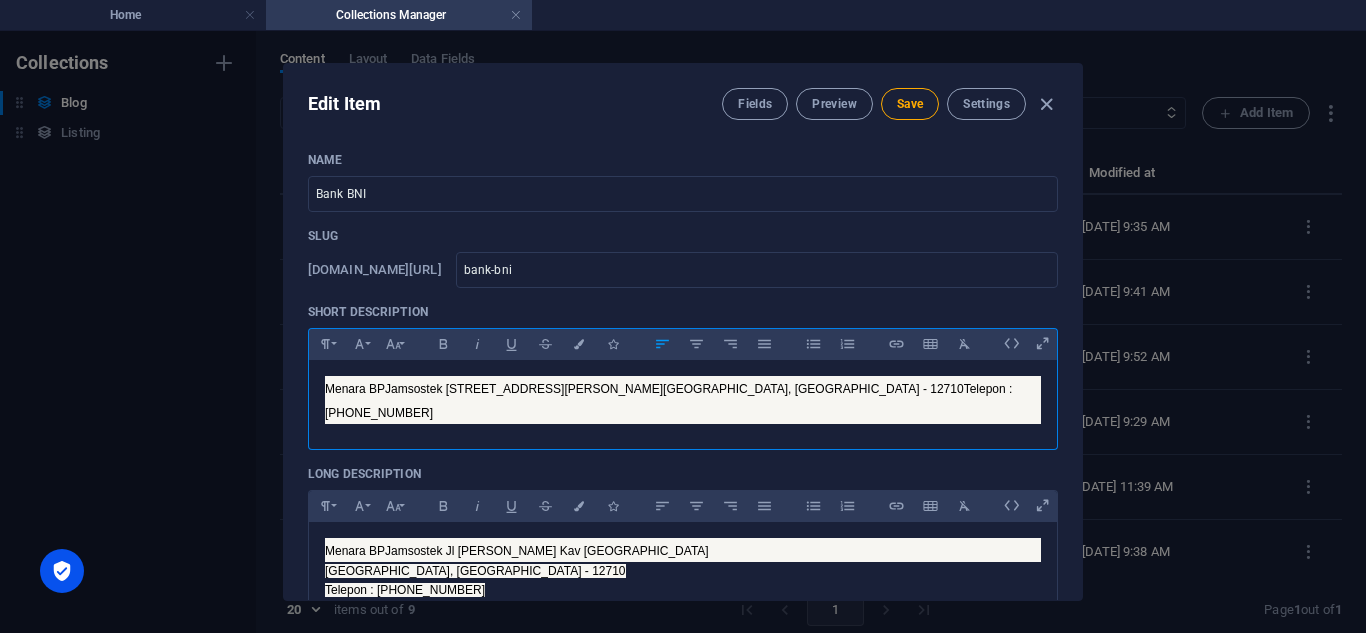 click on "Menara BPJamsostek Jl Gatot Subroto Kav 38 Gedung Utara Lantai 1  Kota Jakarta Selatan, DKI Jakarta - 12710  Telepon : (021) 52961514" at bounding box center [683, 400] 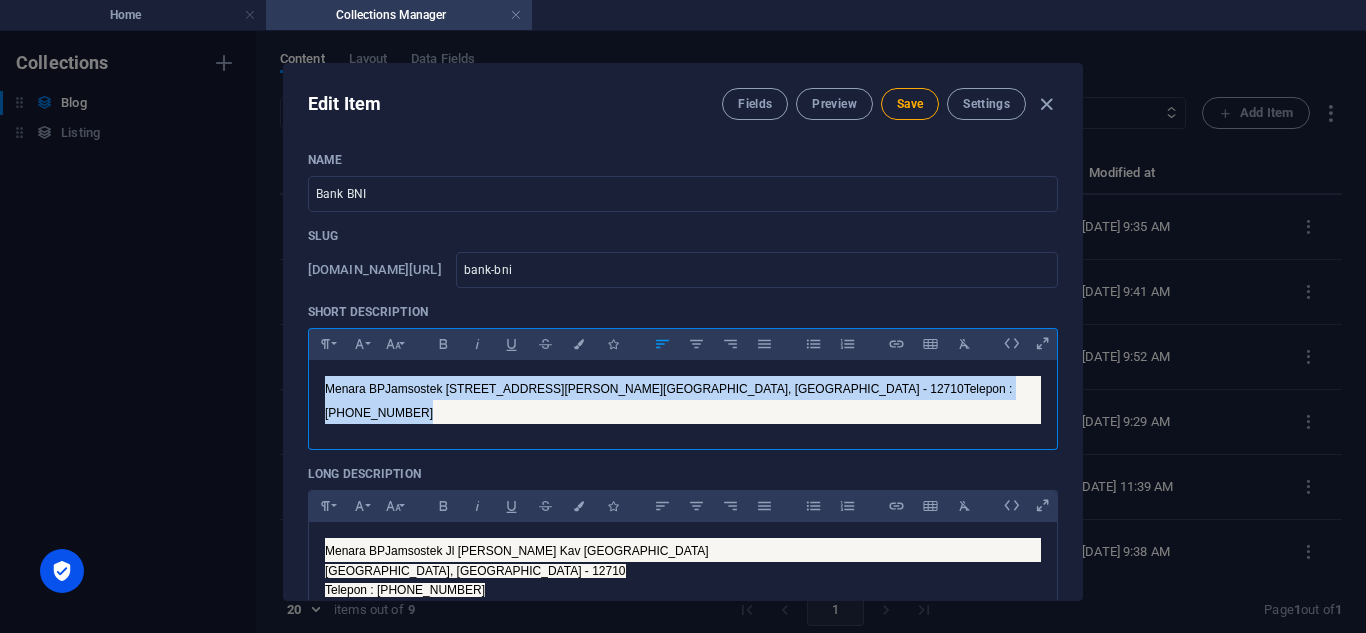 click on "Menara BPJamsostek Jl Gatot Subroto Kav 38 Gedung Utara Lantai 1  Kota Jakarta Selatan, DKI Jakarta - 12710  Telepon : (021) 52961514" at bounding box center (683, 400) 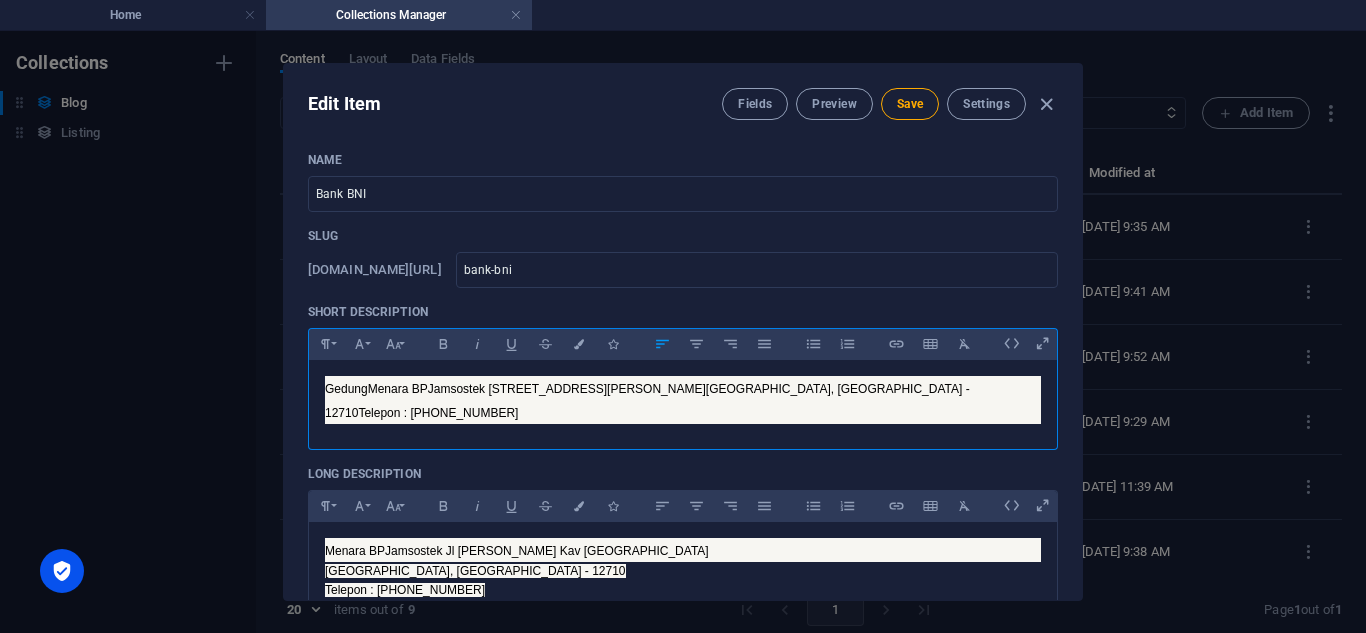 click on "Gedung  Menara BPJamsostek Jl Gatot Subroto Kav 38 Gedung Utara Lantai 1" at bounding box center [515, 389] 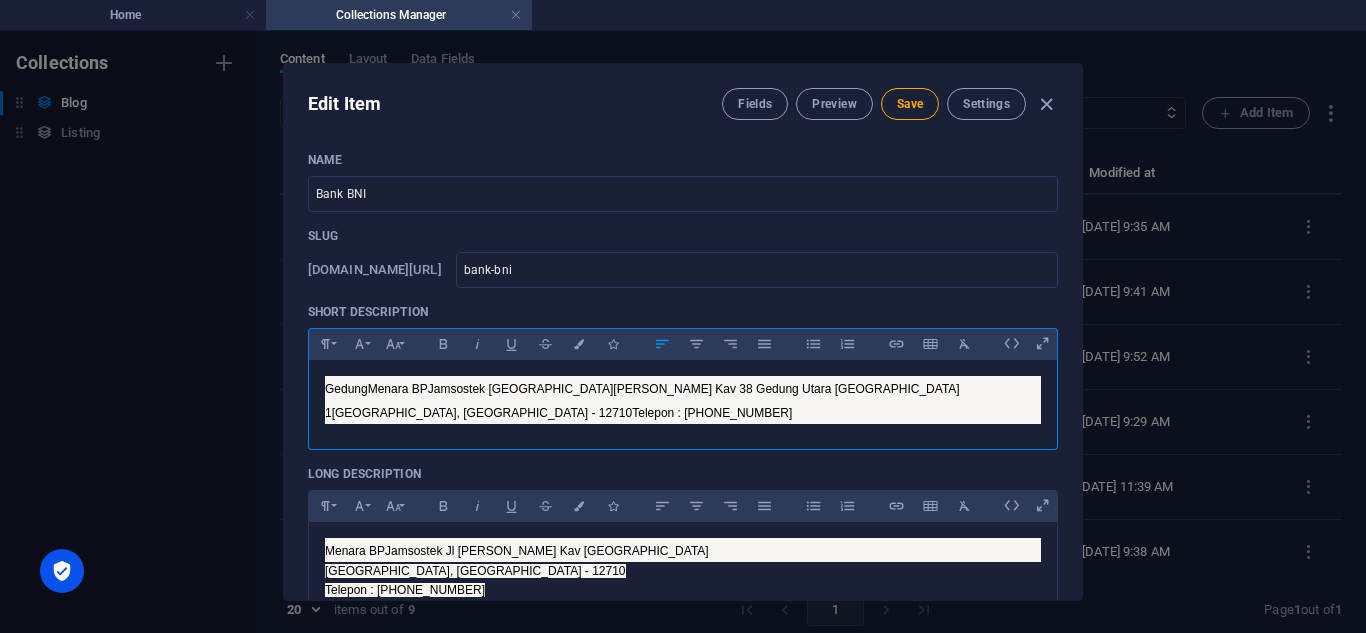 click on "Gedung  Menara BPJamsostek Jl Jendral  Gatot Subroto Kav 38 Gedung Utara Lantai 1  Kota Jakarta Selatan, DKI Jakarta - 12710  Telepon : (021) 52961514" at bounding box center [683, 400] 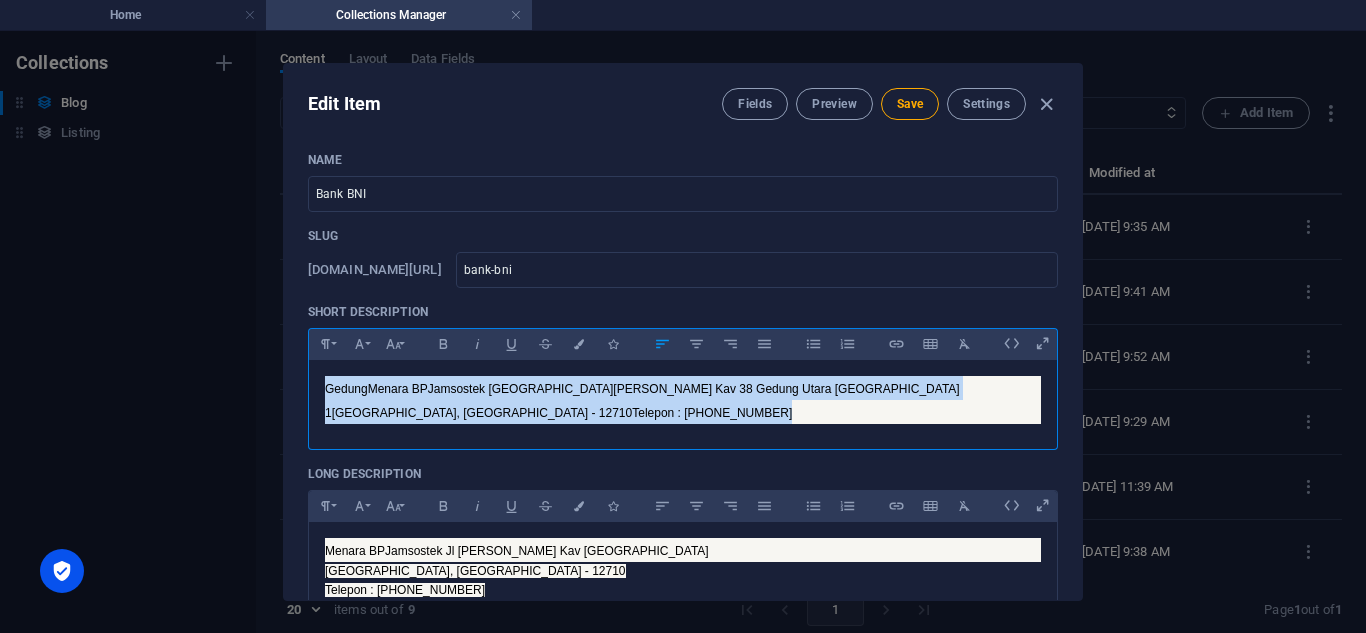copy on "Gedung  Menara BPJamsostek Jl Jendral  Gatot Subroto Kav 38 Gedung Utara Lantai 1  Kota Jakarta Selatan, DKI Jakarta - 12710  Telepon : (021) 52961514" 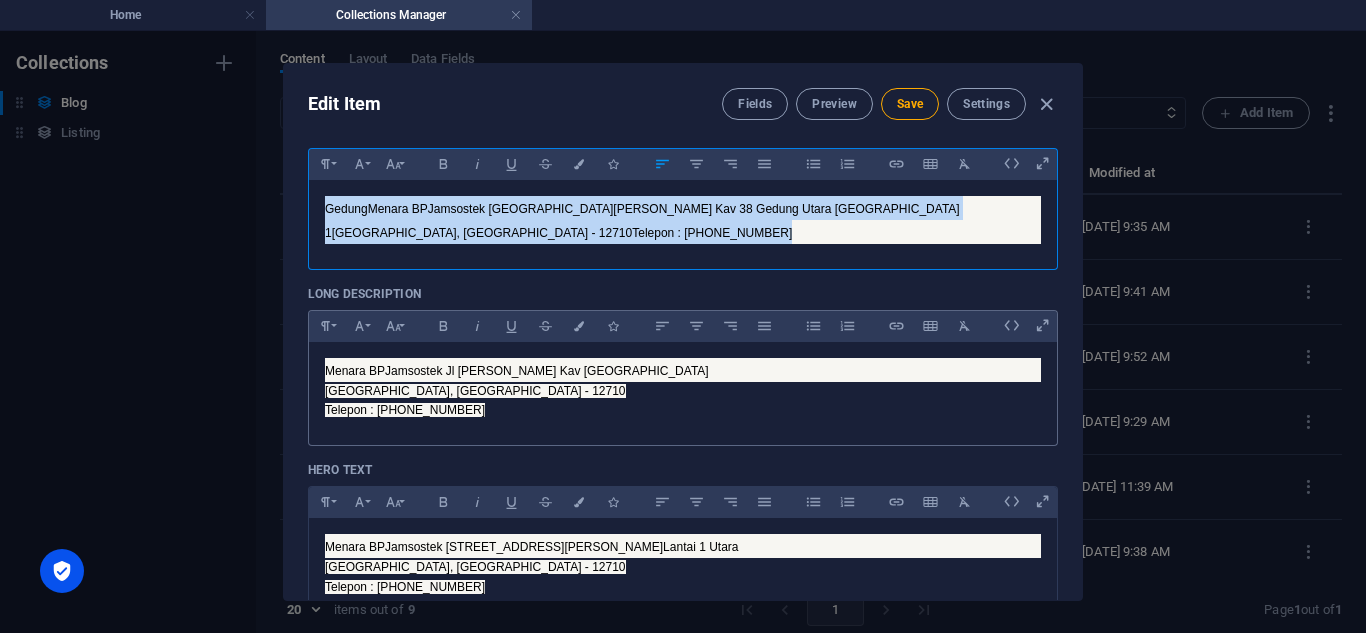 scroll, scrollTop: 201, scrollLeft: 0, axis: vertical 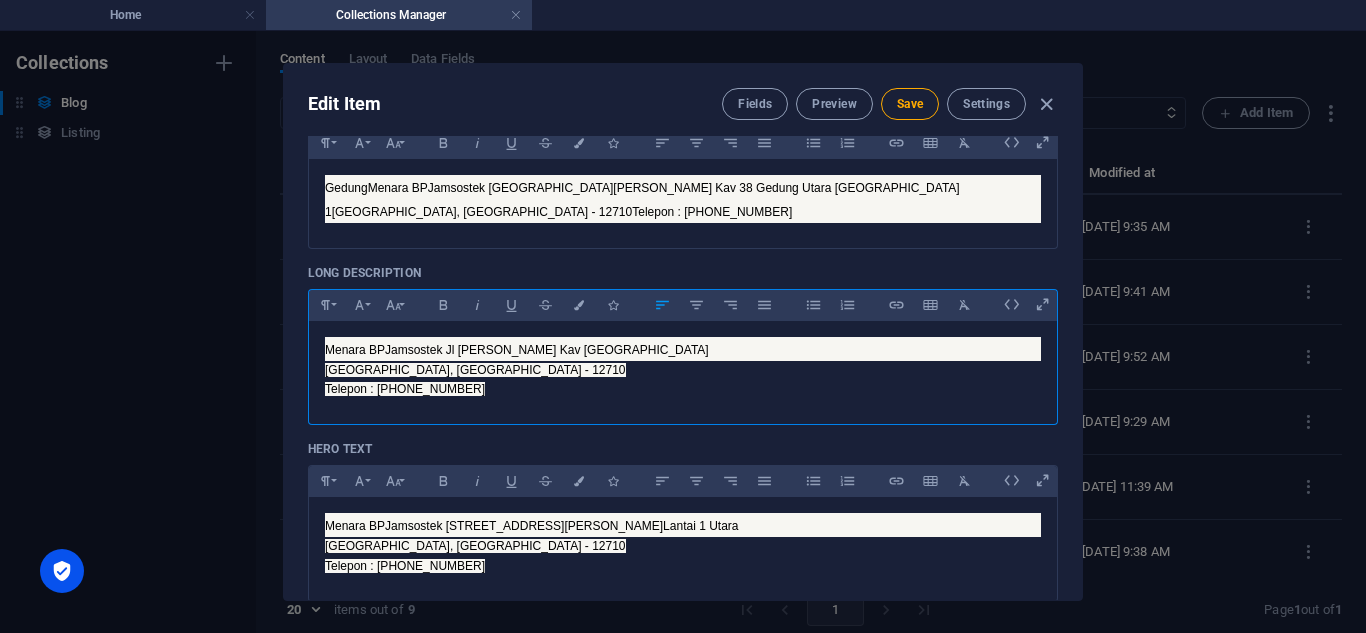 click on "Telepon : [PHONE_NUMBER]" at bounding box center (683, 389) 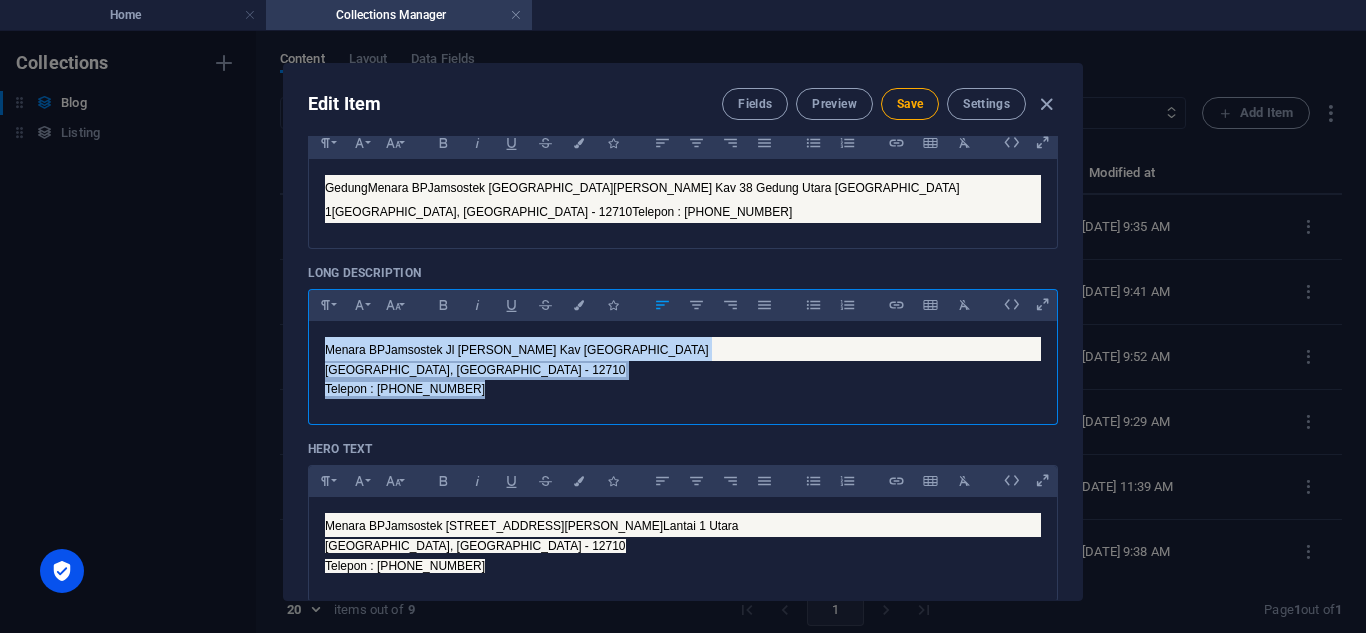 drag, startPoint x: 483, startPoint y: 386, endPoint x: 312, endPoint y: 330, distance: 179.9361 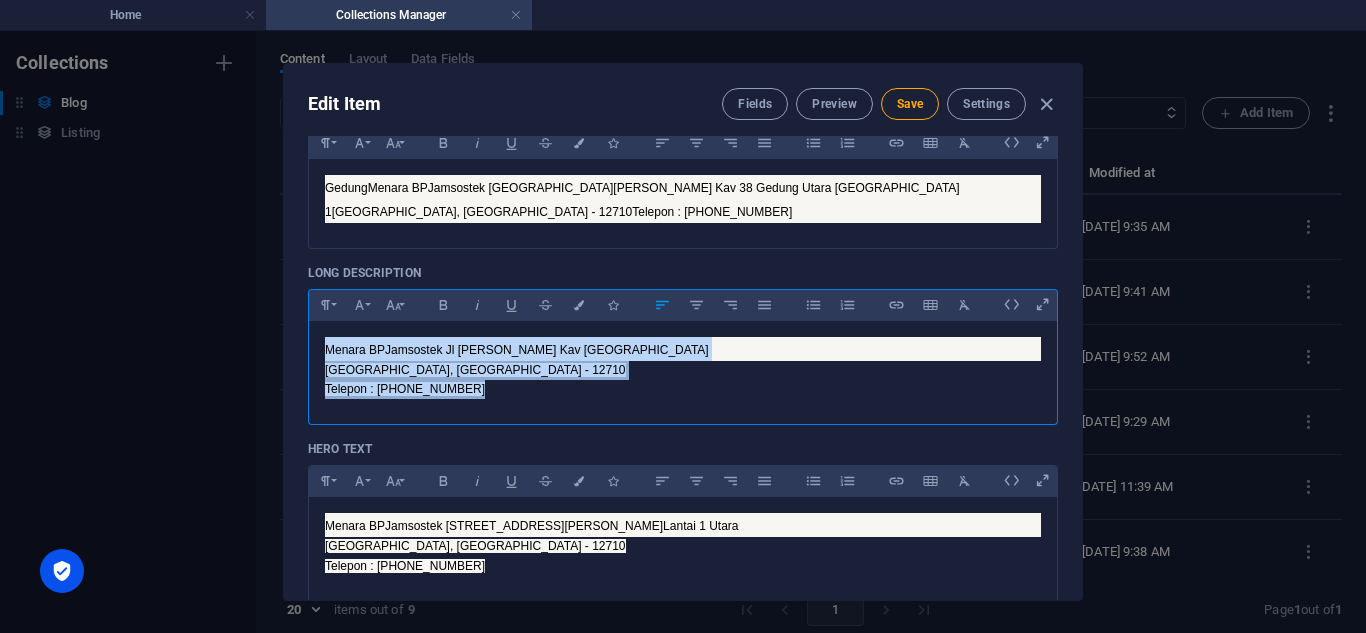 click on "Menara BPJamsostek Jl Gatot Subroto Kav 38 Lantai 1 Utara Kota Jakarta Selatan, DKI Jakarta - 12710 Telepon : (021) 52961514" at bounding box center (683, 368) 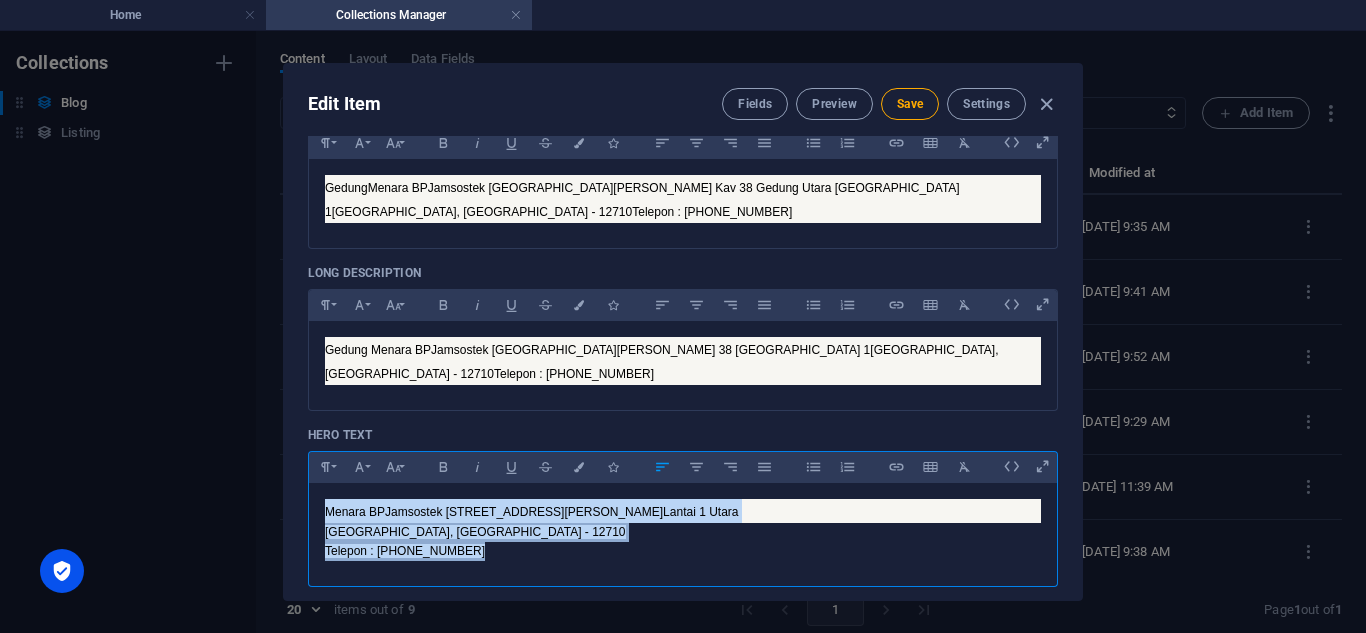 drag, startPoint x: 477, startPoint y: 554, endPoint x: 285, endPoint y: 490, distance: 202.38577 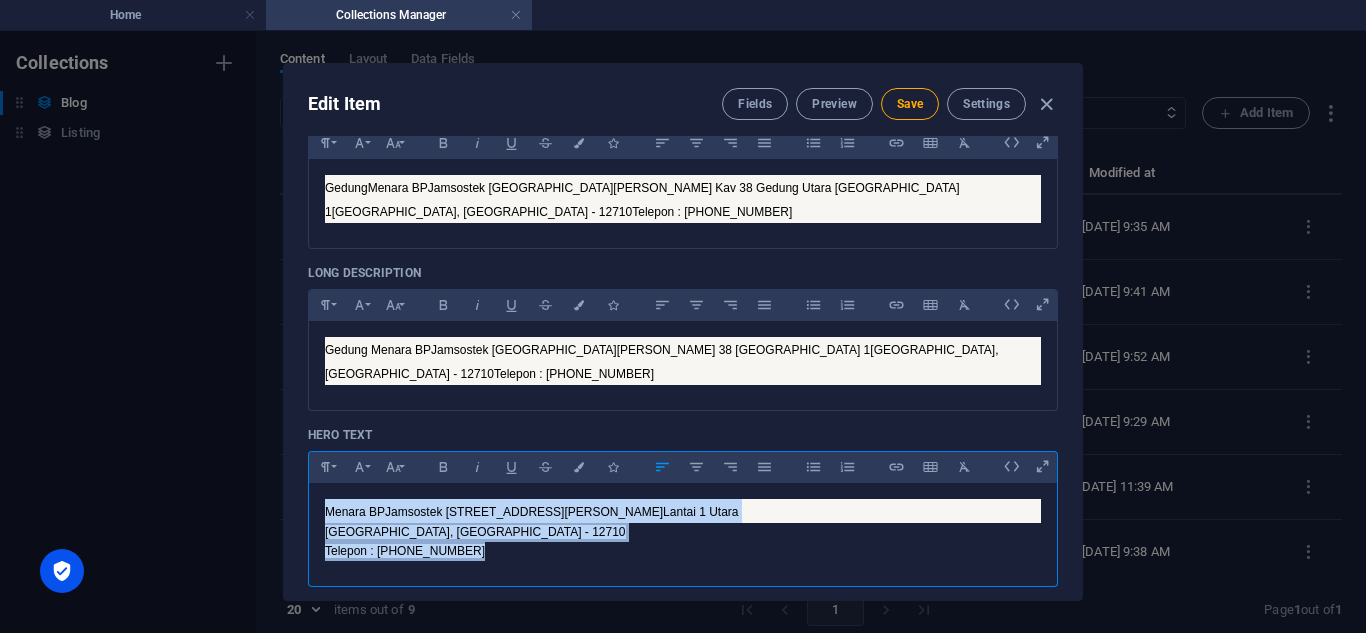 click on "Name Bank BNI ​ Slug www.example.com/example-page/ bank-bni ​ Short Description Paragraph Format Normal Heading 1 Heading 2 Heading 3 Heading 4 Heading 5 Heading 6 Code Font Family Arial Georgia Impact Tahoma Times New Roman Verdana Montserrat Work Sans Font Size 8 9 10 11 12 14 18 24 30 36 48 60 72 96 Bold Italic Underline Strikethrough Colors Icons Align Left Align Center Align Right Align Justify Unordered List Ordered List Insert Link Insert Table Clear Formatting Gedung  Menara BPJamsostek Jl Jendral  Gatot Subroto Kav 38 Gedung Utara Lantai 1  Kota Jakarta Selatan, DKI Jakarta - 12710  Telepon : (021) 52961514 Long Description Paragraph Format Normal Heading 1 Heading 2 Heading 3 Heading 4 Heading 5 Heading 6 Code Font Family Arial Georgia Impact Tahoma Times New Roman Verdana Montserrat Work Sans Font Size 8 9 10 11 12 14 18 24 30 36 48 60 72 96 Bold Italic Underline Strikethrough Colors Icons Align Left Align Center Align Right Align Justify Unordered List Ordered List Insert Link Insert Table 8" at bounding box center (683, 368) 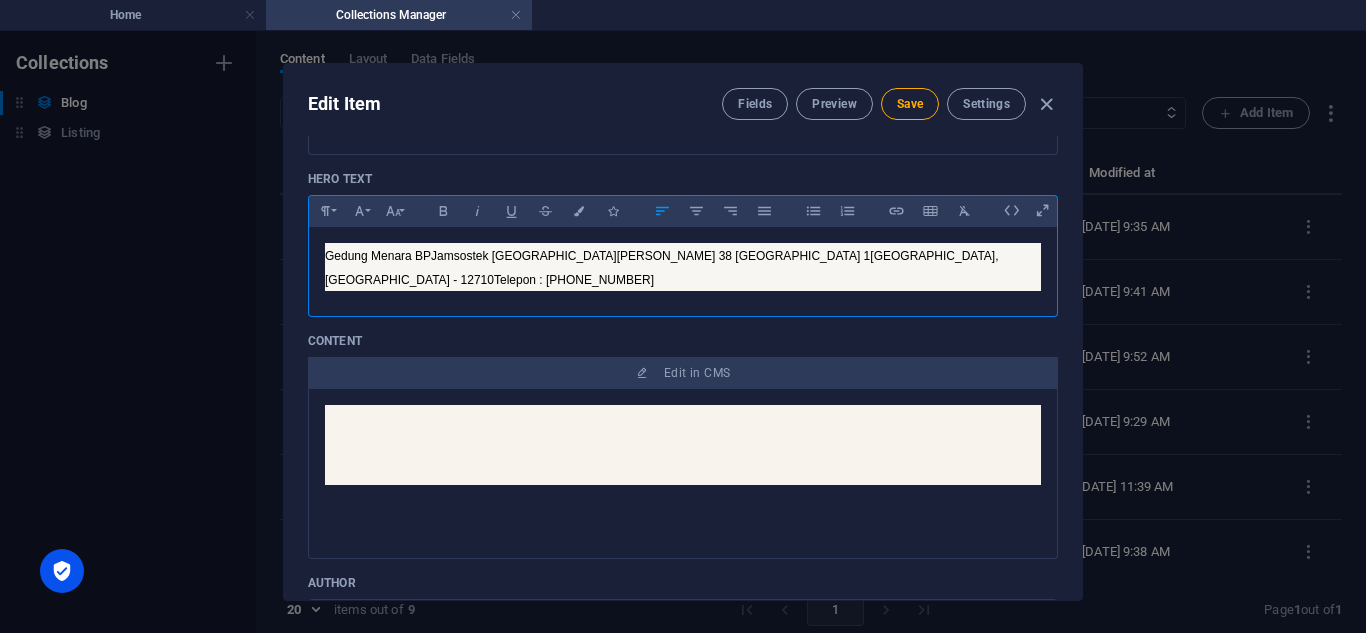 scroll, scrollTop: 460, scrollLeft: 0, axis: vertical 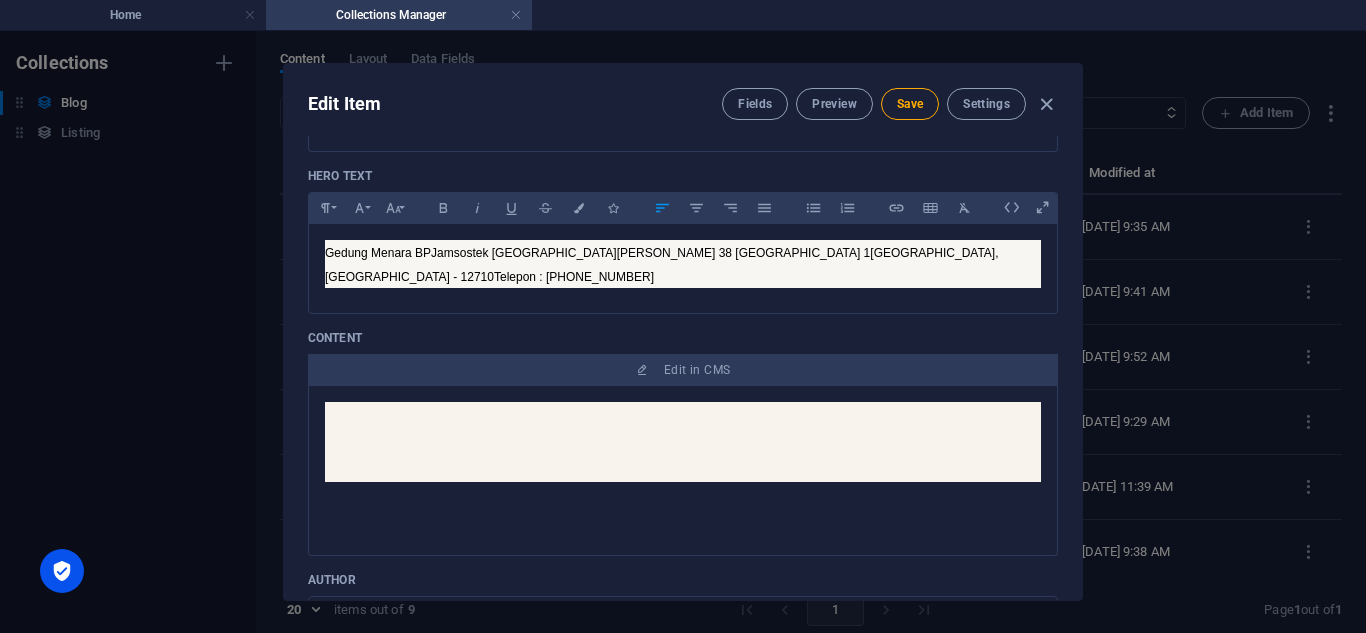 click at bounding box center (683, 442) 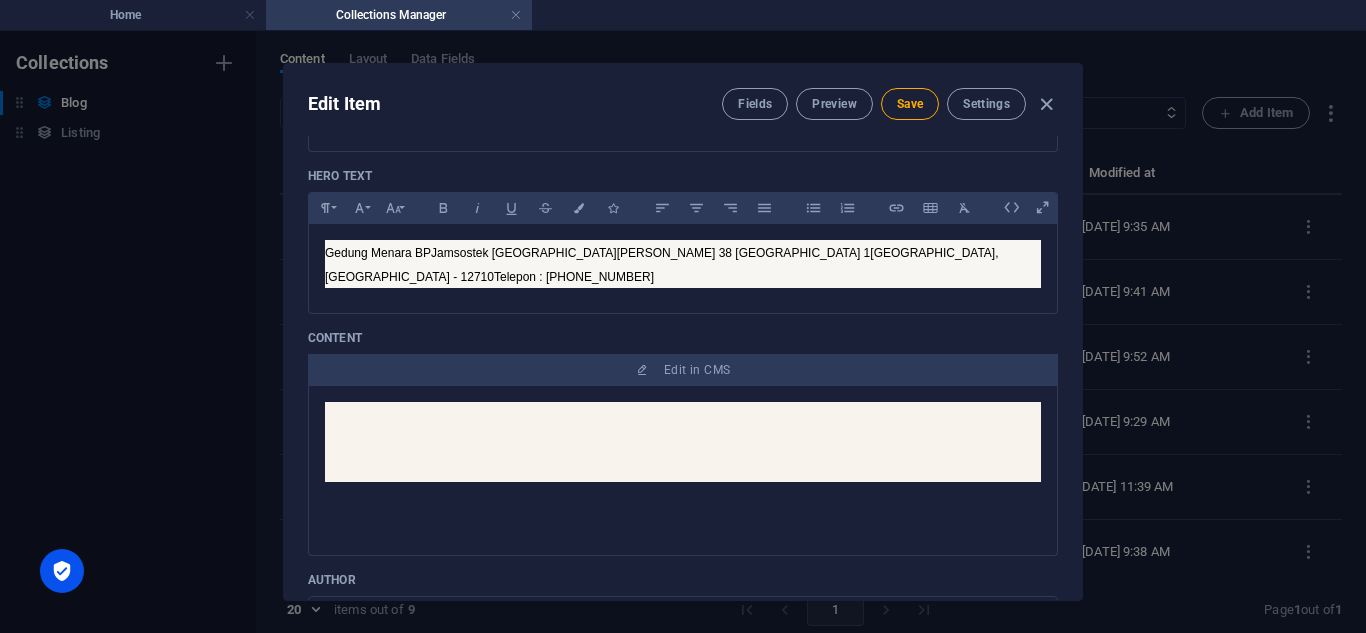 click at bounding box center [683, 442] 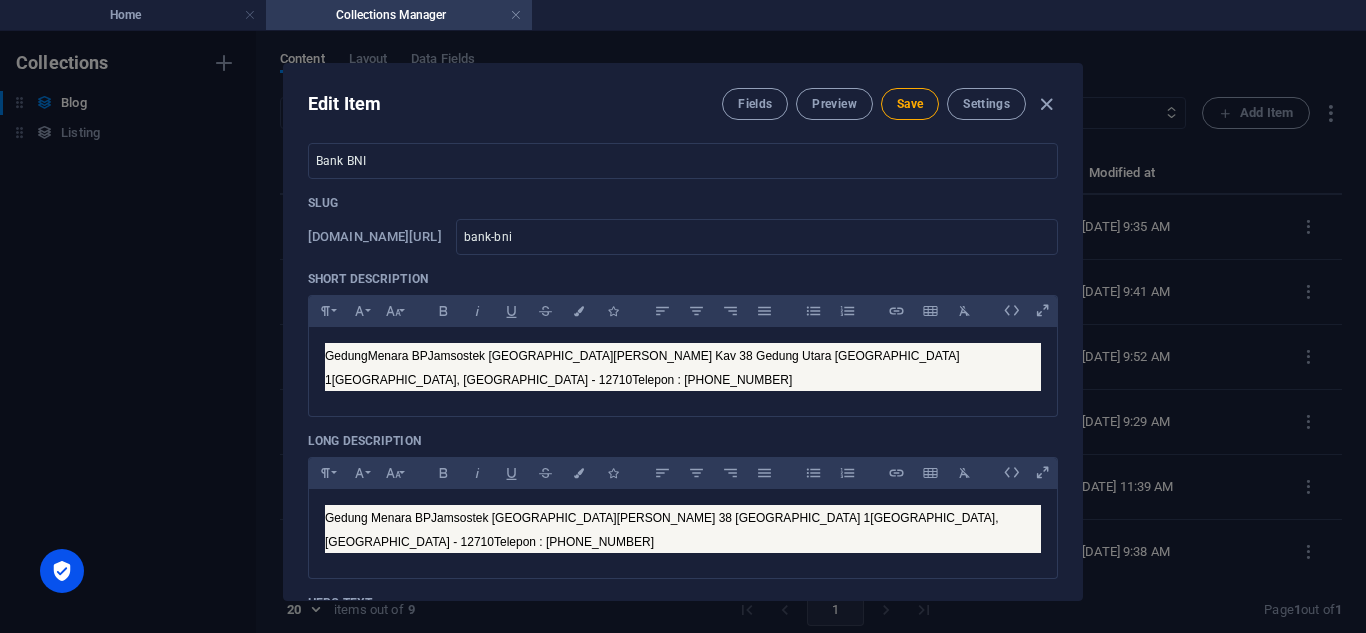 scroll, scrollTop: 0, scrollLeft: 0, axis: both 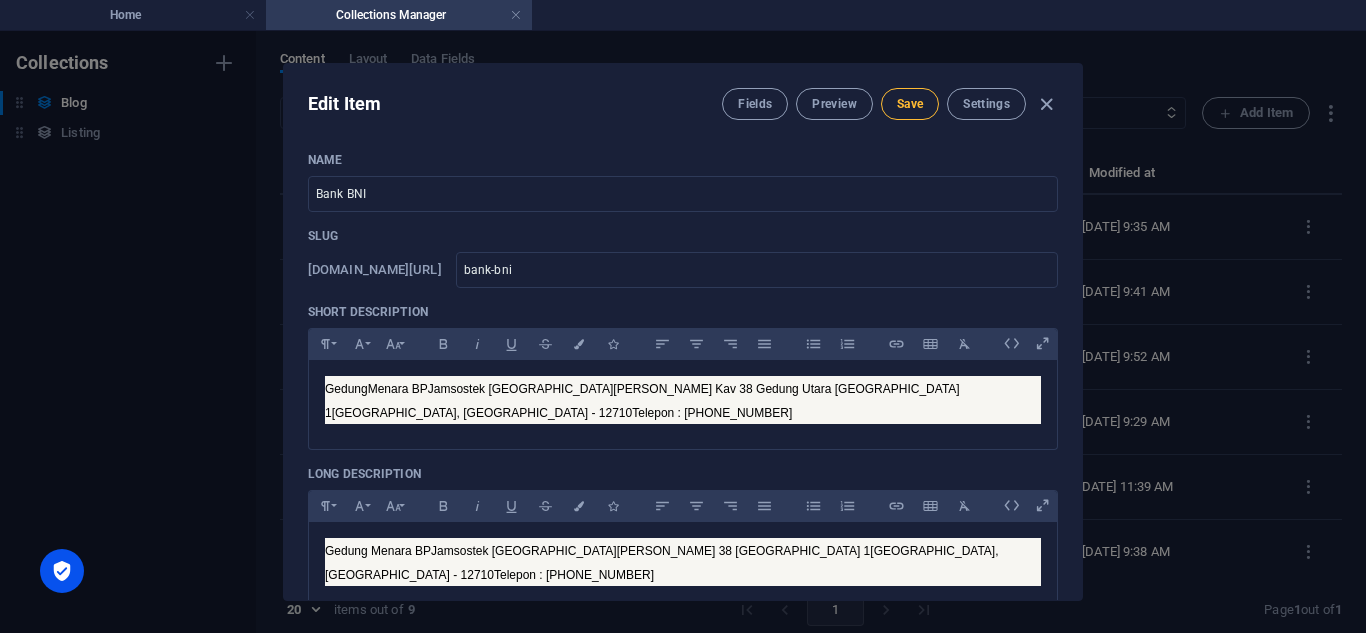 click on "Save" at bounding box center [910, 104] 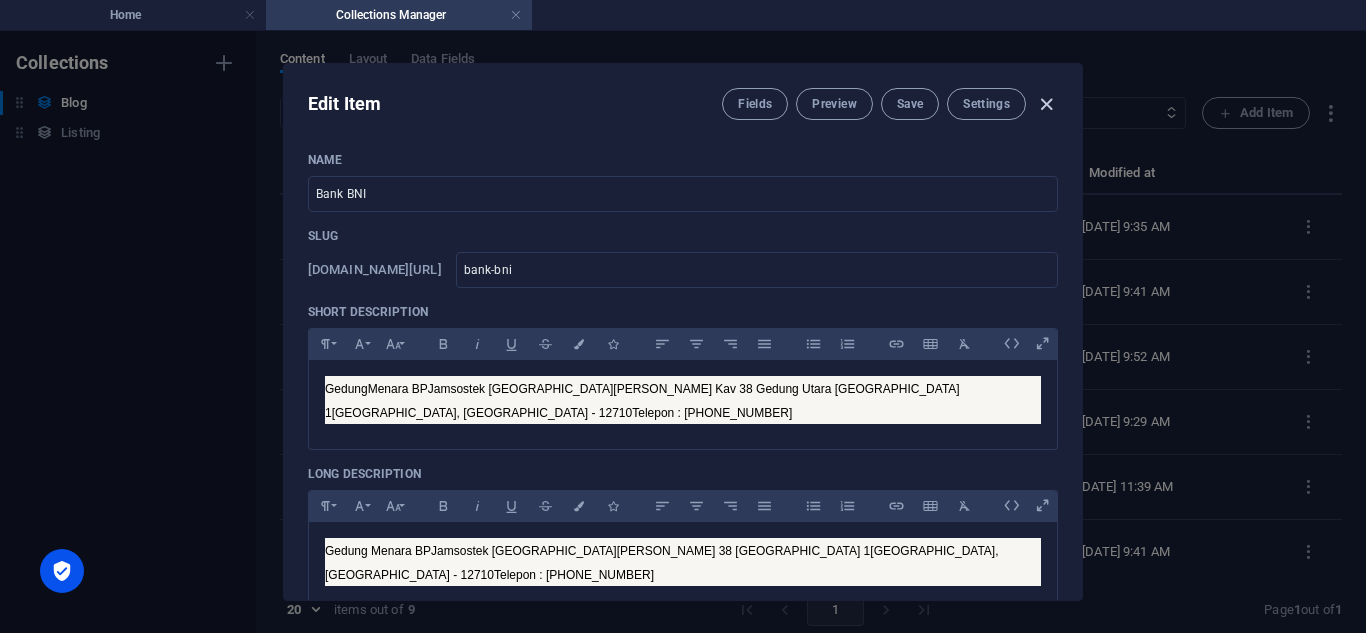 click at bounding box center [1046, 104] 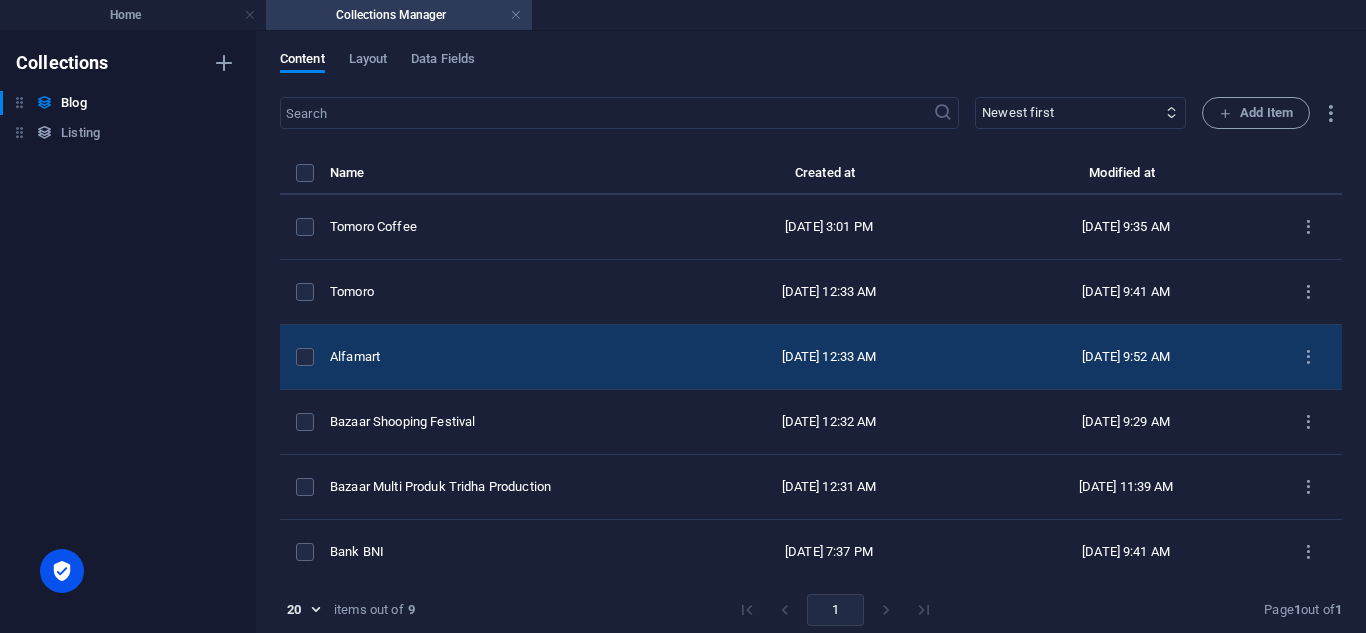 scroll, scrollTop: 202, scrollLeft: 0, axis: vertical 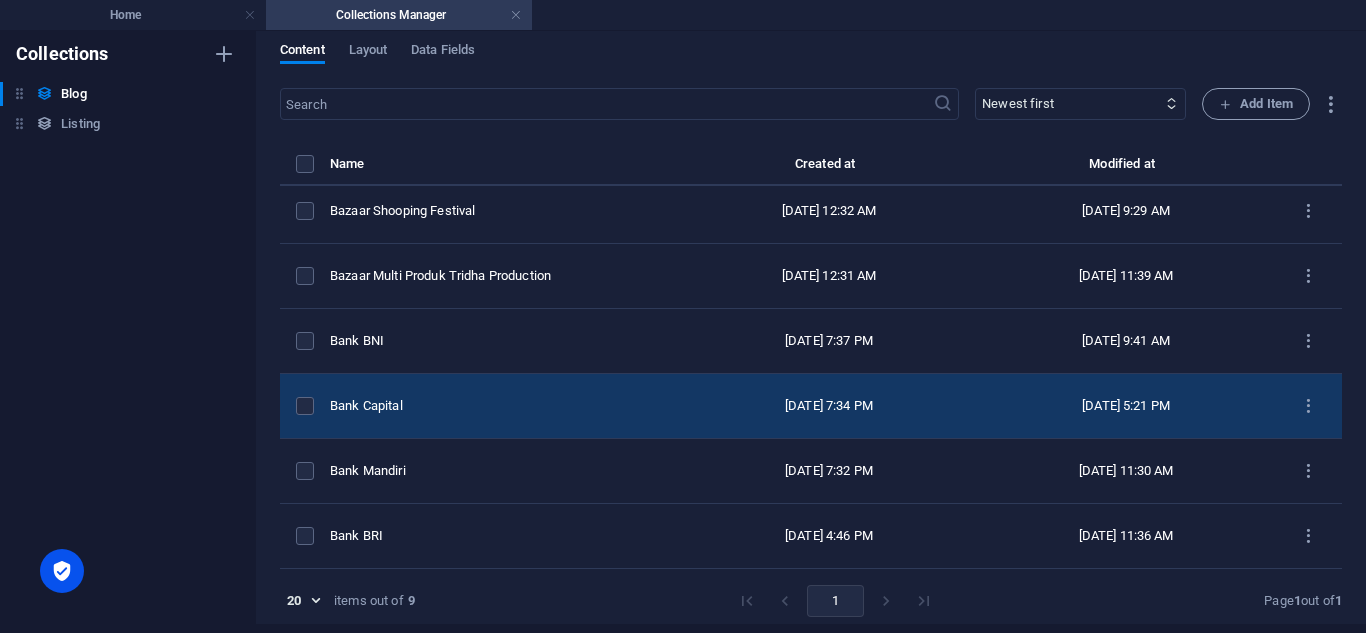 click on "Bank Capital" at bounding box center [497, 406] 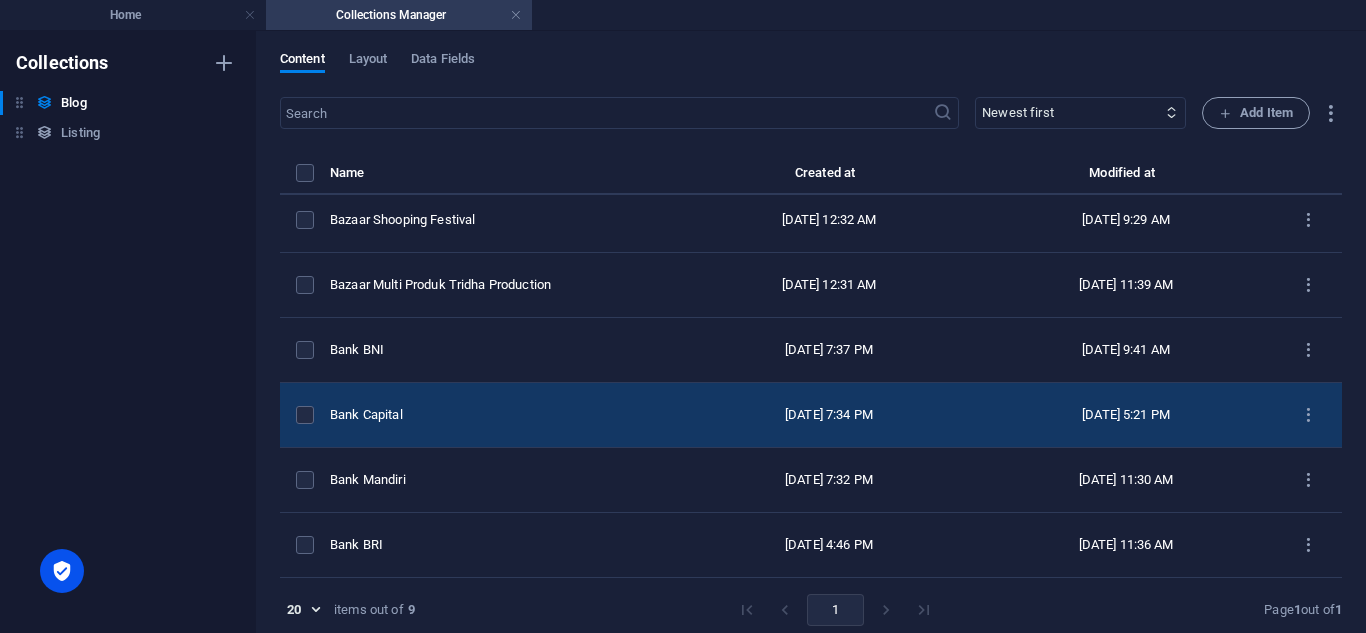 select on "Estate" 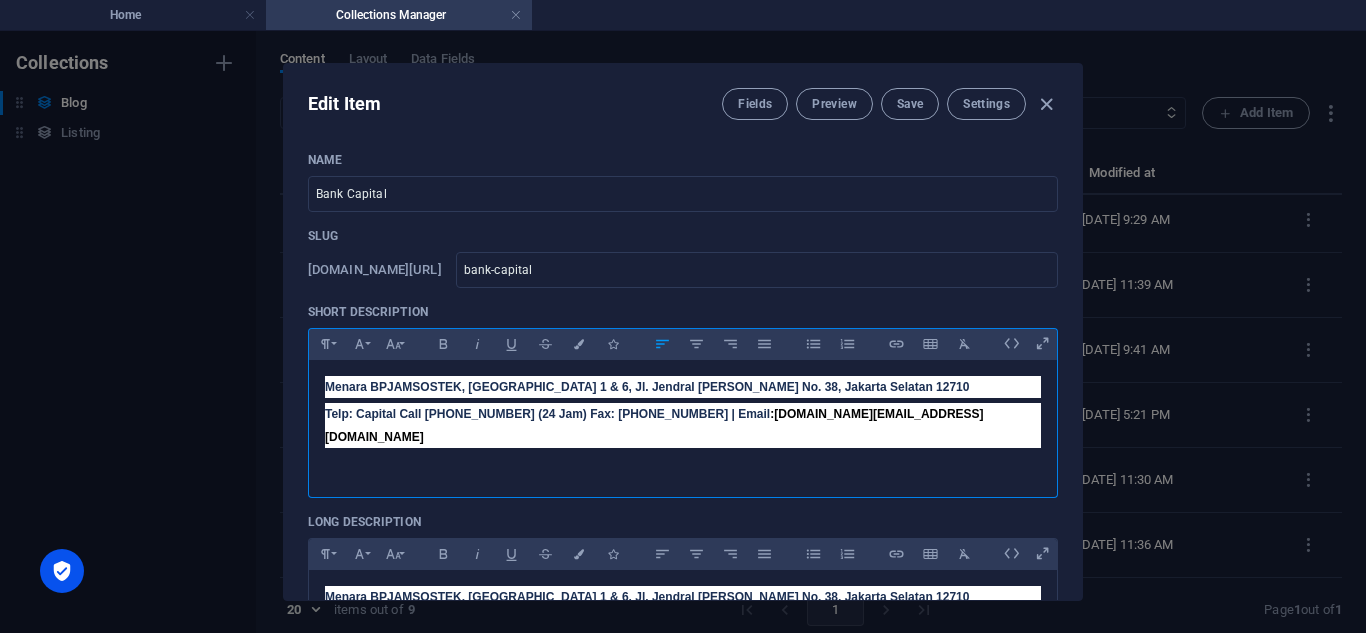 click on "Menara BPJAMSOSTEK, Gedung Utara Lantai 1 & 6, Jl. Jendral Gatot Subroto No. 38, Jakarta Selatan 12710" at bounding box center [647, 387] 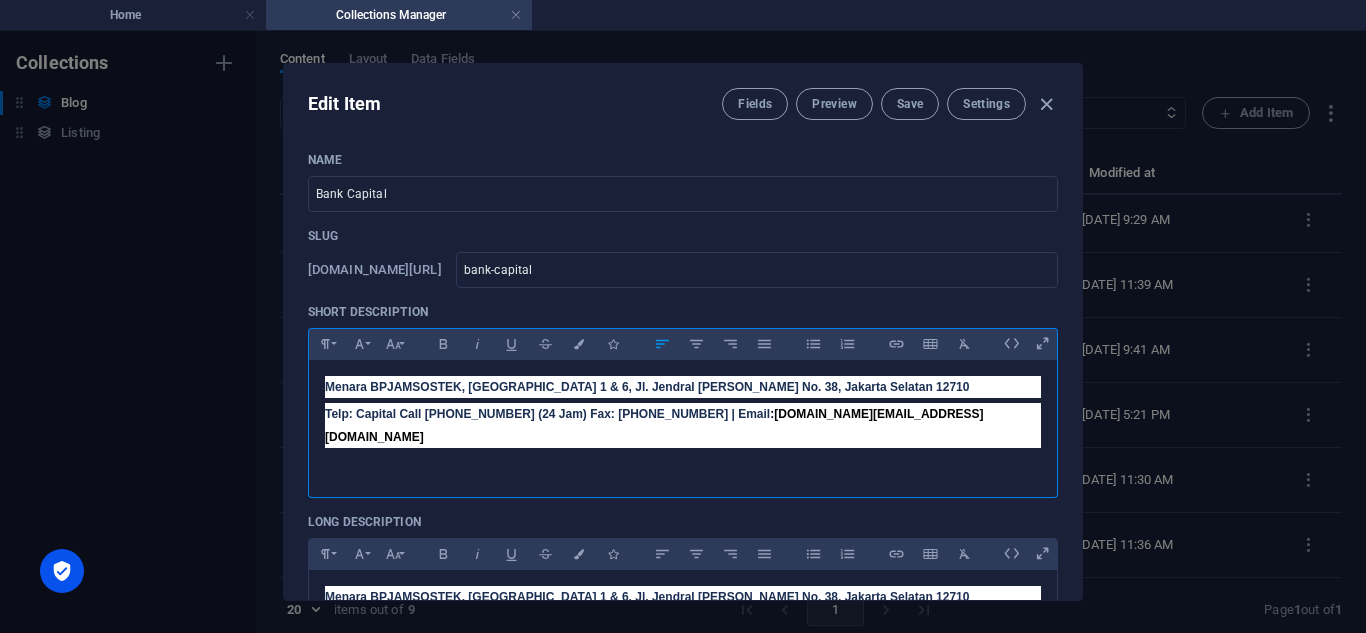 type 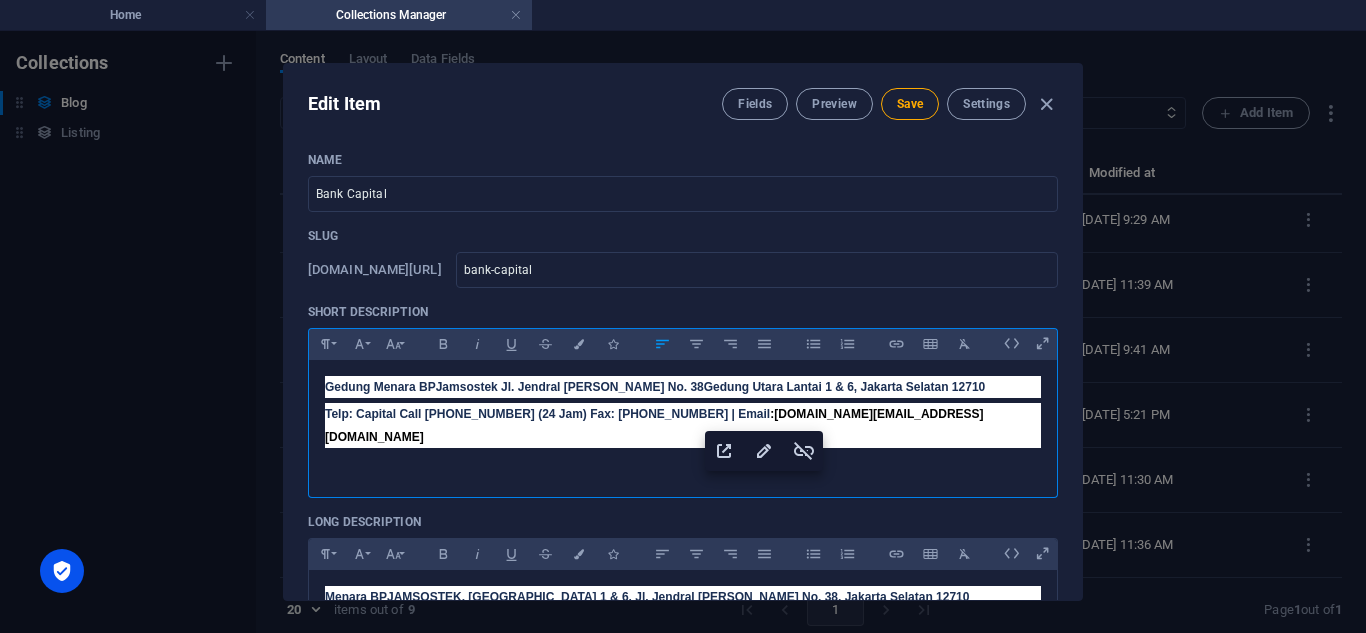 click on "Telp: Capital Call 1500289 (24 Jam) Fax: 021-27938900 | Email :" at bounding box center [549, 414] 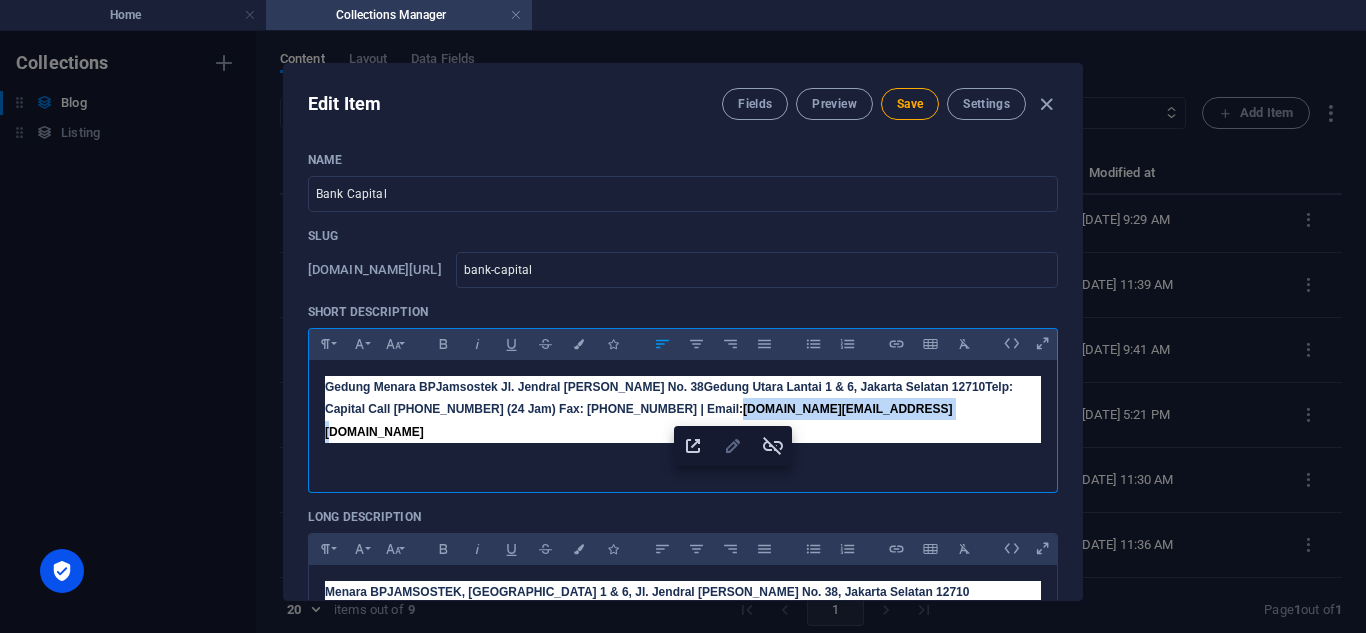 click 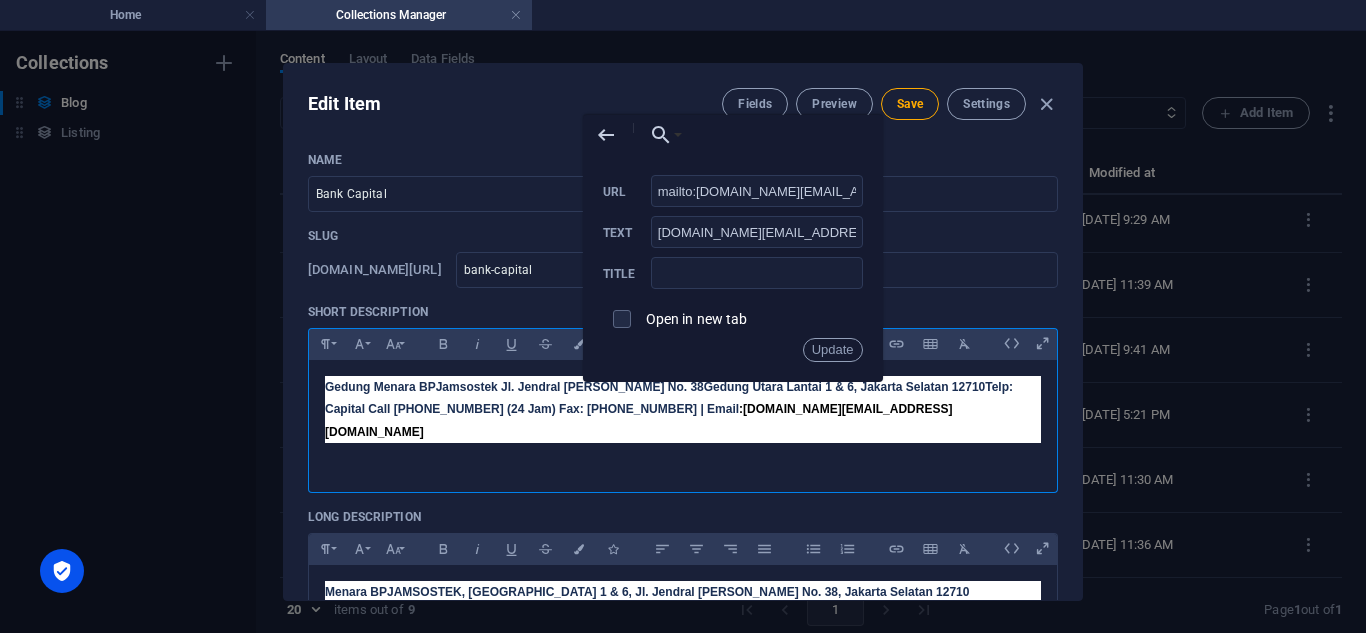 scroll, scrollTop: 0, scrollLeft: 10, axis: horizontal 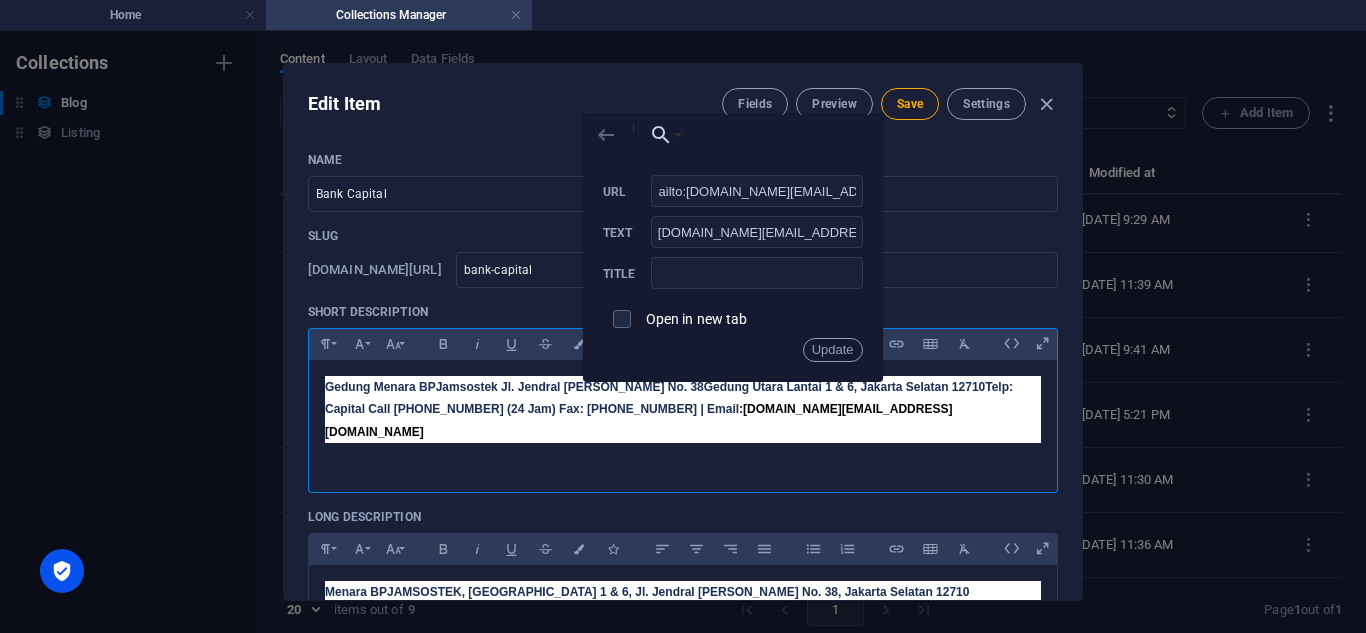 click 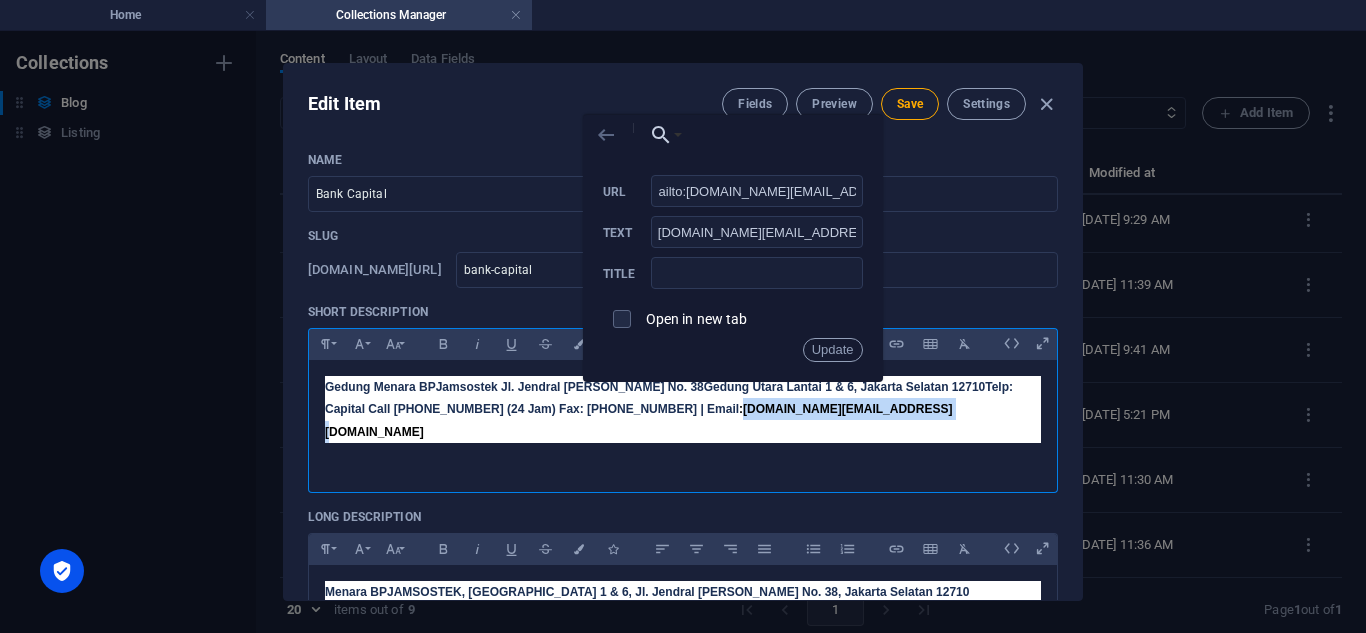 scroll, scrollTop: 0, scrollLeft: 0, axis: both 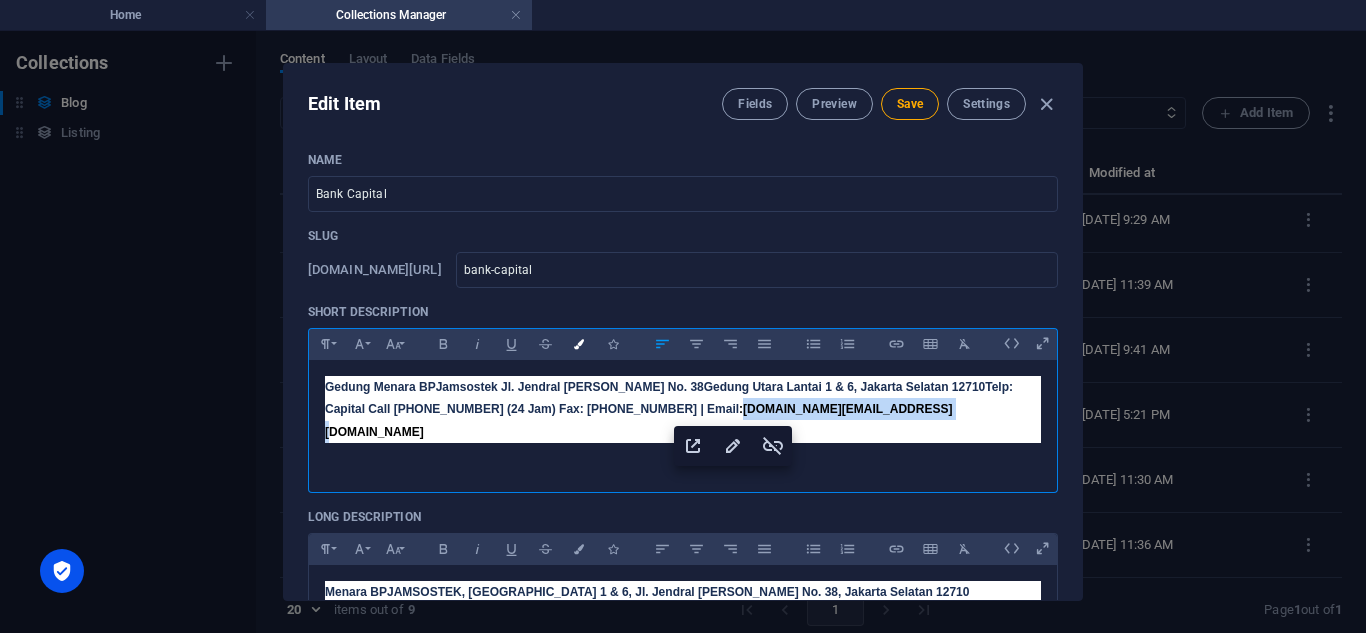 click on "Colors" at bounding box center [579, 344] 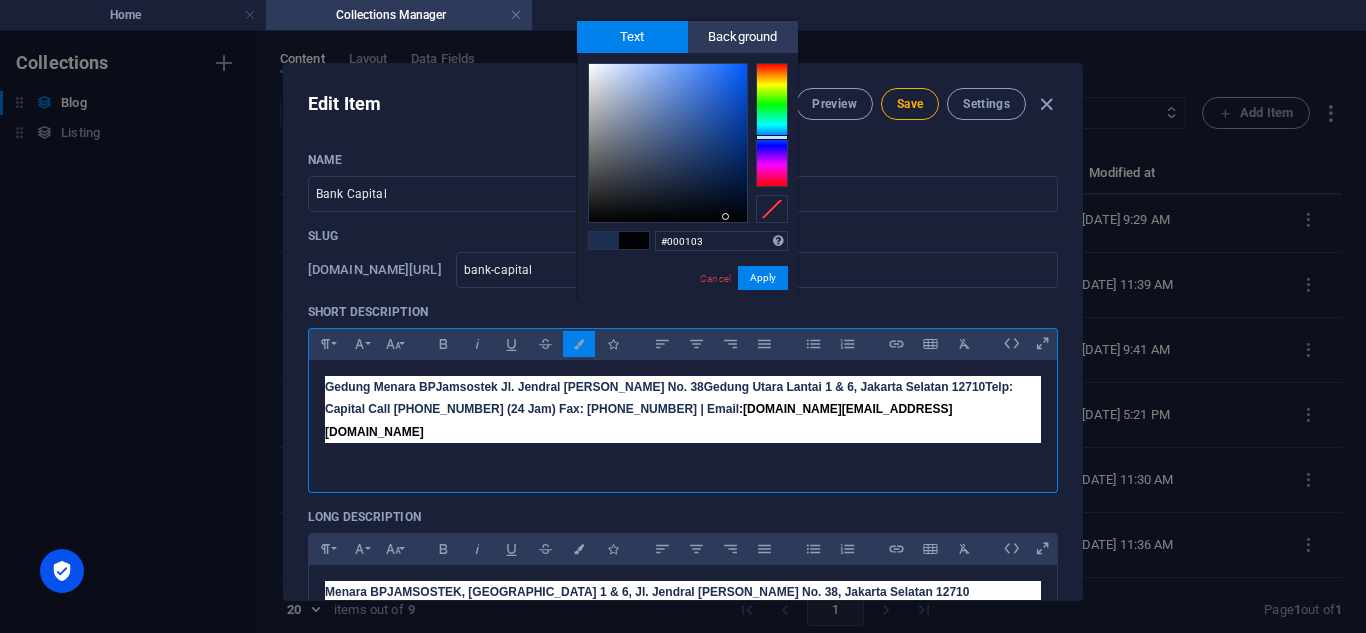 type on "#000000" 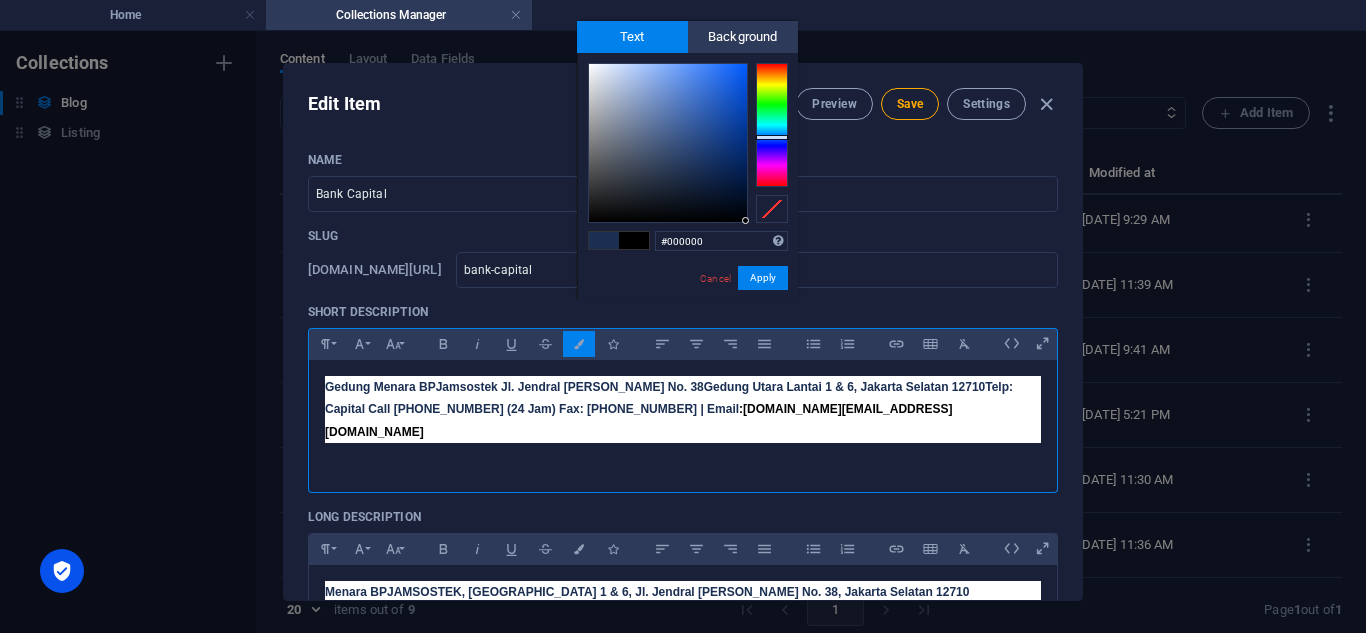 drag, startPoint x: 695, startPoint y: 168, endPoint x: 751, endPoint y: 229, distance: 82.80701 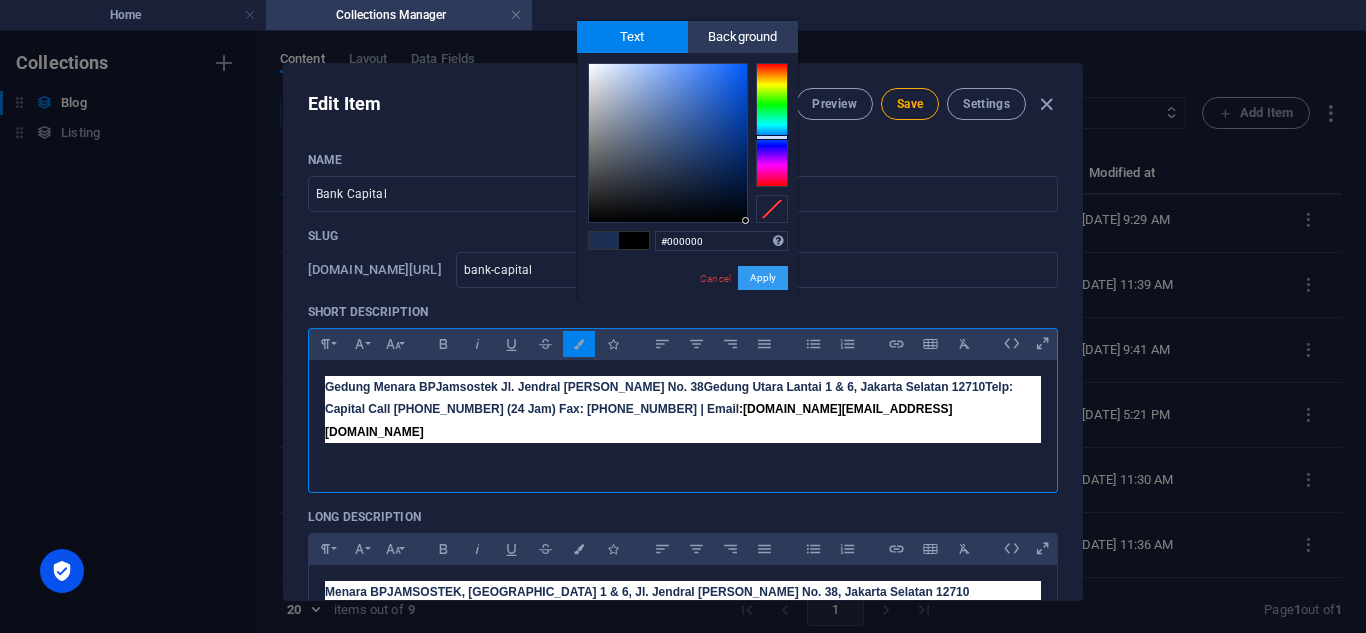 click on "Apply" at bounding box center (763, 278) 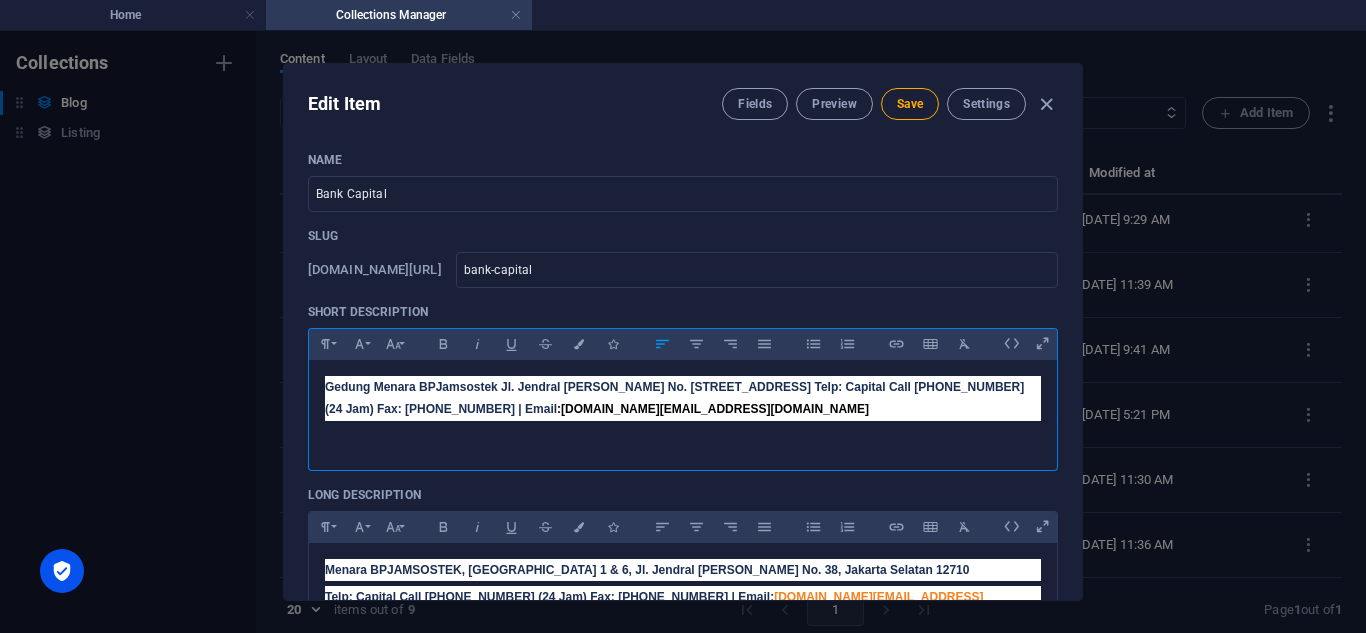 click on "​ ​ Gedung Menara BPJamsostek Jl. Jendral Gatot Subroto No. 38 Gedung Utara Lantai 1 & 6, Jakarta Selatan 12710 Telp: Capital Call 1500289 (24 Jam) Fax: 021-27938900 | Email :  call.center@bankcapital.co.id" at bounding box center [683, 398] 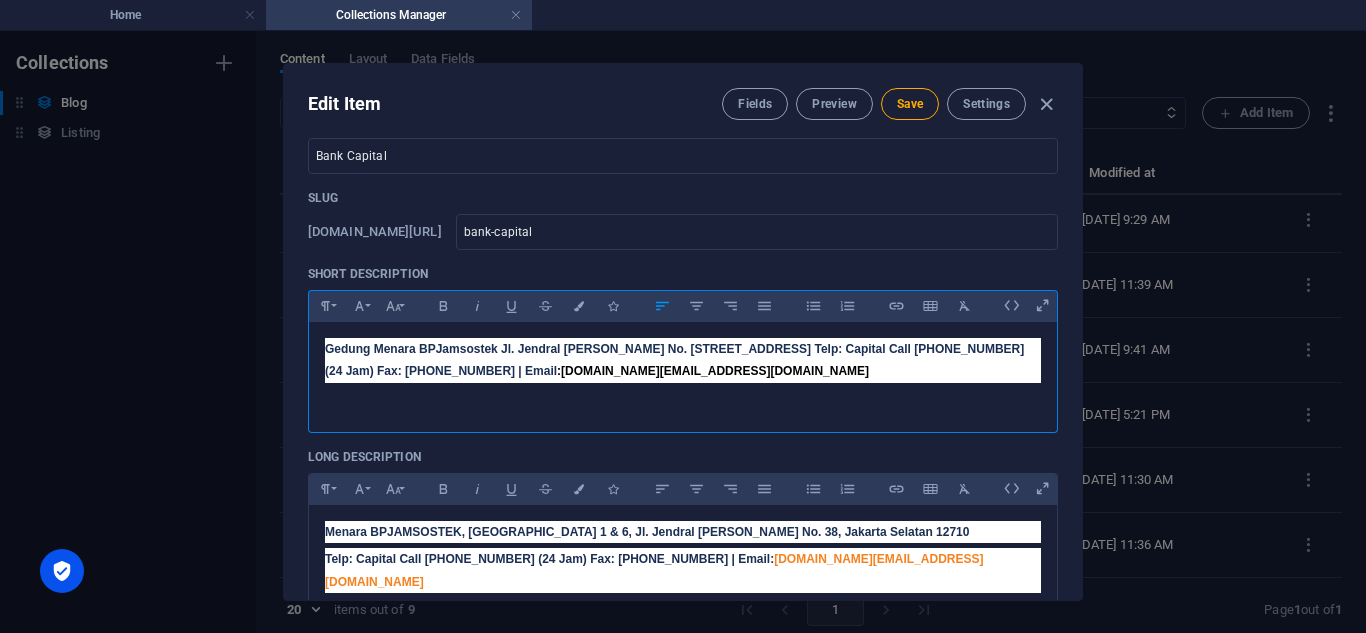 scroll, scrollTop: 39, scrollLeft: 0, axis: vertical 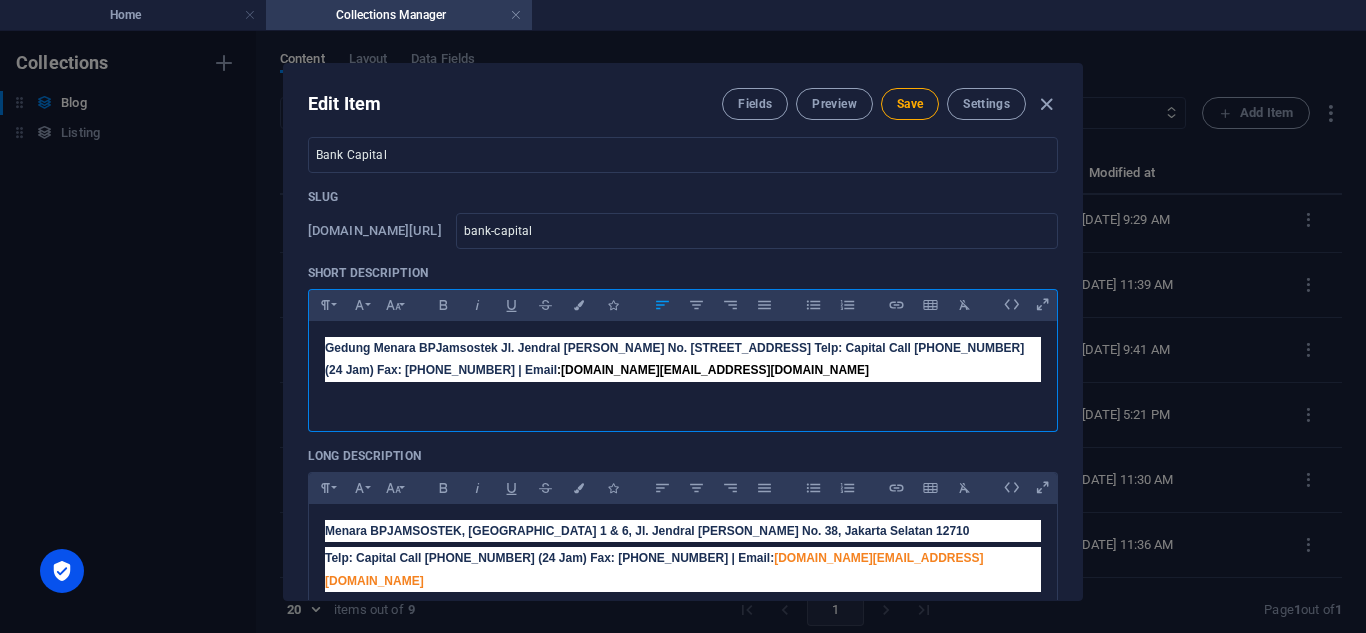 click on "​ ​ Gedung Menara BPJamsostek Jl. Jendral Gatot Subroto No. 38 Gedung Utara Lantai 1 & 6, Jakarta Selatan 12710 Telp: Capital Call 1500289 (24 Jam) Fax: 021-27938900 | Email :  call.center@bankcapital.co.id" at bounding box center [683, 359] 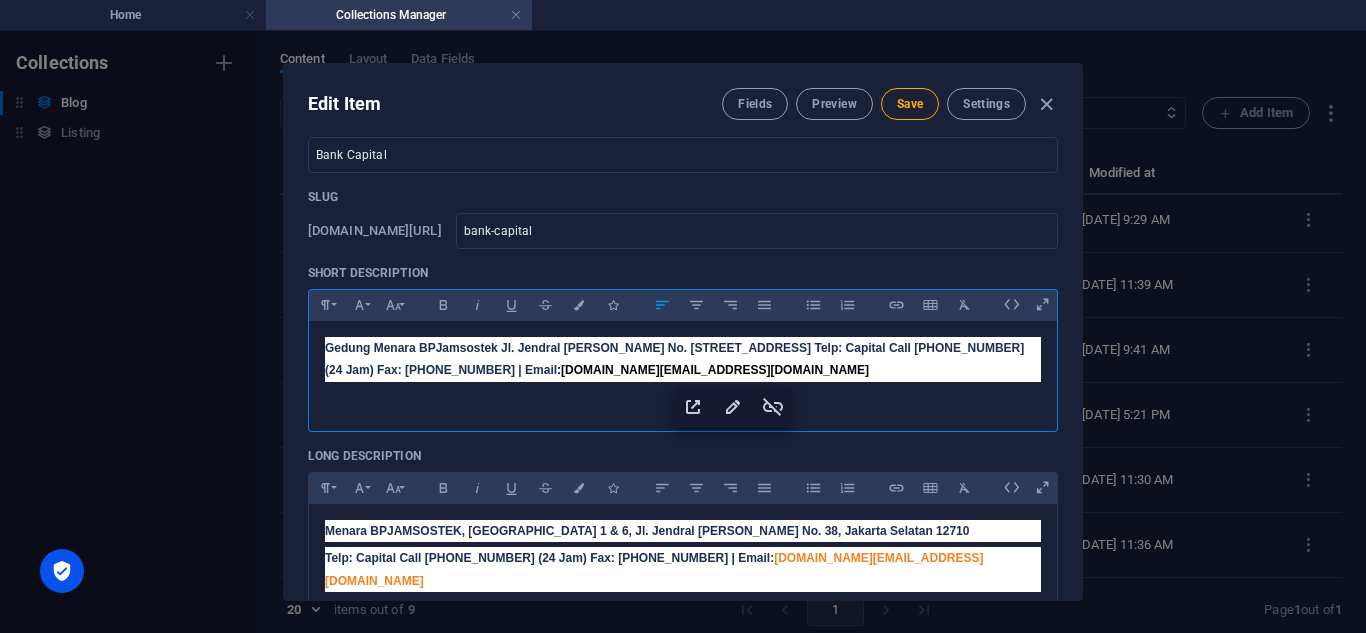 click on "​ ​ Gedung Menara BPJamsostek Jl. Jendral Gatot Subroto No. 38 Gedung Utara Lantai 1 & 6, Jakarta Selatan 12710 Telp: Capital Call 1500289 (24 Jam) Fax: 021-27938900 | Email :" at bounding box center [674, 359] 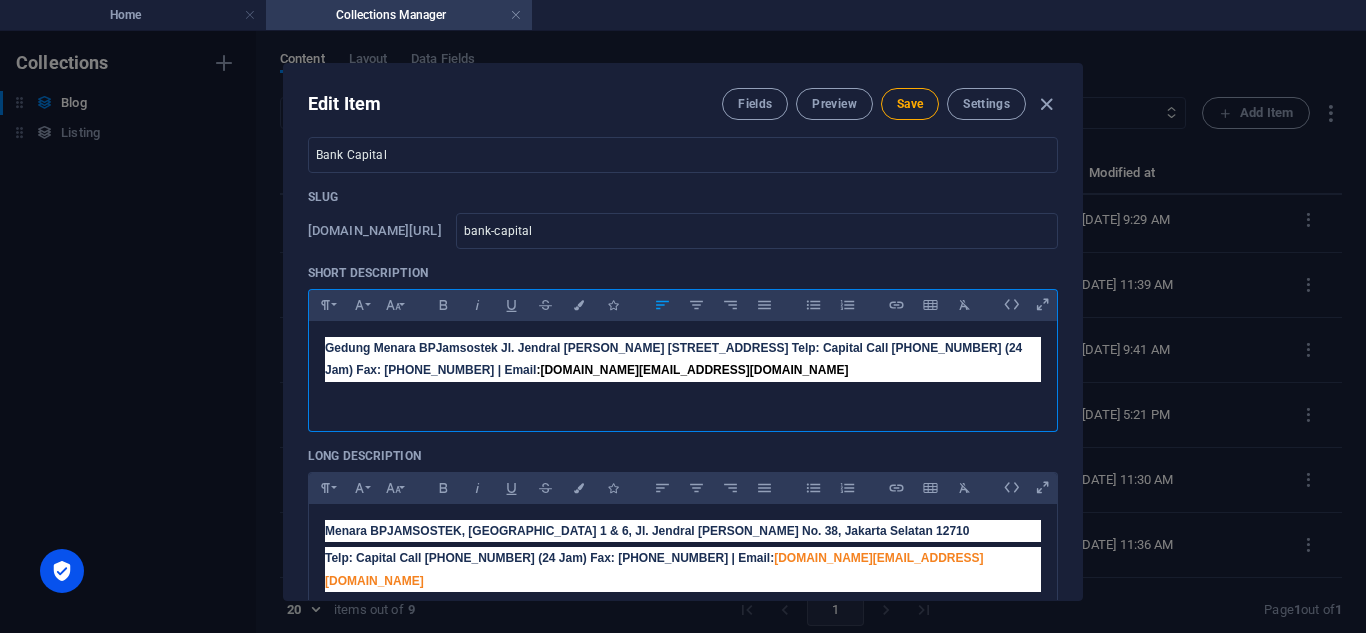 click on "Gedung Menara BPJamsostek Jl. Jendral Gatot Subroto Kav 38 Gedung Utara Lantai 1 & 6, Jakarta Selatan 12710 Telp: Capital Call 1500289 (24 Jam) Fax: 021-27938900 | Email :  call.center@bankcapital.co.id" at bounding box center (683, 359) 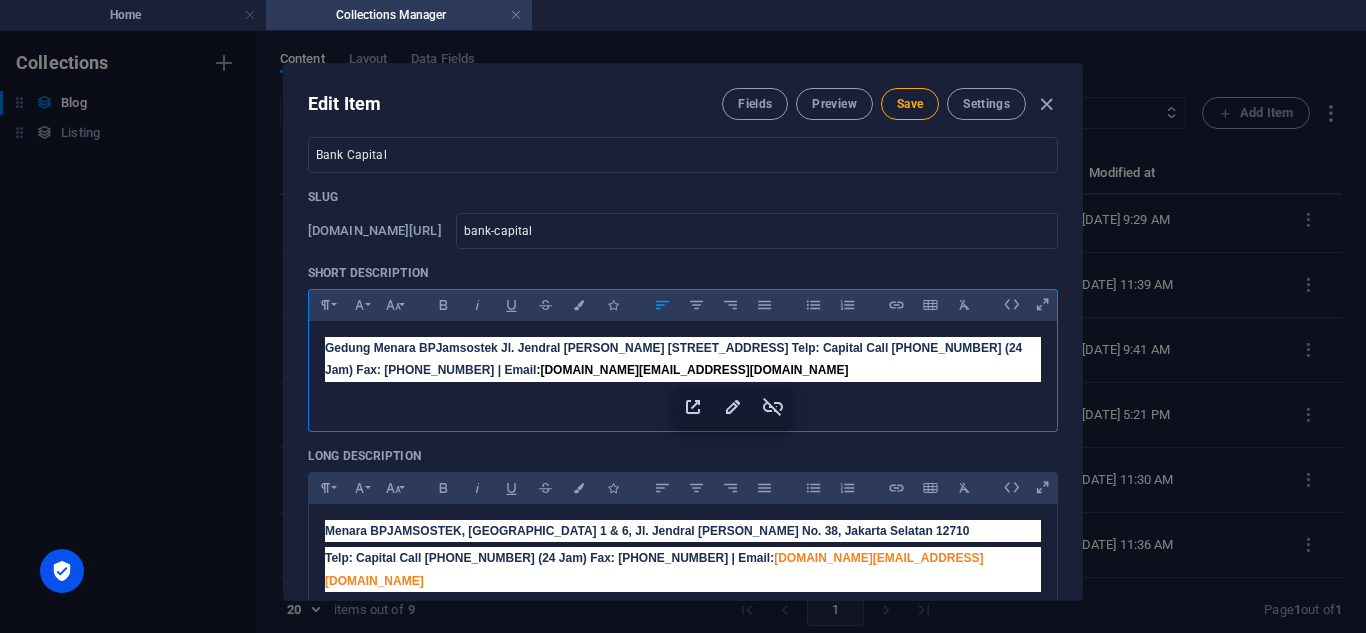 click on "Gedung Menara BPJamsostek Jl. Jendral Gatot Subroto Kav 38 Gedung Utara Lantai 1 & 6, Jakarta Selatan 12710 Telp: Capital Call 1500289 (24 Jam) Fax: 021-27938900 | Email :" at bounding box center [673, 359] 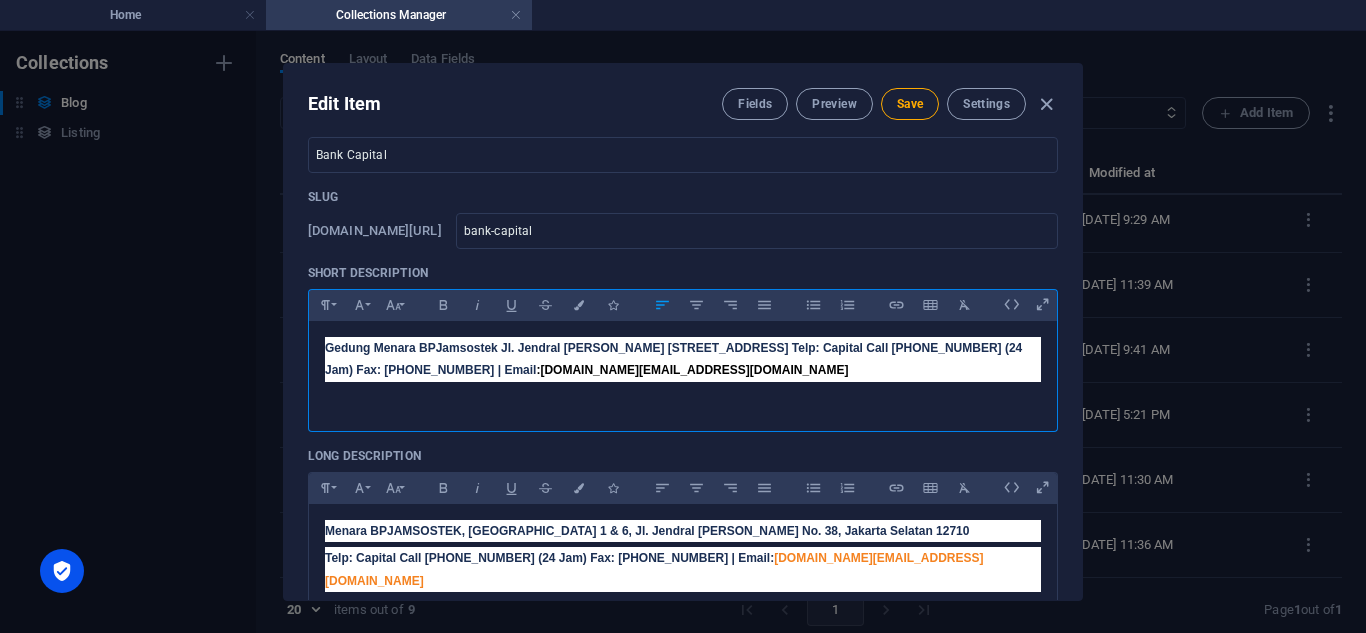 click on "Gedung Menara BPJamsostek Jl. Jendral Gatot Subroto Kav 38 Gedung Utara Lantai 1 & 6 Jakarta Selatan 12710 Telp: Capital Call 1500289 (24 Jam) Fax: 021-27938900 | Email :  call.center@bankcapital.co.id" at bounding box center (683, 359) 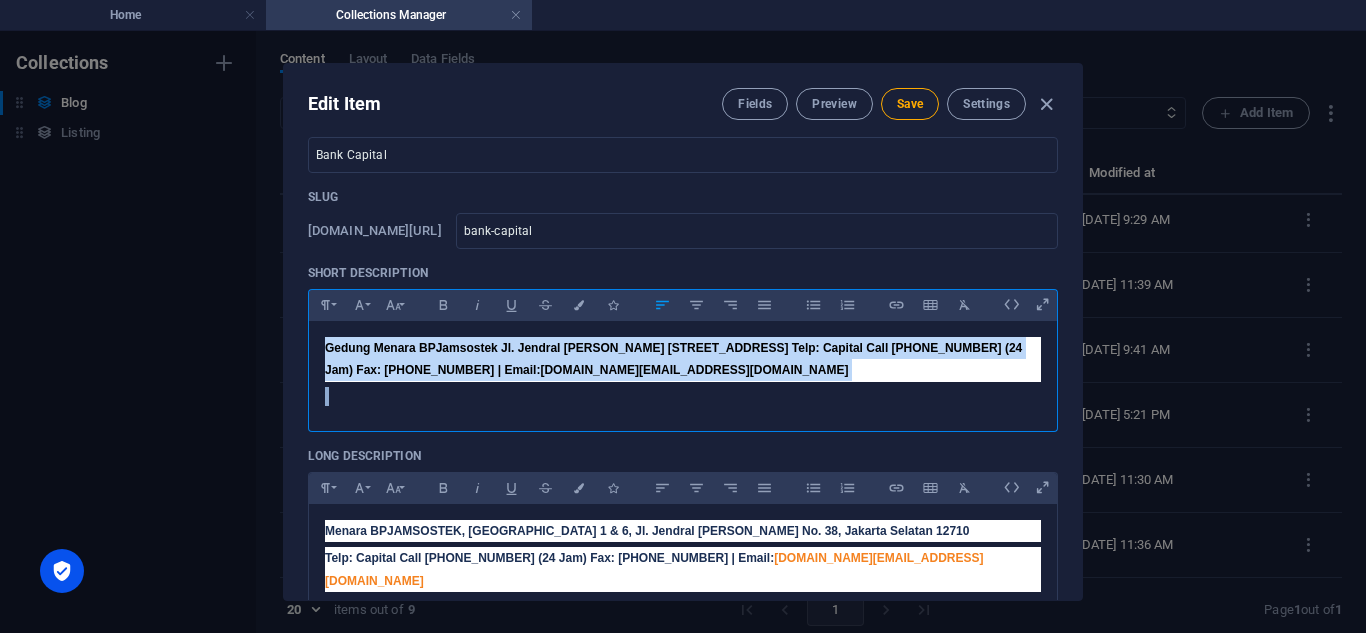 click on "Gedung Menara BPJamsostek Jl. Jendral Gatot Subroto Kav 38 Gedung Utara Lantai 1 & 6 Jakarta Selatan 12710 Telp: Capital Call 1500289 (24 Jam) Fax: 021-27938900 | Email :  call.center@bankcapital.co.id" at bounding box center (683, 359) 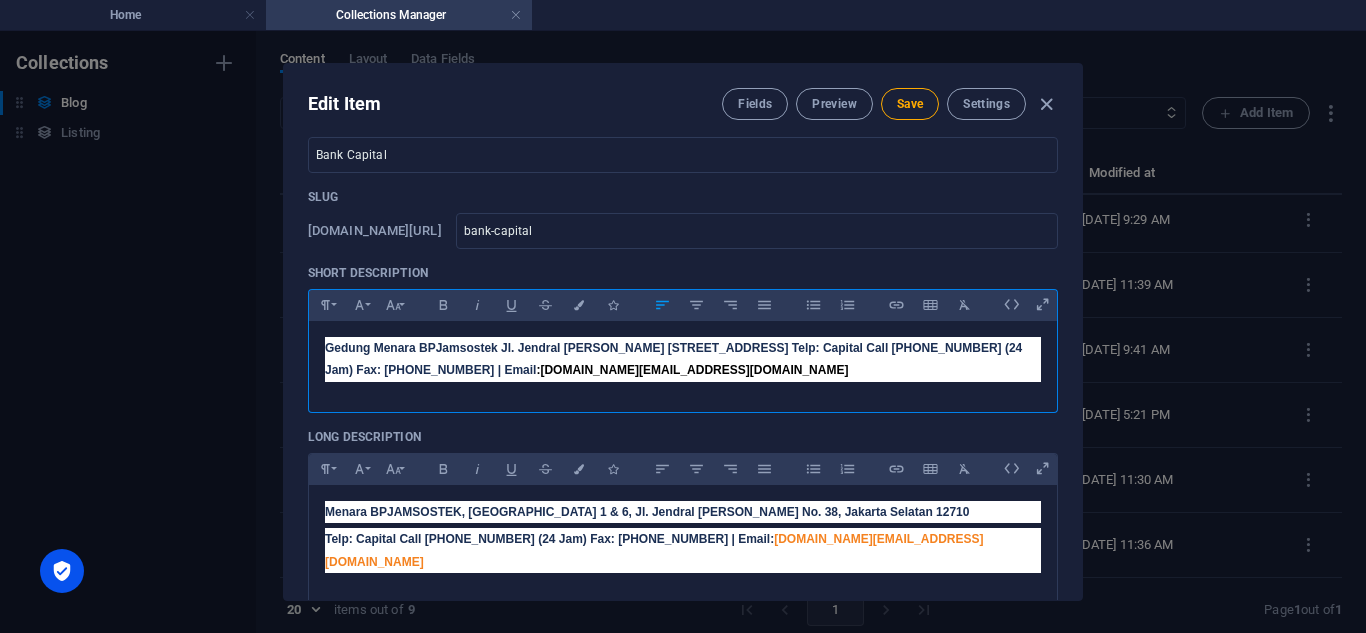 click on "Gedung Menara BPJamsostek Jl. Jendral Gatot Subroto Kav 38 Gedung Utara Lantai 1 & 6 Jakarta Selatan 12710 Telp: Capital Call 1500289 (24 Jam) Fax: 021-27938900 | Email :" at bounding box center (673, 359) 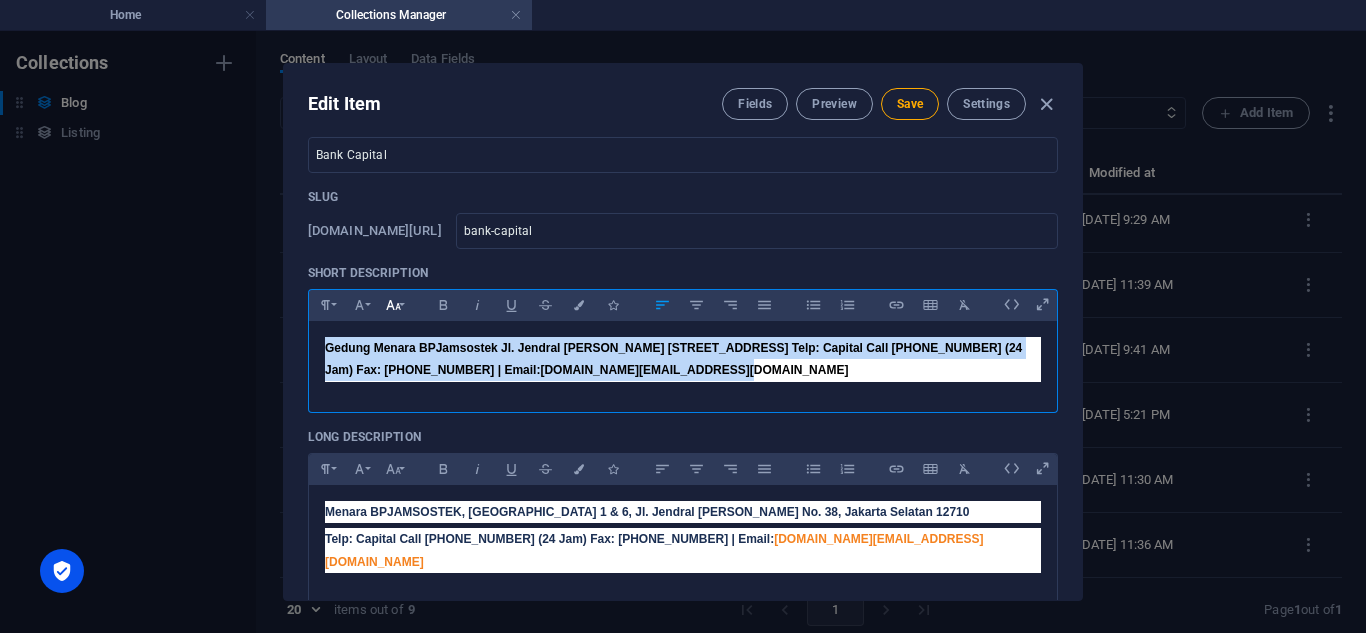click 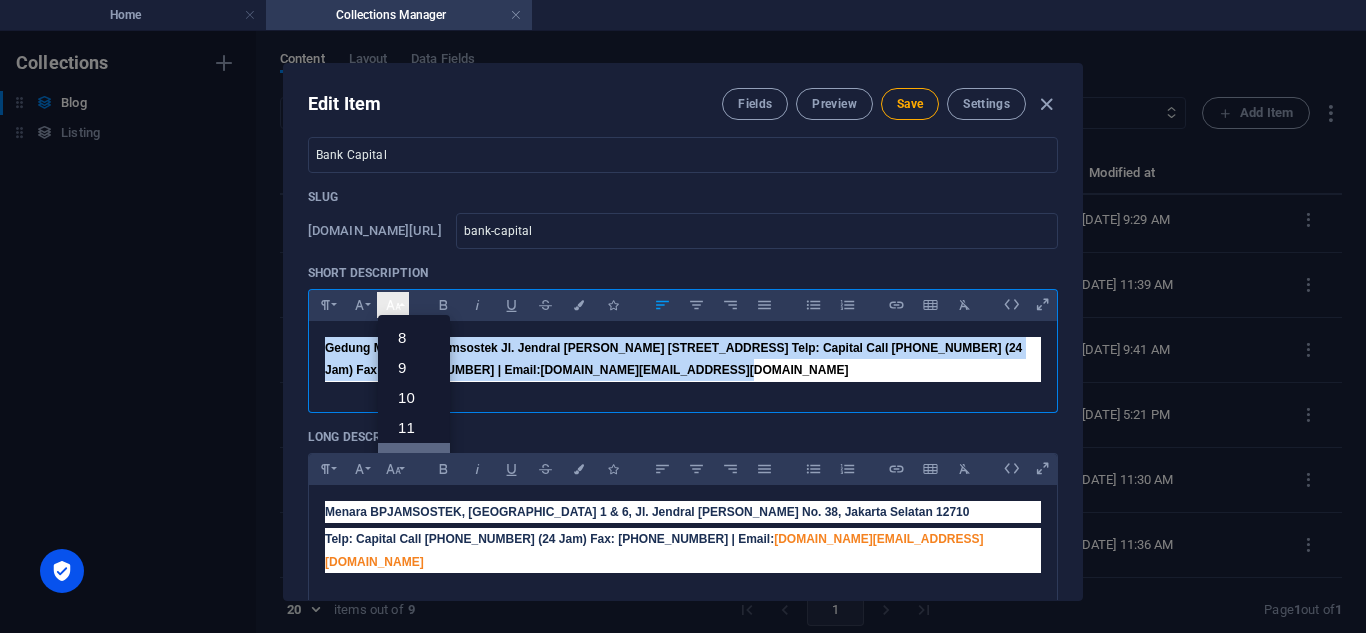 scroll, scrollTop: 143, scrollLeft: 0, axis: vertical 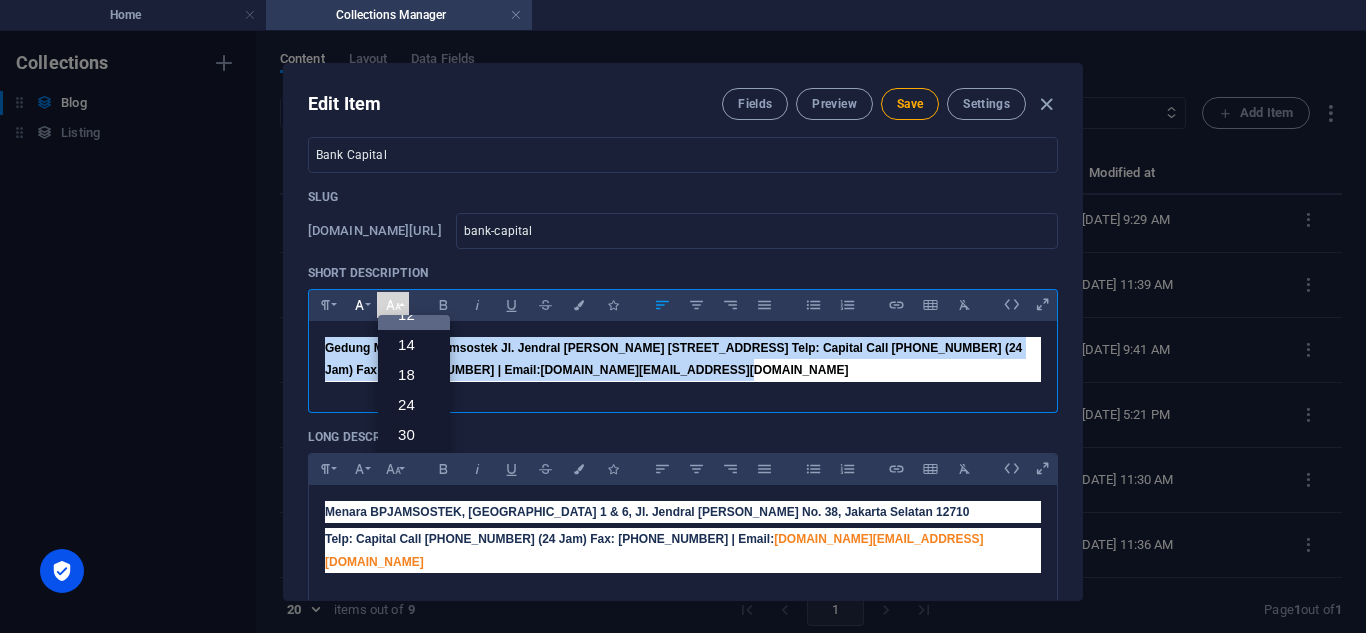 click 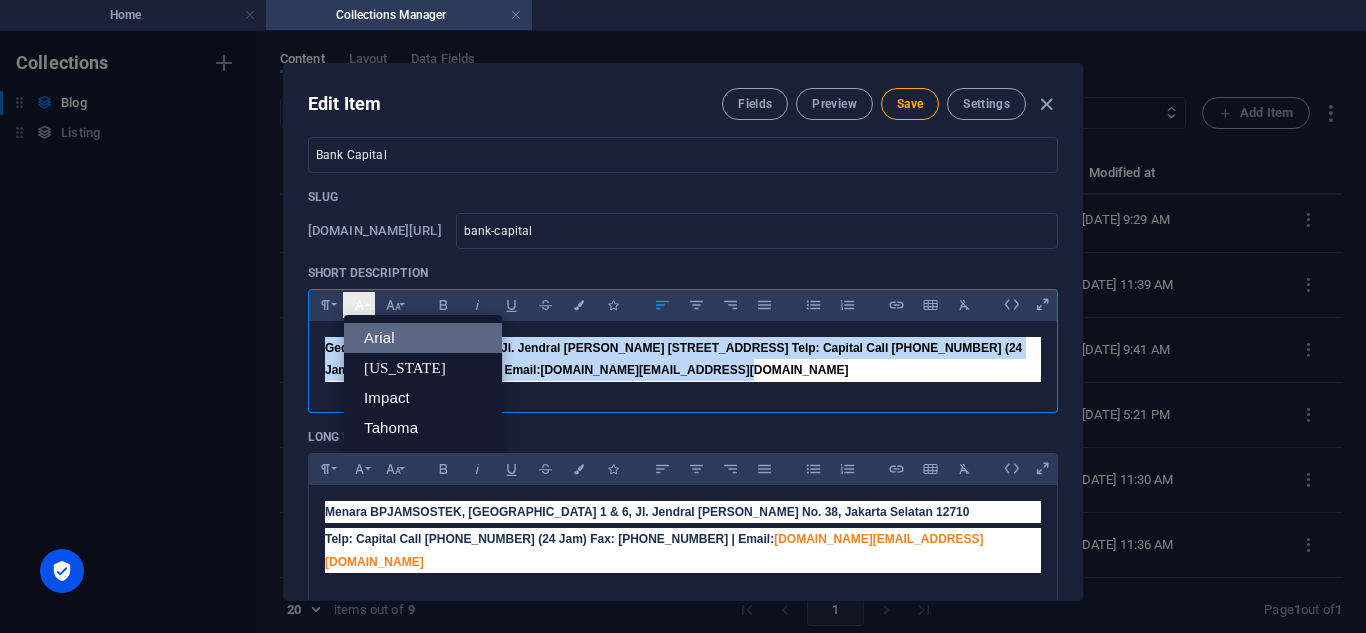 scroll, scrollTop: 0, scrollLeft: 0, axis: both 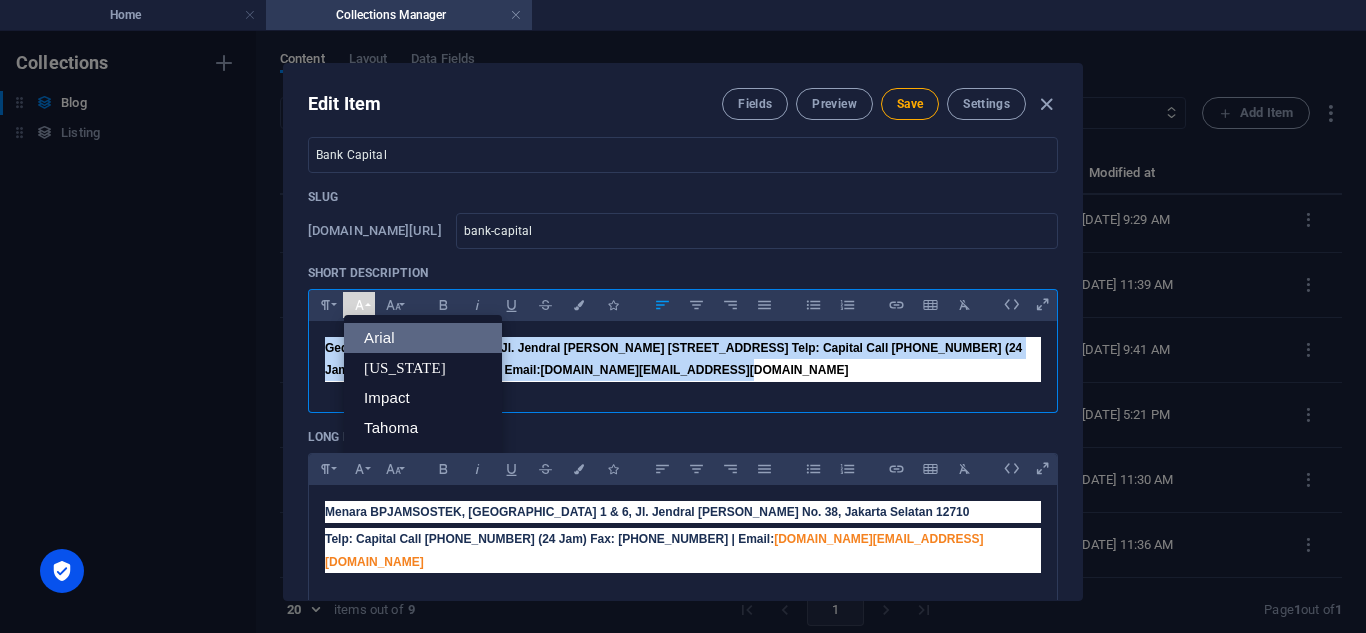 click on "Arial" at bounding box center [423, 338] 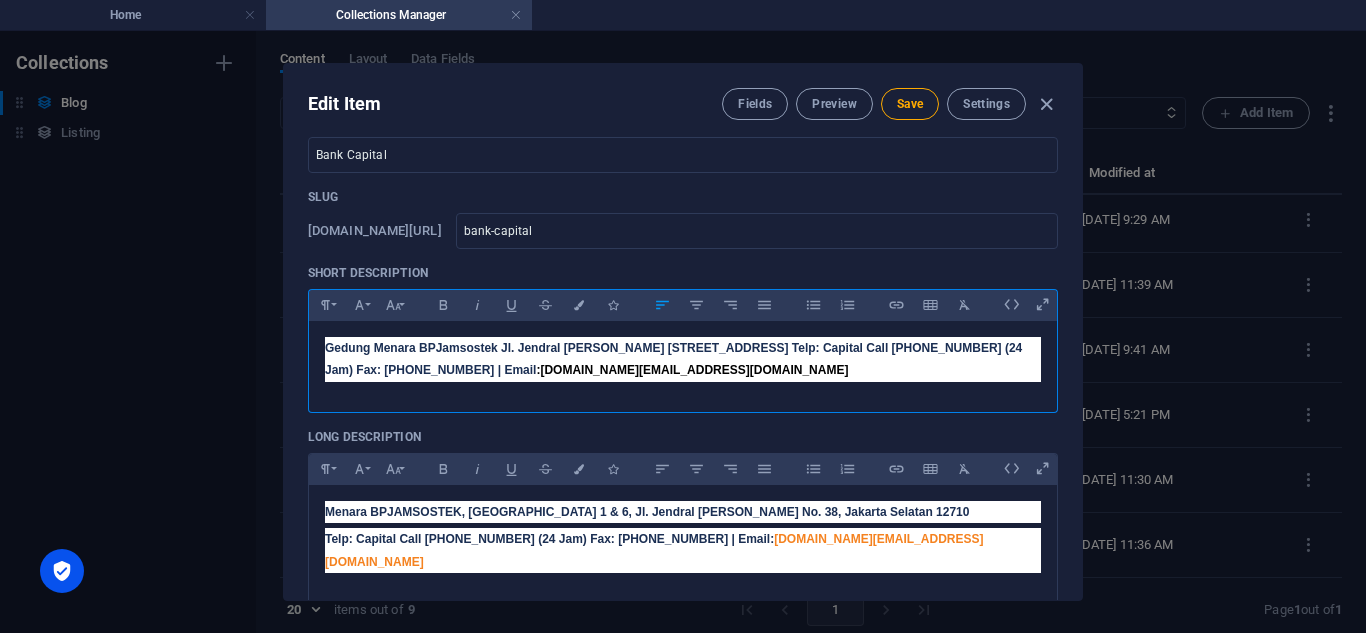 click on "Gedung Menara BPJamsostek Jl. Jendral Gatot Subroto Kav 38 Gedung Utara Lantai 1 & 6 Jakarta Selatan 12710 Telp: Capital Call 1500289 (24 Jam) Fax: 021-27938900 | Email :  call.center@bankcapital.co.id" at bounding box center (683, 359) 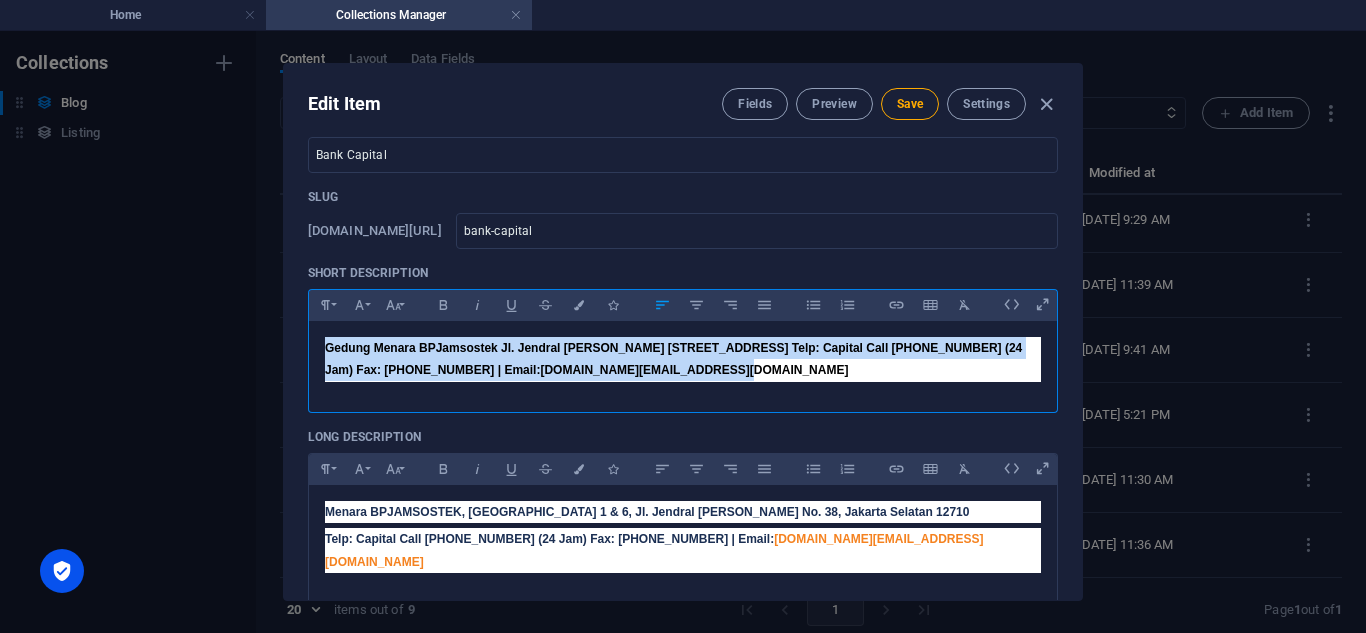 copy on "Gedung Menara BPJamsostek Jl. Jendral Gatot Subroto Kav 38 Gedung Utara Lantai 1 & 6 Jakarta Selatan 12710 Telp: Capital Call 1500289 (24 Jam) Fax: 021-27938900 | Email :  call.center@bankcapital.co.id" 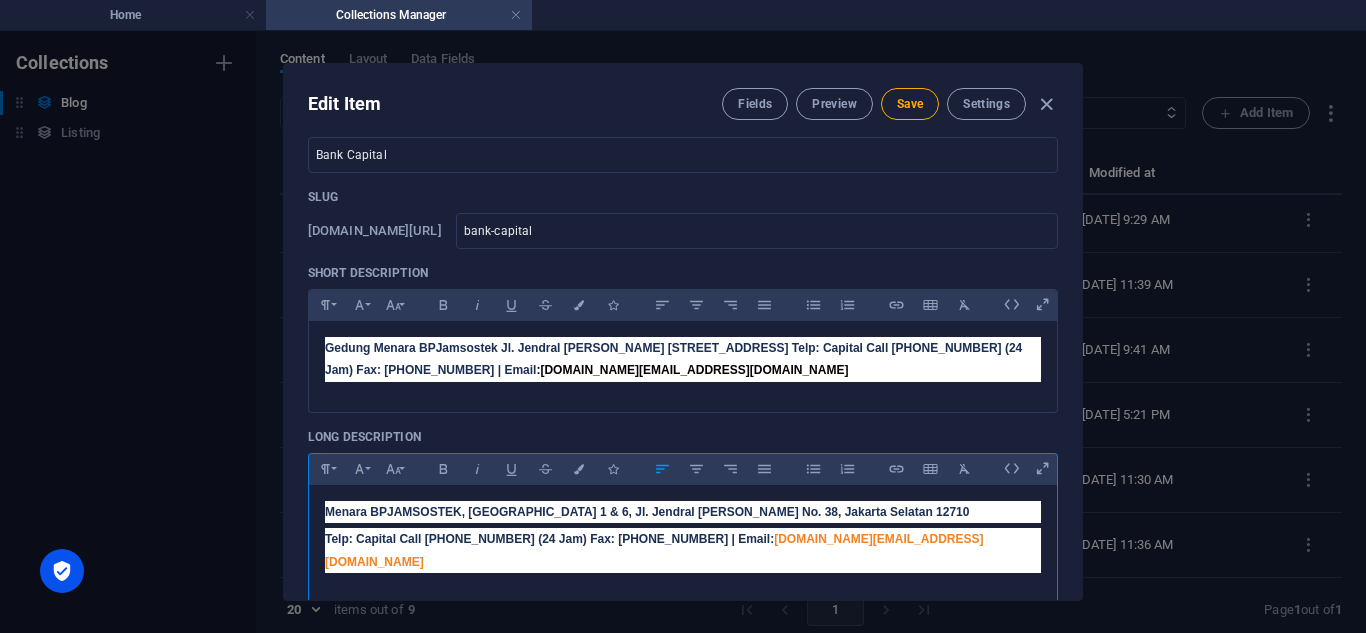 click on "Telp: Capital Call 1500289 (24 Jam) Fax: 021-27938900 | Email:  call.center@bankcapital.co.id" at bounding box center (683, 550) 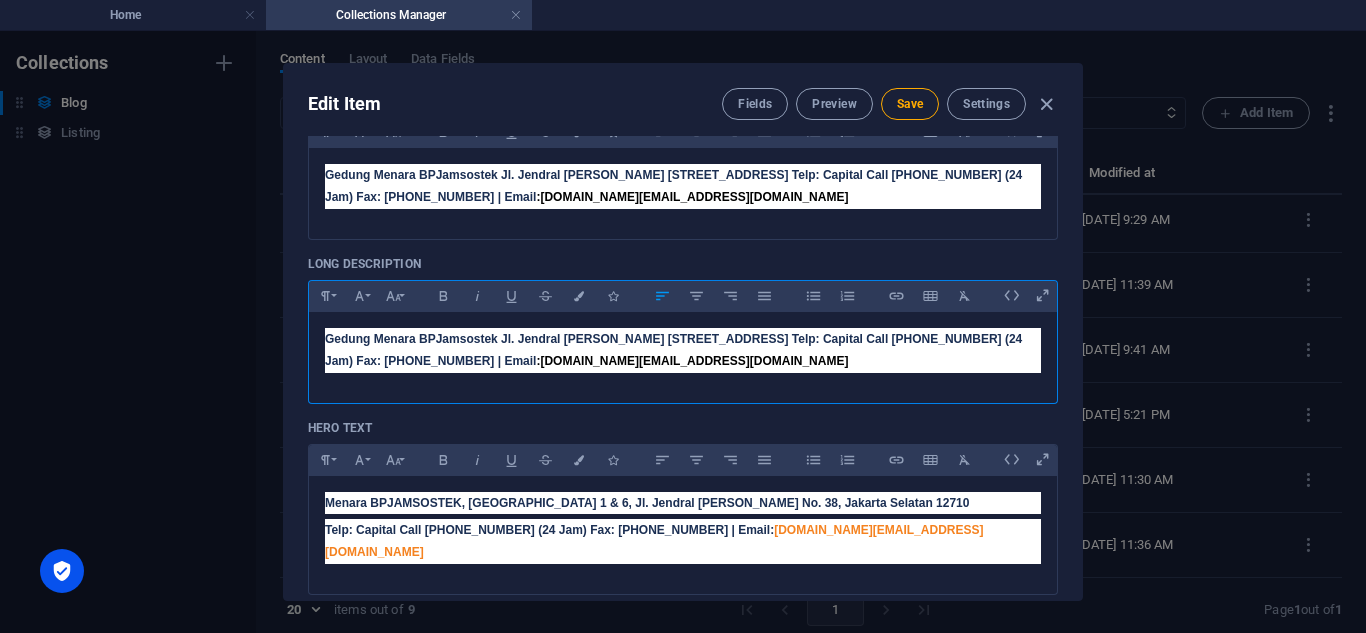 scroll, scrollTop: 217, scrollLeft: 0, axis: vertical 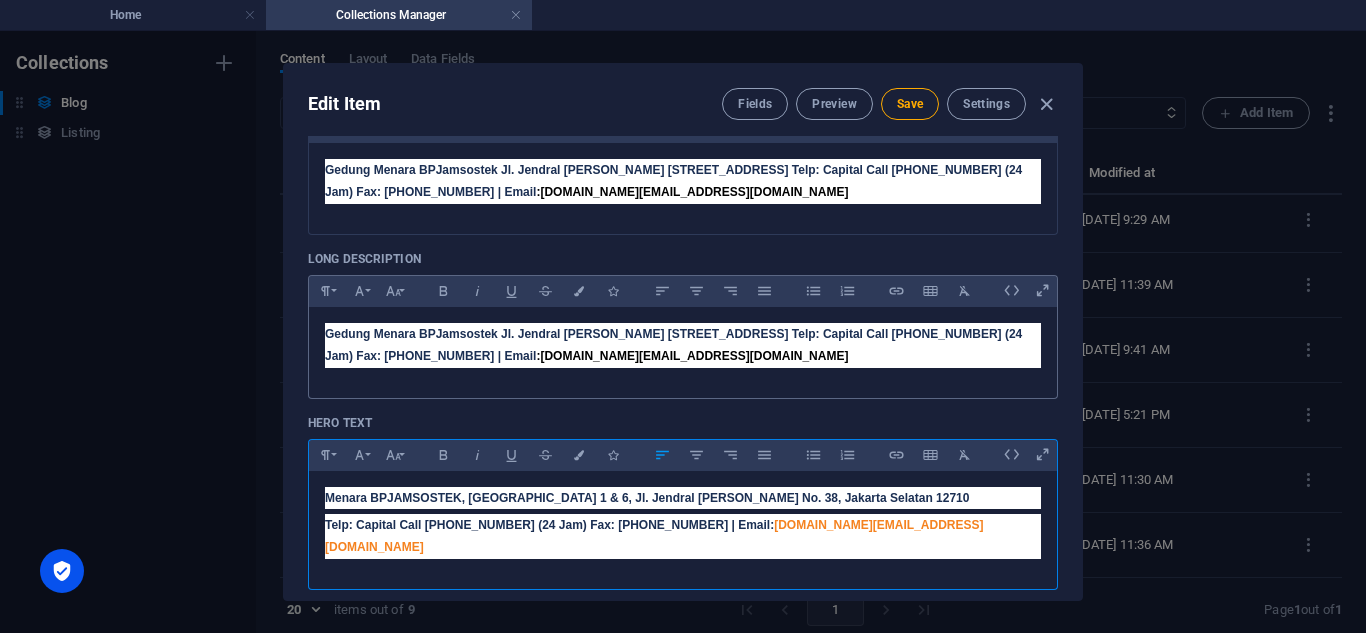 click on "Telp: Capital Call 1500289 (24 Jam) Fax: 021-27938900 | Email:  call.center@bankcapital.co.id" at bounding box center [683, 536] 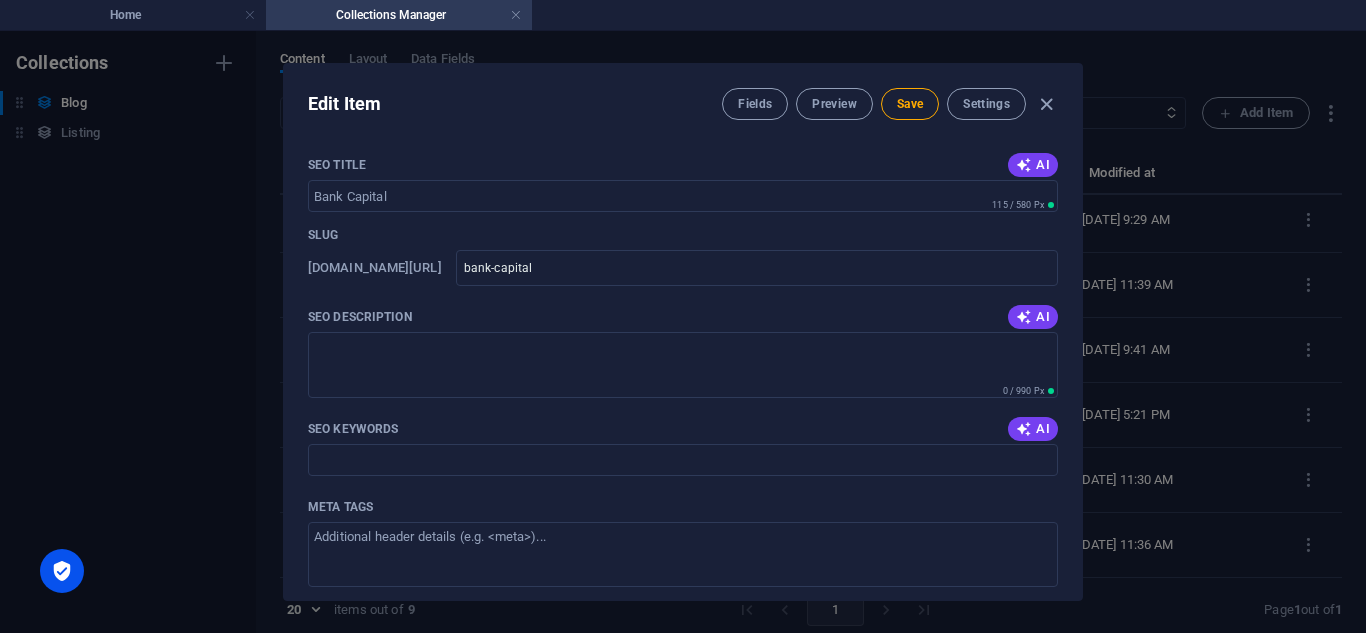 scroll, scrollTop: 1649, scrollLeft: 0, axis: vertical 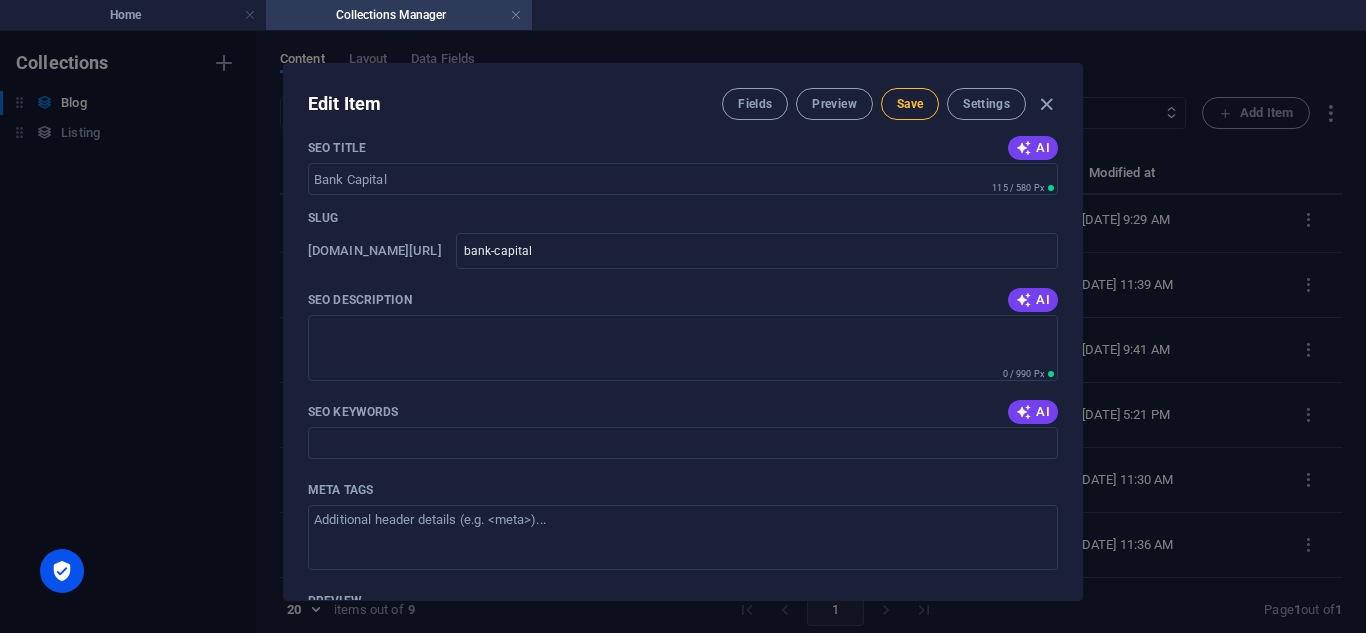 click on "Save" at bounding box center [910, 104] 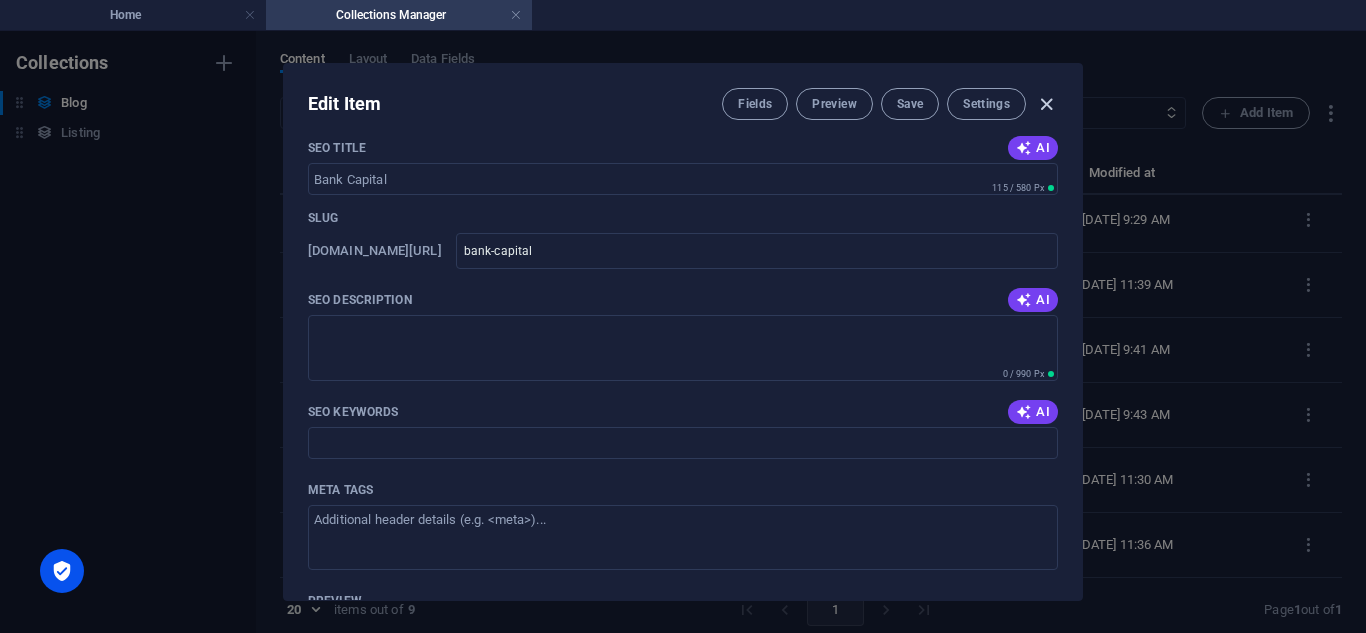 click at bounding box center [1046, 104] 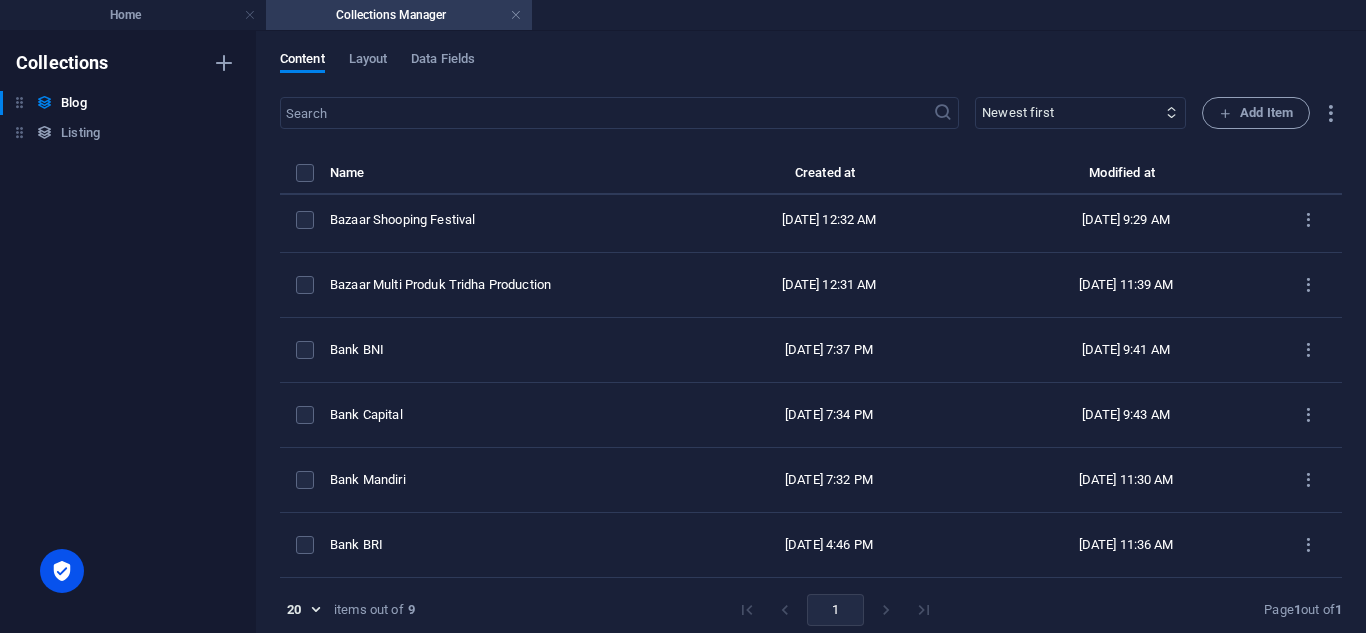 type on "2025-07-11" 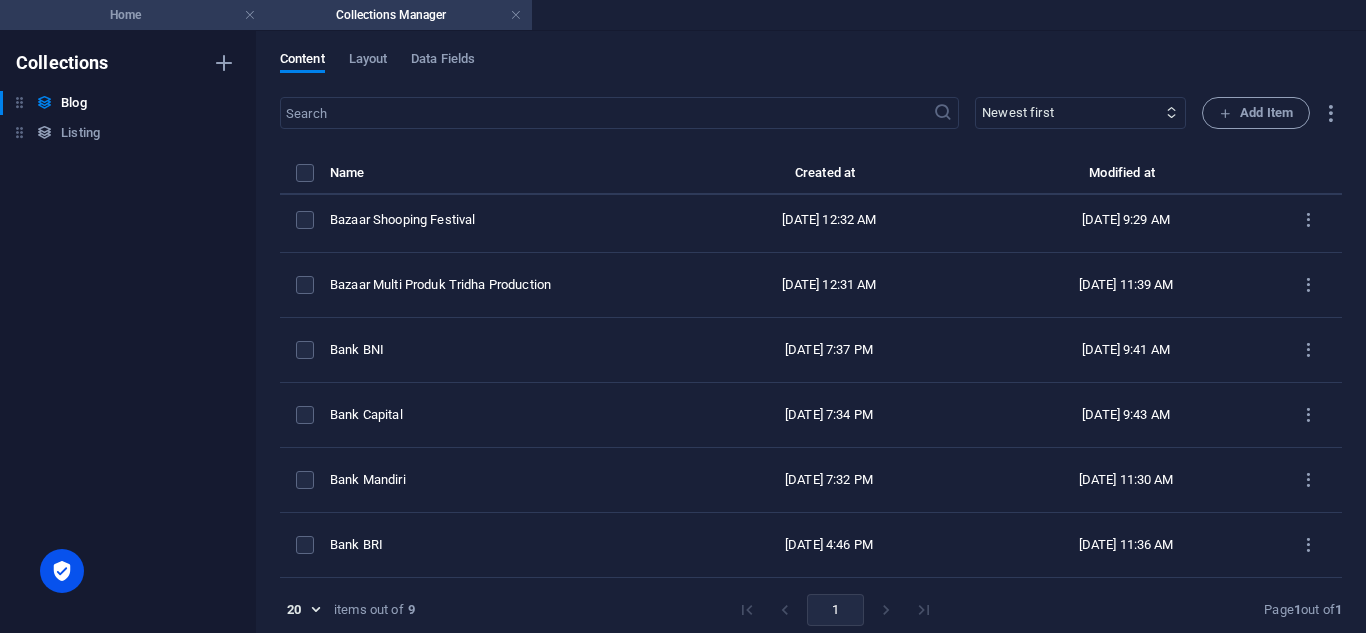 click on "Home" at bounding box center (133, 15) 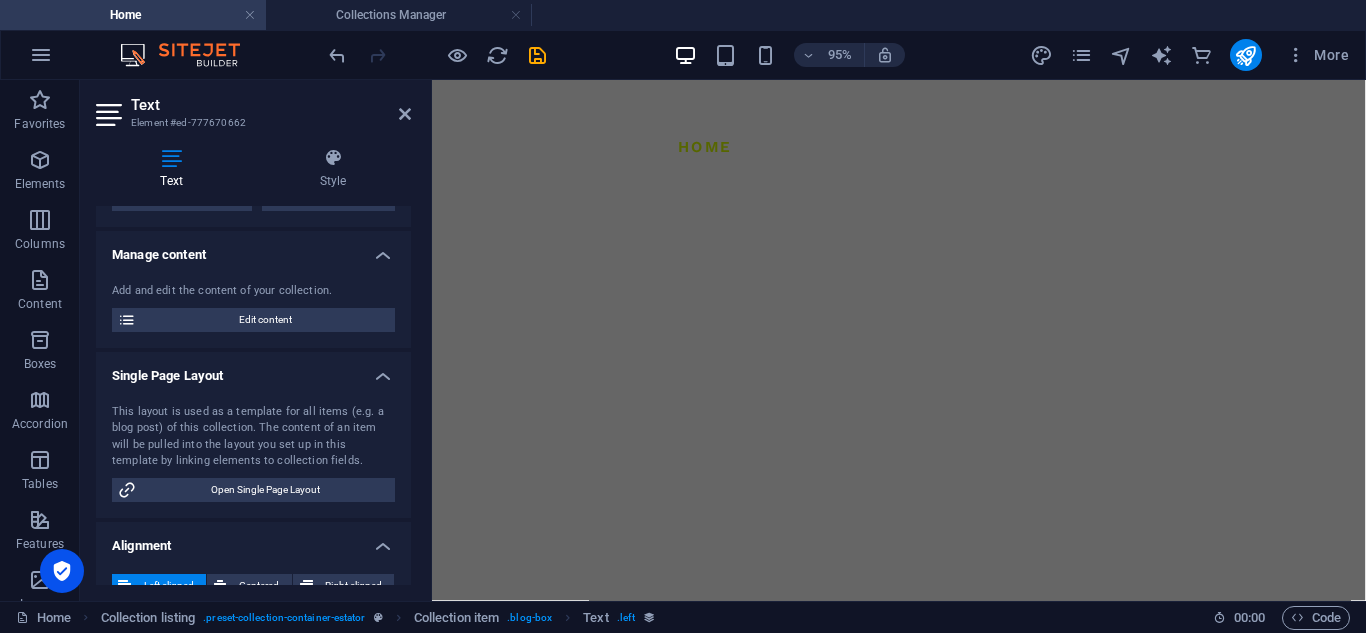 scroll, scrollTop: 2511, scrollLeft: 0, axis: vertical 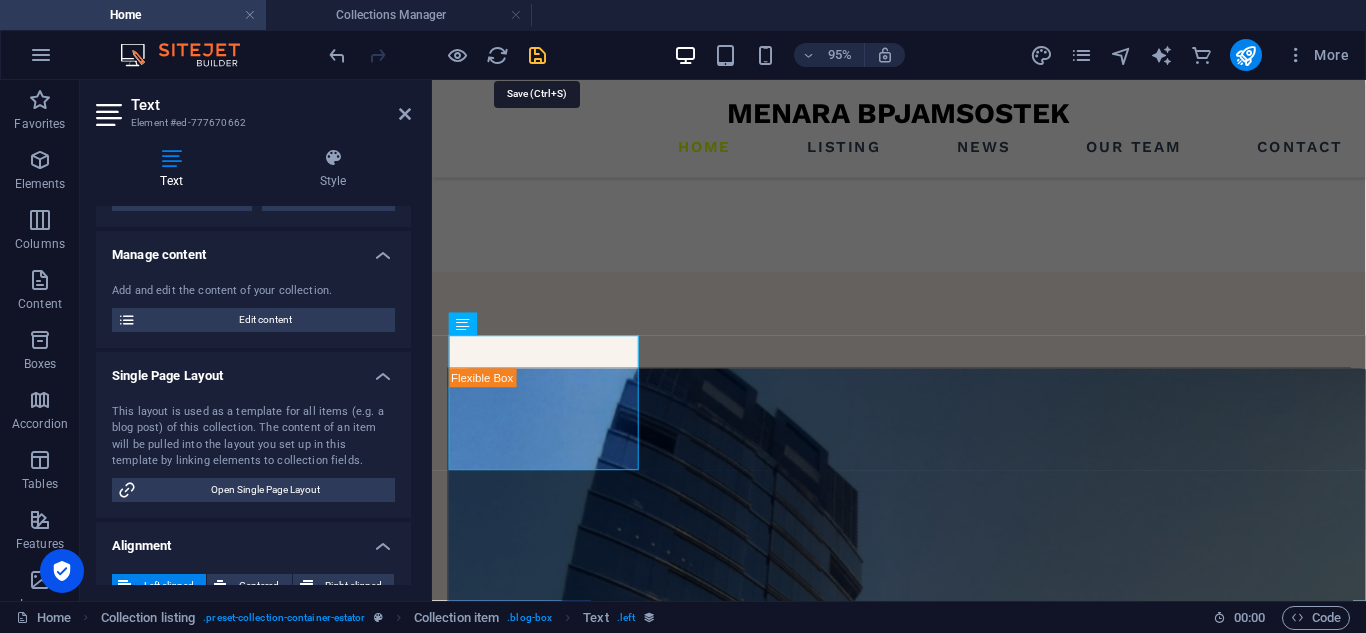 click at bounding box center [537, 55] 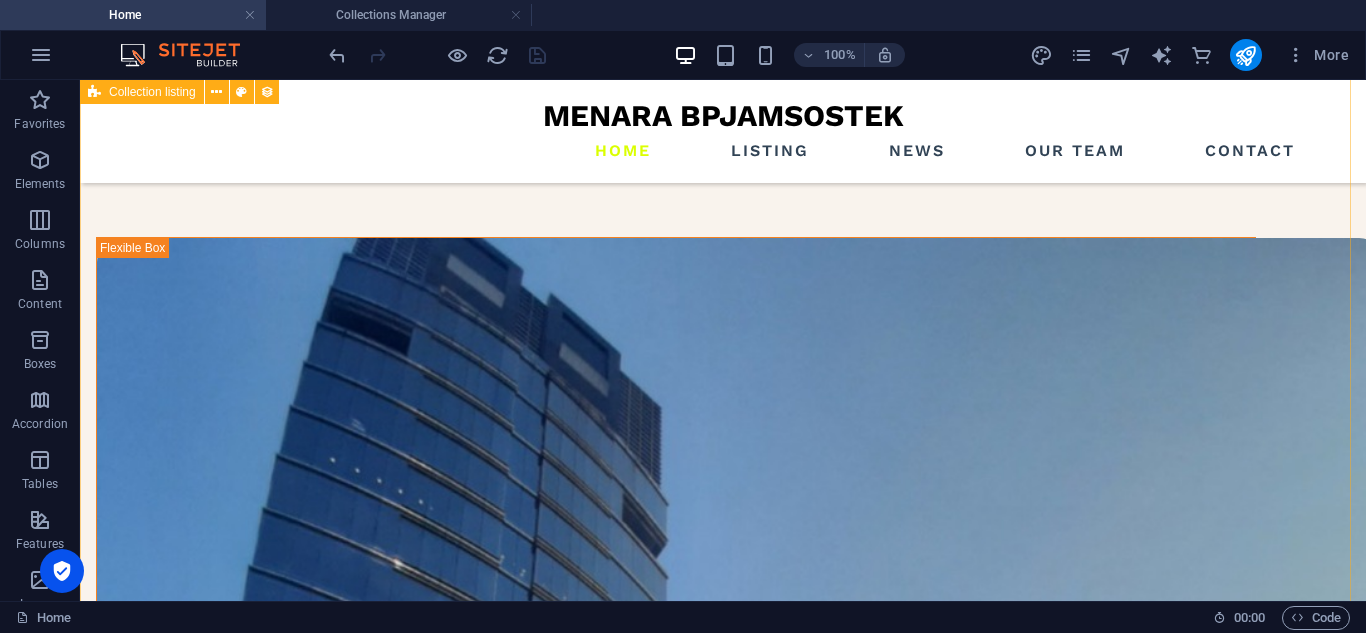 click on "Bank BNI Menara BPJamsostek Jl Gatot Subroto Kav 38 Lantai 1 Utara Kota Jakarta Selatan, DKI Jakarta - 12710 Telepon : (021) 52961514 Bank Capital Menara BPJAMSOSTEK, Gedung Utara Lantai 1 & 6, Jl. Jendral Gatot Subroto No. 38, Jakarta Selatan 12710 Telp: Capital Call 1500289 (24 Jam) Fax: 021-27938900 | Email :  call.center@bankcapital.co.id Bank Mandiri Gedung Menara Jamsostek, Jl. Jend. Gatot Subroto Kav. 38 Jakarta Selatan , DKI Jakarta, Indonesia 12710 lantai 1 Utara Phone:  (021) 52961514, (021) 52962256 - 57, (021) 52962263 Fax:  (021) 52961513 Bank BRI Gedung Menara Jamsostek, Jl. Jend Gatot Subroto No. 38 Jakarta Selatan , DKI Jakarta, Indonesia 12710 Phone:  (021) 52961529, (021) 45600777 Fax:  (021) 52902369  Vorherige Nächste" at bounding box center [723, 3682] 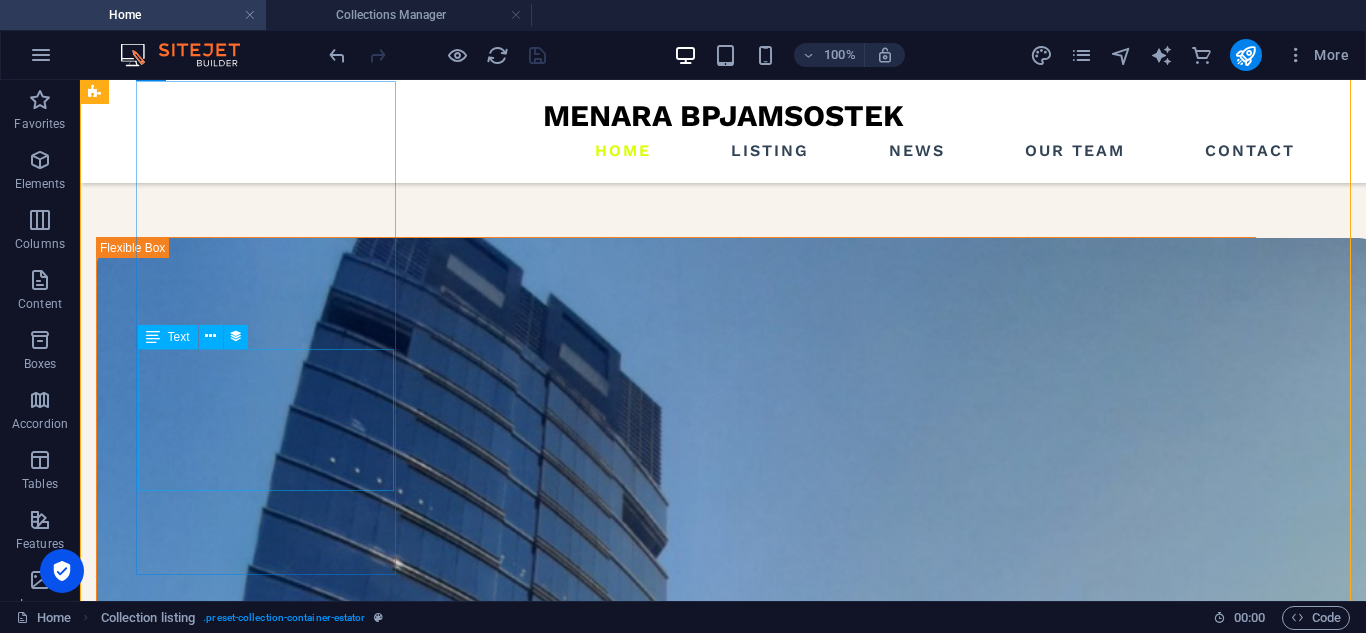 click on "Menara BPJamsostek Jl Gatot Subroto Kav 38 Lantai 1 Utara Kota Jakarta Selatan, DKI Jakarta - 12710 Telepon : (021) 52961514" at bounding box center (676, 3097) 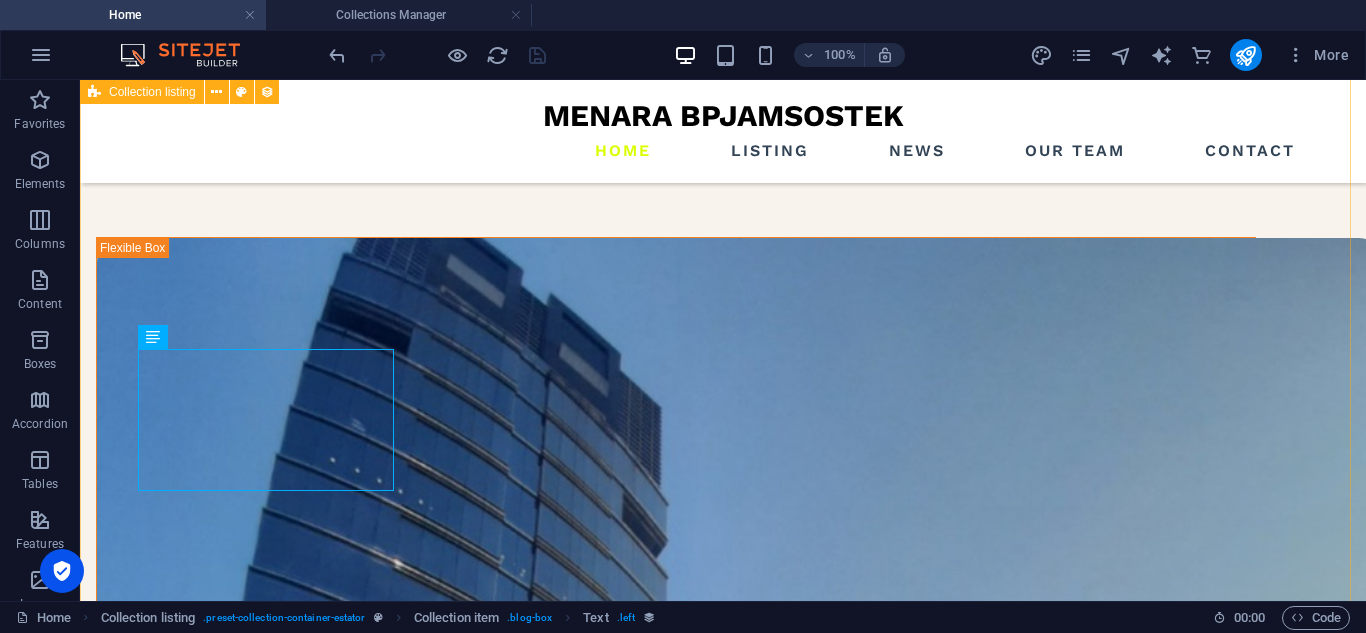 click on "Bank BNI Menara BPJamsostek Jl Gatot Subroto Kav 38 Lantai 1 Utara Kota Jakarta Selatan, DKI Jakarta - 12710 Telepon : (021) 52961514 Bank Capital Menara BPJAMSOSTEK, Gedung Utara Lantai 1 & 6, Jl. Jendral Gatot Subroto No. 38, Jakarta Selatan 12710 Telp: Capital Call 1500289 (24 Jam) Fax: 021-27938900 | Email :  call.center@bankcapital.co.id Bank Mandiri Gedung Menara Jamsostek, Jl. Jend. Gatot Subroto Kav. 38 Jakarta Selatan , DKI Jakarta, Indonesia 12710 lantai 1 Utara Phone:  (021) 52961514, (021) 52962256 - 57, (021) 52962263 Fax:  (021) 52961513 Bank BRI Gedung Menara Jamsostek, Jl. Jend Gatot Subroto No. 38 Jakarta Selatan , DKI Jakarta, Indonesia 12710 Phone:  (021) 52961529, (021) 45600777 Fax:  (021) 52902369  Vorherige Nächste" at bounding box center (723, 3682) 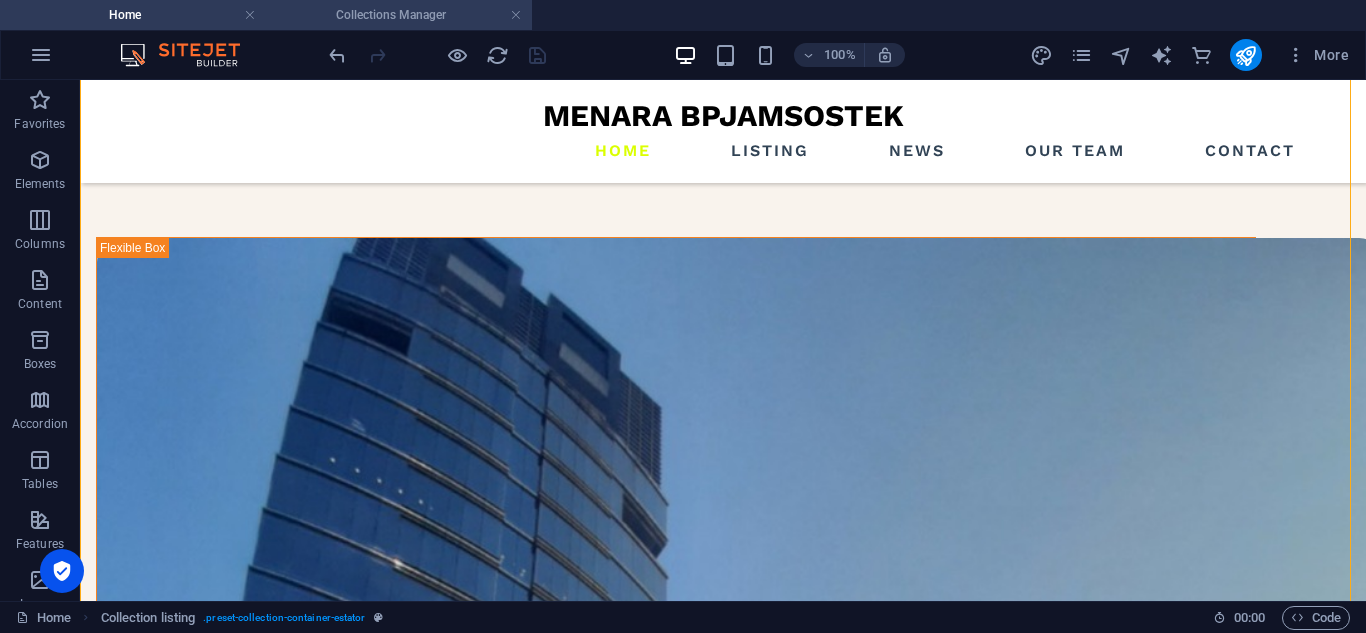 click on "Collections Manager" at bounding box center [399, 15] 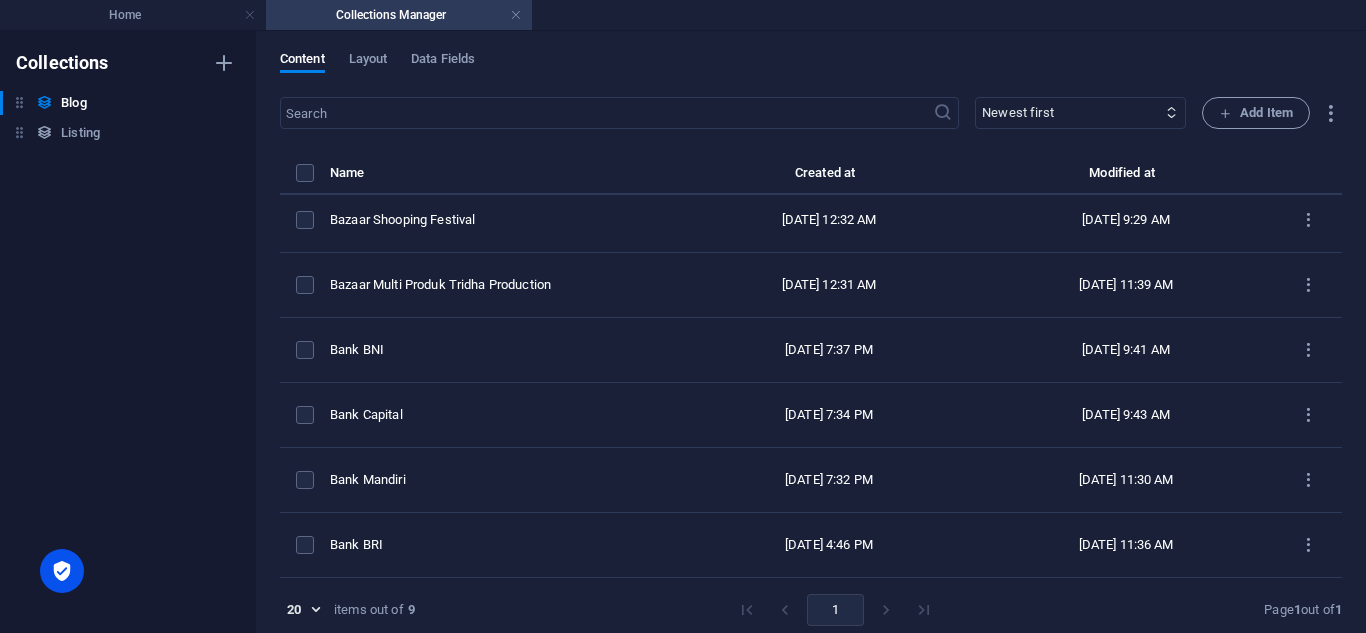 scroll, scrollTop: 0, scrollLeft: 0, axis: both 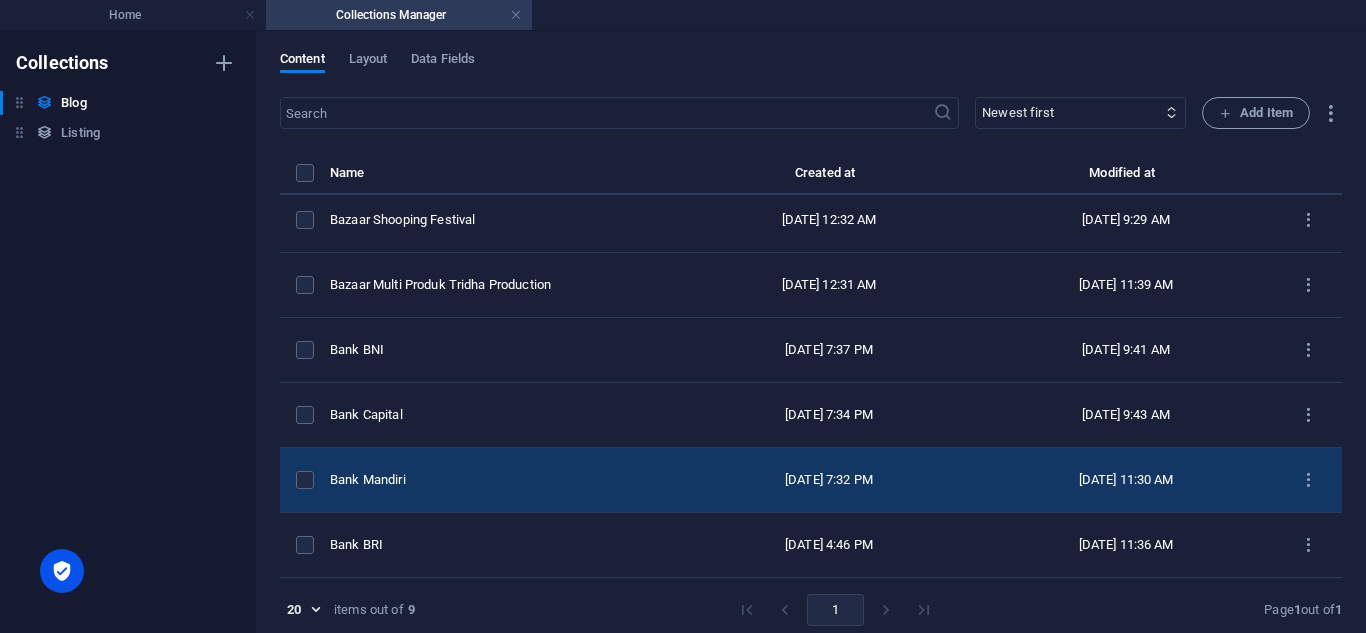 click on "Bank Mandiri" at bounding box center [505, 480] 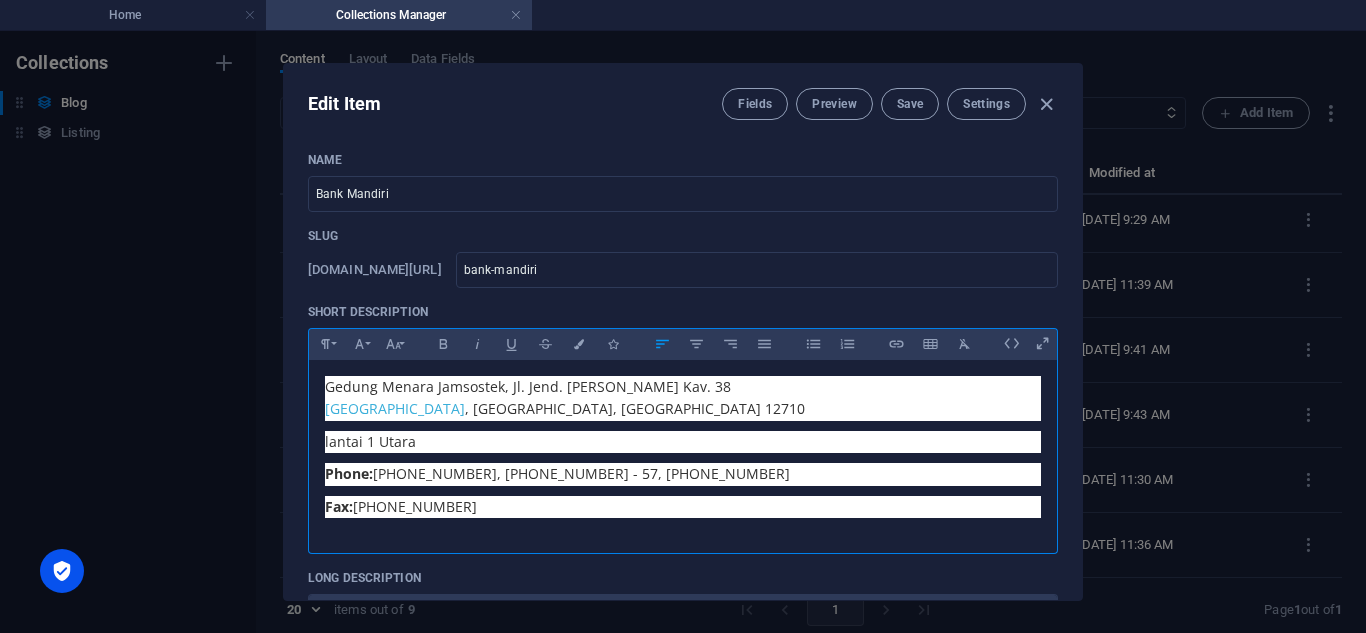 click on "Gedung Menara Jamsostek, Jl. Jend. Gatot Subroto Kav. 38 Jakarta Selatan , DKI Jakarta, Indonesia 12710" at bounding box center [683, 398] 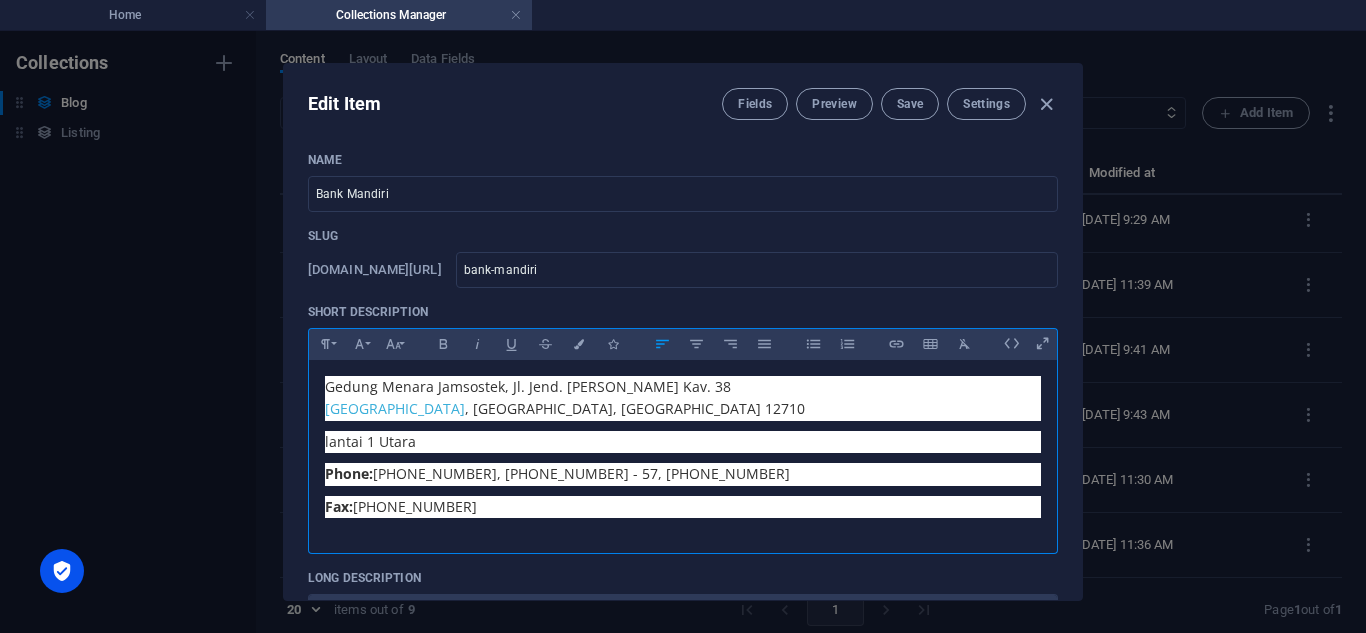 type 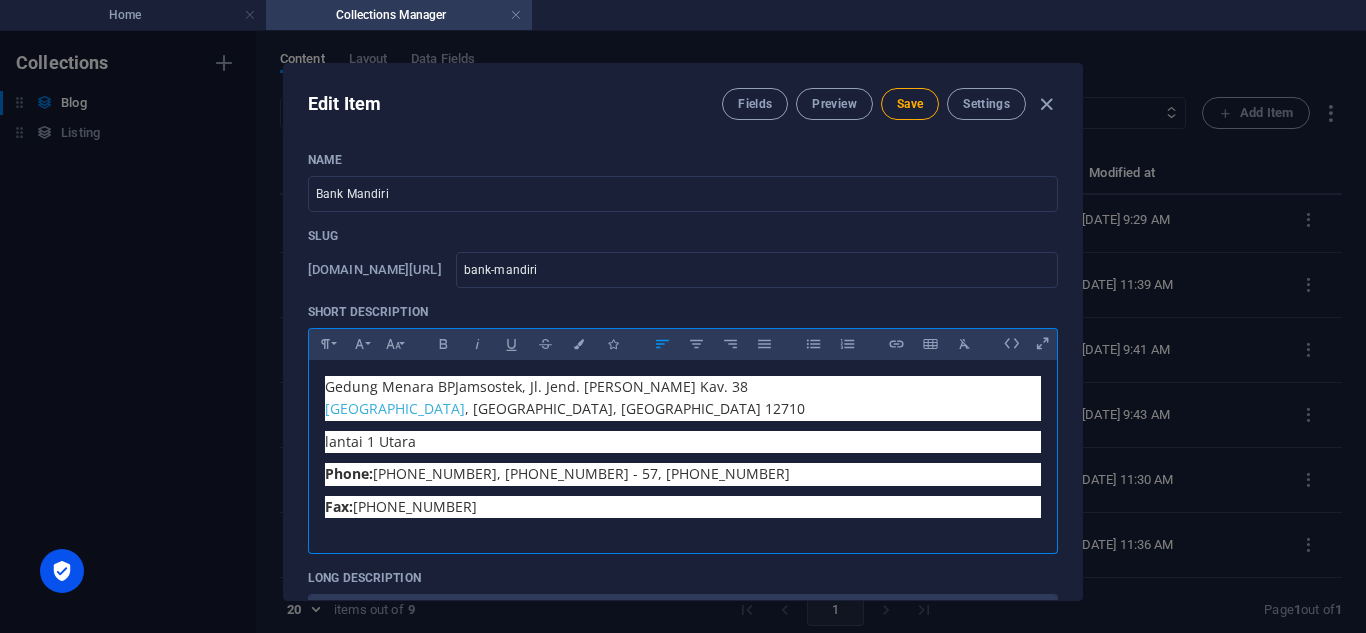 click on "Gedung Menara BPJamsostek, Jl. Jend. Gatot Subroto Kav. 38 Jakarta Selatan , DKI Jakarta, Indonesia 12710" at bounding box center (683, 398) 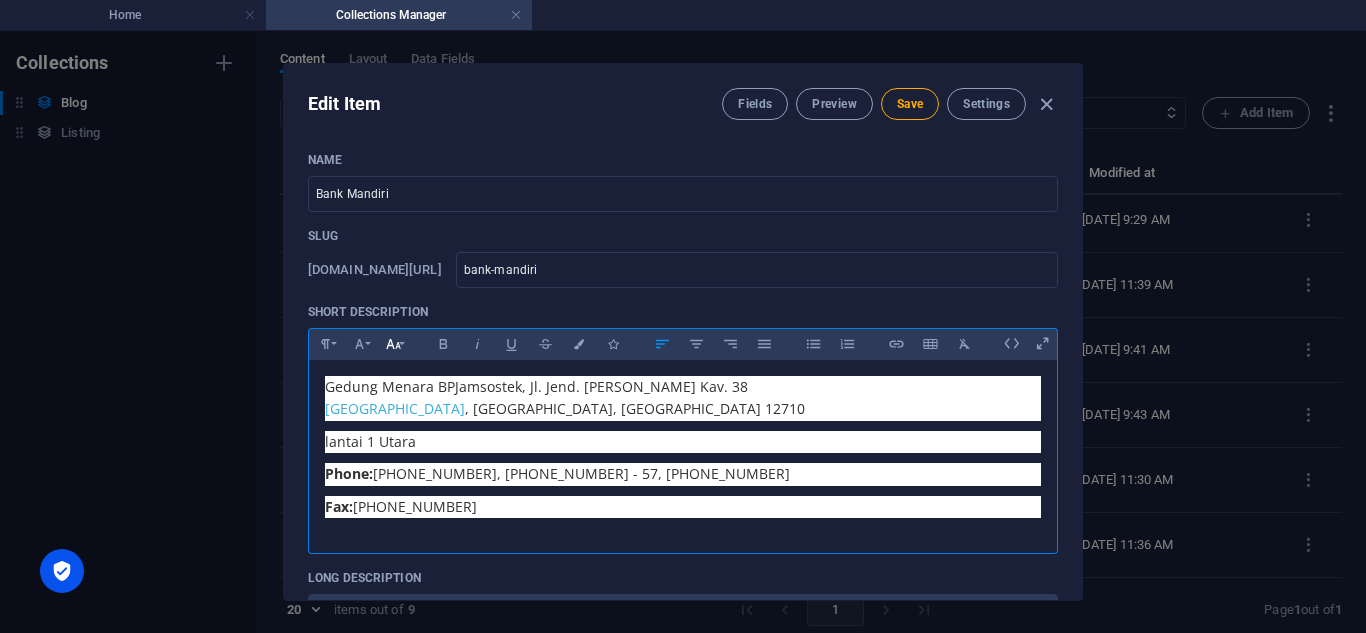 click on "Font Size" at bounding box center (393, 344) 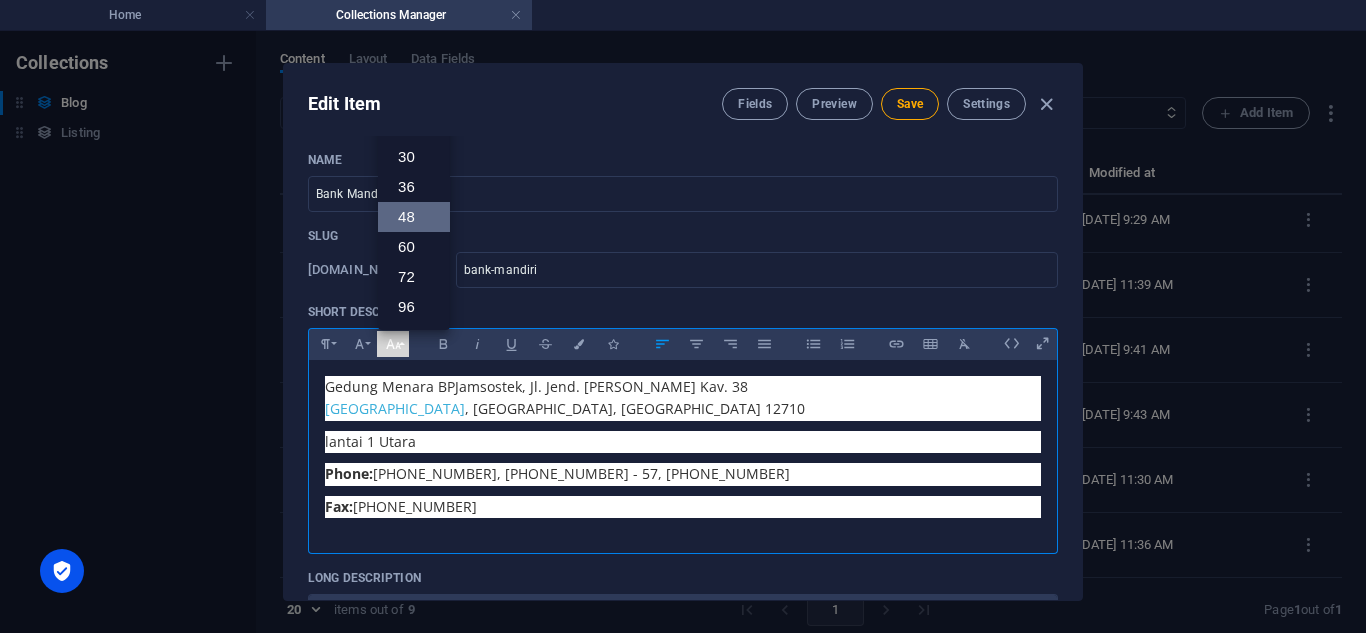 scroll, scrollTop: 0, scrollLeft: 0, axis: both 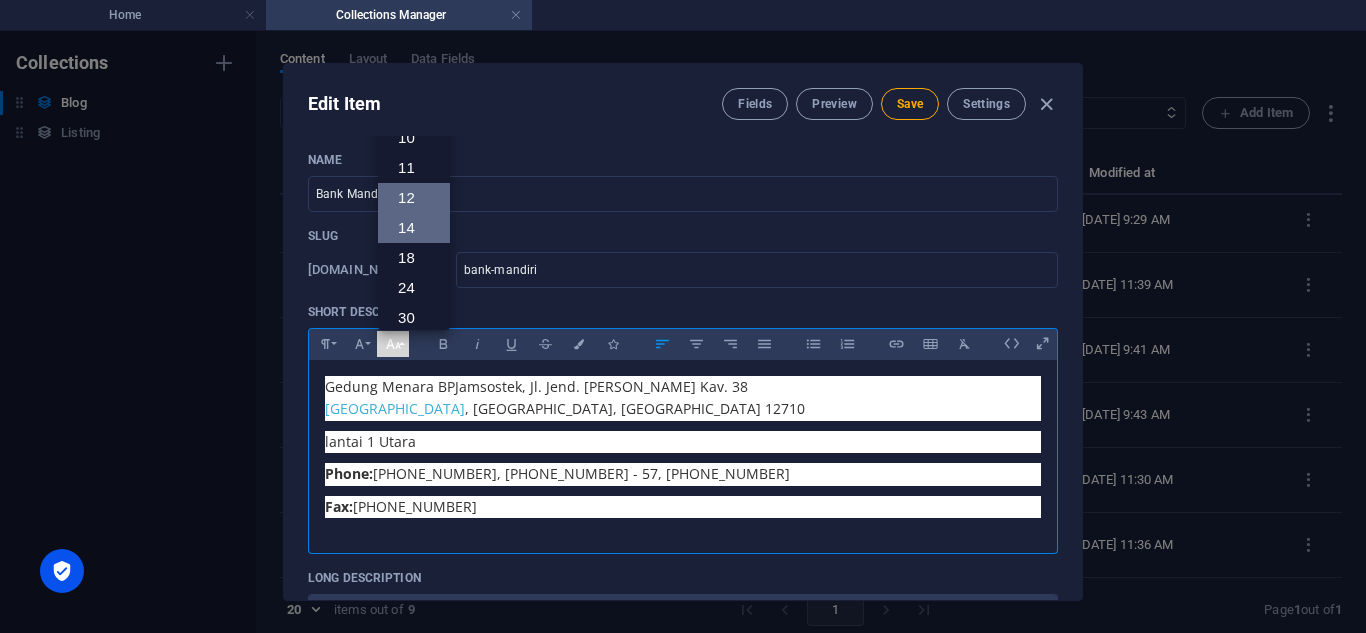 click on "12" at bounding box center [414, 198] 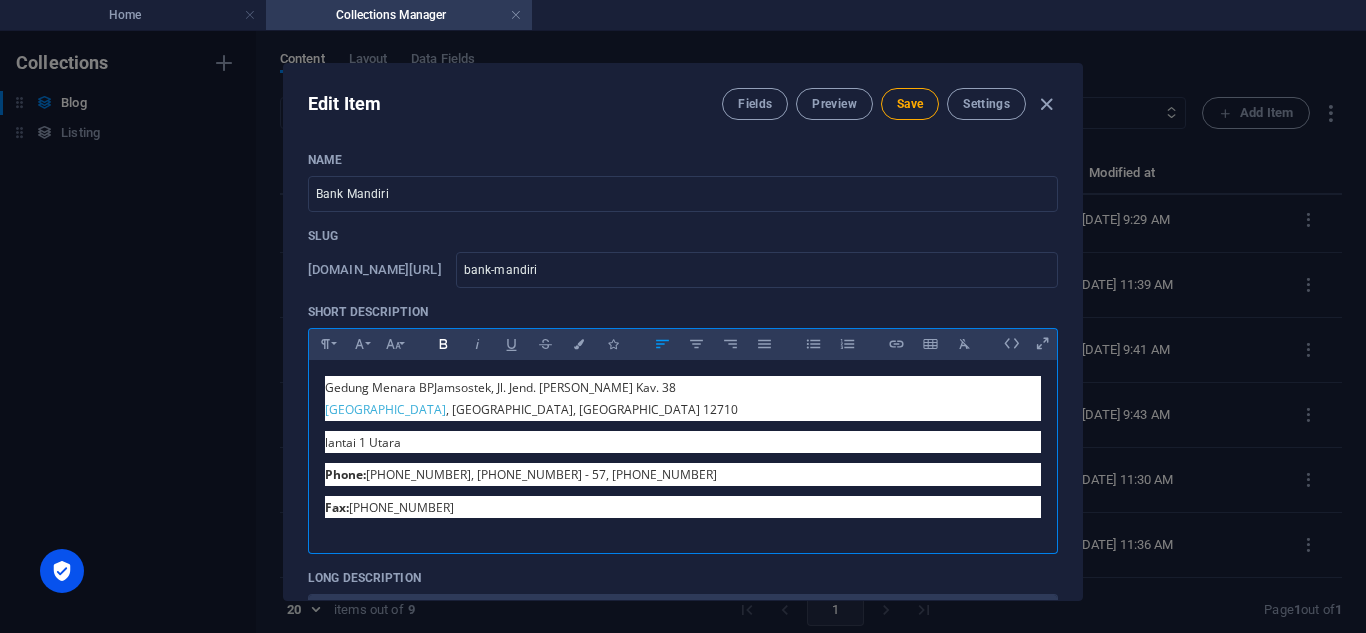 click 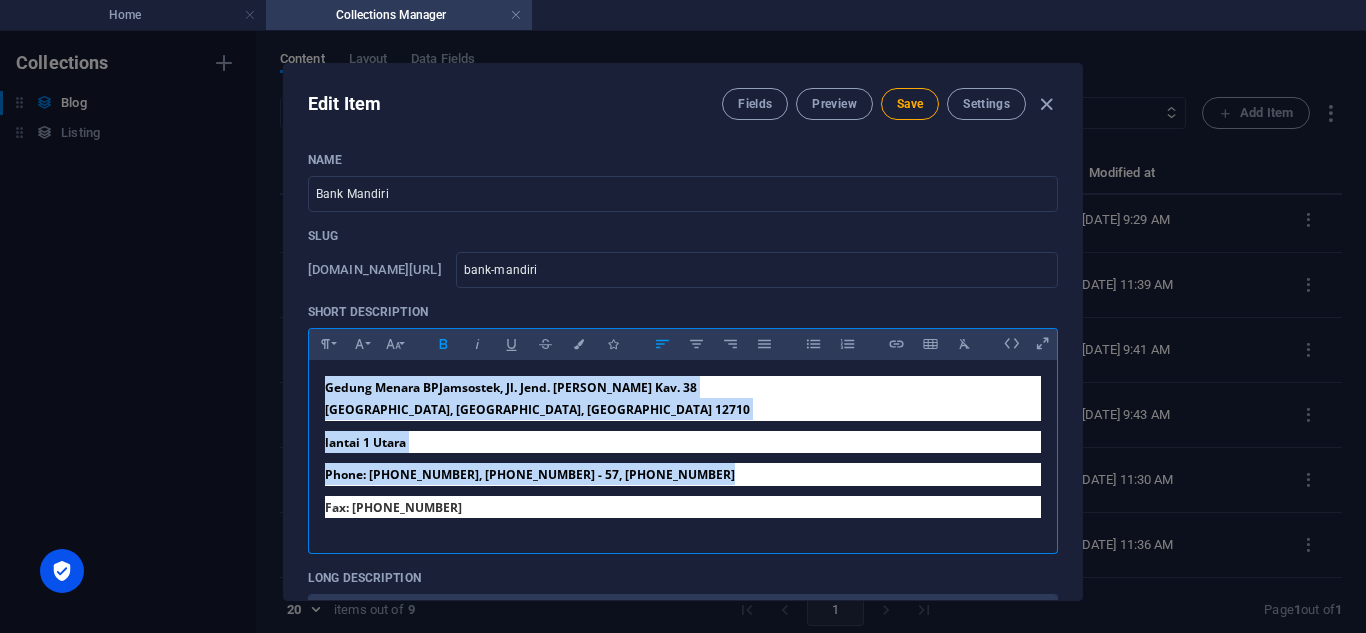 click 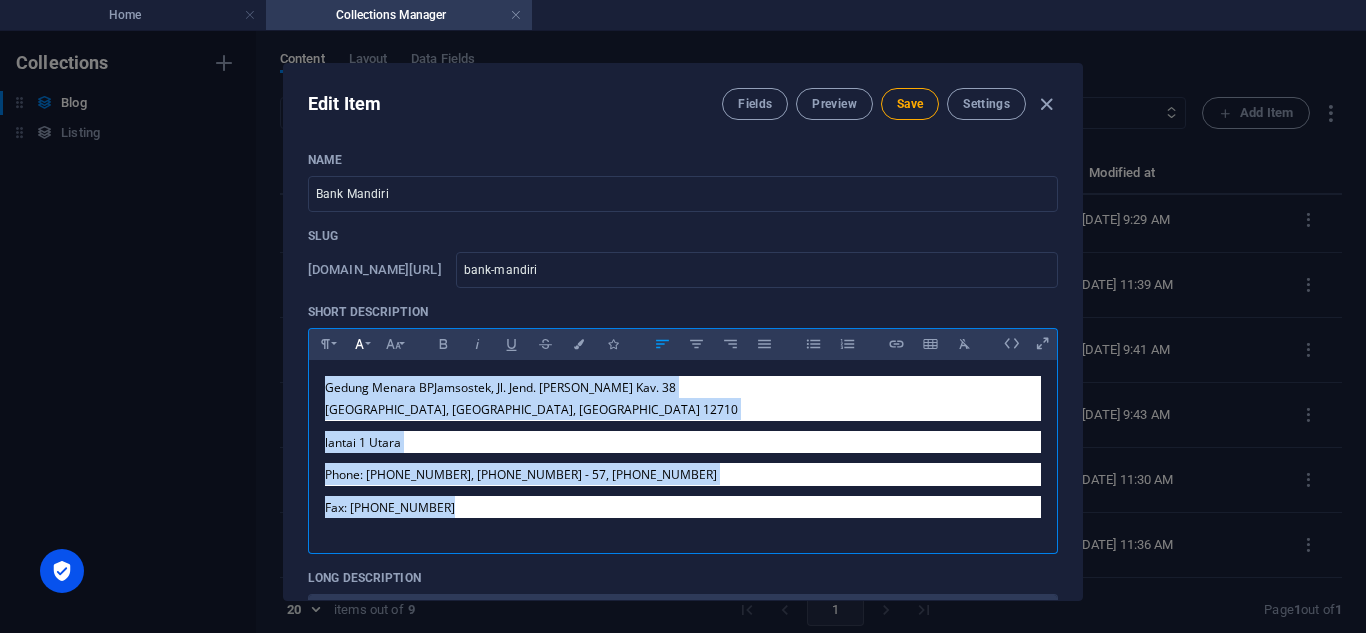 click on "Font Family" at bounding box center (359, 344) 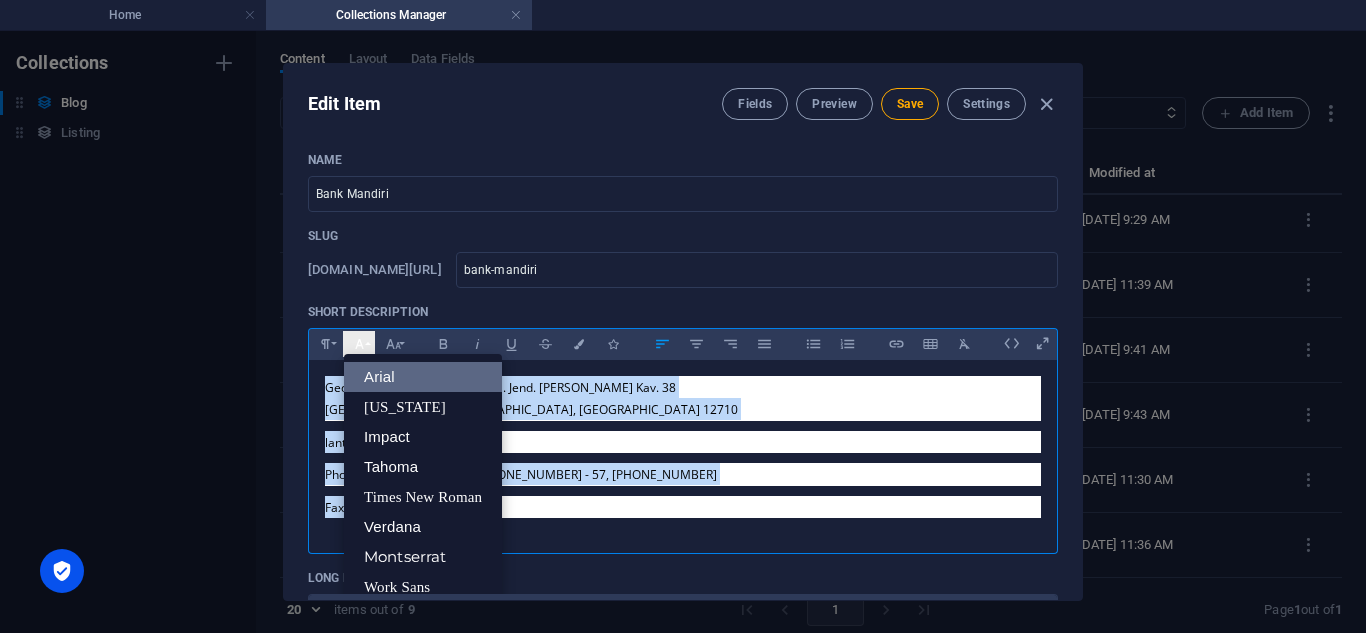 scroll, scrollTop: 0, scrollLeft: 0, axis: both 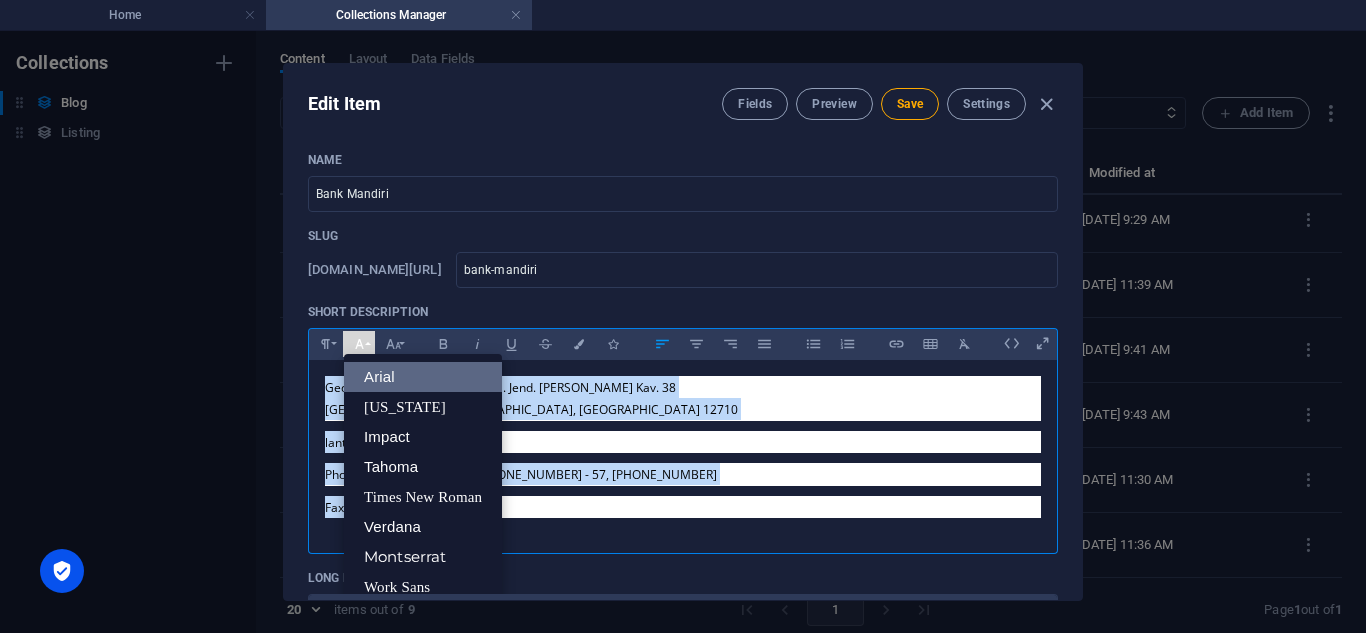 click on "Arial" at bounding box center [423, 377] 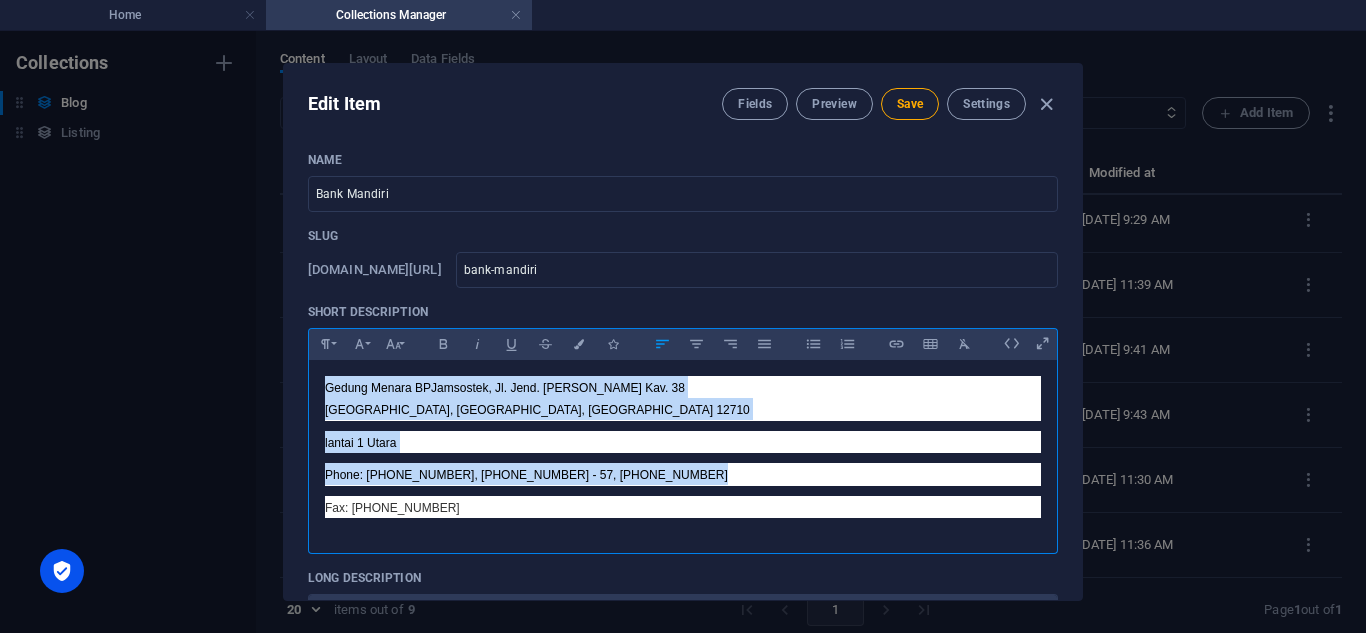 click on "[GEOGRAPHIC_DATA]" at bounding box center [387, 410] 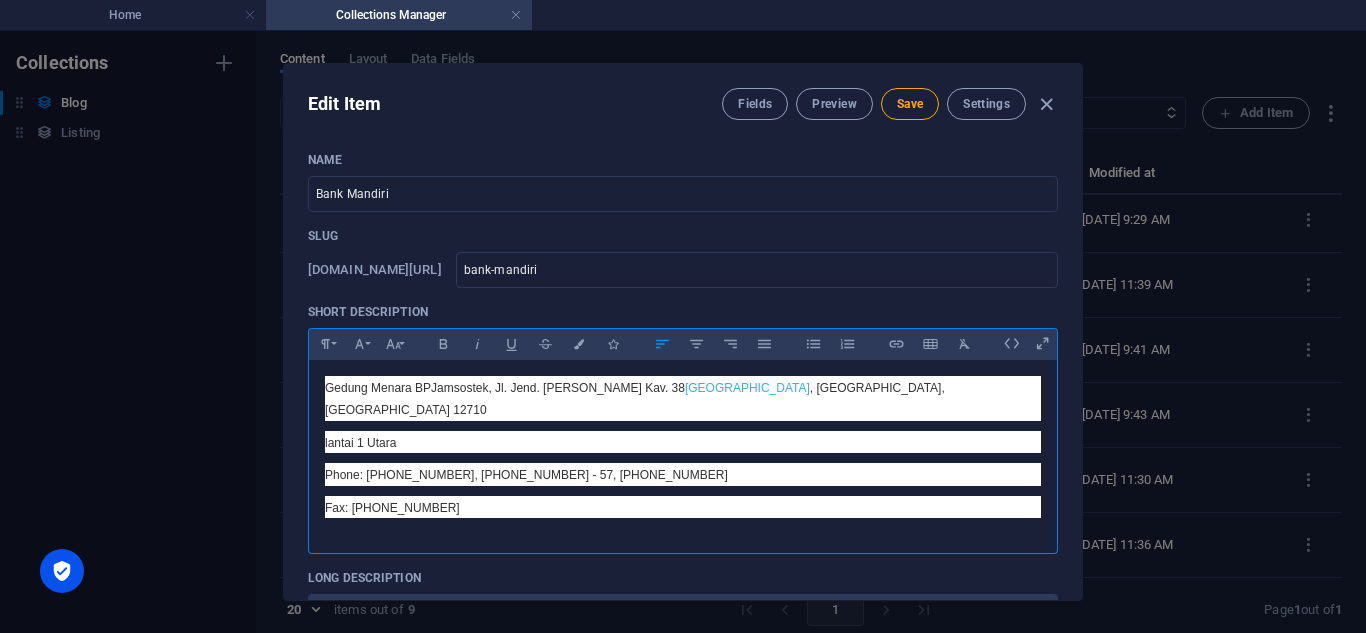 click on "Gedung Menara BPJamsostek, Jl. Jend. Gatot Subroto Kav. 38  Jakarta Selatan , DKI Jakarta, Indonesia 12710" at bounding box center (635, 399) 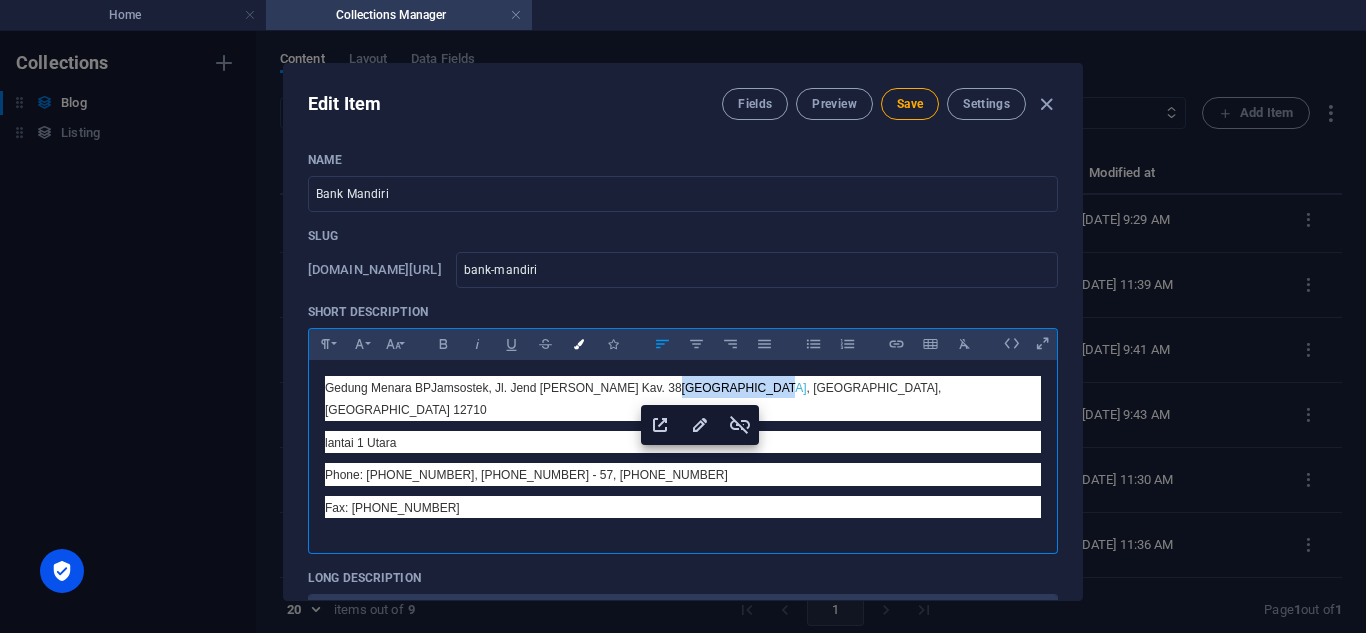 click at bounding box center (579, 344) 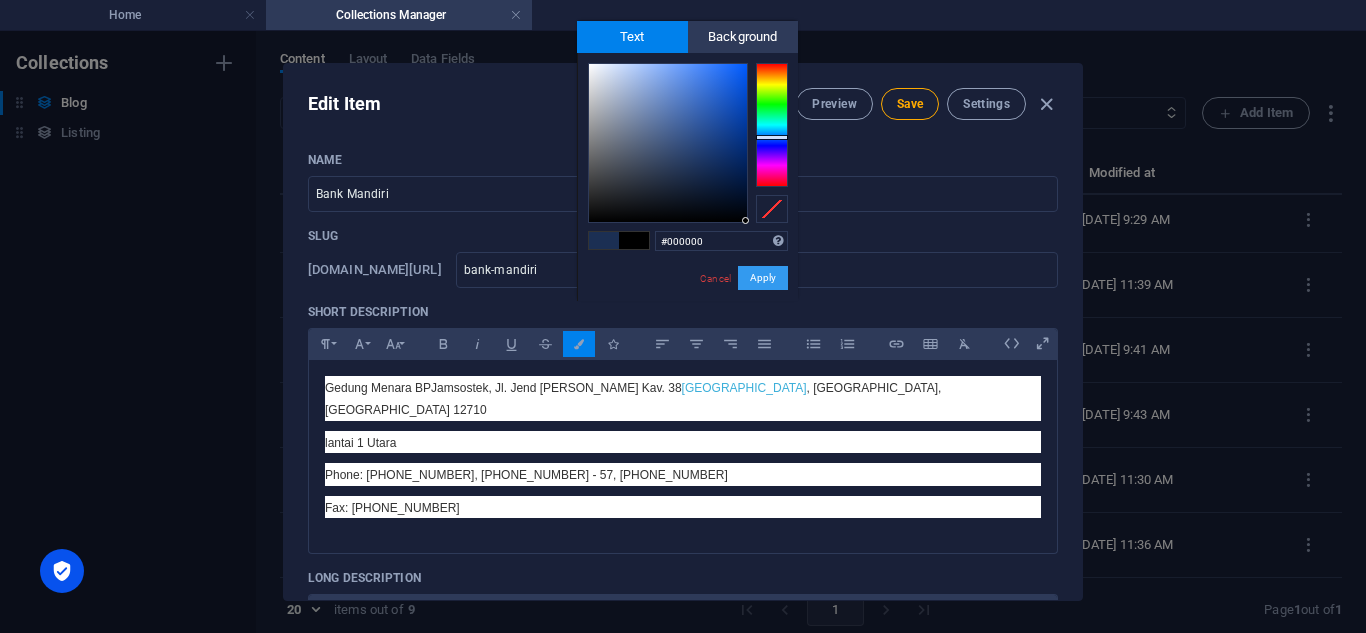 click on "Apply" at bounding box center (763, 278) 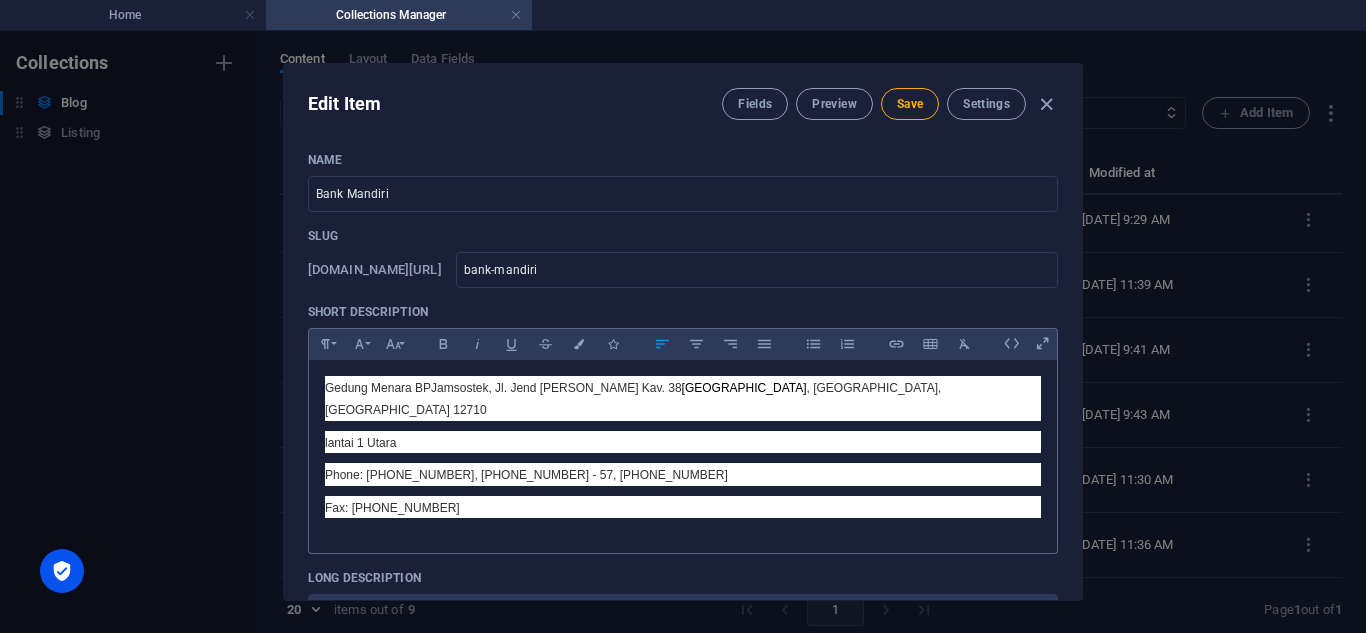 click on "Gedung Menara BPJamsostek, Jl. Jend Gatot Subroto Kav. 38  Jakarta Selatan , DKI Jakarta, Indonesia 12710 lantai 1 Utara Phone: (021) 52961514, (021) 52962256 - 57, (021) 52962263 Fax: (021) 52961513" at bounding box center [683, 452] 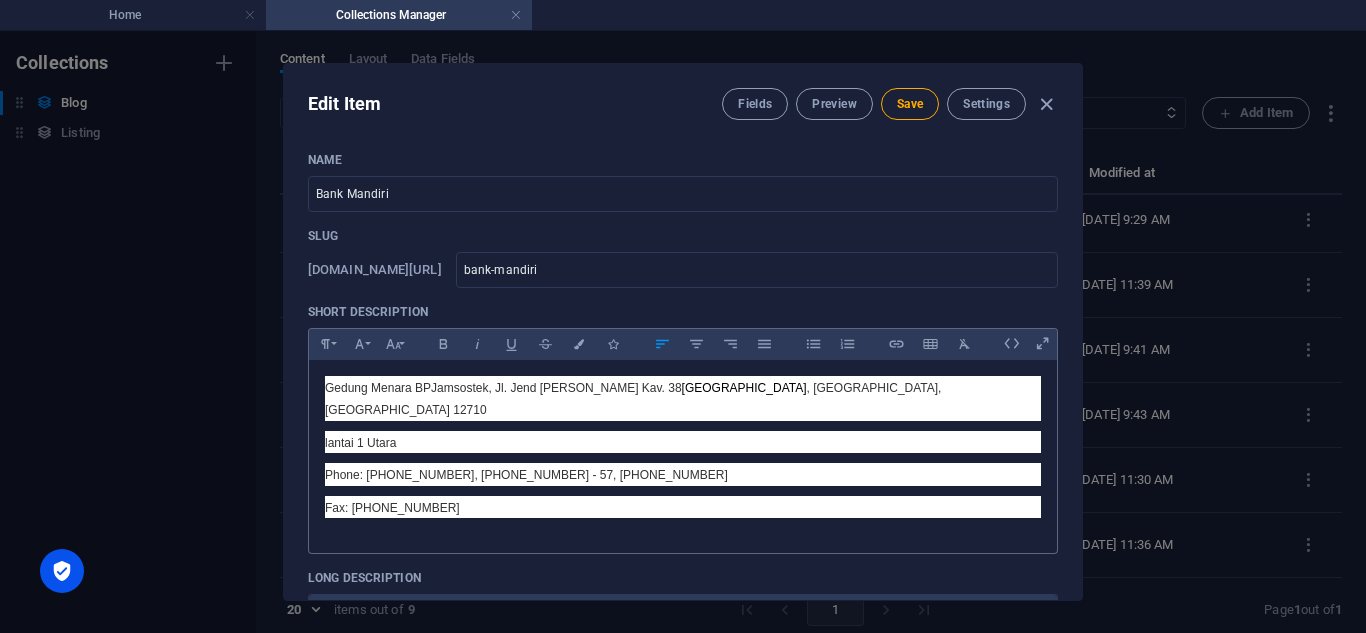click on "Gedung Menara BPJamsostek, Jl. Jend Gatot Subroto Kav. 38  Jakarta Selatan , DKI Jakarta, Indonesia 12710 lantai 1 Utara Phone: (021) 52961514, (021) 52962256 - 57, (021) 52962263 Fax: (021) 52961513" at bounding box center (683, 452) 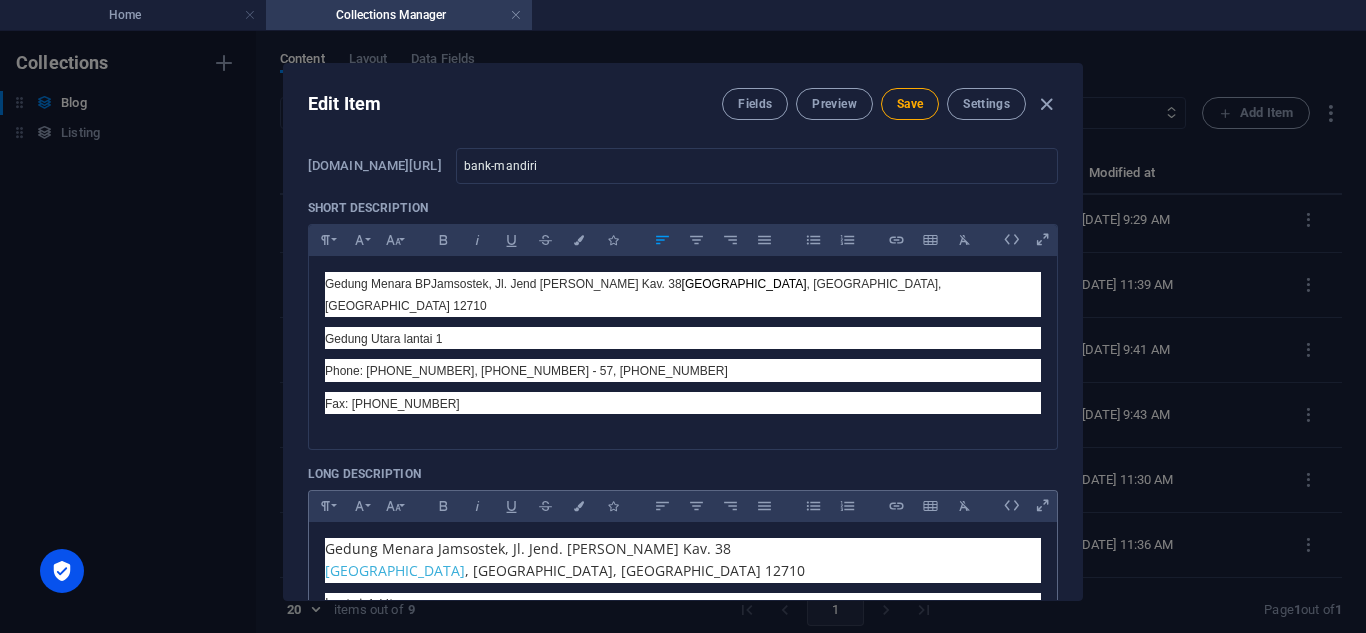 scroll, scrollTop: 209, scrollLeft: 0, axis: vertical 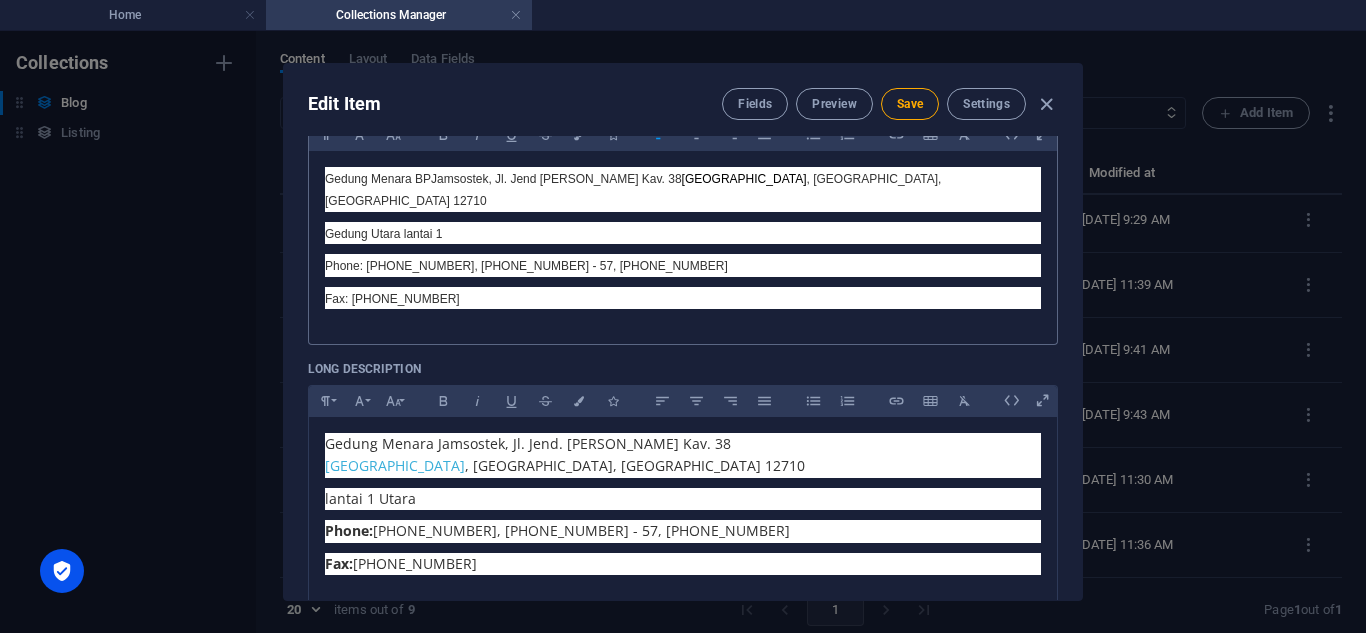 click on "Fax: [PHONE_NUMBER]" at bounding box center (683, 298) 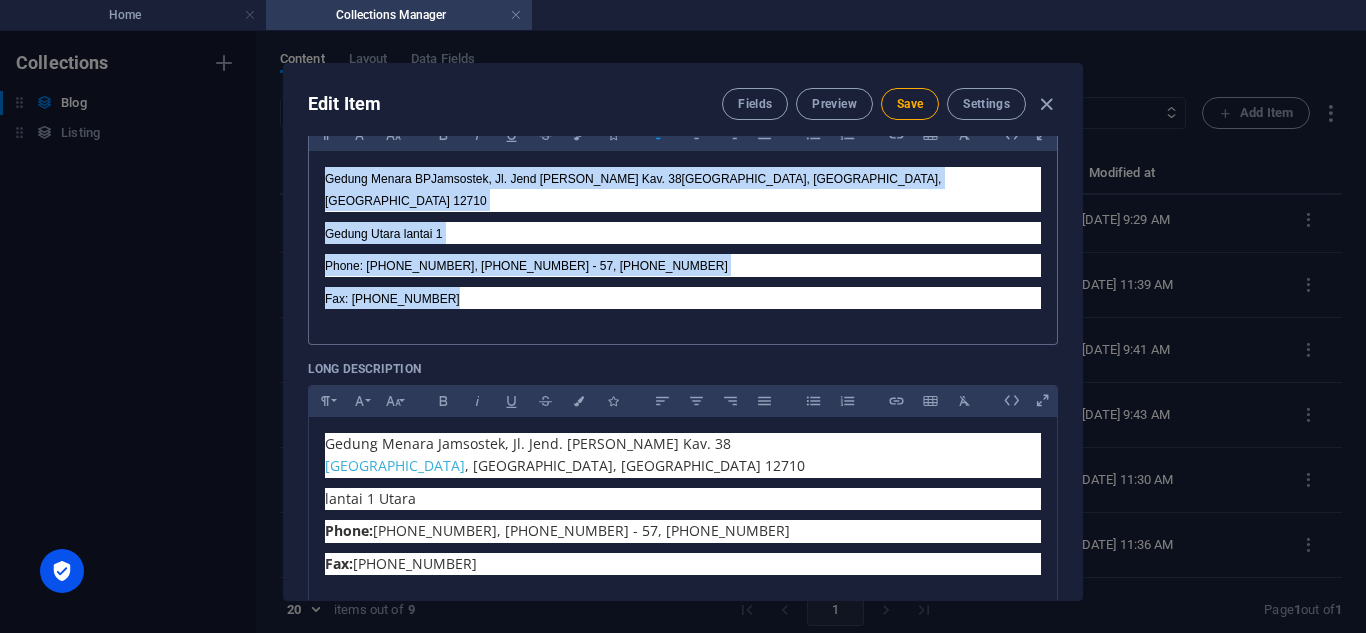 copy on "Gedung Menara BPJamsostek, Jl. Jend Gatot Subroto Kav. 38  Jakarta Selatan , DKI Jakarta, Indonesia 12710 Gedung Utara lantai 1 Phone: (021) 52961514, (021) 52962256 - 57, (021) 52962263 Fax: (021) 52961513" 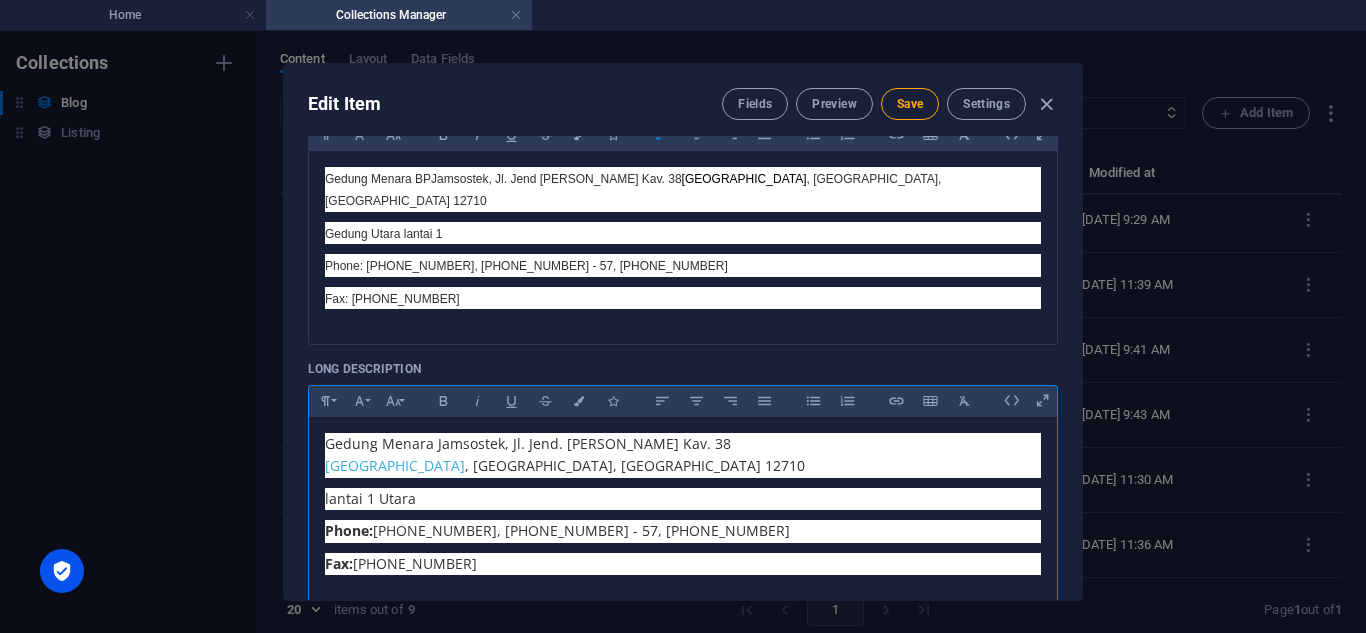 click on "Fax:  (021) 52961513" at bounding box center [683, 564] 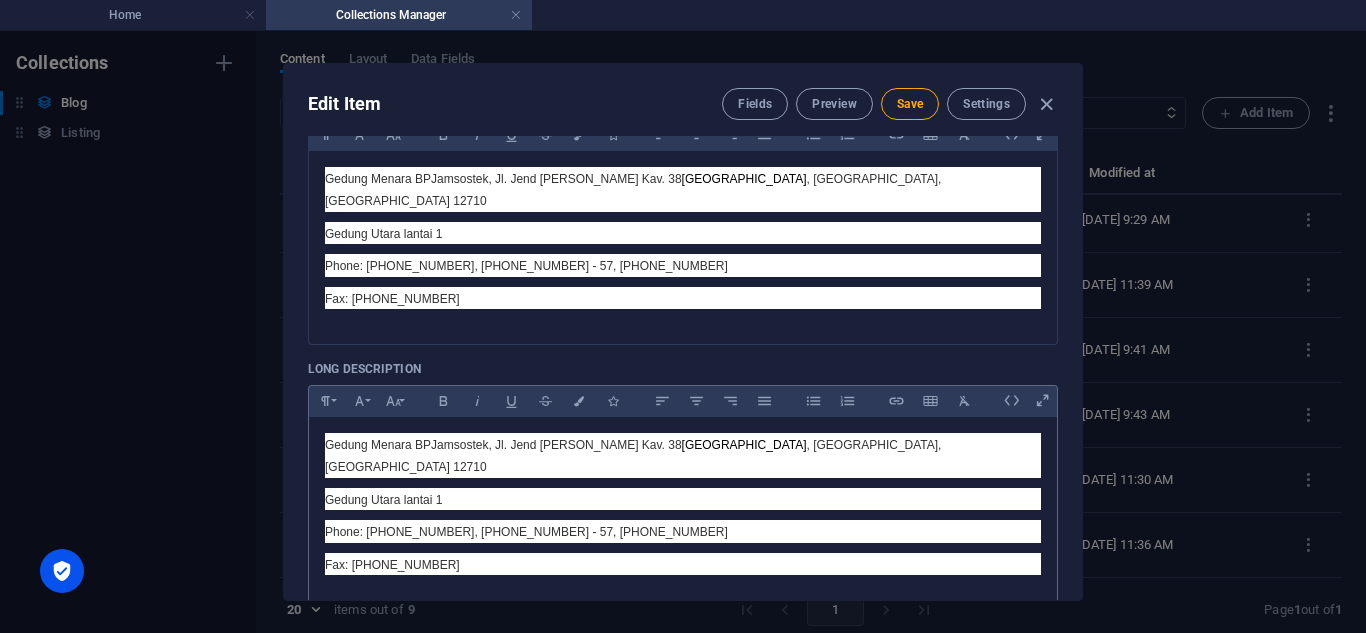 click on "Edit Item Fields Preview Save Settings Name Bank Mandiri ​ Slug www.example.com/example-page/ bank-mandiri ​ Short Description Paragraph Format Normal Heading 1 Heading 2 Heading 3 Heading 4 Heading 5 Heading 6 Code Font Family Arial Georgia Impact Tahoma Times New Roman Verdana Montserrat Work Sans Font Size 8 9 10 11 12 14 18 24 30 36 48 60 72 96 Bold Italic Underline Strikethrough Colors Icons Align Left Align Center Align Right Align Justify Unordered List Ordered List Insert Link Insert Table Clear Formatting Gedung Menara BPJamsostek, Jl. Jend Gatot Subroto Kav. 38  Jakarta Selatan , DKI Jakarta, Indonesia 12710 Gedung Utara lantai 1 Phone: (021) 52961514, (021) 52962256 - 57, (021) 52962263 Fax: (021) 52961513 Long Description Paragraph Format Normal Heading 1 Heading 2 Heading 3 Heading 4 Heading 5 Heading 6 Code Font Family Arial Georgia Impact Tahoma Times New Roman Verdana Montserrat Work Sans Font Size 8 9 10 11 12 14 18 24 30 36 48 60 72 96 Bold Italic Underline Strikethrough Colors Icons 8 9" at bounding box center [683, 332] 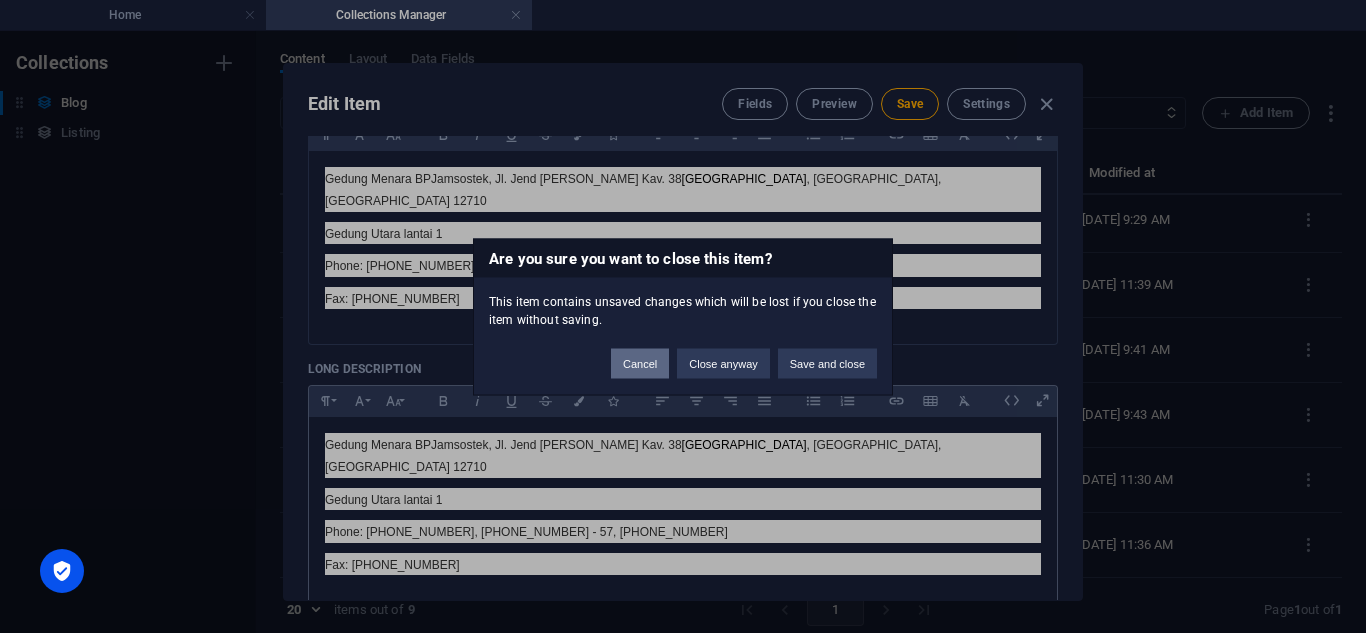 click on "Cancel" at bounding box center (640, 363) 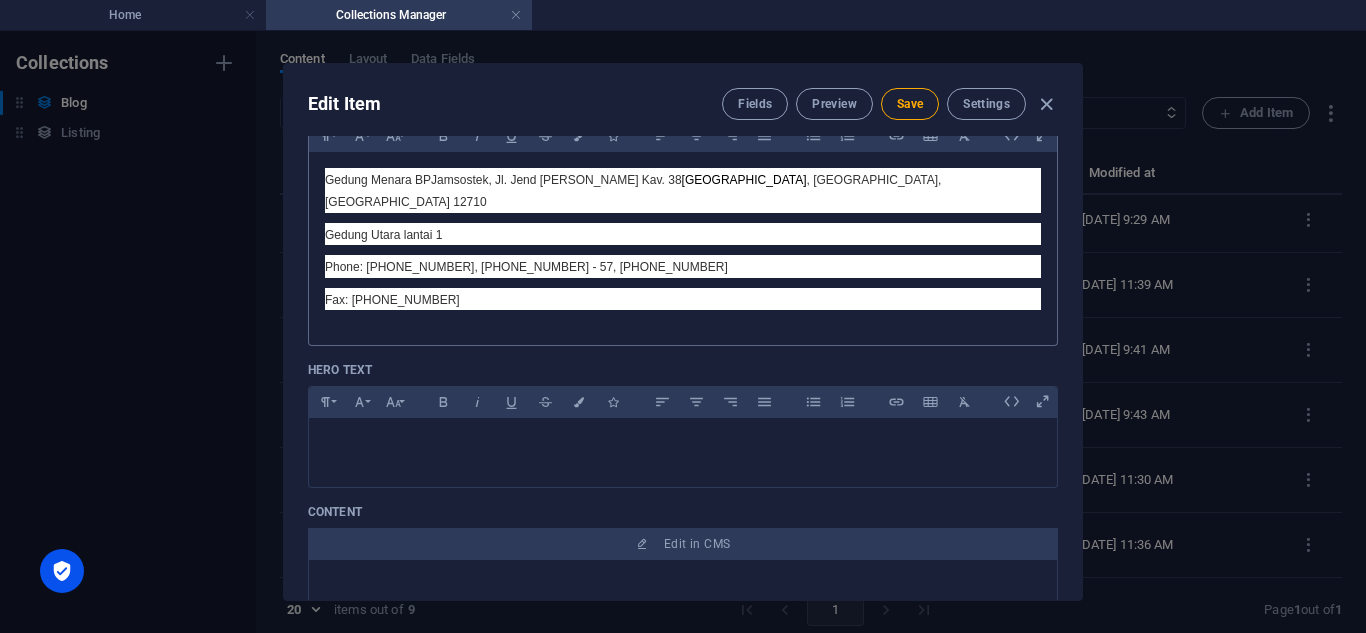 scroll, scrollTop: 556, scrollLeft: 0, axis: vertical 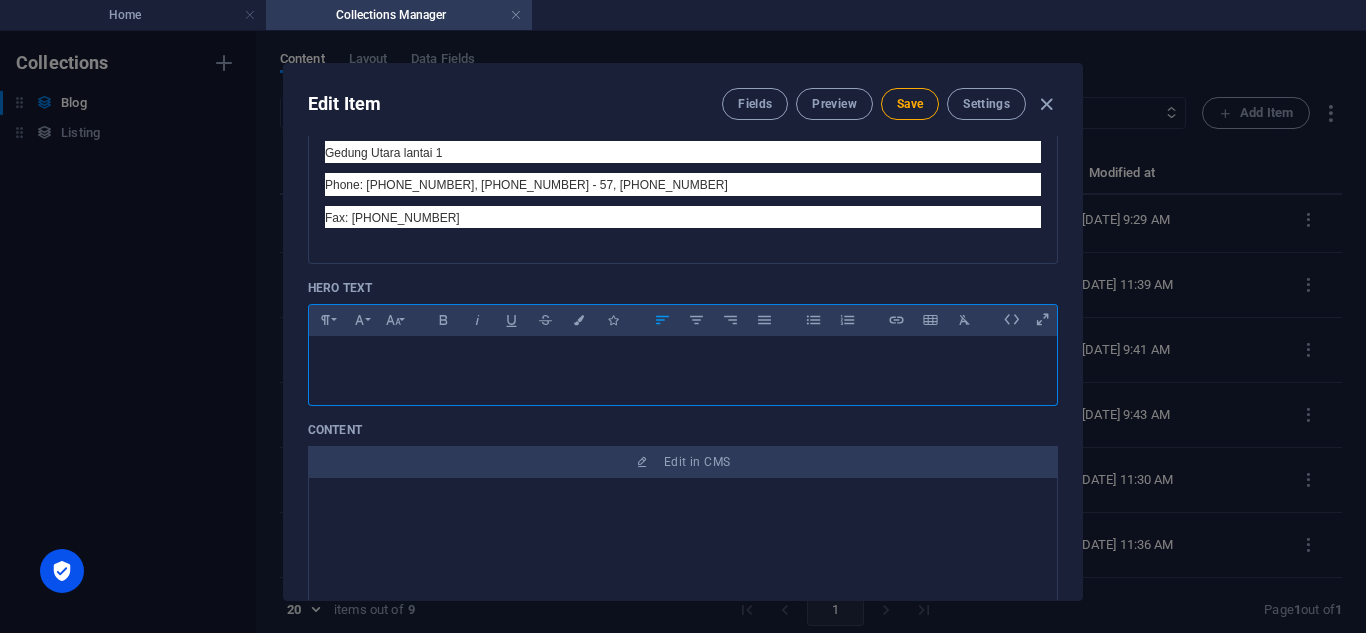 click at bounding box center [683, 361] 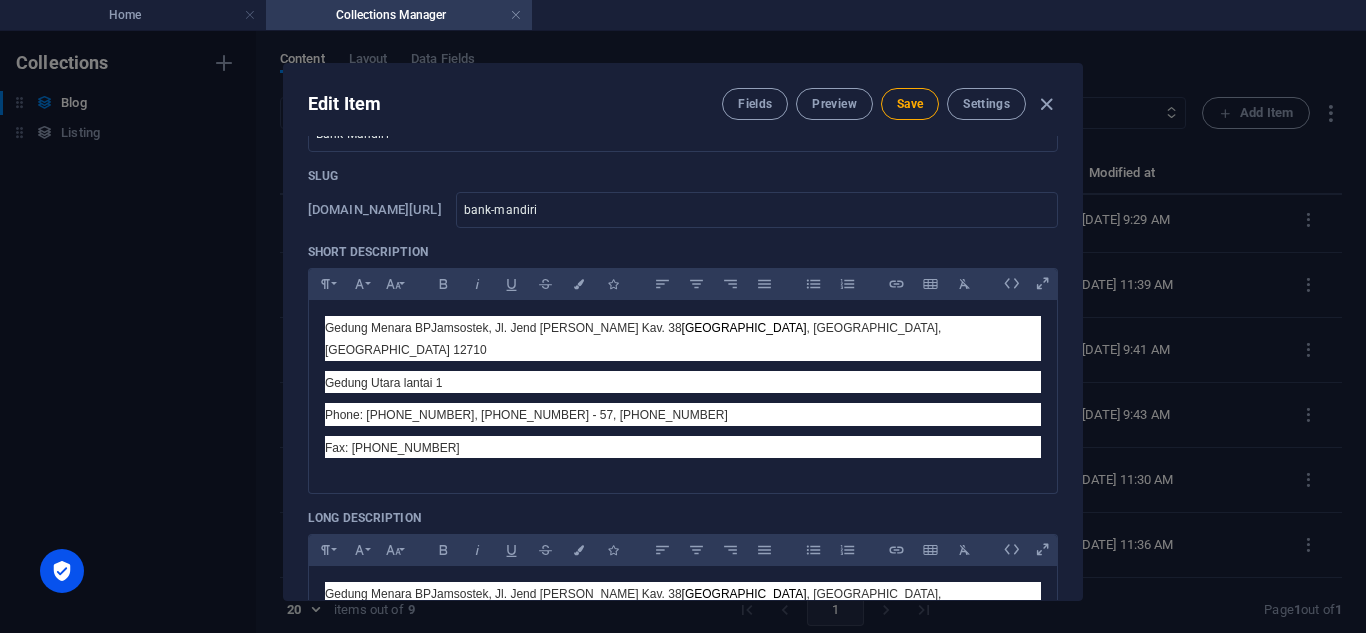 scroll, scrollTop: 58, scrollLeft: 0, axis: vertical 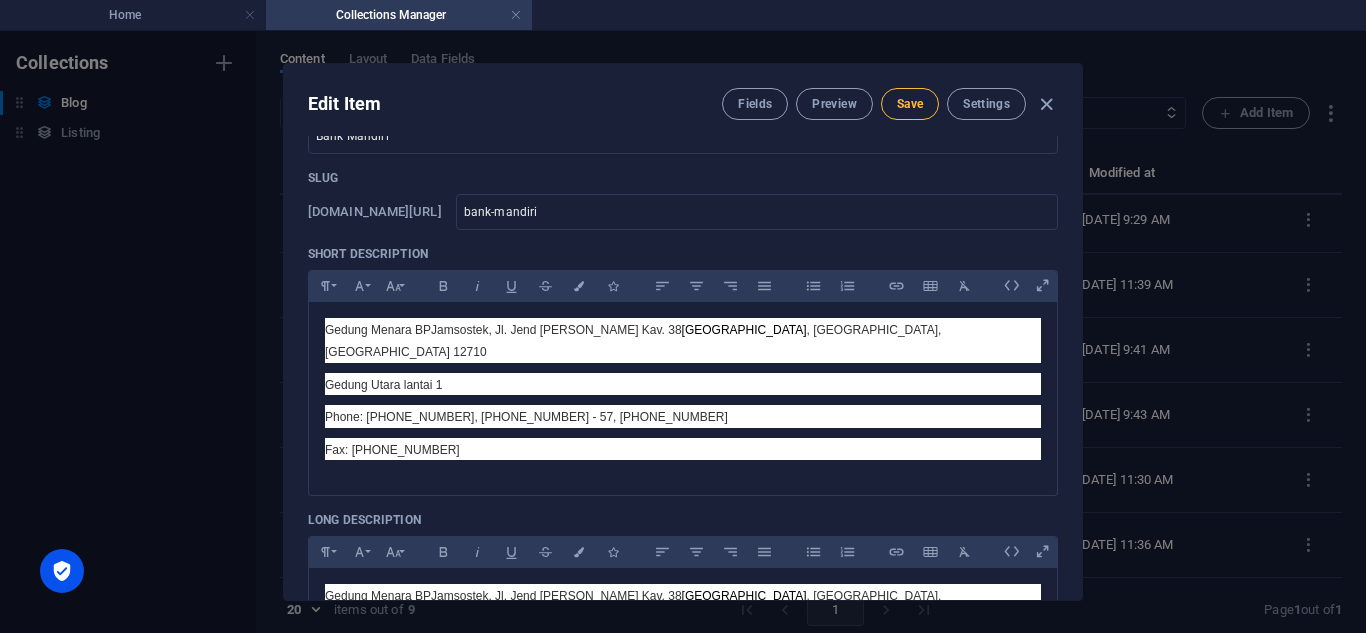 click on "Save" at bounding box center (910, 104) 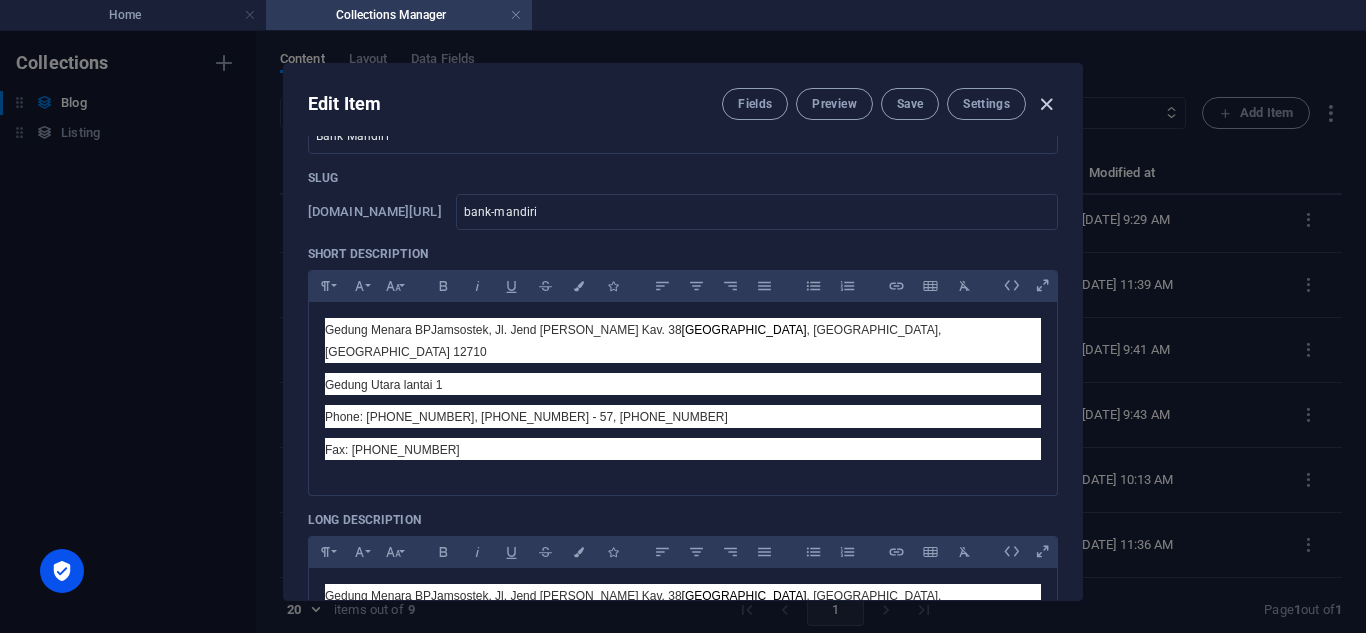click at bounding box center [1046, 104] 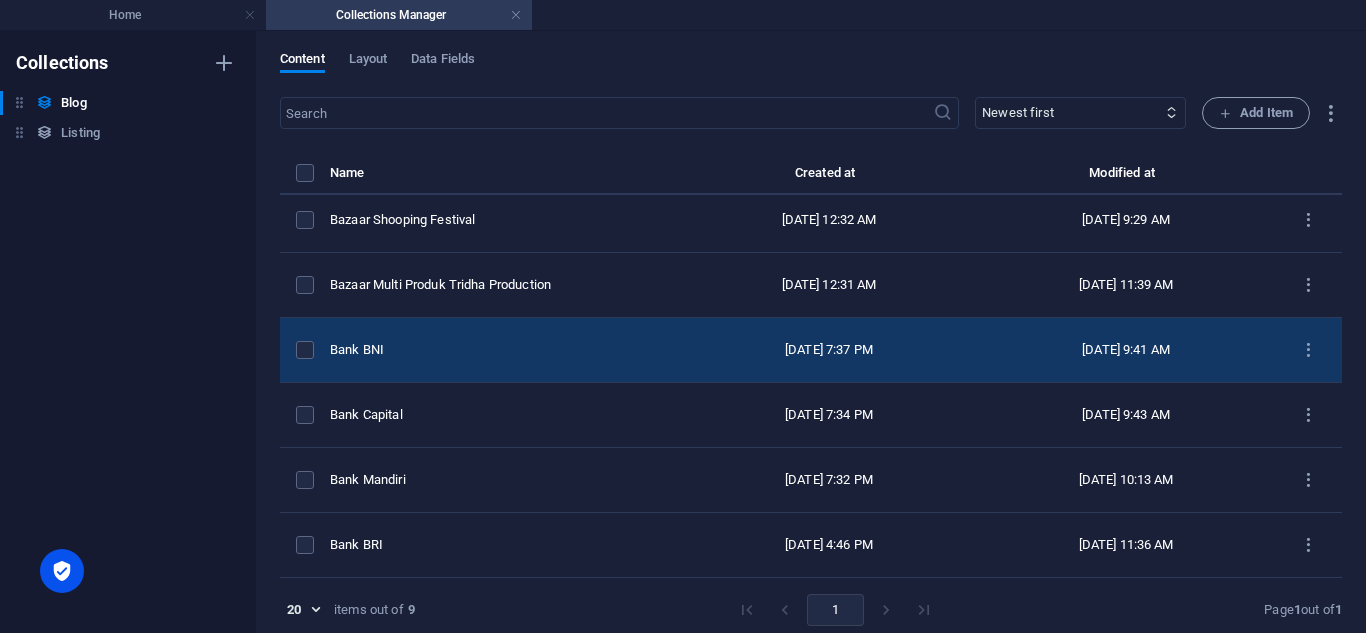 click on "Bank BNI" at bounding box center (497, 350) 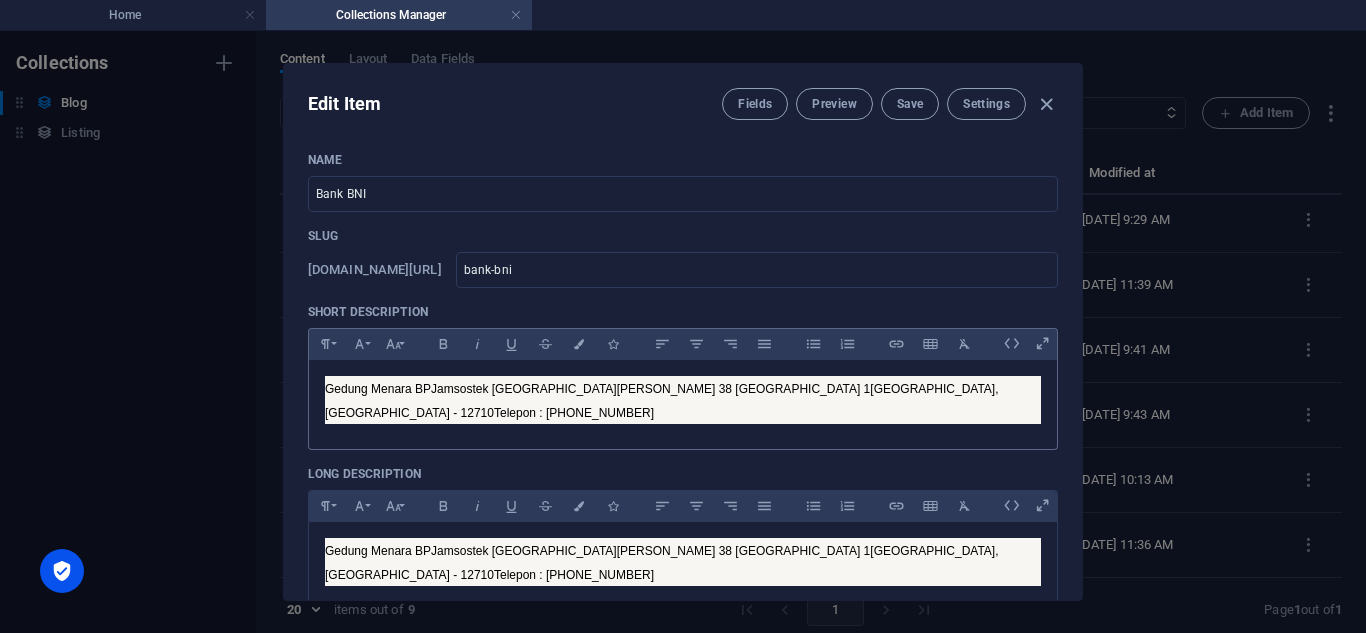 click on "[GEOGRAPHIC_DATA], [GEOGRAPHIC_DATA] - 12710" at bounding box center [662, 401] 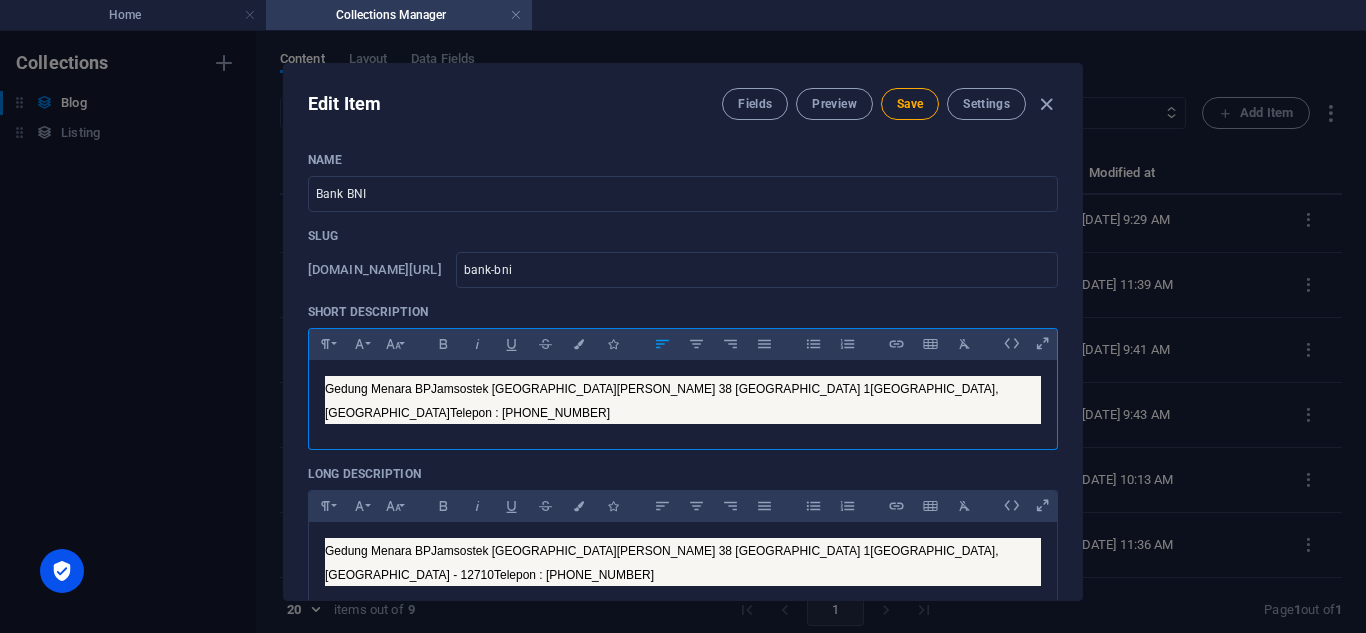 type 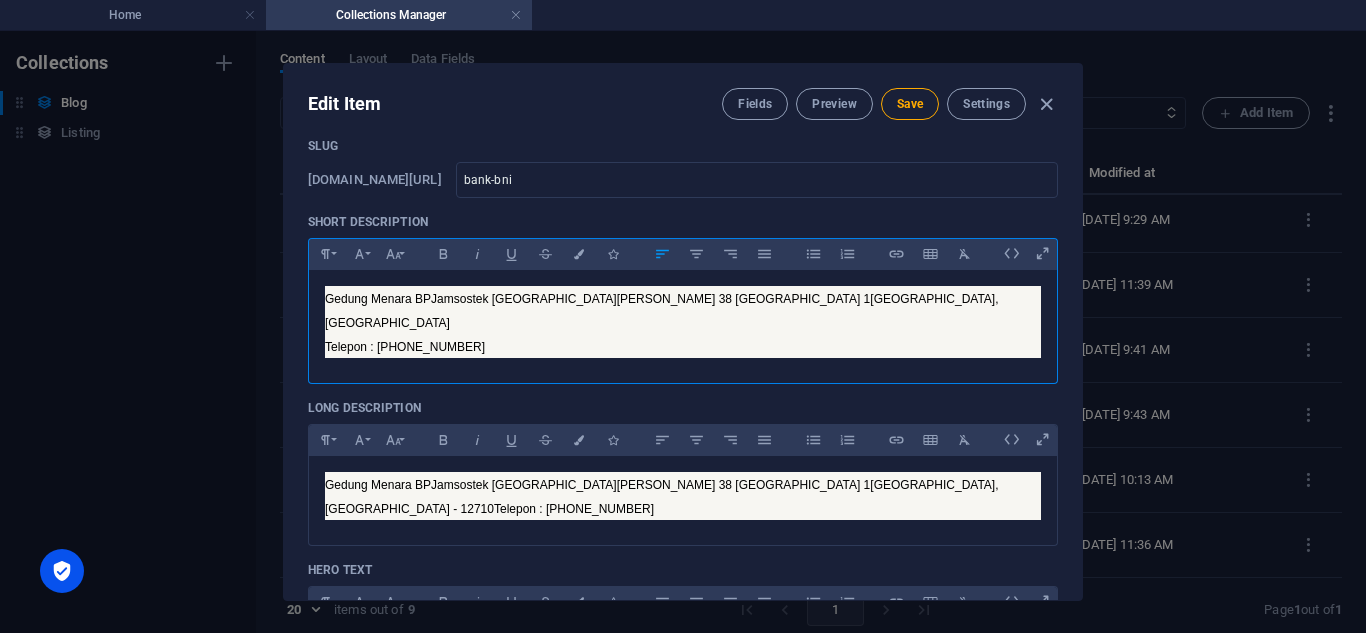scroll, scrollTop: 98, scrollLeft: 0, axis: vertical 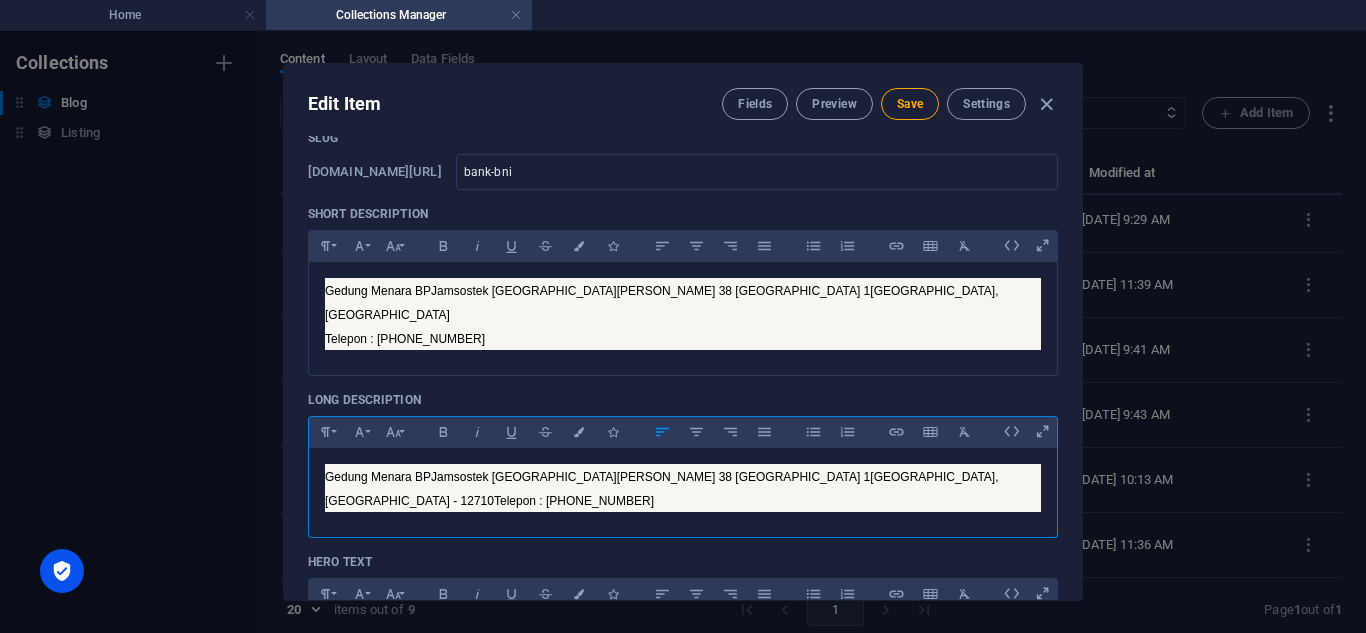 click on "[GEOGRAPHIC_DATA], [GEOGRAPHIC_DATA] - 12710" at bounding box center (662, 489) 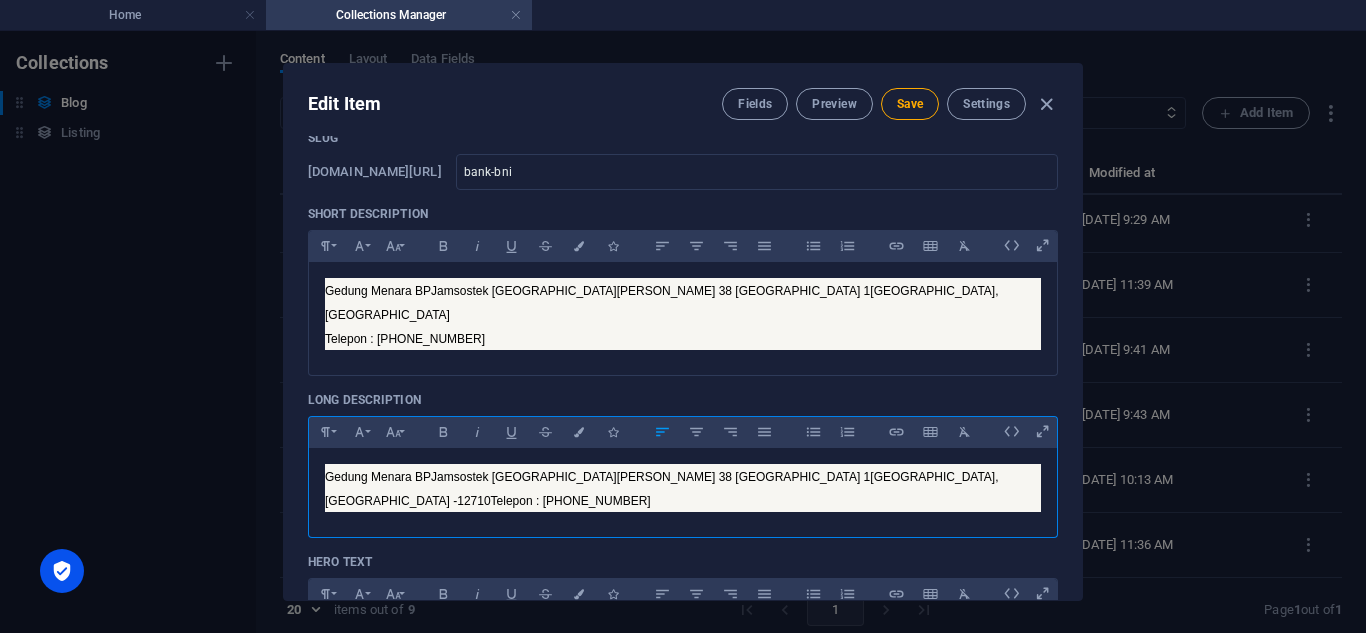 type 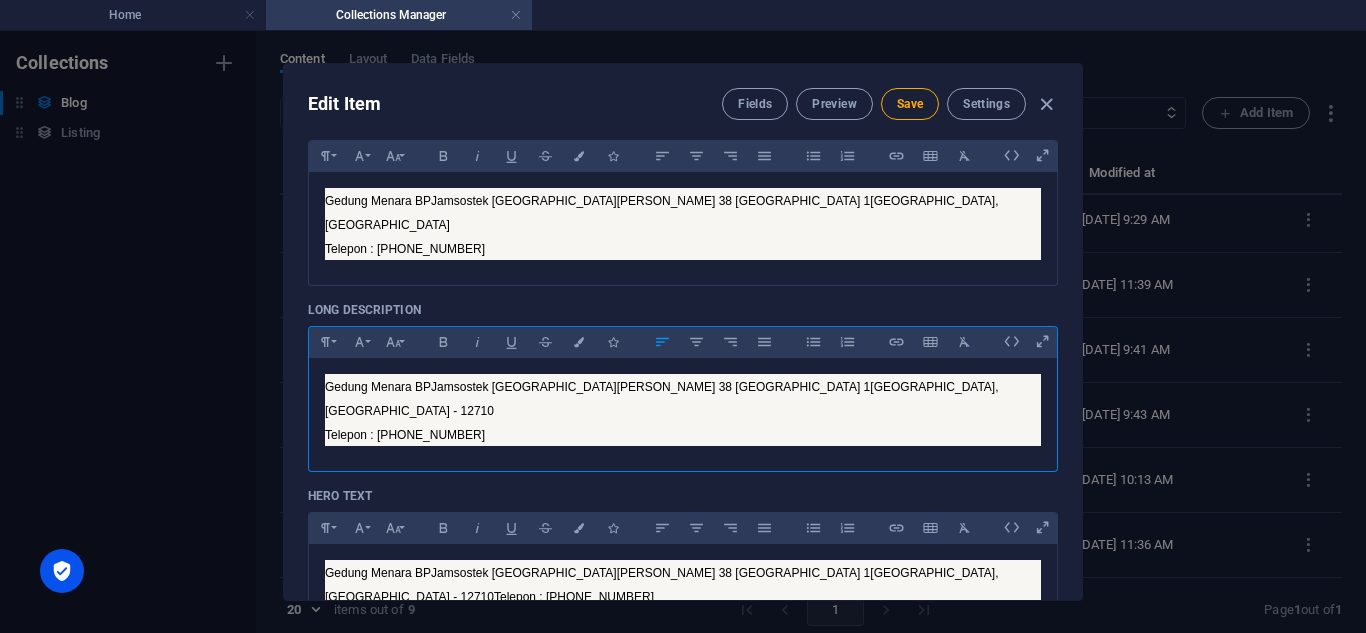 scroll, scrollTop: 195, scrollLeft: 0, axis: vertical 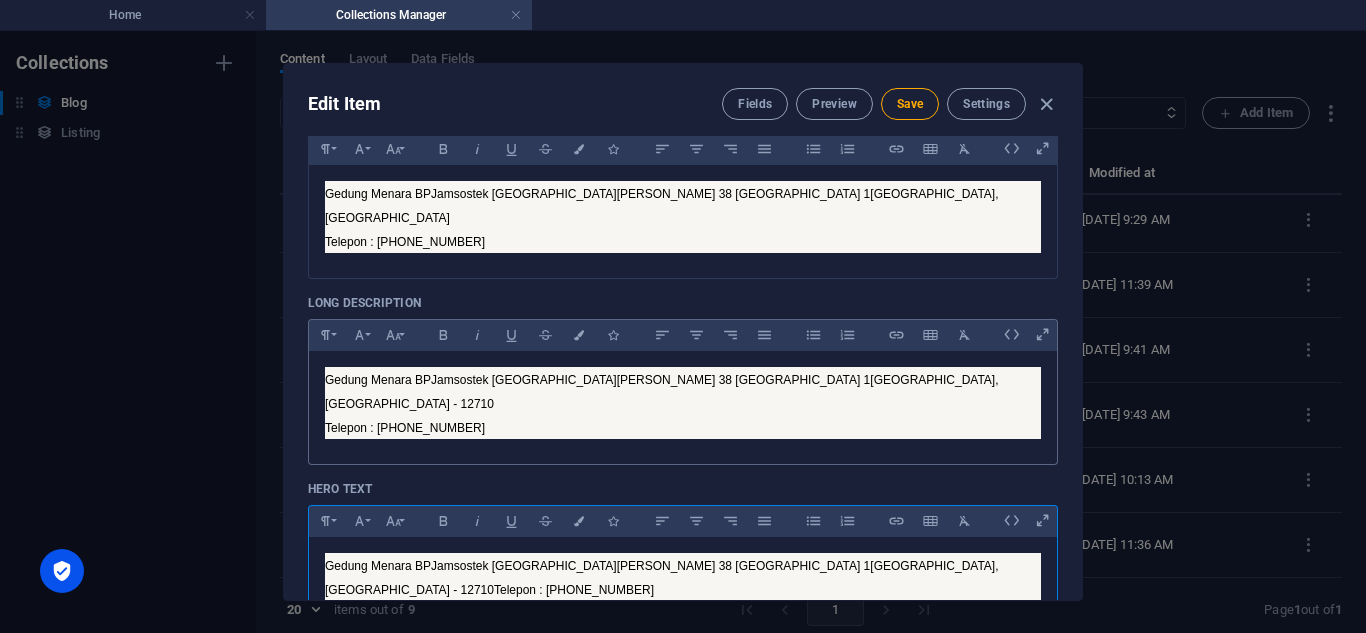 click on "[GEOGRAPHIC_DATA], [GEOGRAPHIC_DATA] - 12710" at bounding box center [662, 578] 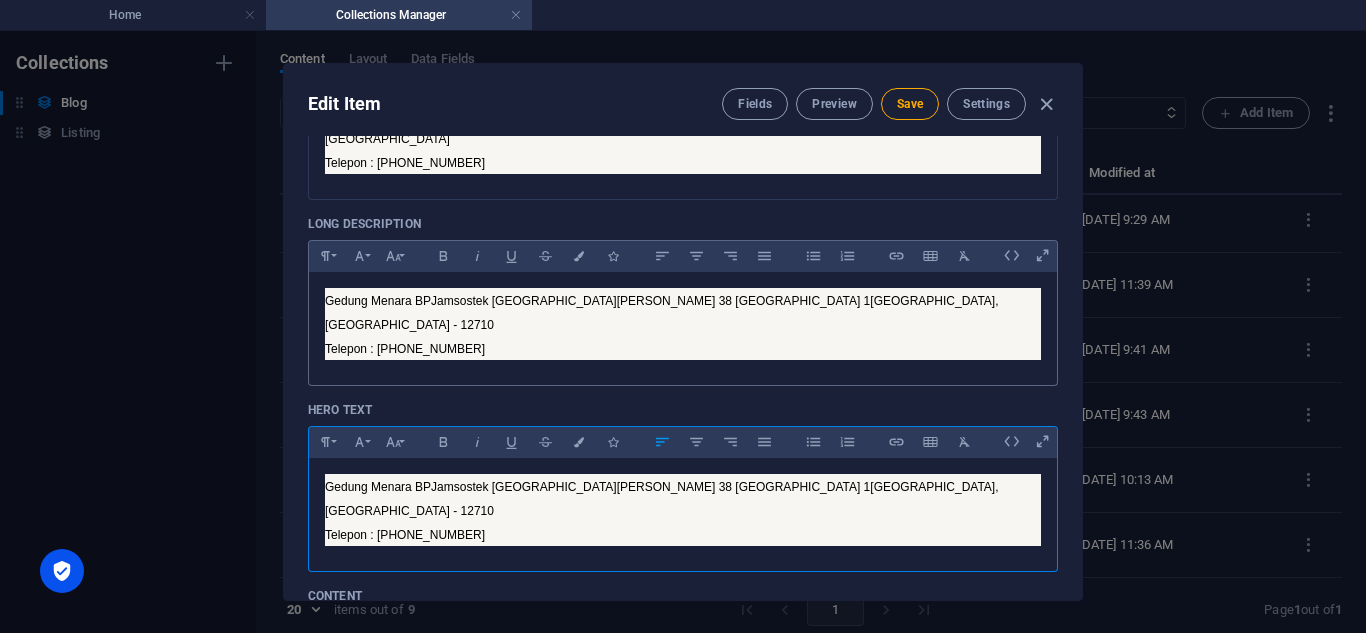scroll, scrollTop: 266, scrollLeft: 0, axis: vertical 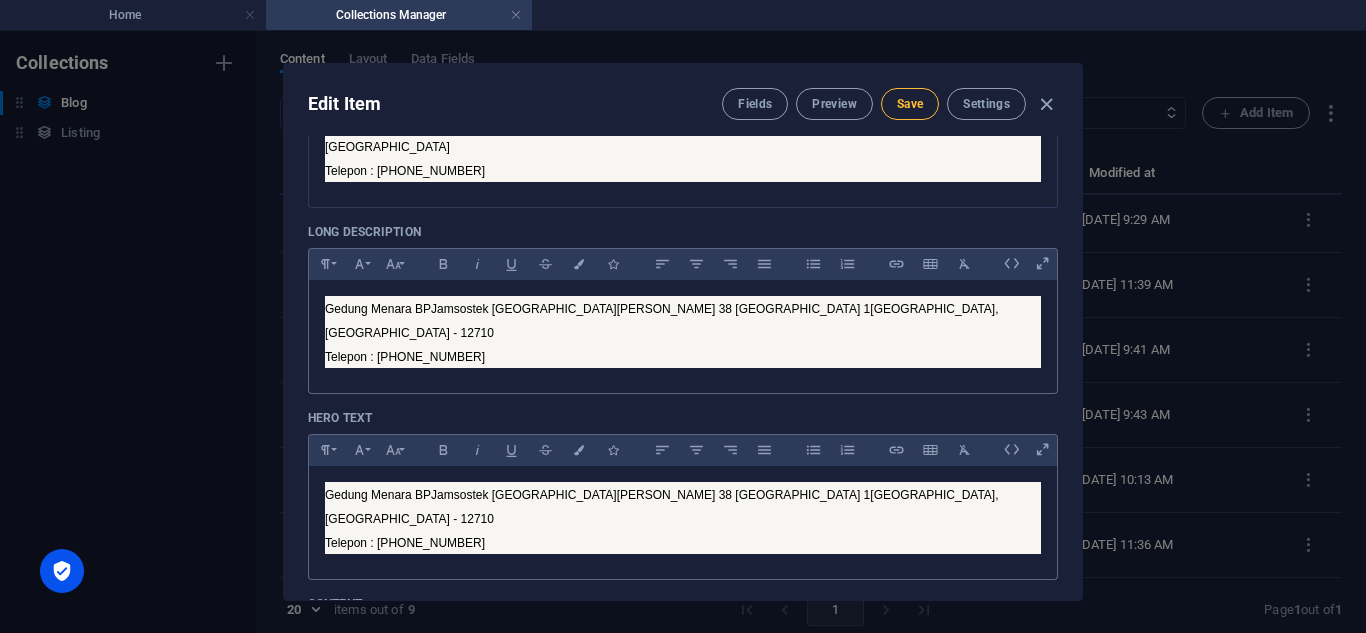 click on "Save" at bounding box center (910, 104) 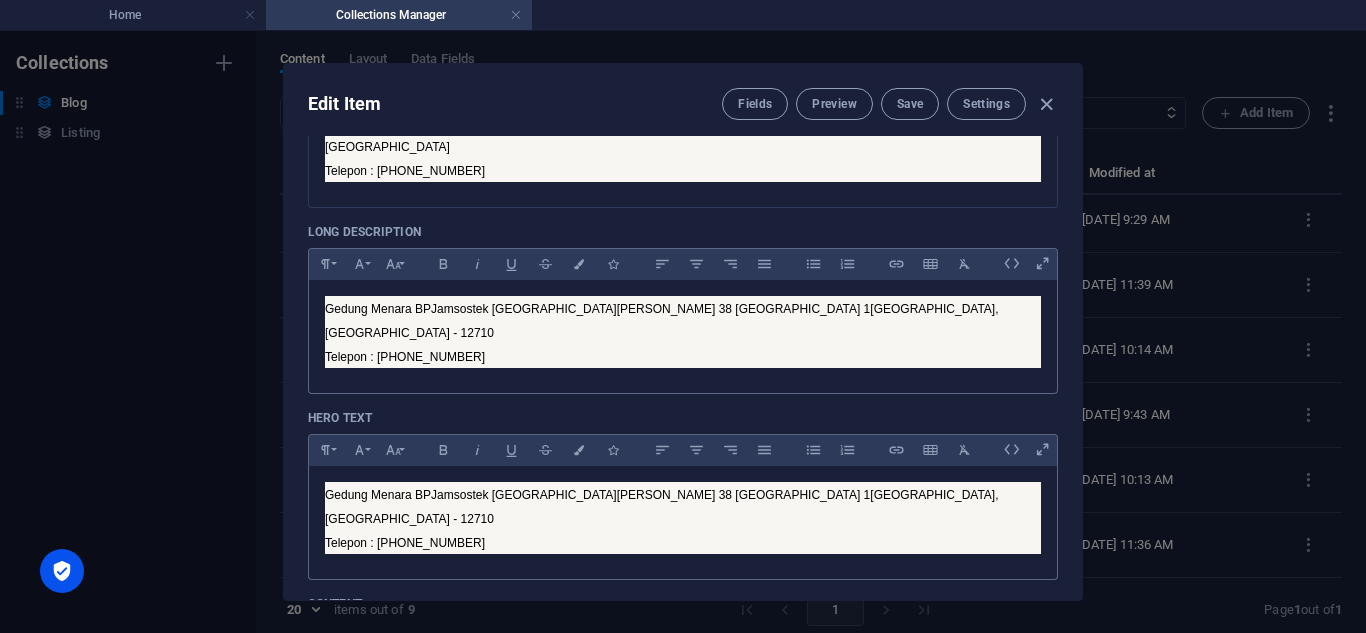click on "Fields Preview Save Settings" at bounding box center [890, 104] 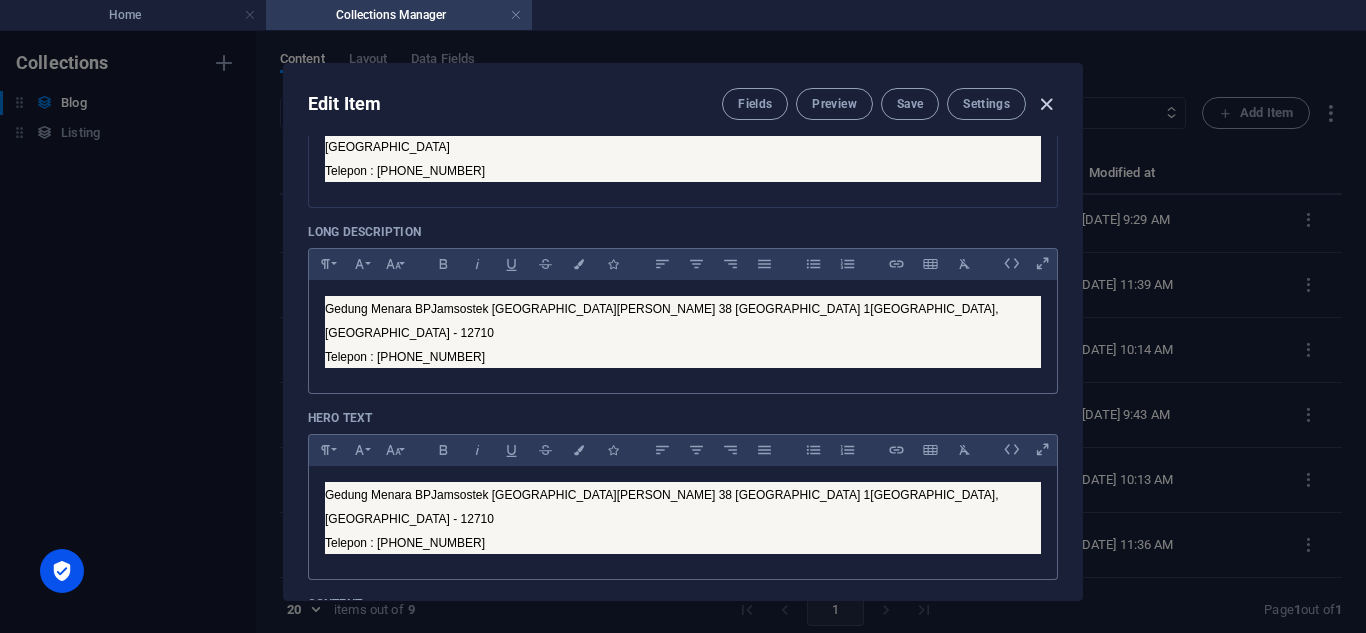 click at bounding box center (1046, 104) 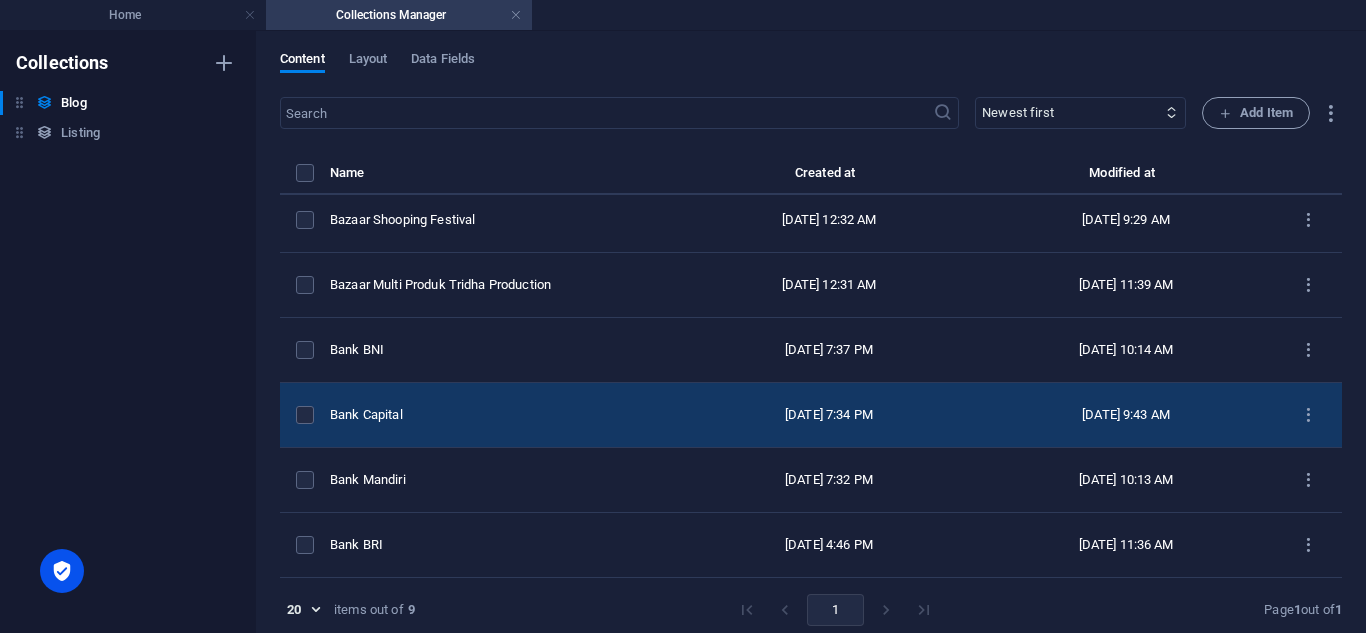 click on "Bank Capital" at bounding box center (497, 415) 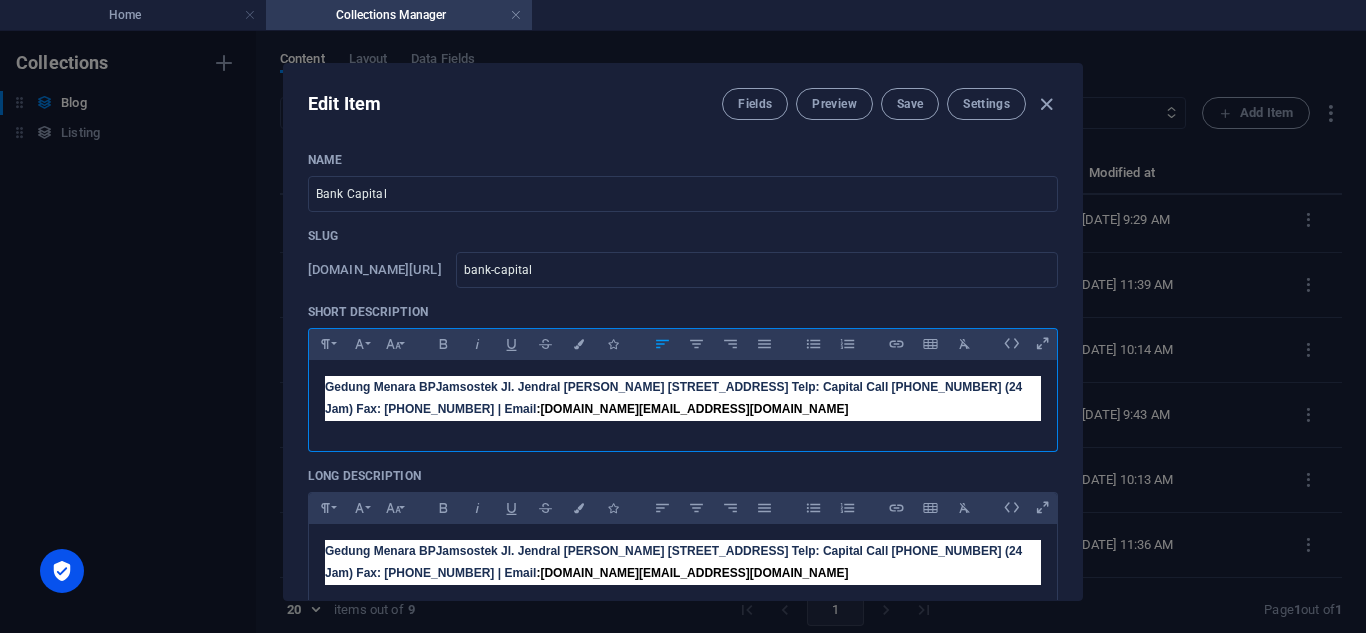 click on "Gedung Menara BPJamsostek Jl. Jendral Gatot Subroto Kav 38 Gedung Utara Lantai 1 & 6 Jakarta Selatan 12710 Telp: Capital Call 1500289 (24 Jam) Fax: 021-27938900 | Email :" at bounding box center [673, 398] 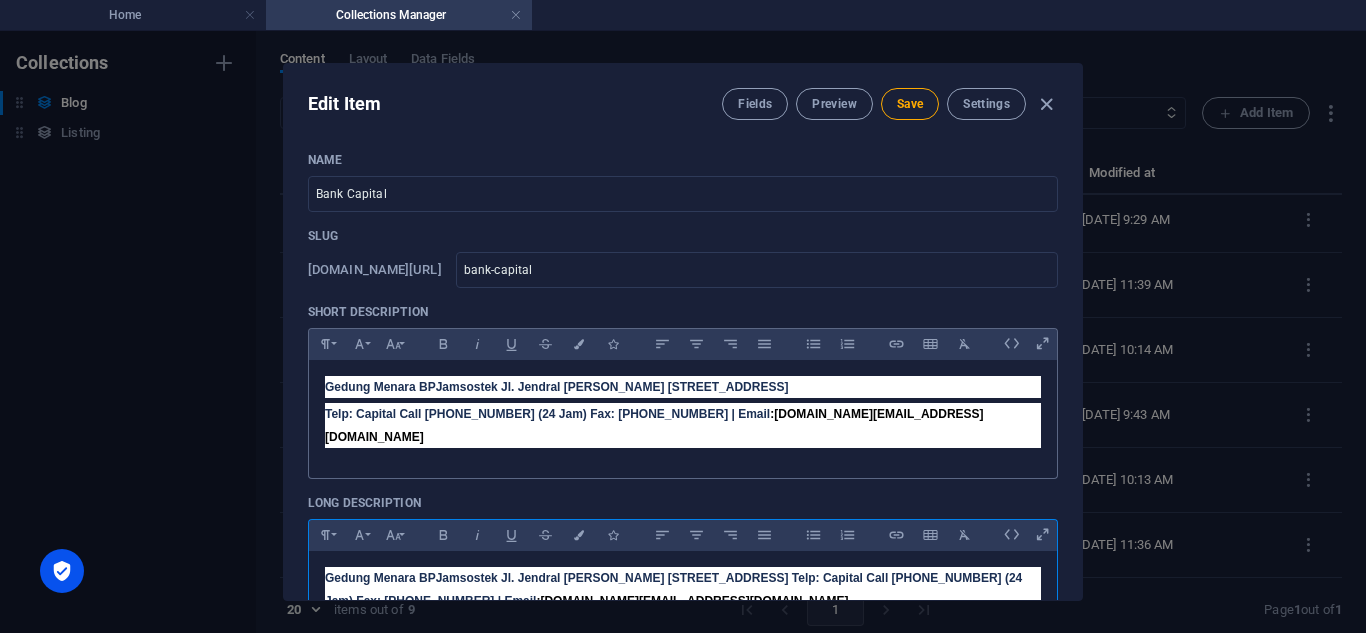 click on "Gedung Menara BPJamsostek Jl. Jendral Gatot Subroto Kav 38 Gedung Utara Lantai 1 & 6 Jakarta Selatan 12710 Telp: Capital Call 1500289 (24 Jam) Fax: 021-27938900 | Email :" at bounding box center [673, 589] 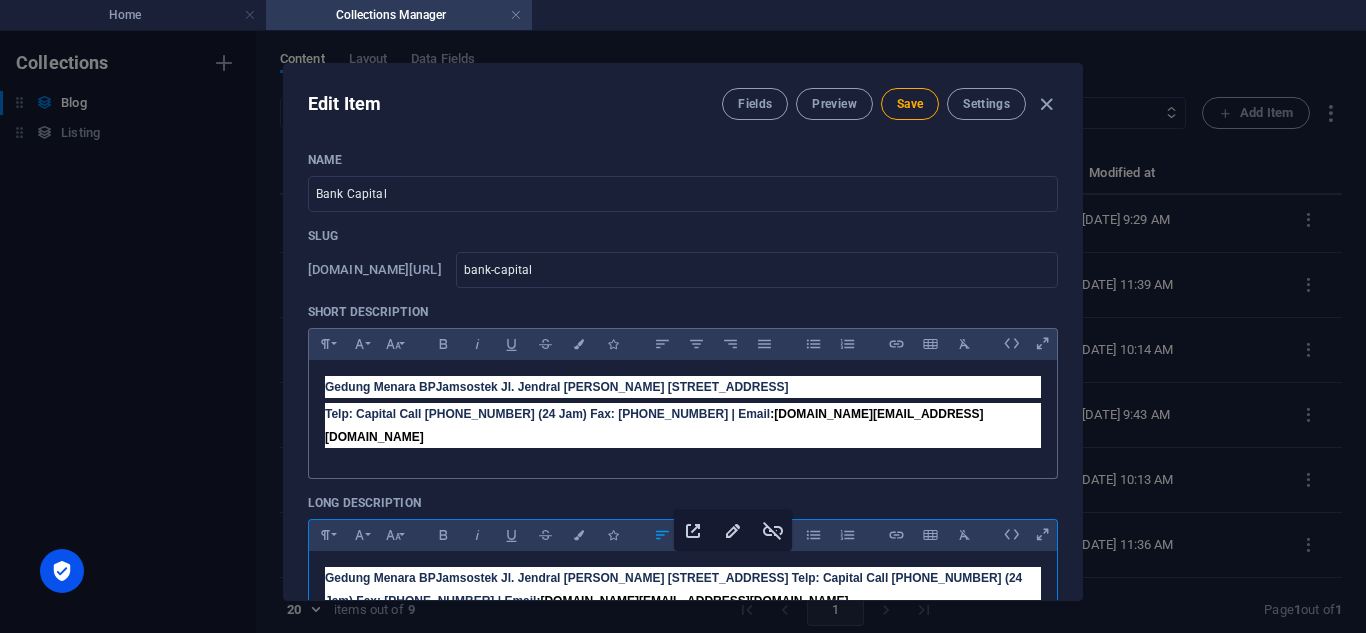 click on "Gedung Menara BPJamsostek Jl. Jendral Gatot Subroto Kav 38 Gedung Utara Lantai 1 & 6 Jakarta Selatan 12710 Telp: Capital Call 1500289 (24 Jam) Fax: 021-27938900 | Email :" at bounding box center (673, 589) 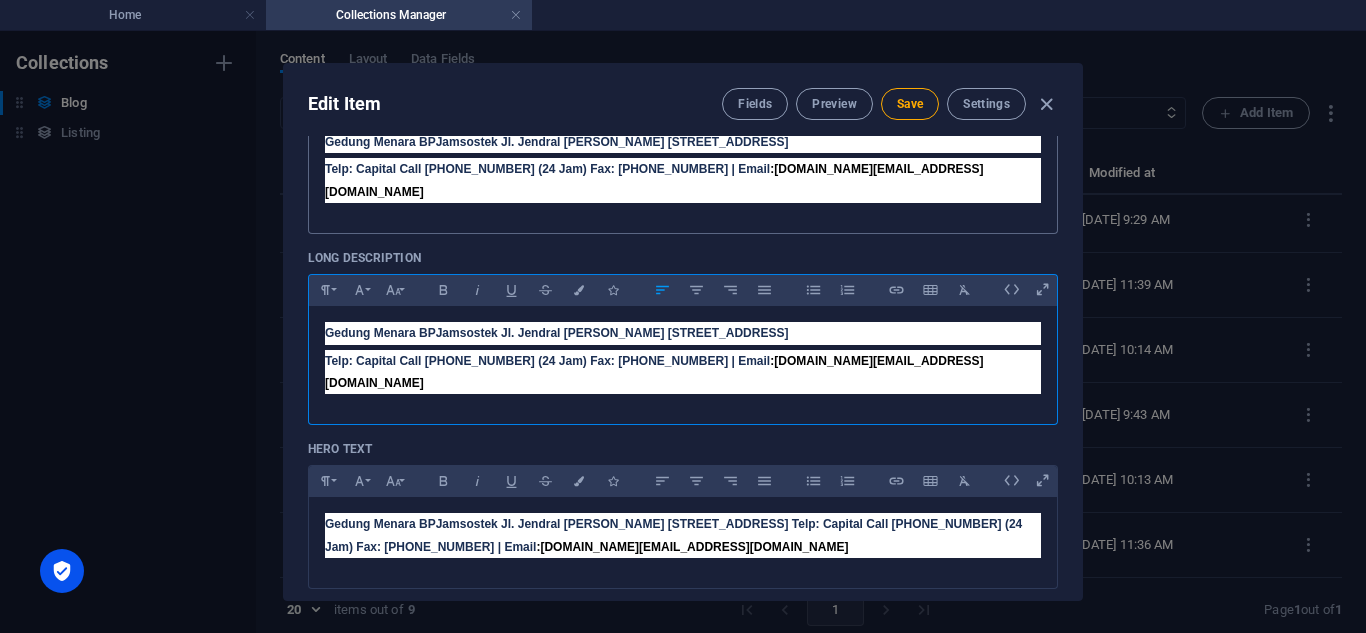 scroll, scrollTop: 275, scrollLeft: 0, axis: vertical 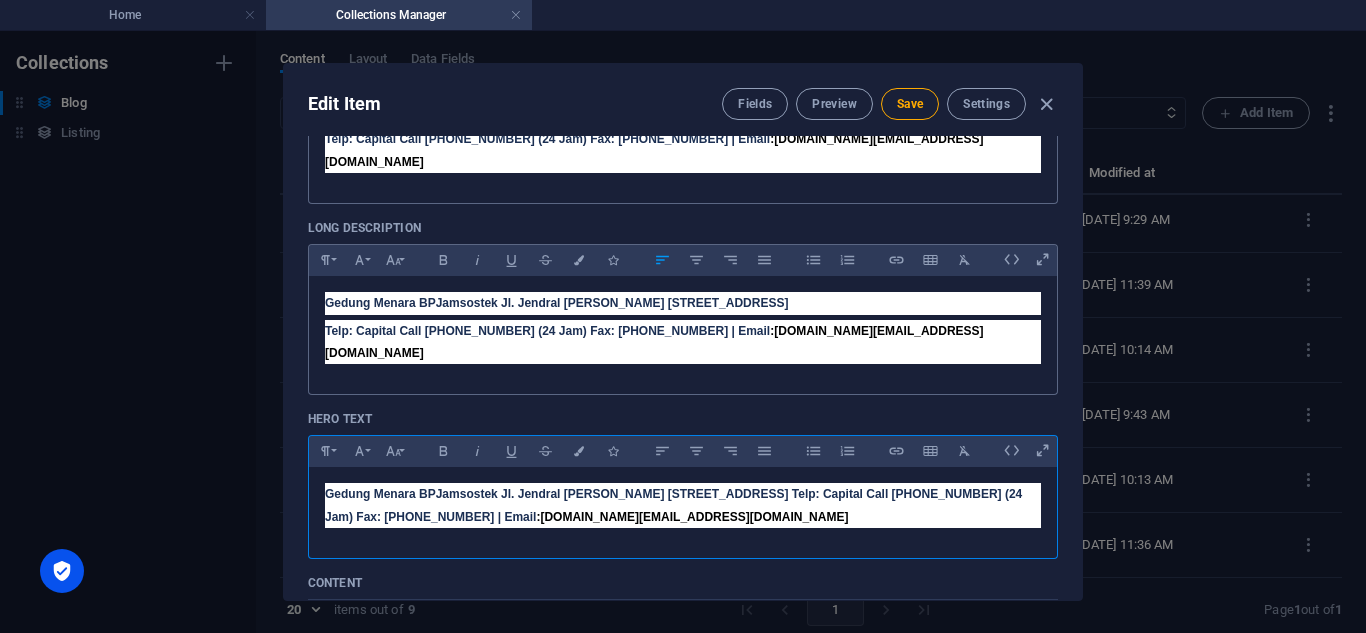 click on "Gedung Menara BPJamsostek Jl. Jendral Gatot Subroto Kav 38 Gedung Utara Lantai 1 & 6 Jakarta Selatan 12710 Telp: Capital Call 1500289 (24 Jam) Fax: 021-27938900 | Email :" at bounding box center (673, 505) 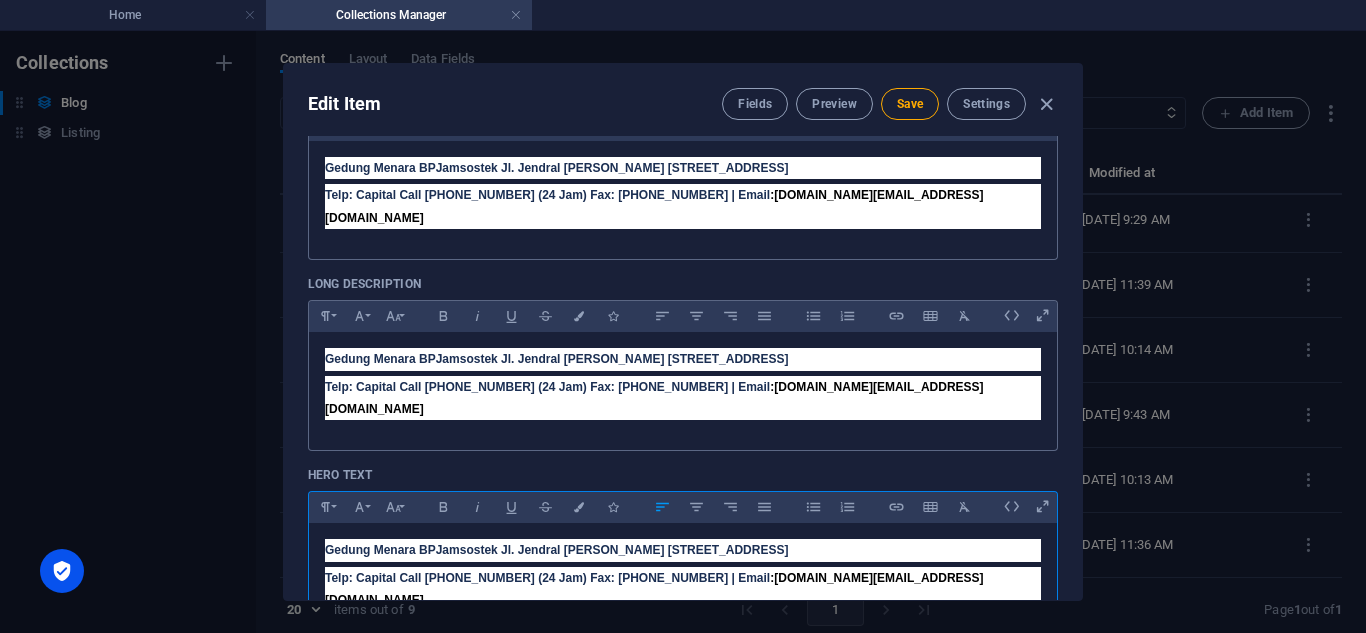 scroll, scrollTop: 0, scrollLeft: 0, axis: both 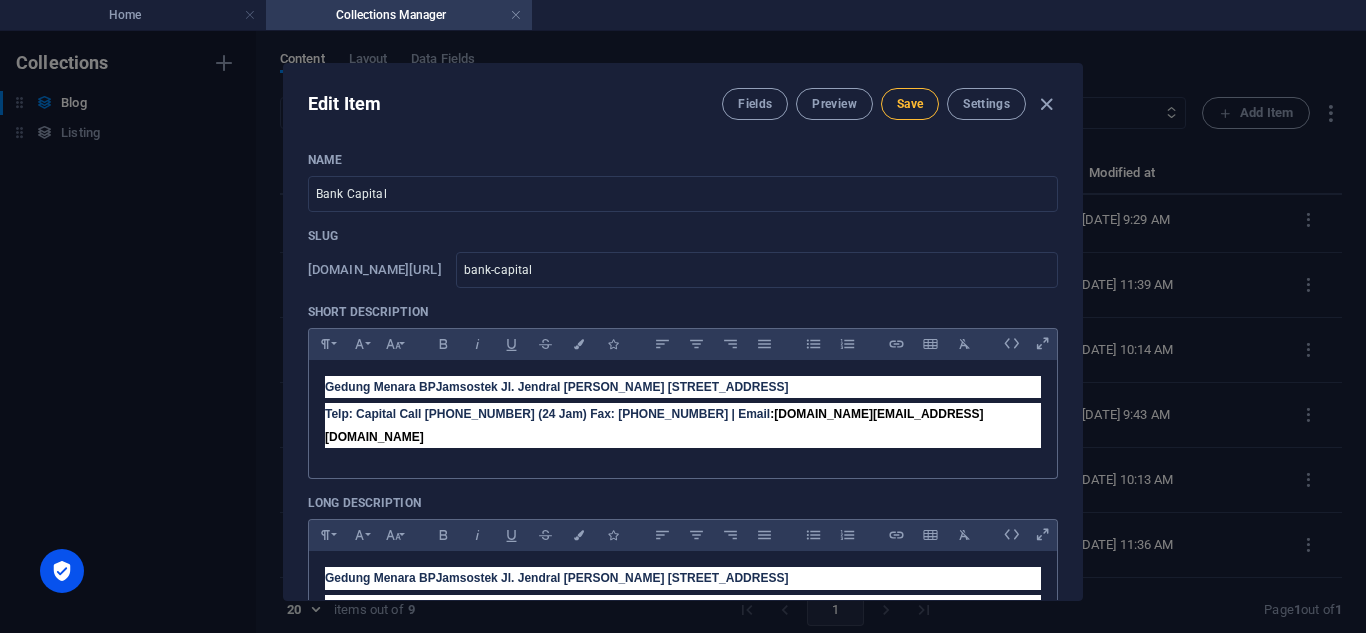 click on "Save" at bounding box center [910, 104] 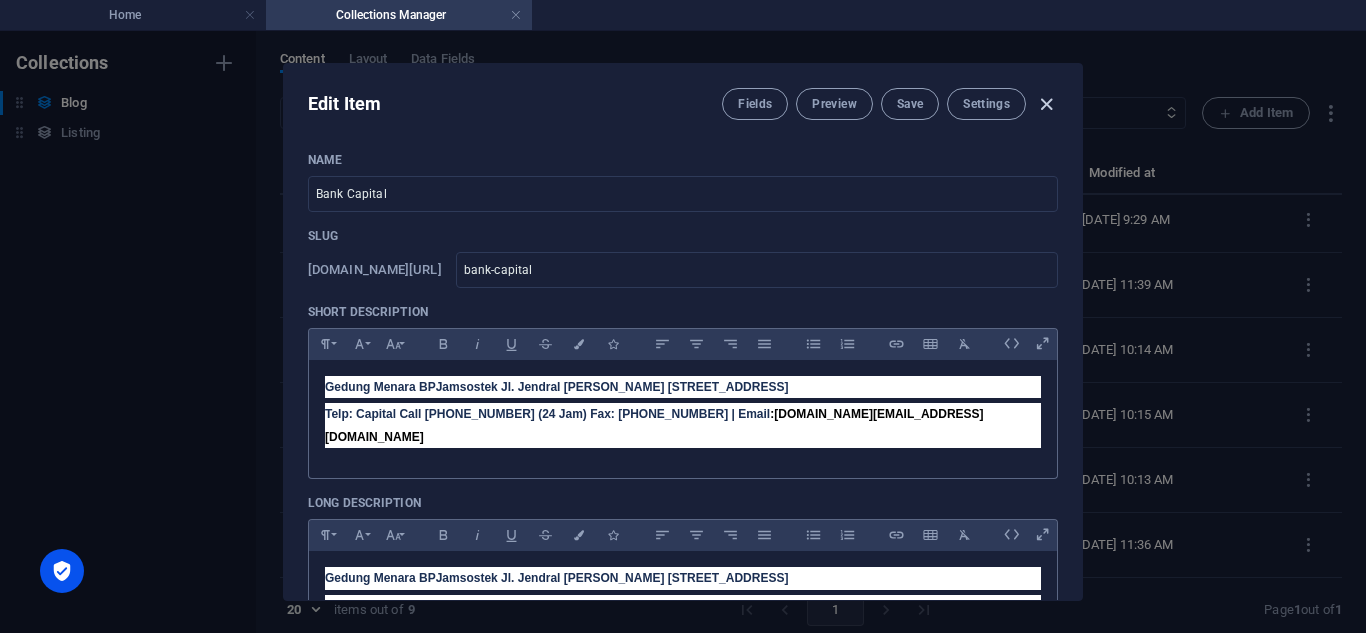 click at bounding box center (1046, 104) 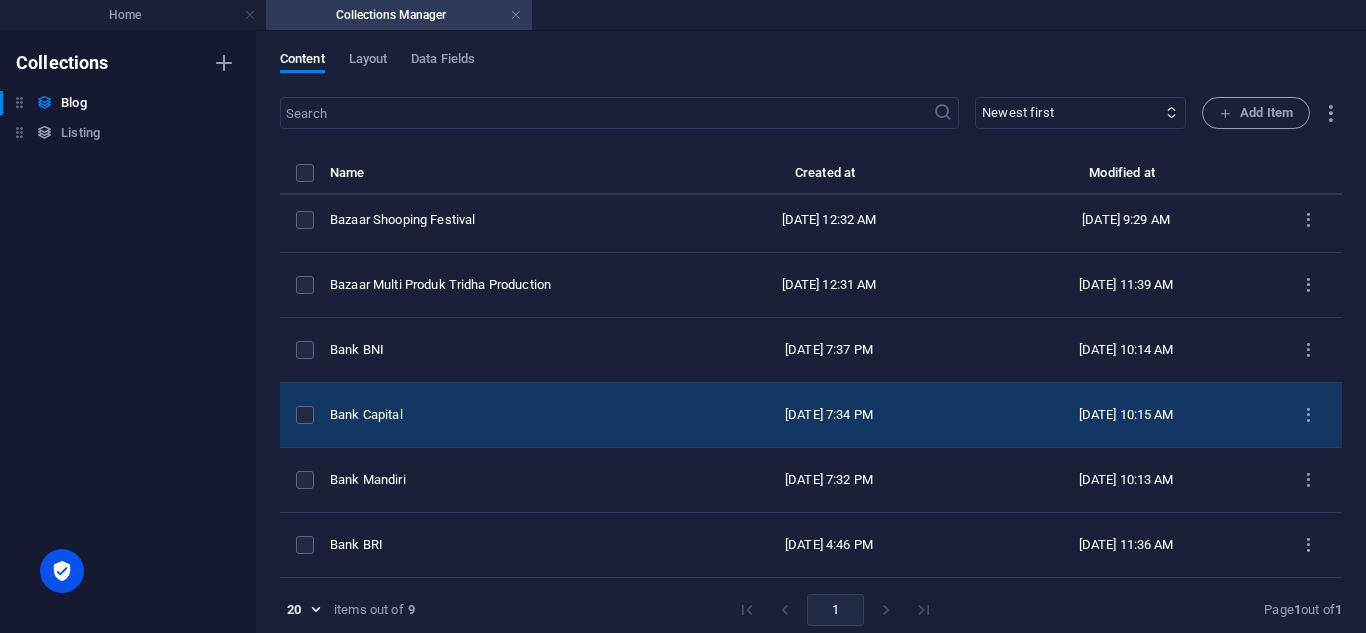 click on "Bank Capital" at bounding box center [497, 415] 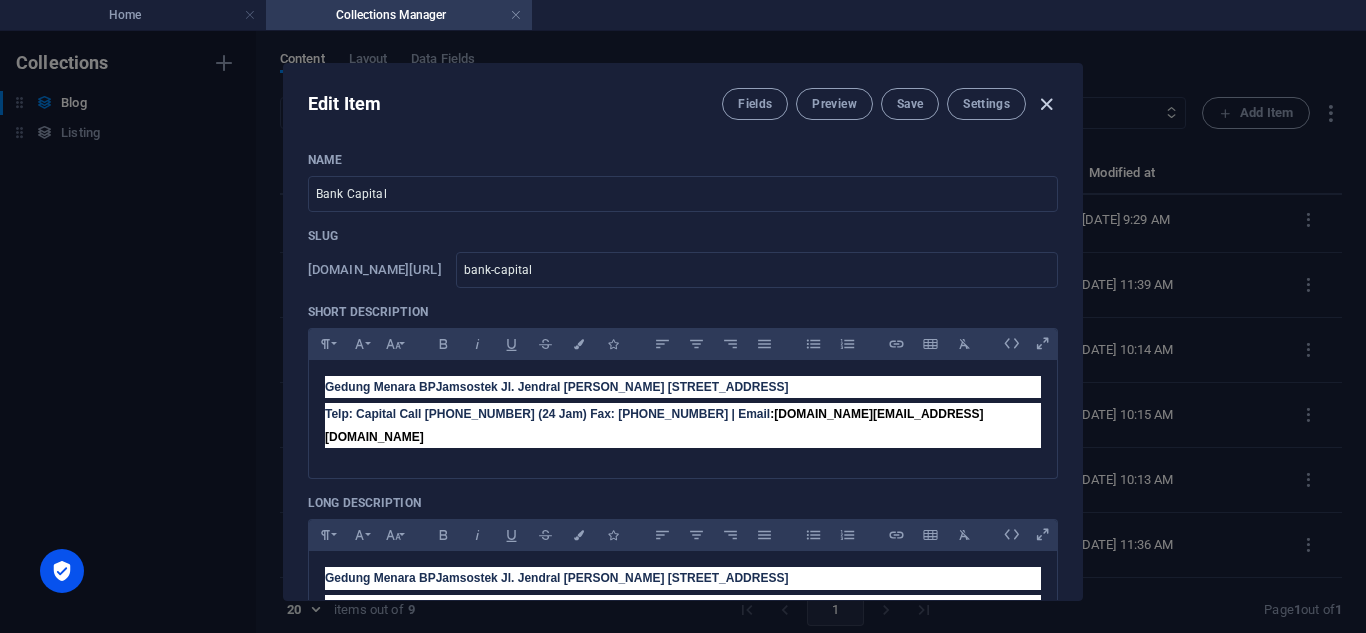 click at bounding box center (1046, 104) 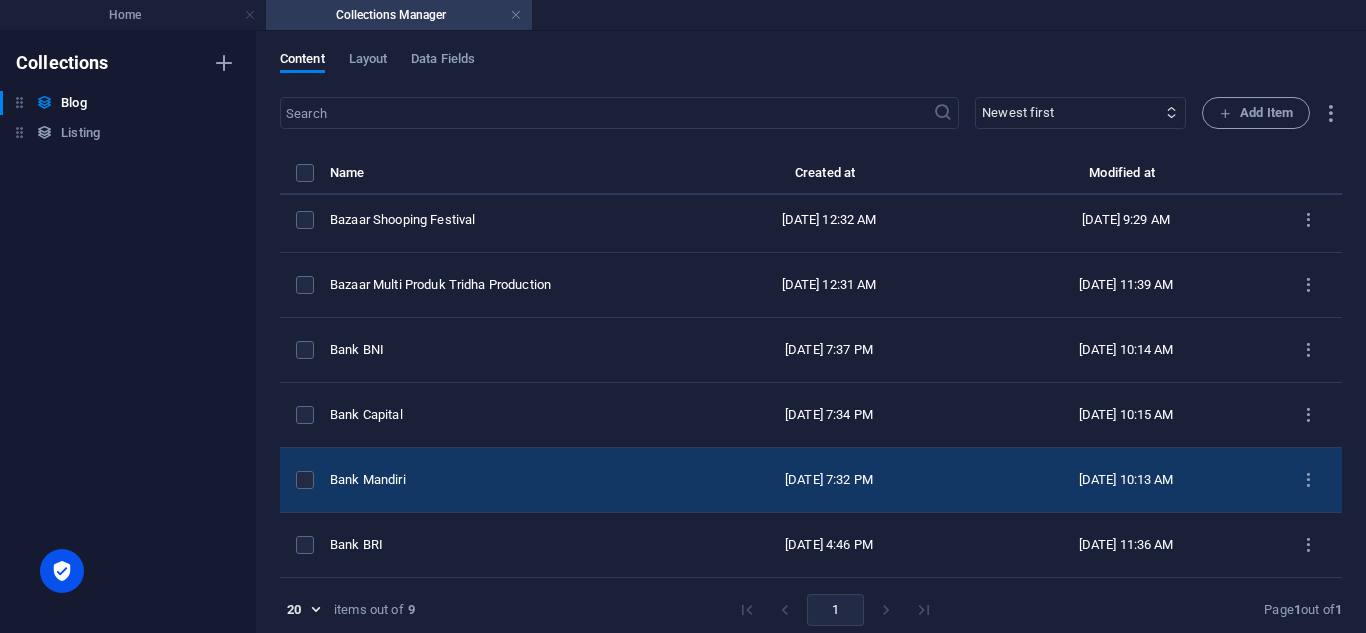 click on "Bank Mandiri" at bounding box center [497, 480] 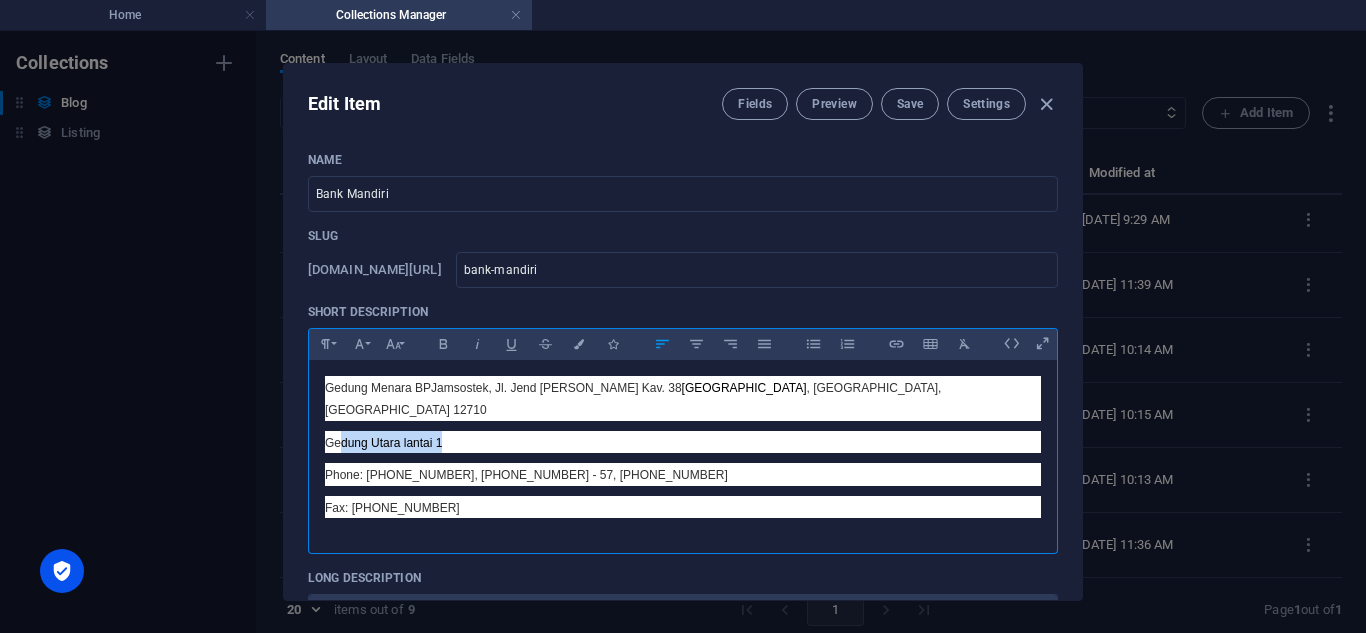 drag, startPoint x: 456, startPoint y: 417, endPoint x: 340, endPoint y: 419, distance: 116.01724 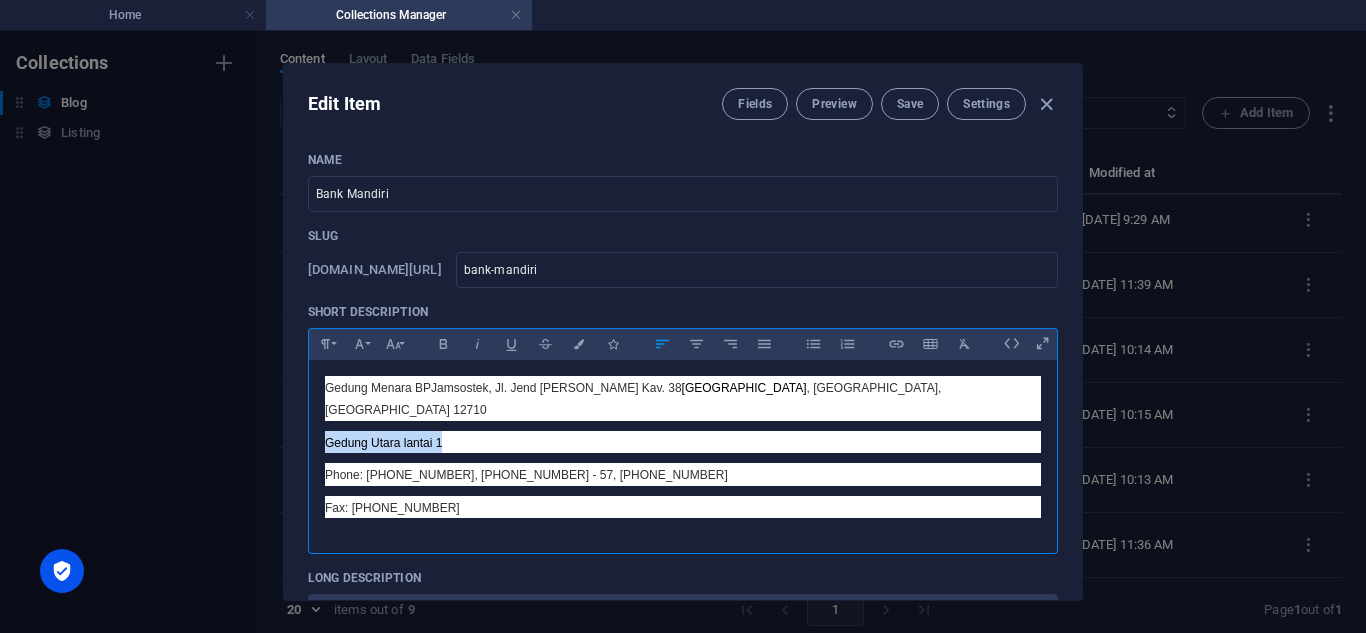 drag, startPoint x: 441, startPoint y: 417, endPoint x: 315, endPoint y: 417, distance: 126 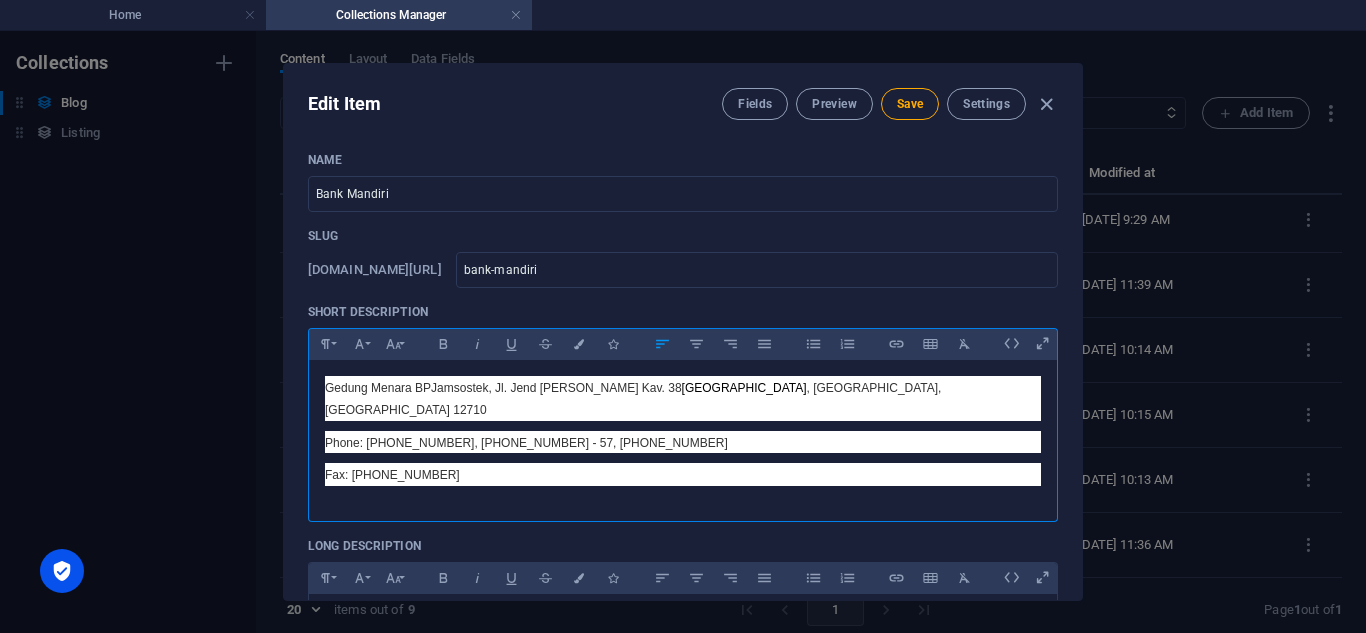 click on "[GEOGRAPHIC_DATA]" at bounding box center [744, 388] 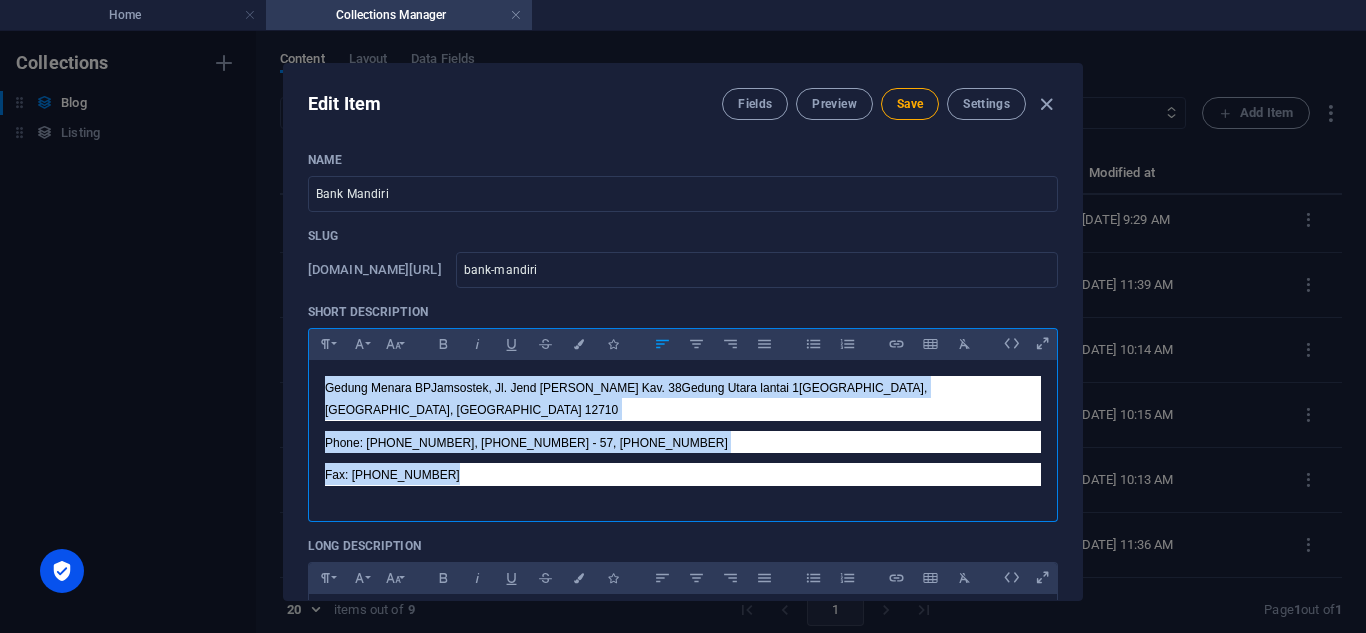 copy on "Gedung Menara BPJamsostek, Jl. Jend Gatot Subroto Kav. 38  Gedung Utara lantai 1  Jakarta Selatan , DKI Jakarta, Indonesia 12710 Phone: (021) 52961514, (021) 52962256 - 57, (021) 52962263 Fax: (021) 52961513" 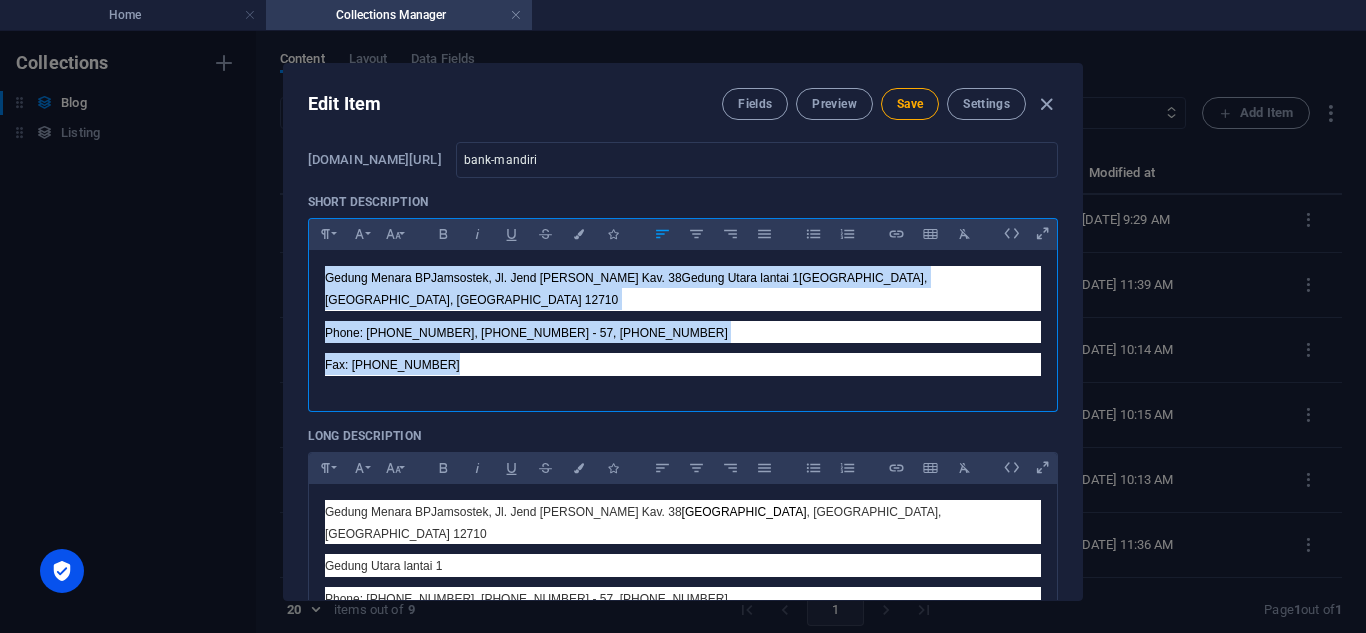 scroll, scrollTop: 127, scrollLeft: 0, axis: vertical 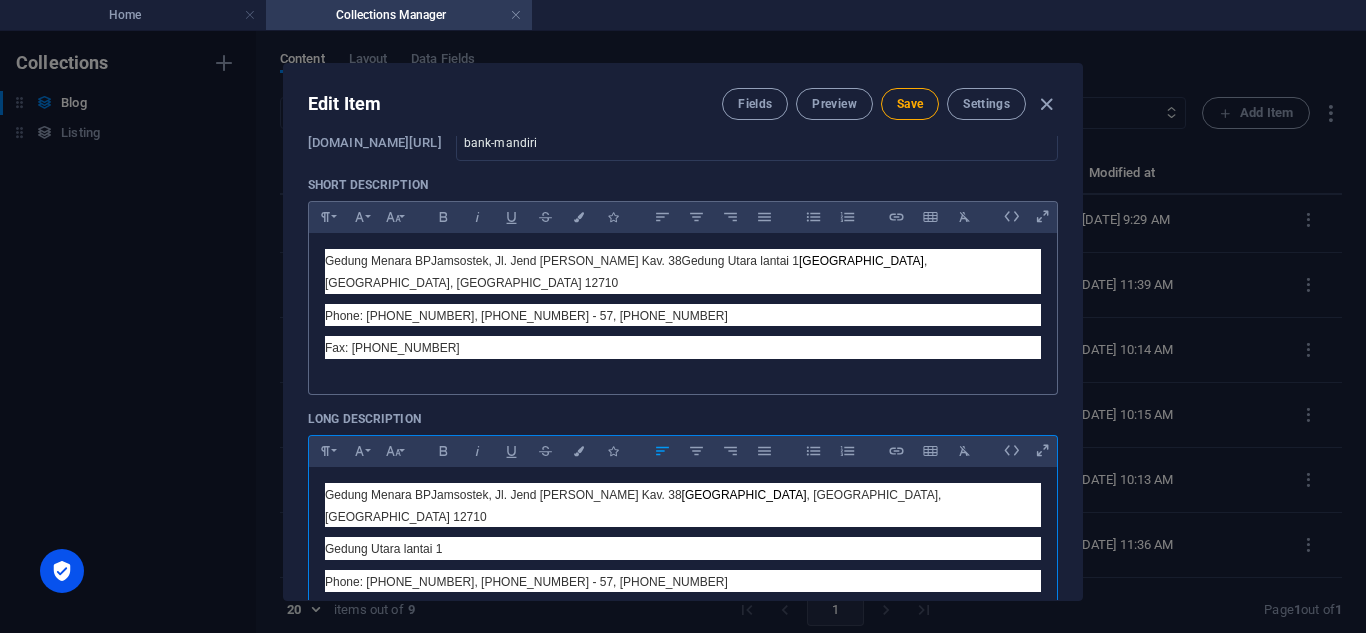 click on "Fax: [PHONE_NUMBER]" at bounding box center [683, 613] 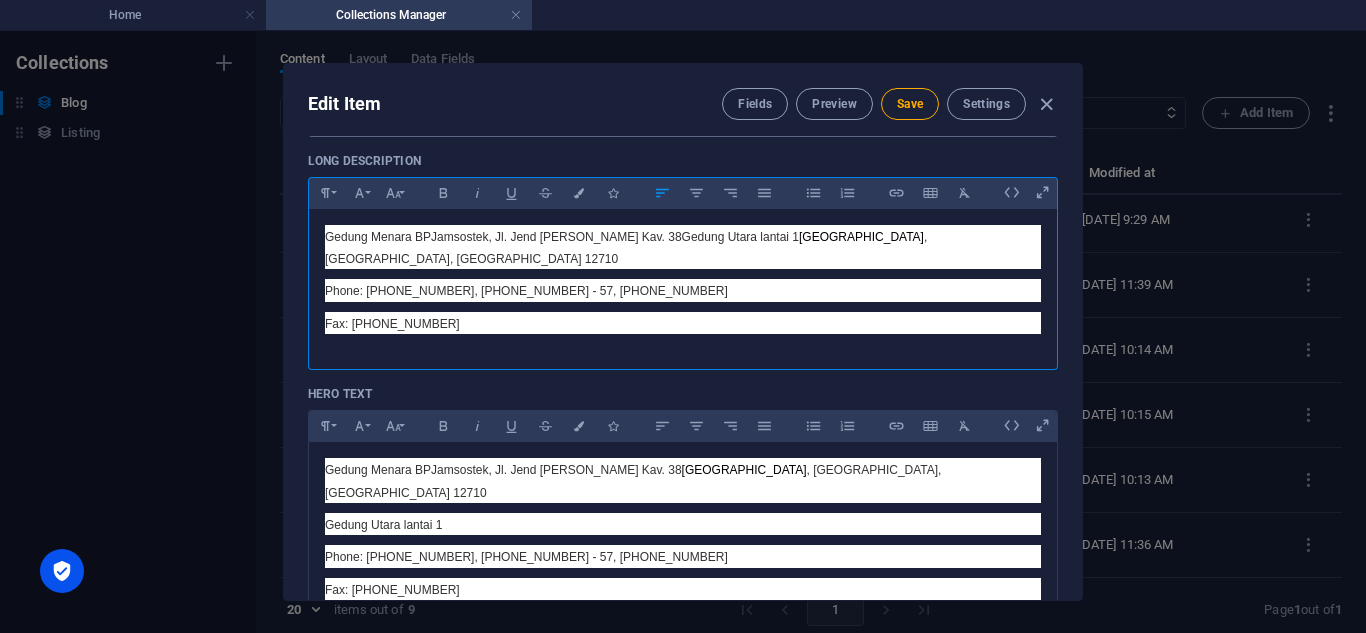 scroll, scrollTop: 386, scrollLeft: 0, axis: vertical 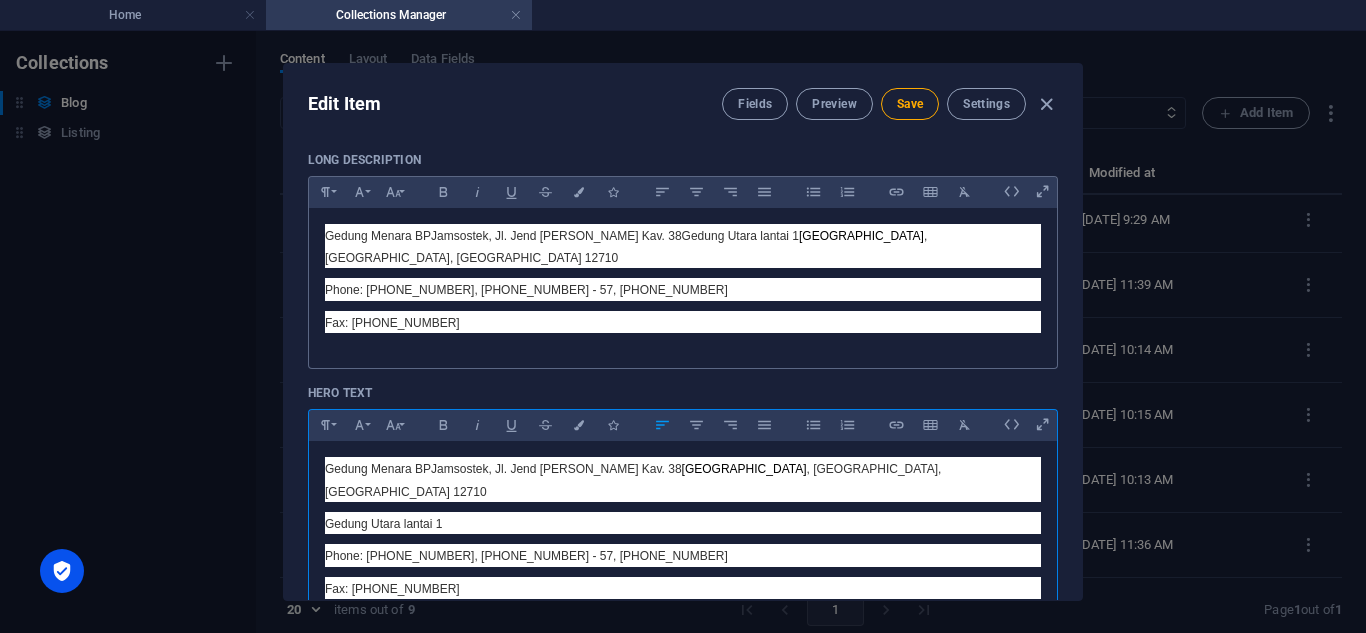 click on "Fax: [PHONE_NUMBER]" at bounding box center [683, 588] 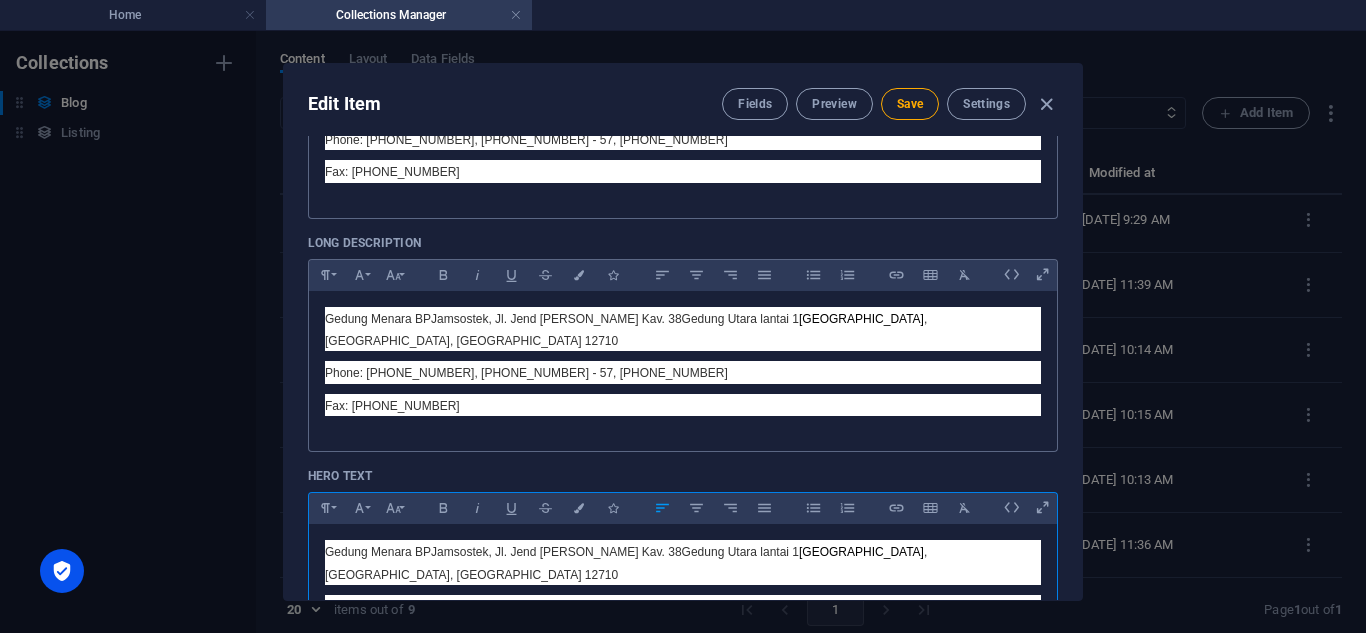 scroll, scrollTop: 302, scrollLeft: 0, axis: vertical 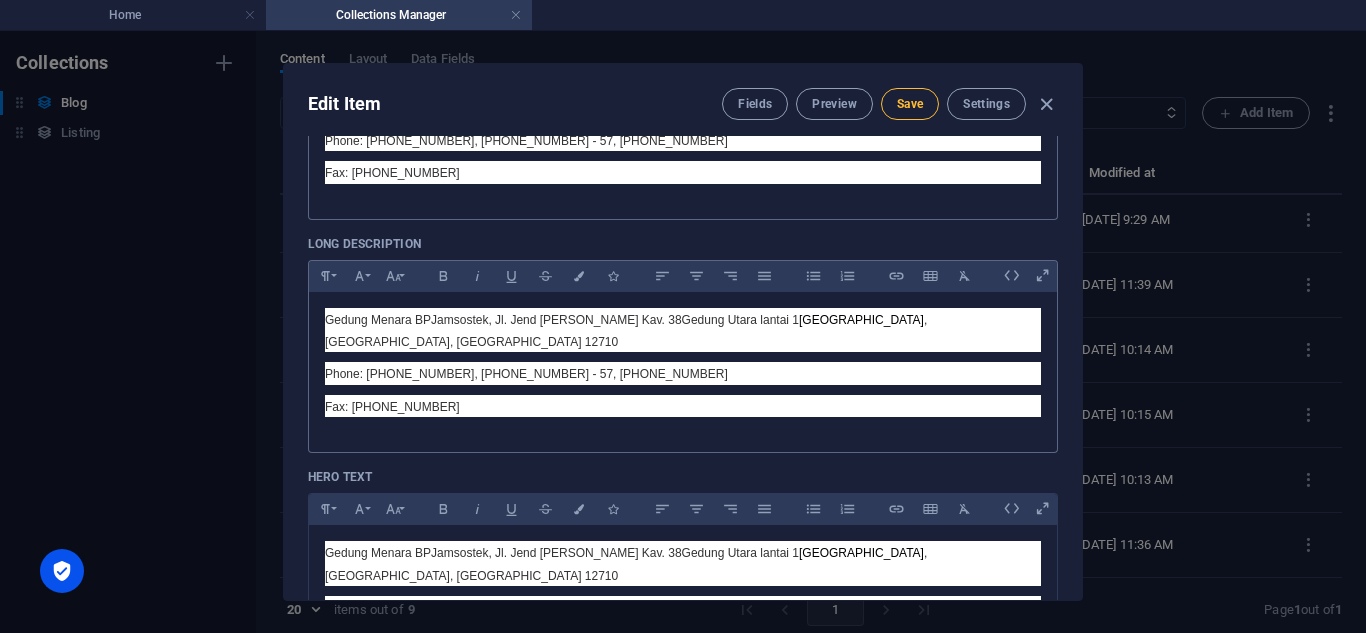 click on "Save" at bounding box center (910, 104) 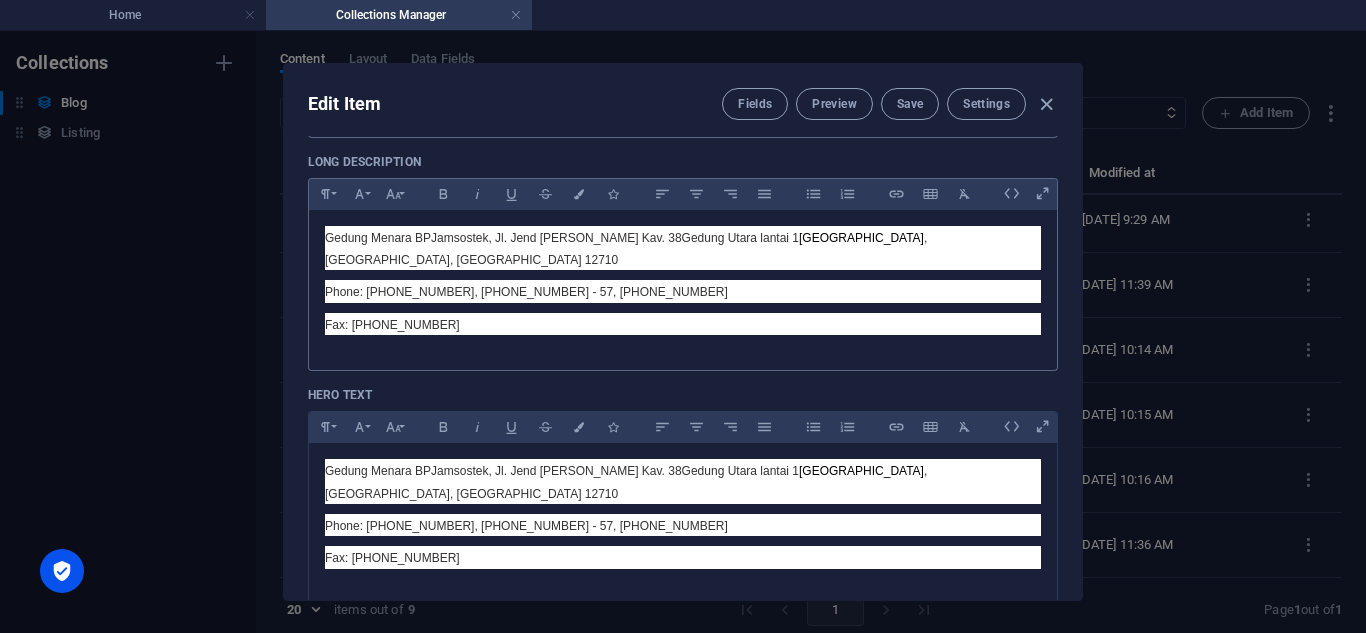 scroll, scrollTop: 303, scrollLeft: 0, axis: vertical 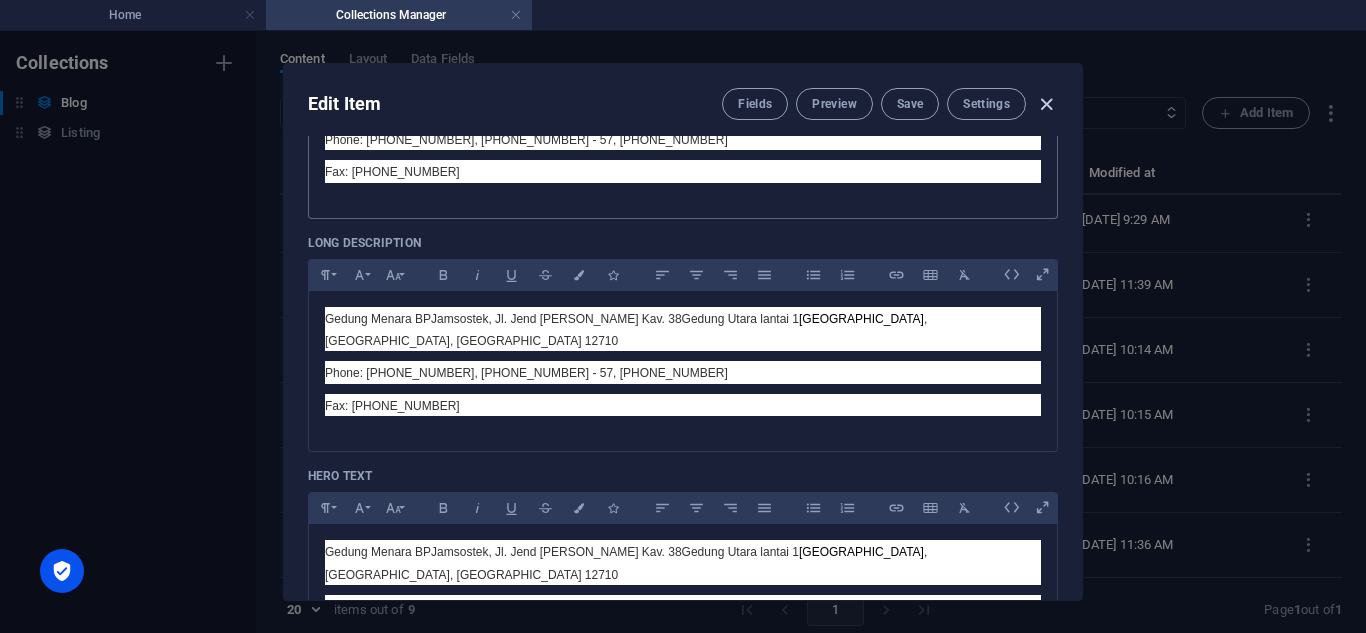 click at bounding box center [1046, 104] 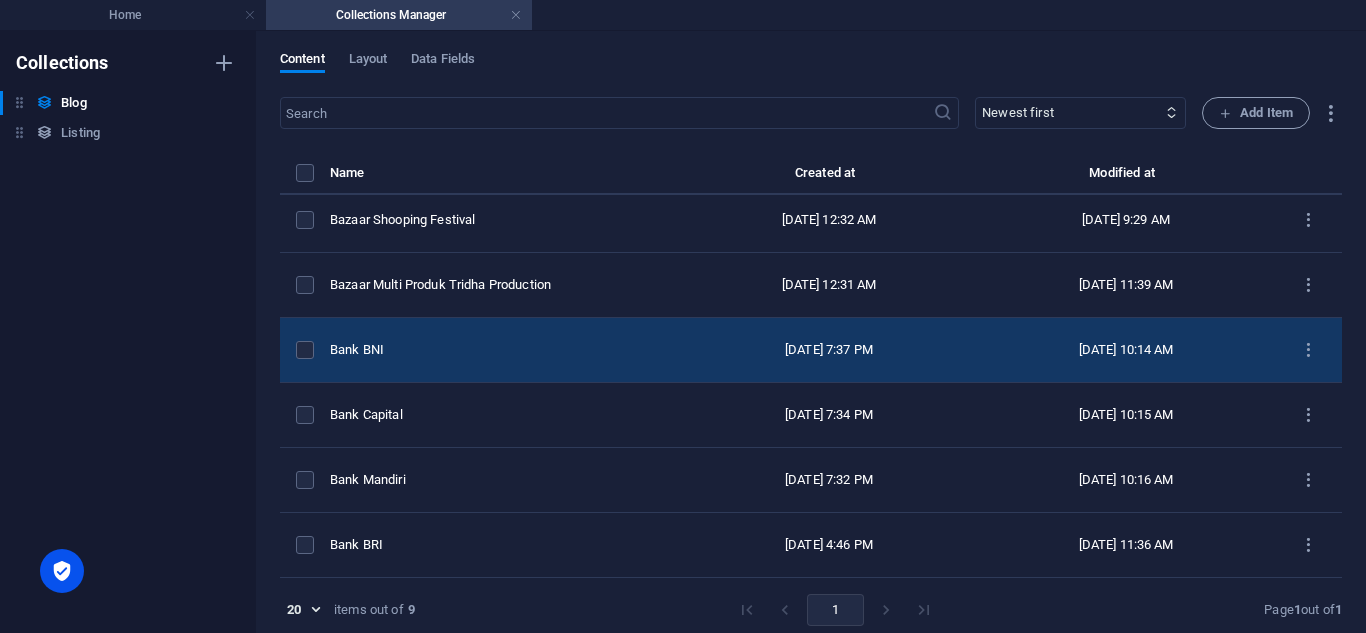 scroll, scrollTop: 9, scrollLeft: 0, axis: vertical 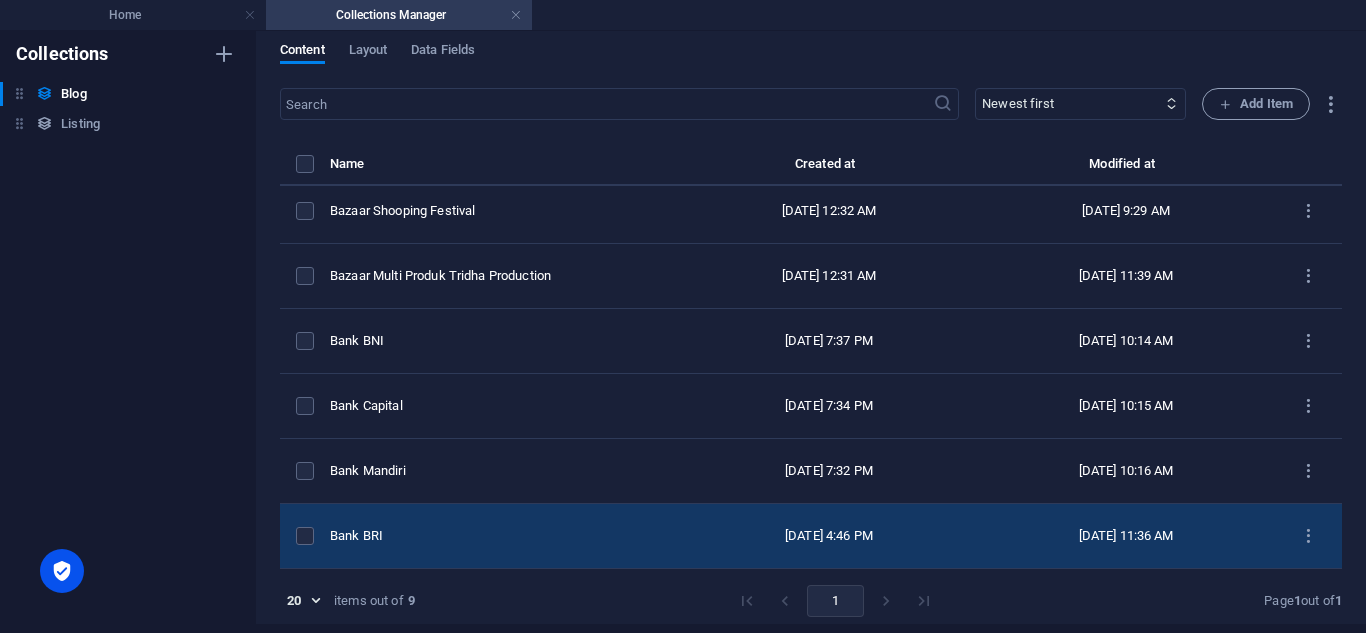 click on "Bank BRI" at bounding box center (497, 536) 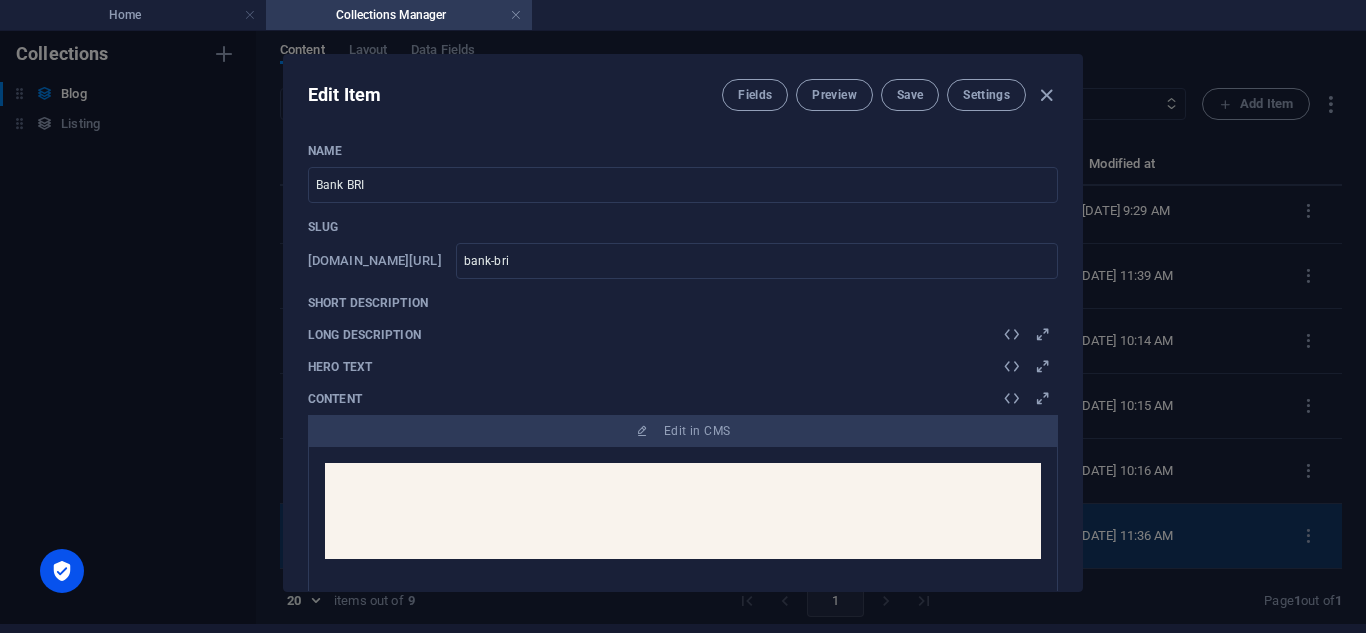 scroll, scrollTop: 0, scrollLeft: 0, axis: both 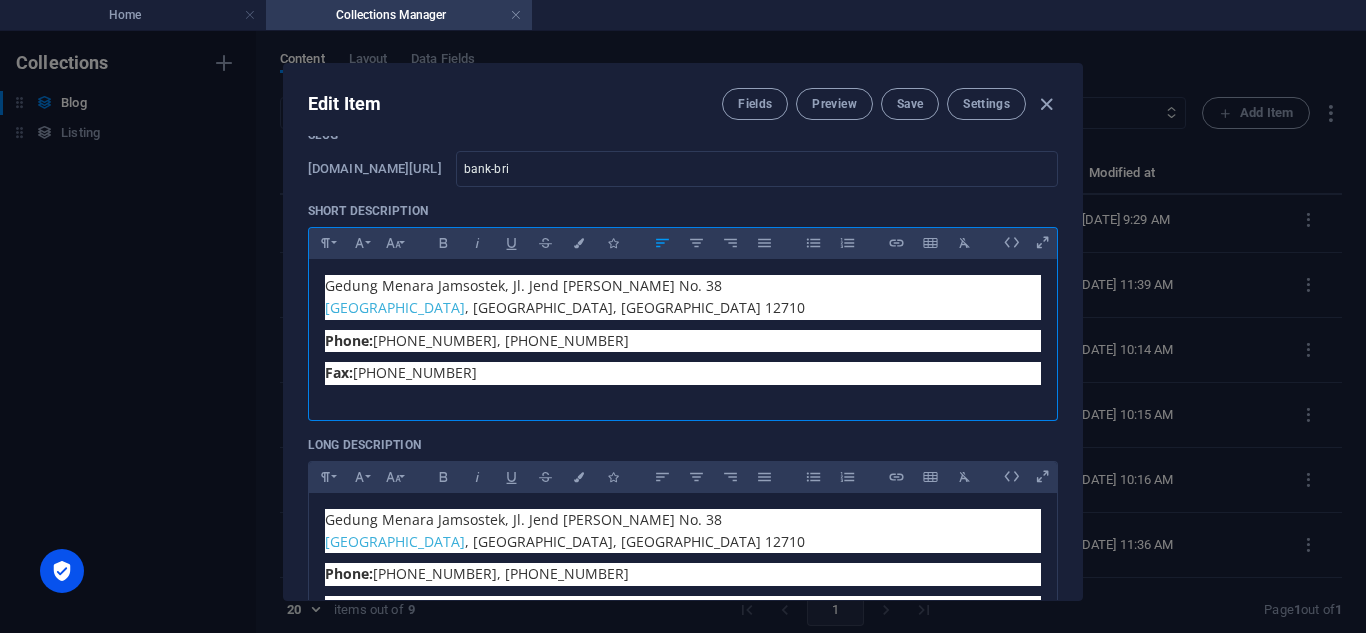 click on "[GEOGRAPHIC_DATA]" at bounding box center [395, 307] 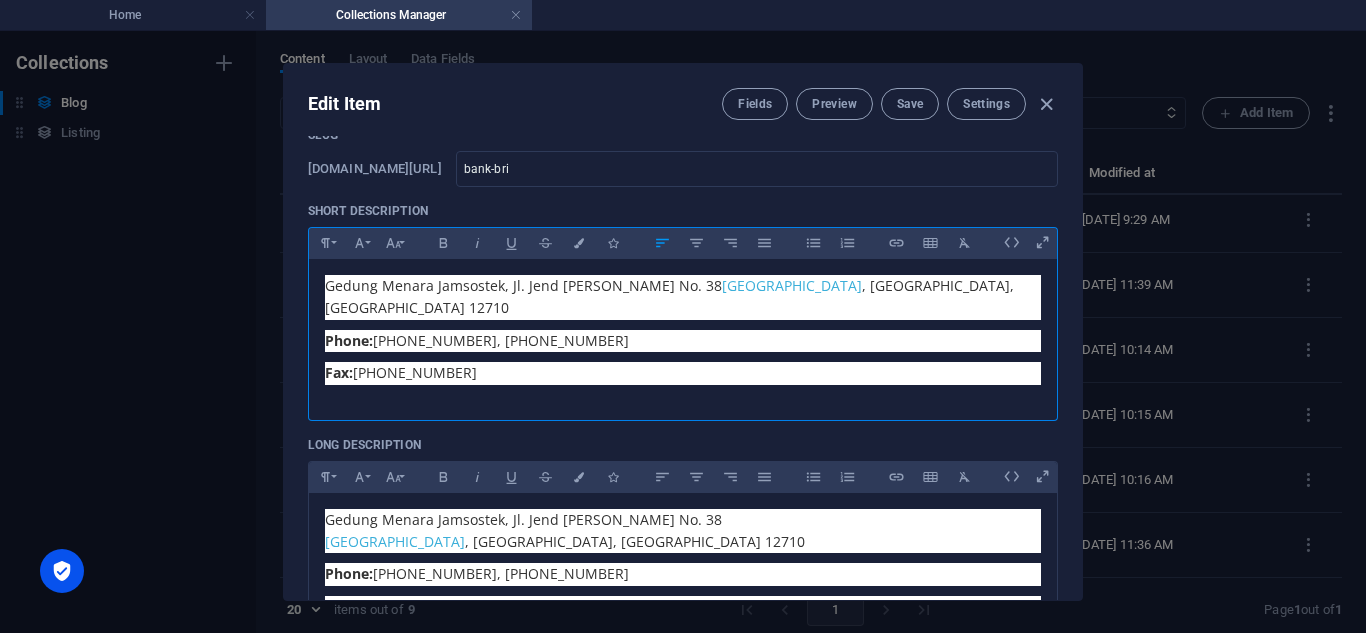 type 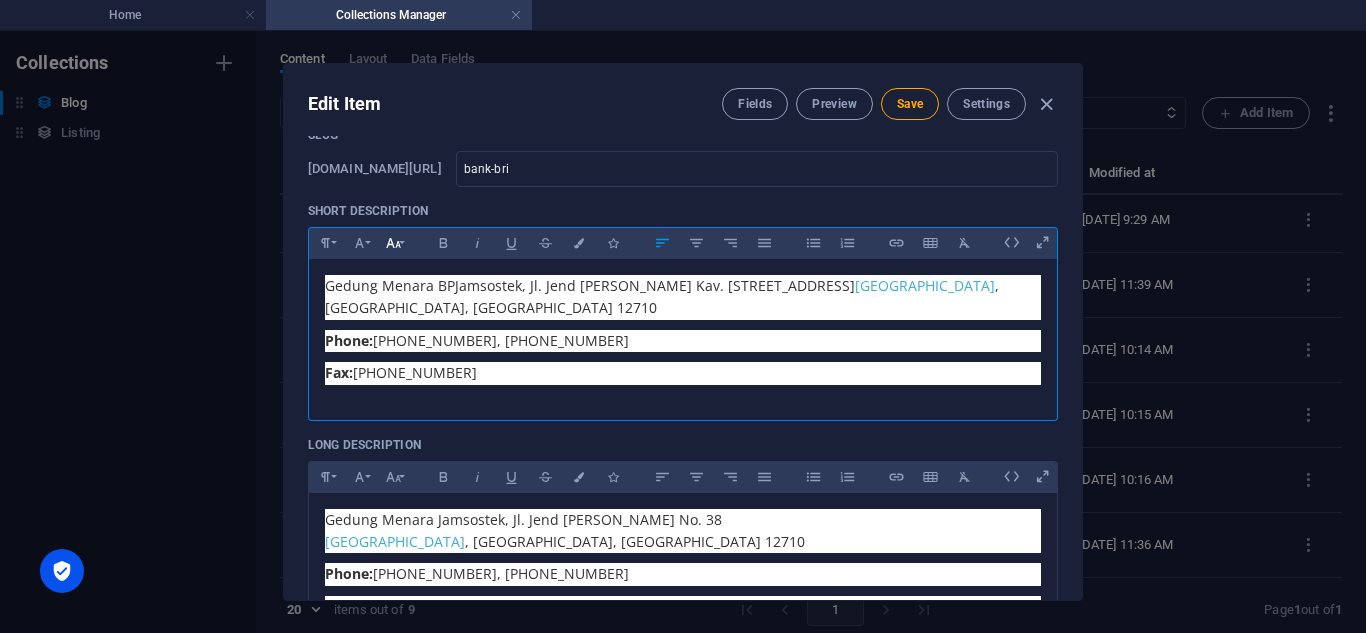 click 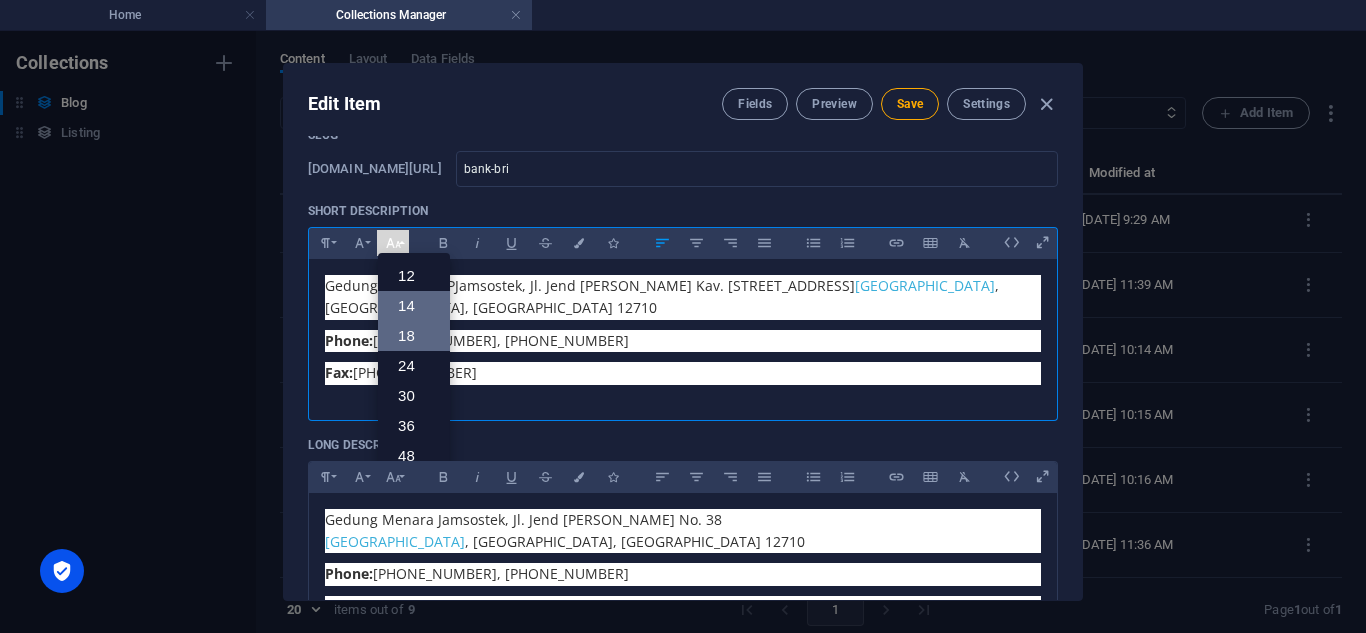 scroll, scrollTop: 119, scrollLeft: 0, axis: vertical 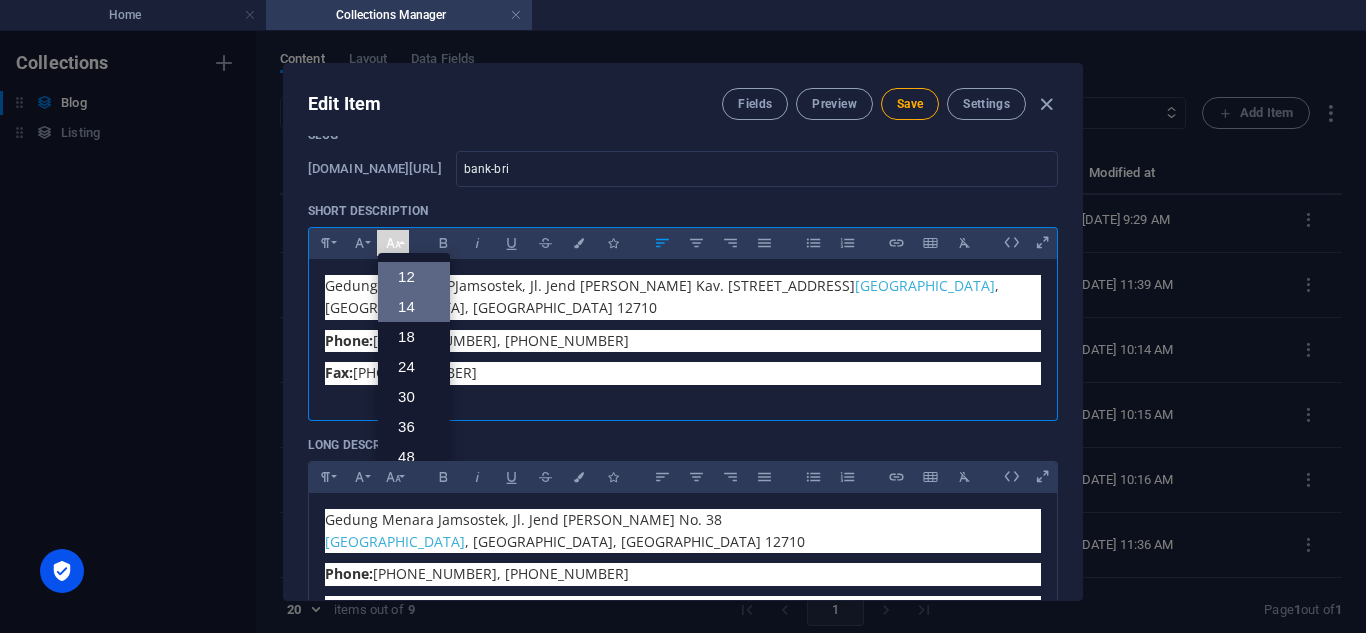 click on "12" at bounding box center [414, 277] 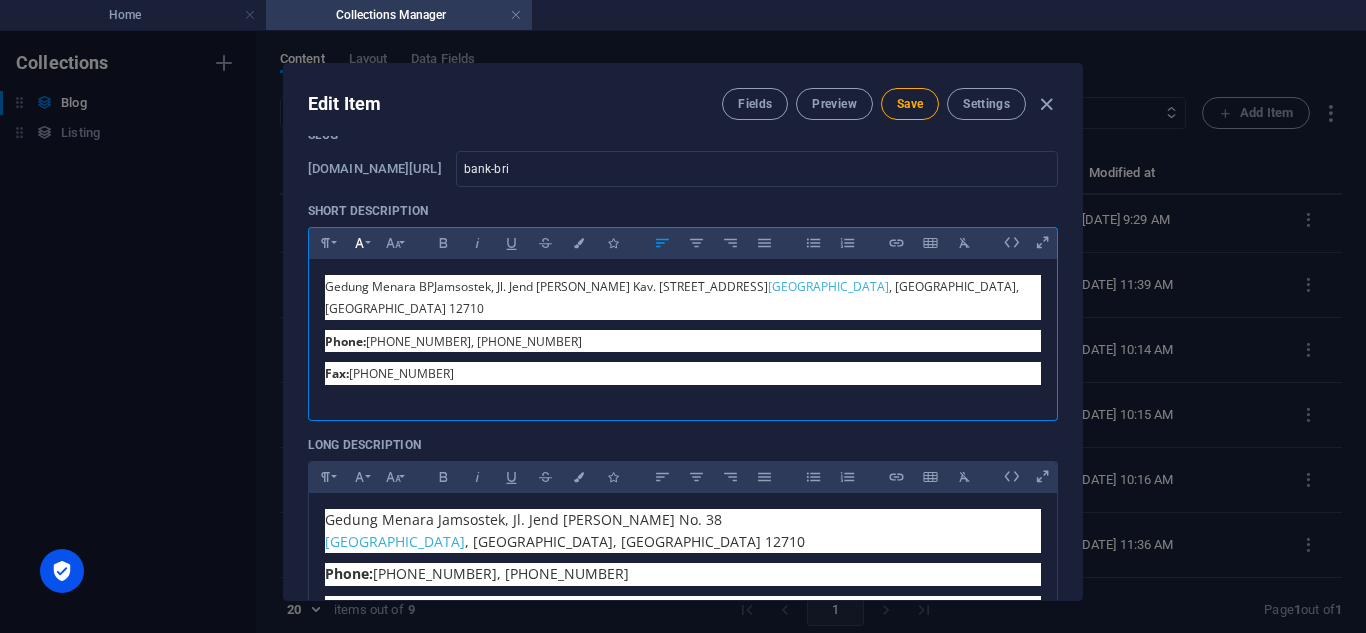 click on "Font Family" at bounding box center (359, 243) 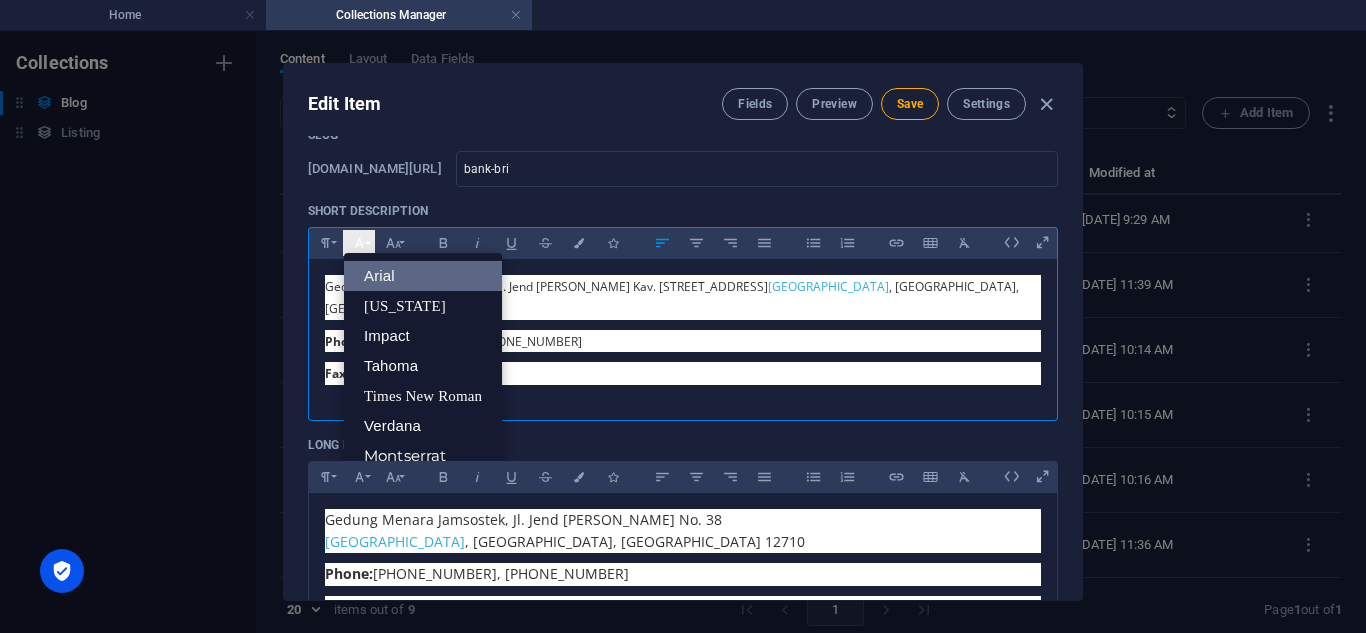scroll, scrollTop: 0, scrollLeft: 0, axis: both 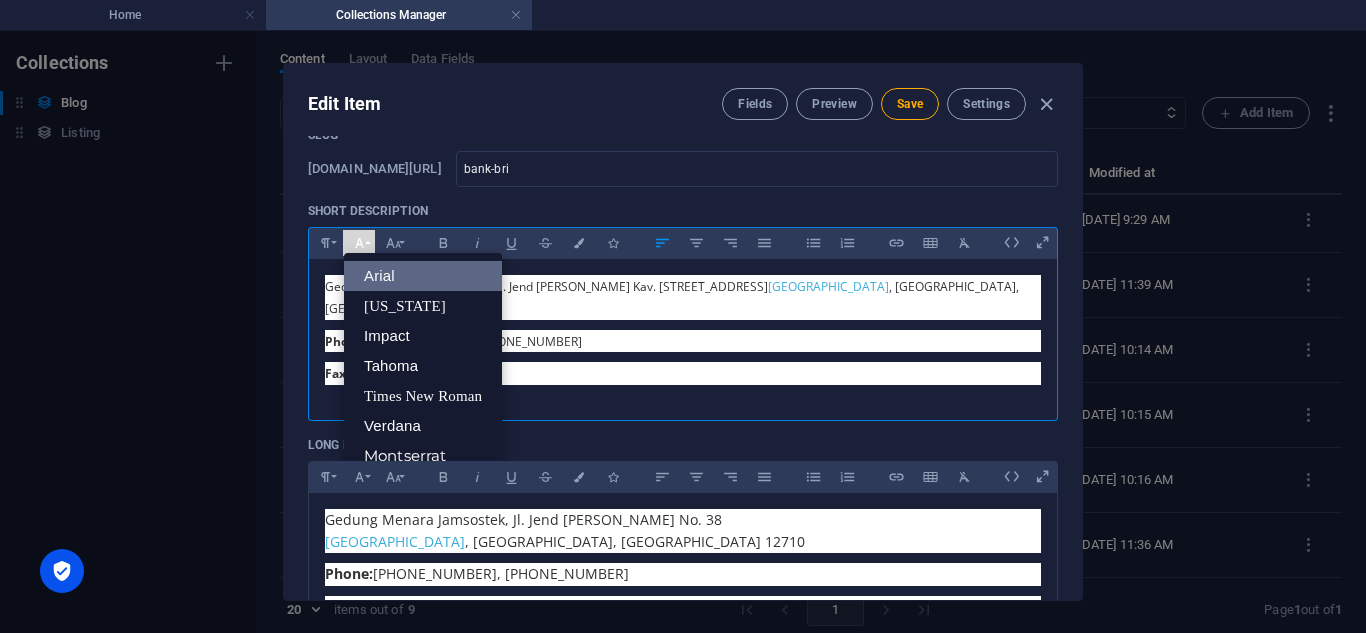 click on "Arial" at bounding box center [423, 276] 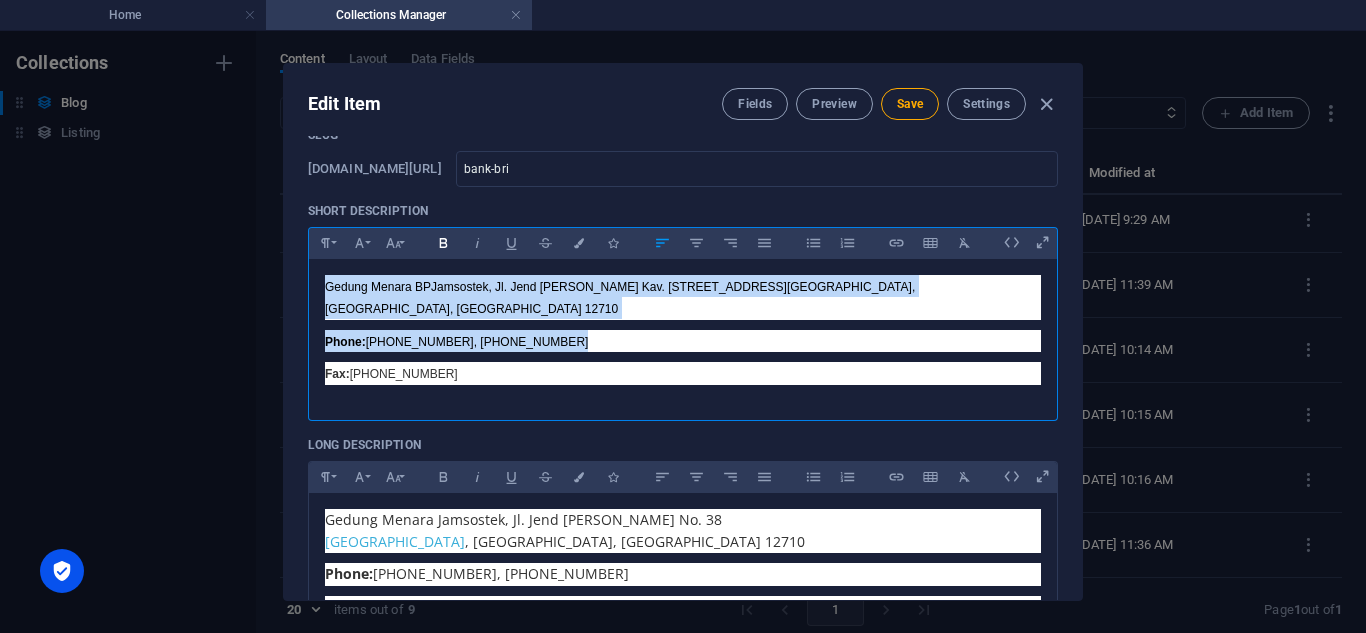 click 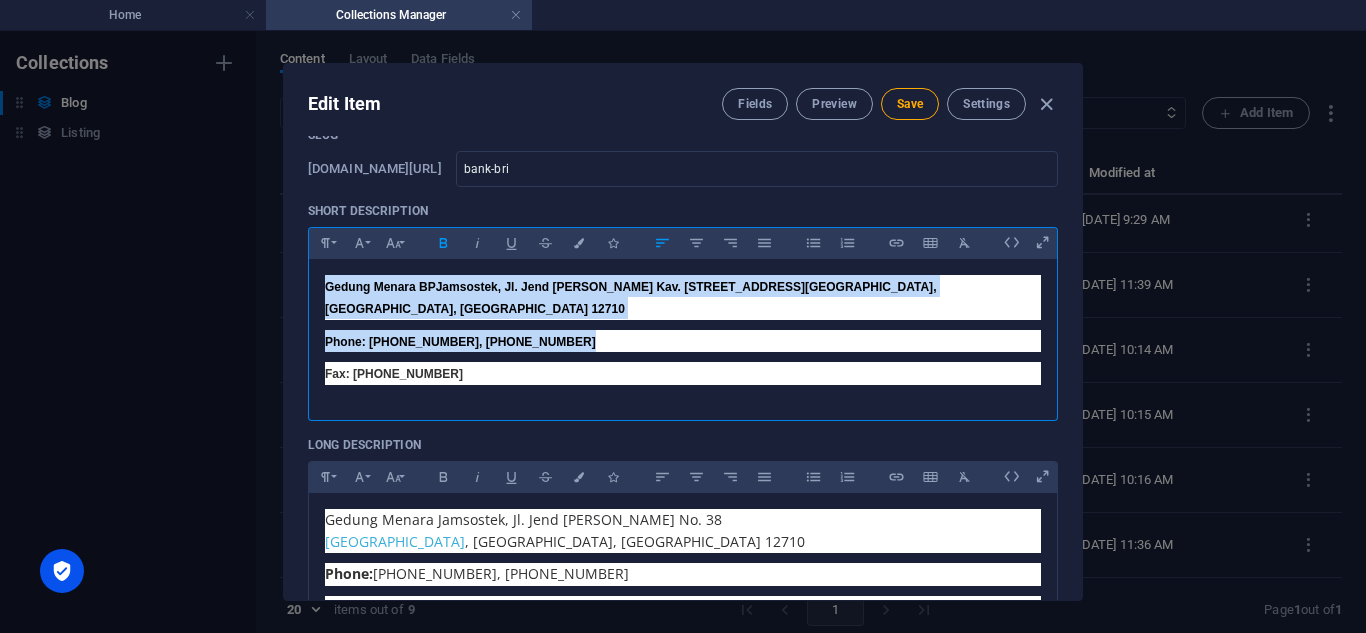 click 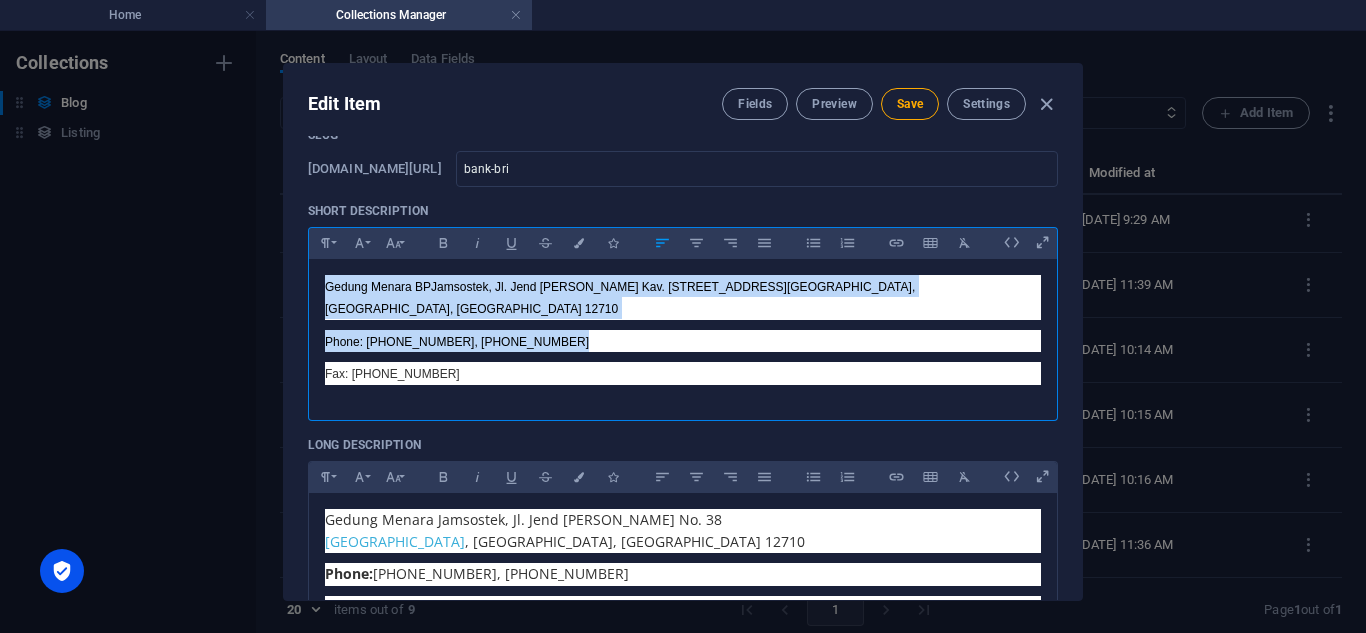 click on "Fax: [PHONE_NUMBER]" at bounding box center [683, 373] 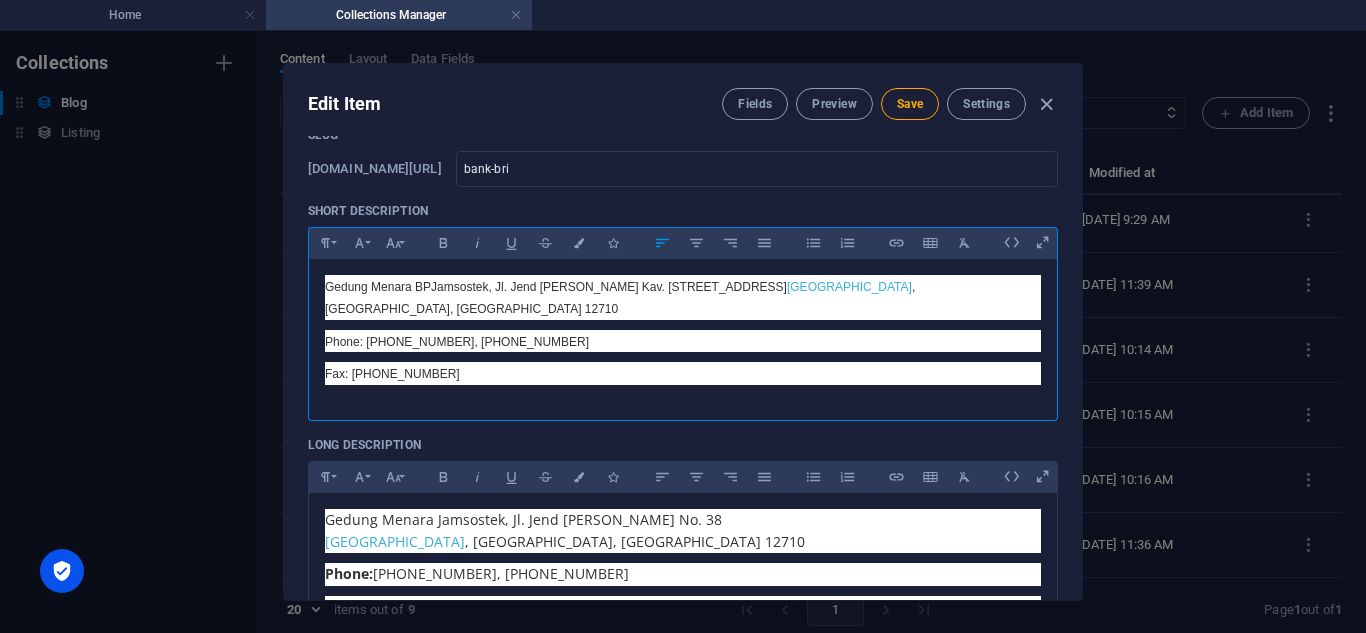 click on "Gedung Menara BPJamsostek, Jl. Jend Gatot Subroto Kav. 38 Gedung Utara Lantai 1  Jakarta Selatan , DKI Jakarta, Indonesia 12710" at bounding box center [620, 298] 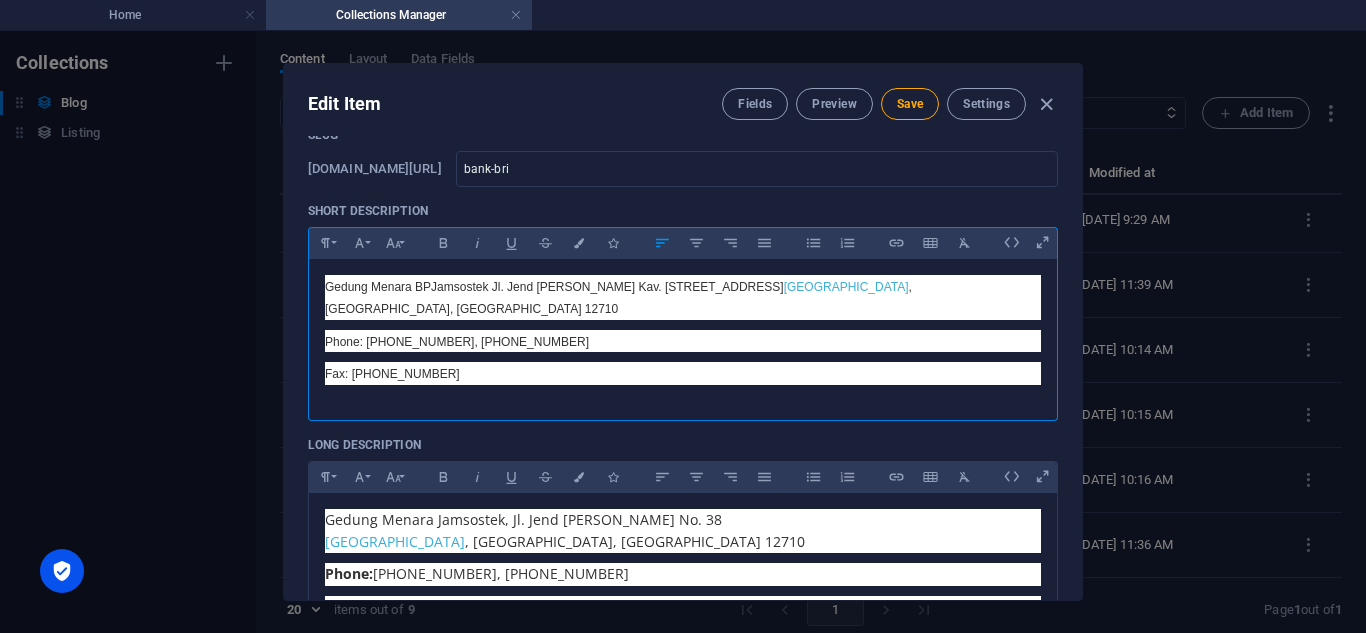 drag, startPoint x: 777, startPoint y: 289, endPoint x: 868, endPoint y: 290, distance: 91.00549 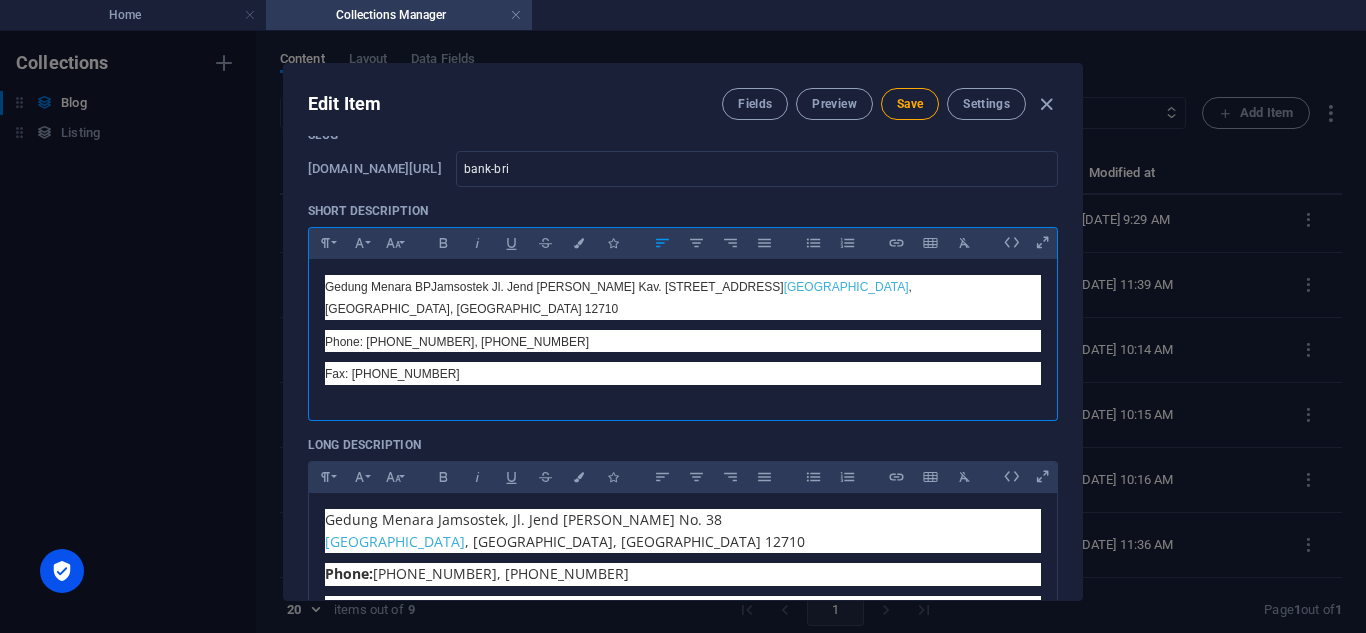 click on "Gedung Menara BPJamsostek Jl. Jend Gatot Subroto Kav. 38 Gedung Utara Lantai 1  Jakarta Selatan , DKI Jakarta, Indonesia 12710" at bounding box center [618, 298] 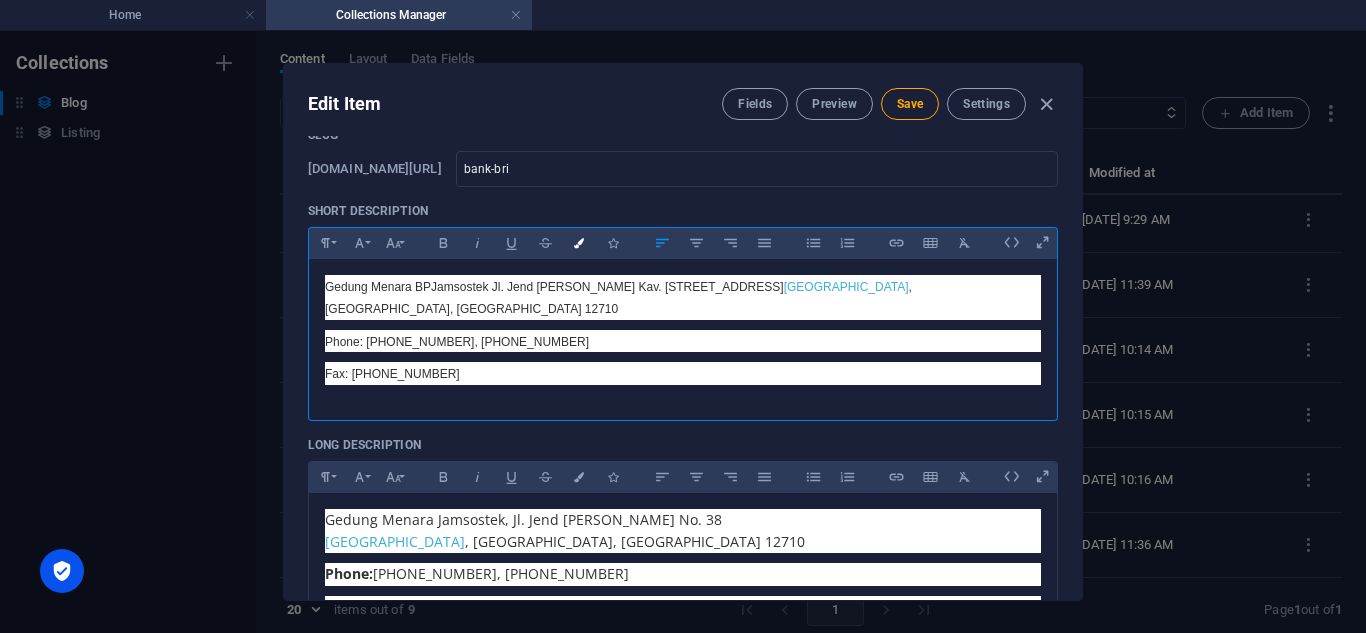 click at bounding box center (579, 243) 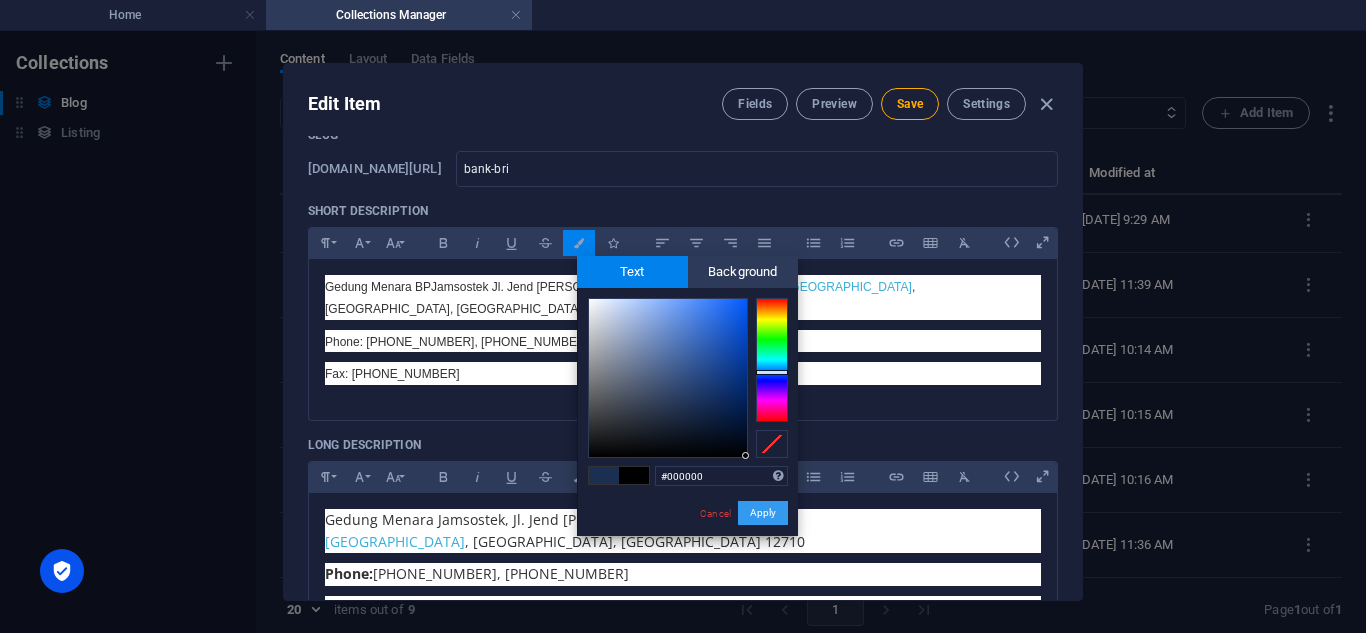 click on "Apply" at bounding box center [763, 513] 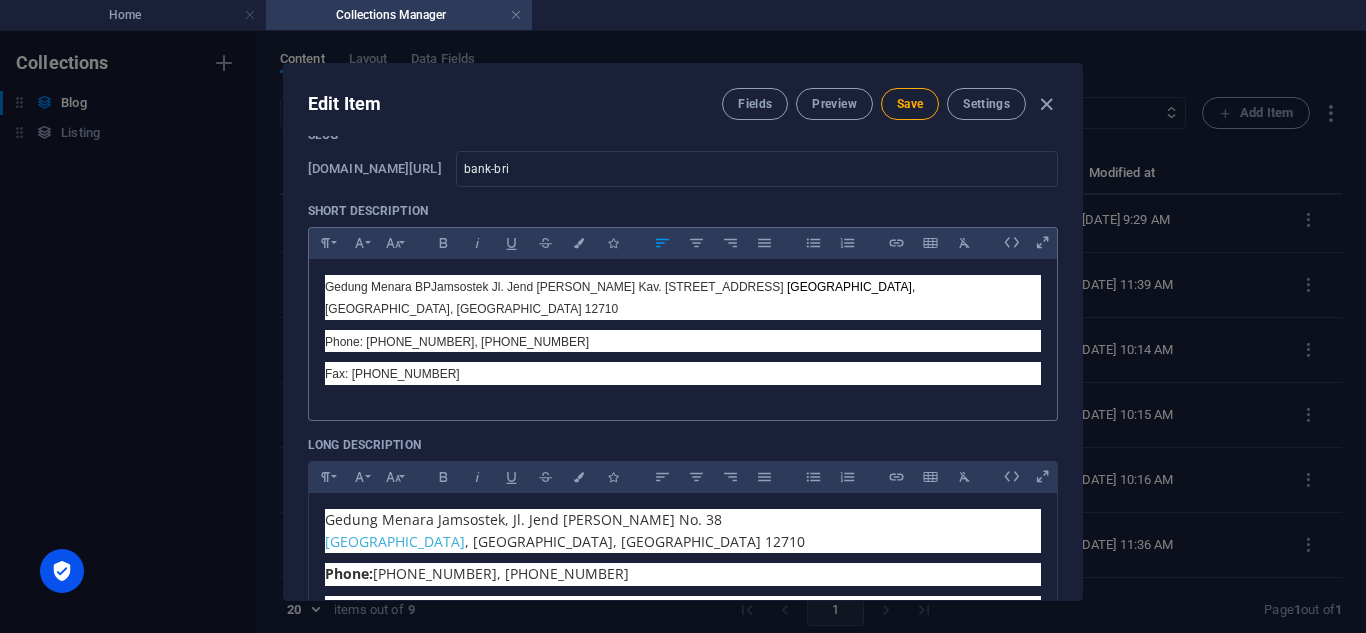 click on "Fax: [PHONE_NUMBER]" at bounding box center (683, 373) 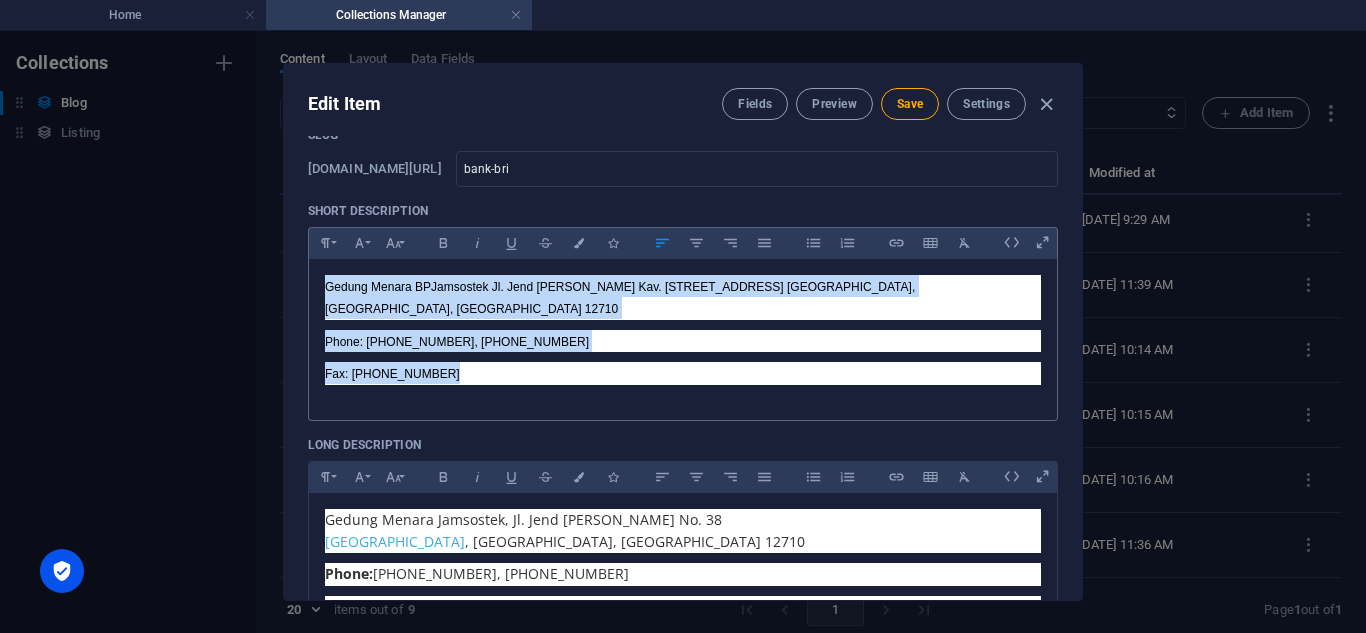 copy on "Gedung Menara BPJamsostek Jl. Jend Gatot Subroto Kav. 38 Gedung Utara Lantai 1   Jakarta Selatan ,  DKI Jakarta, Indonesia 12710 Phone: (021) 52961529, (021) 45600777 Fax: (021) 52902369" 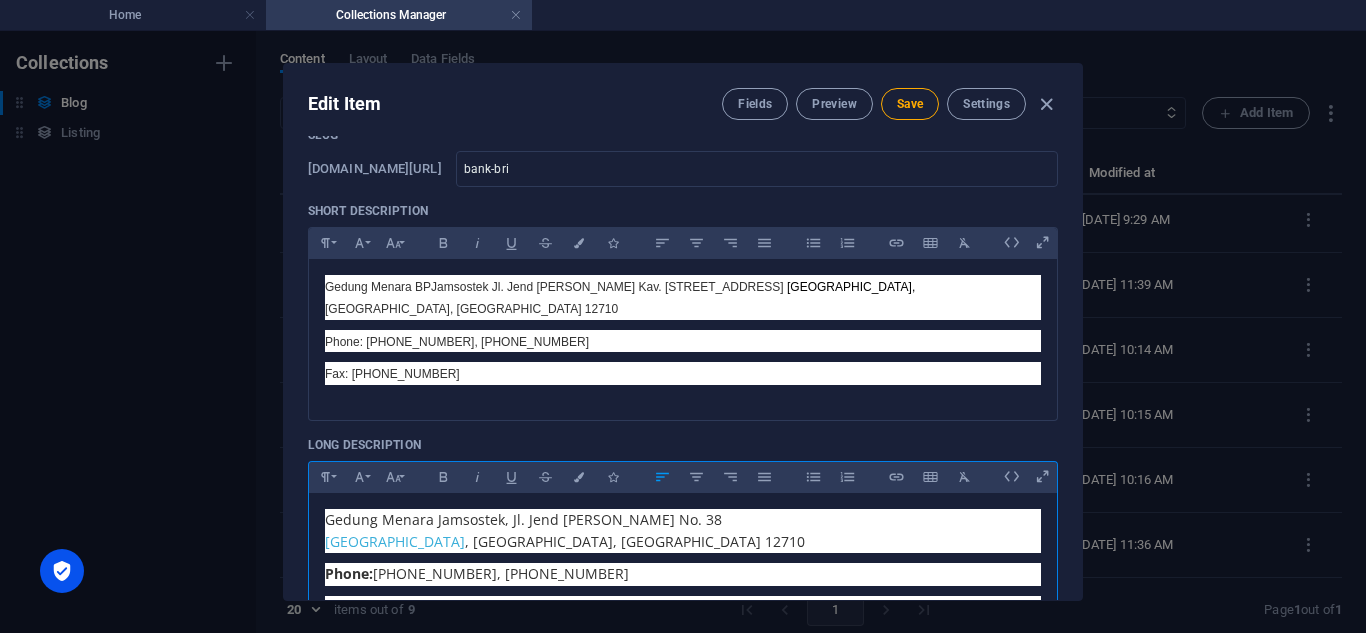 click on "Fax:  (021) 52902369" at bounding box center [683, 607] 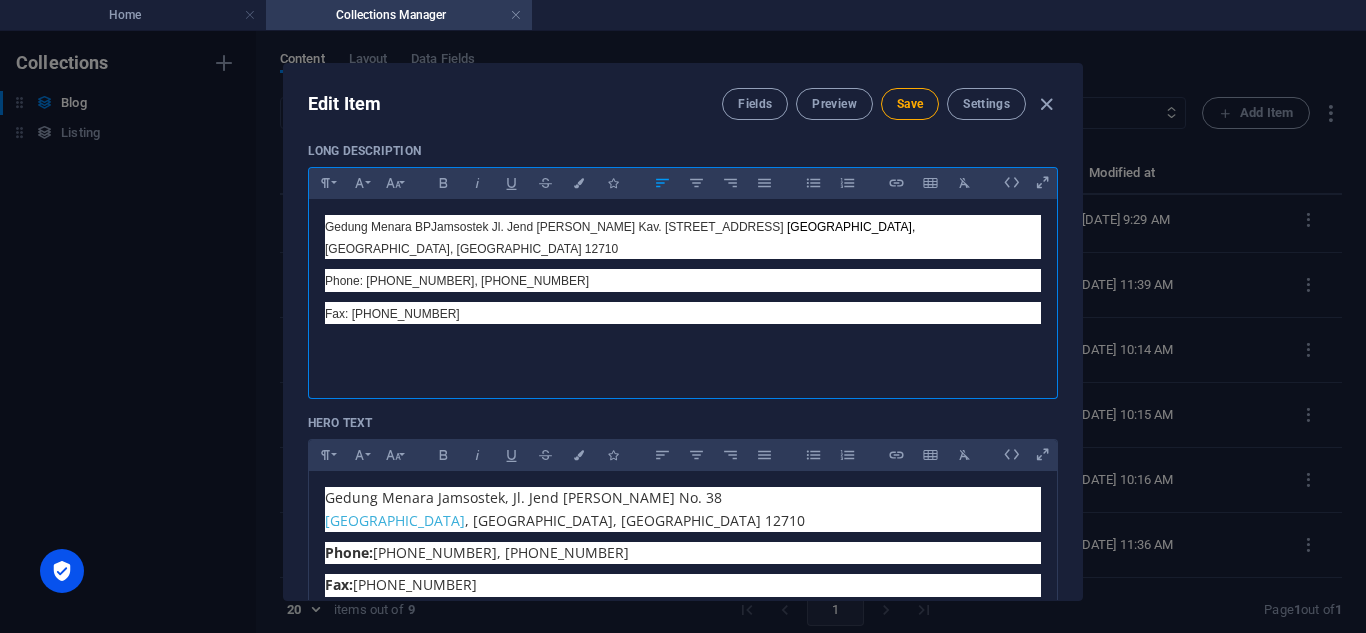 scroll, scrollTop: 401, scrollLeft: 0, axis: vertical 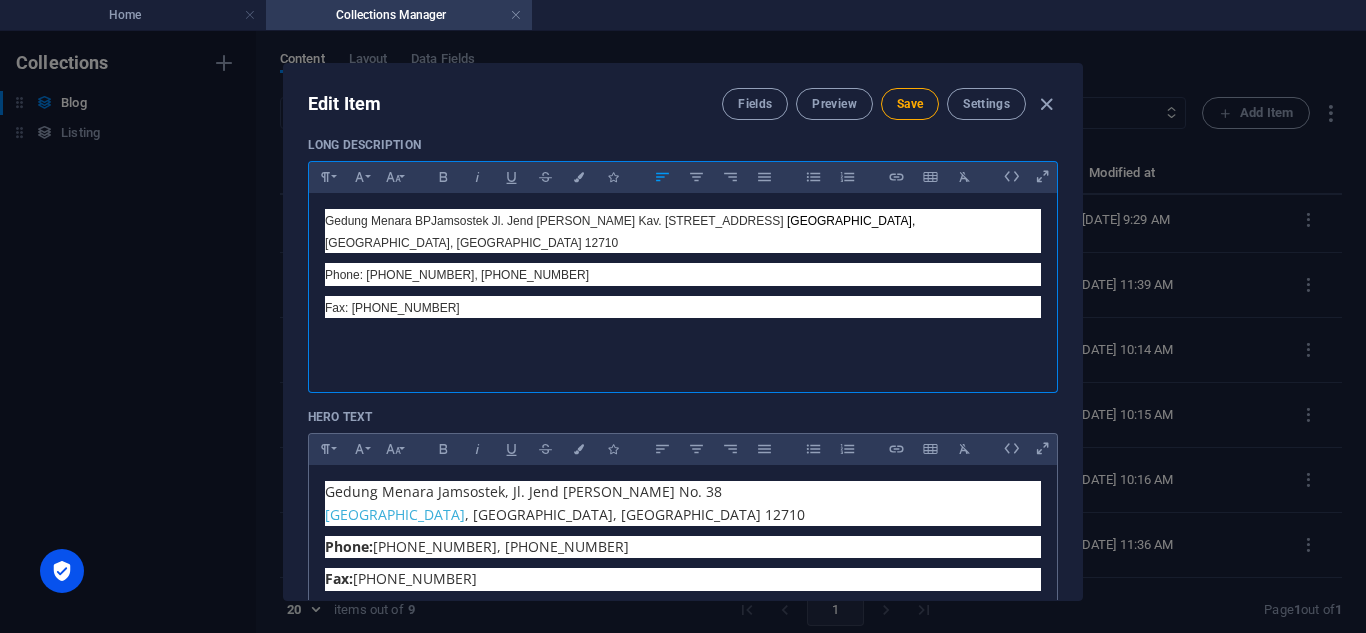 click on "Fax:  (021) 52902369" at bounding box center (683, 579) 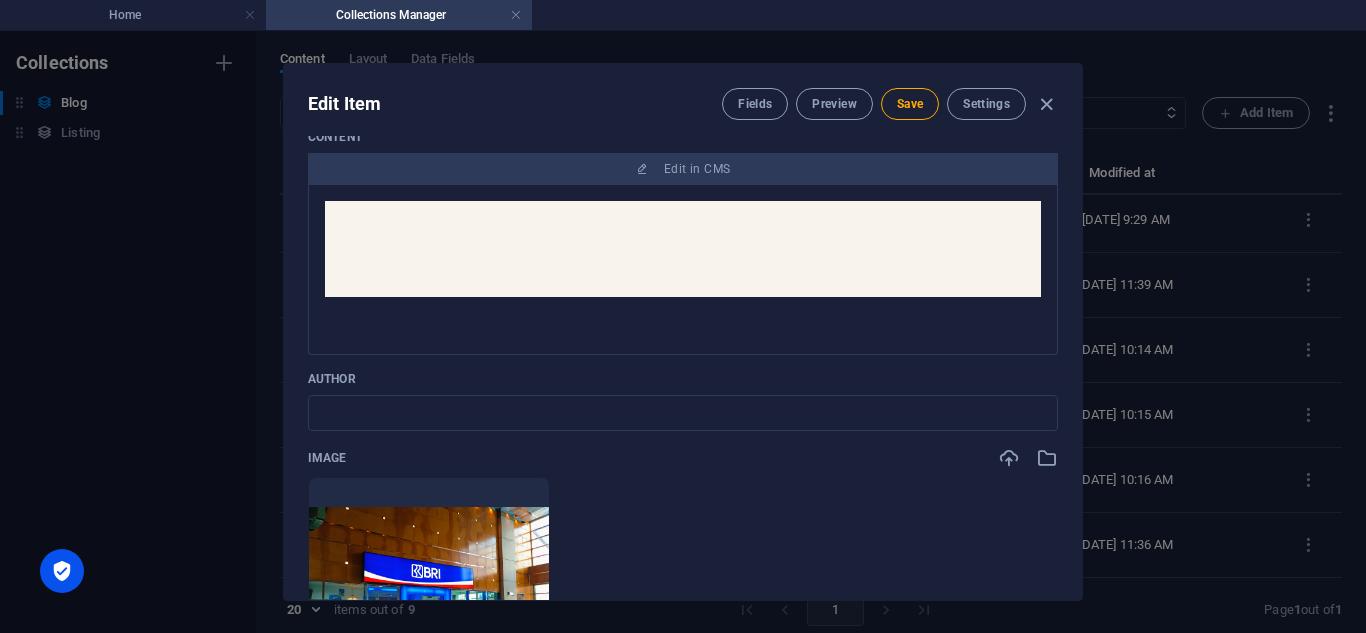 scroll, scrollTop: 916, scrollLeft: 0, axis: vertical 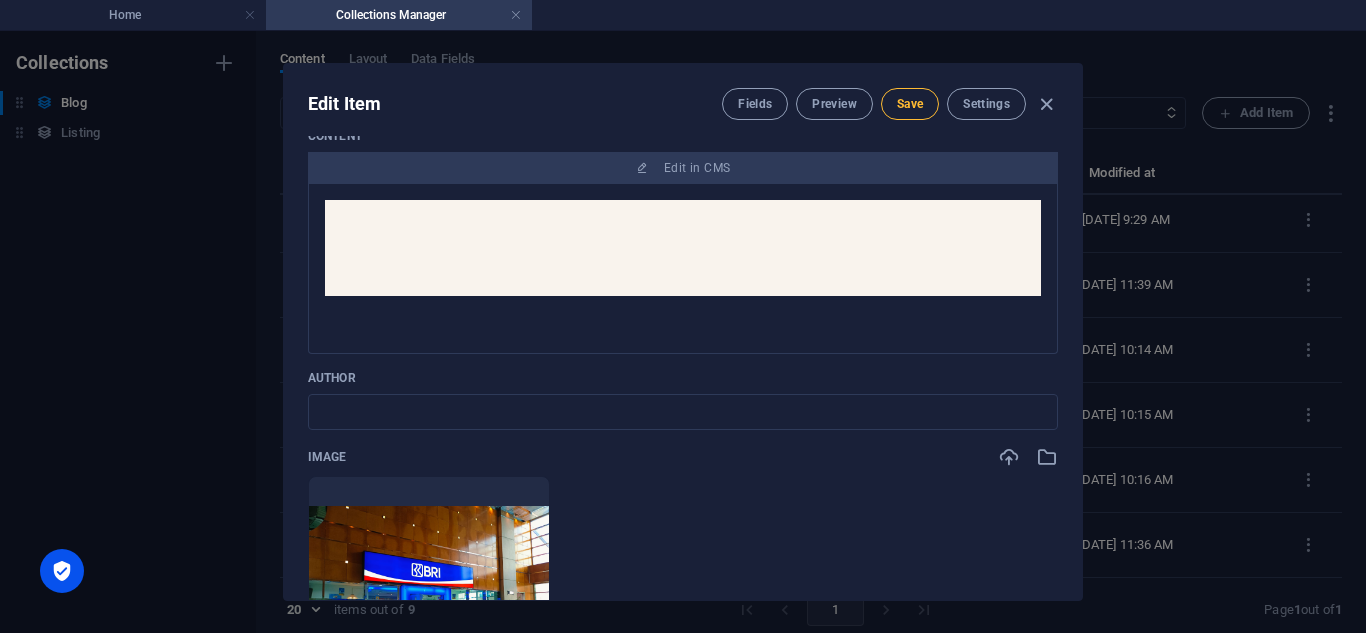 click on "Save" at bounding box center [910, 104] 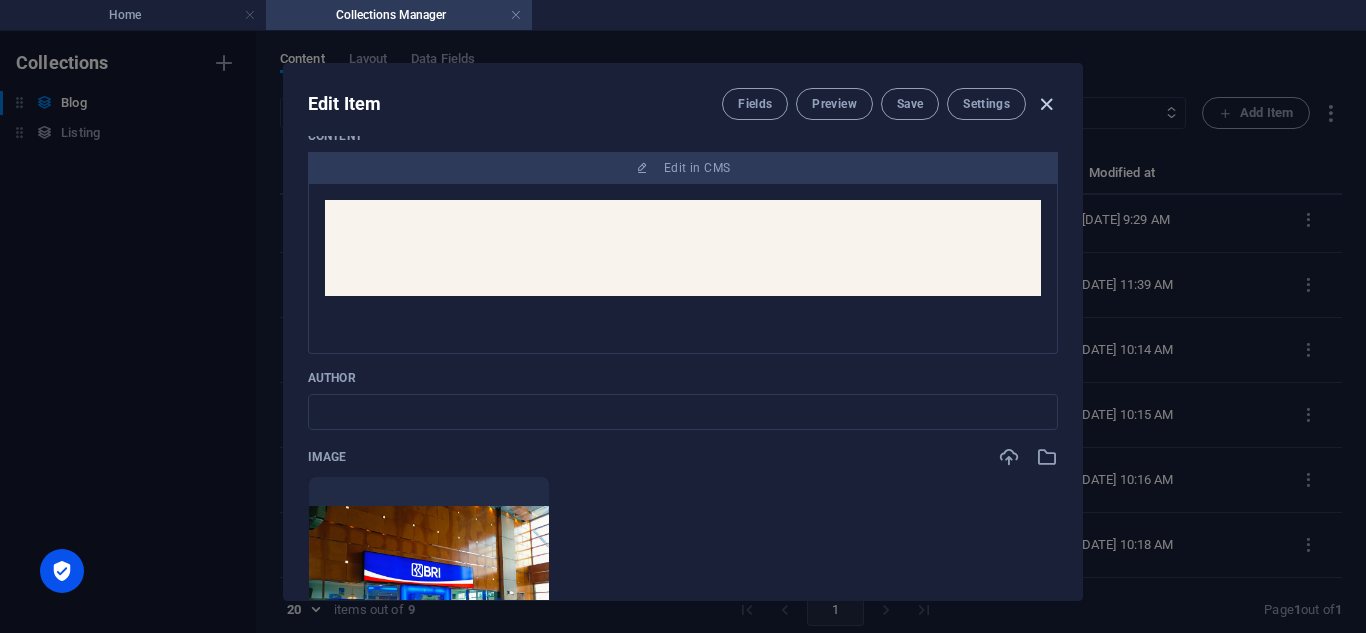 click at bounding box center (1046, 104) 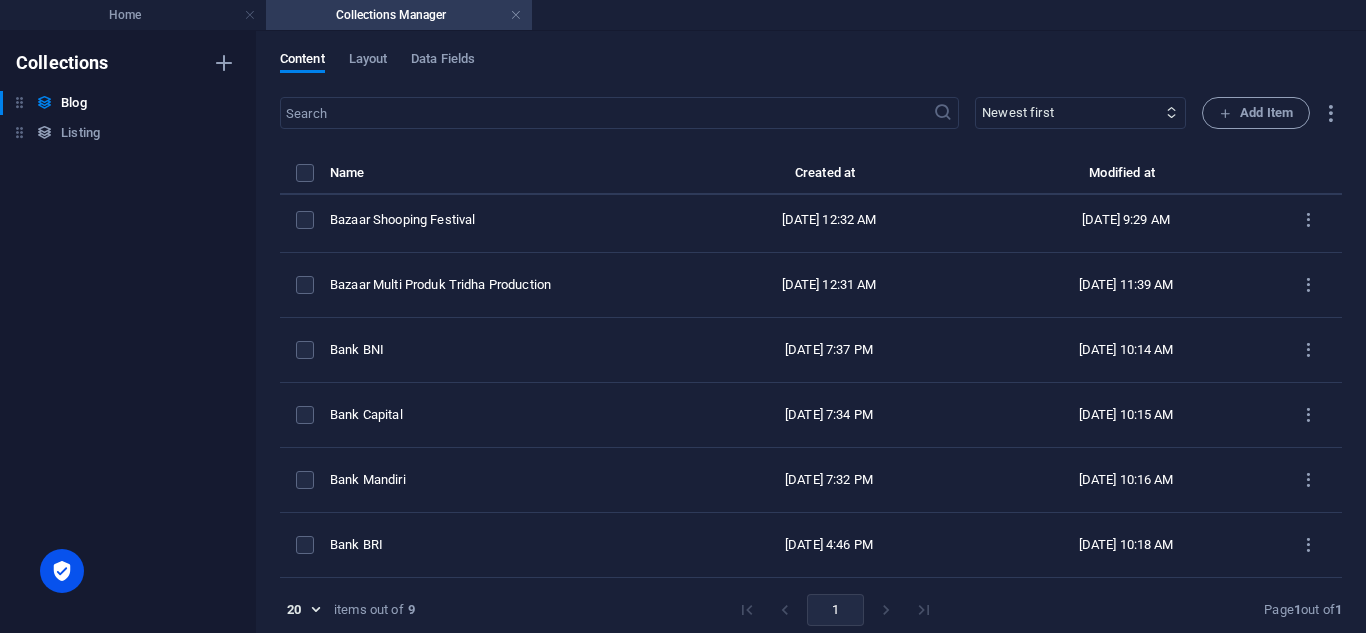 scroll, scrollTop: 9, scrollLeft: 0, axis: vertical 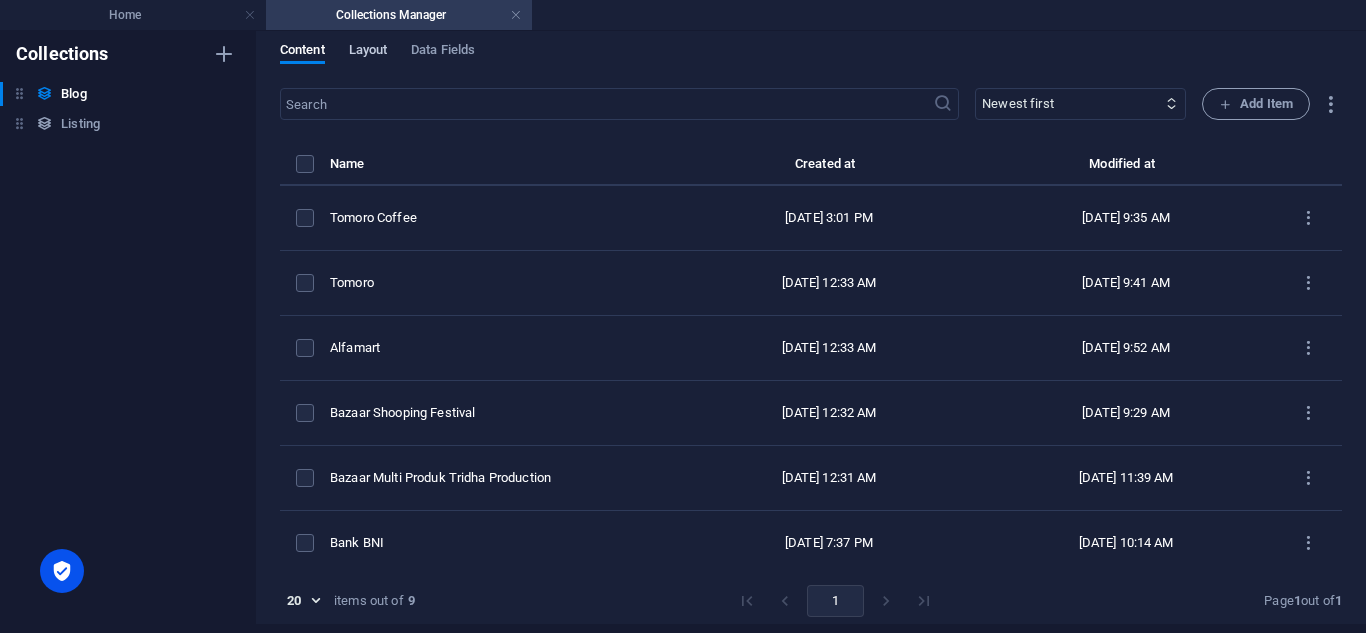 click on "Layout" at bounding box center (368, 52) 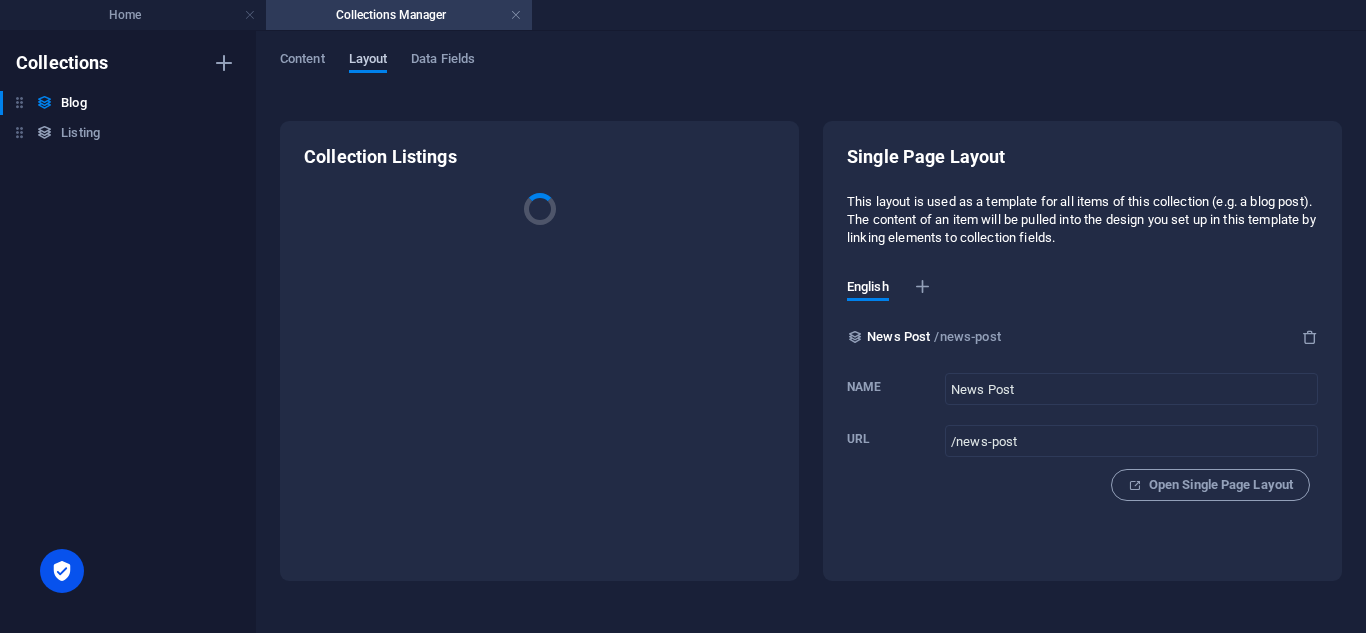 scroll, scrollTop: 0, scrollLeft: 0, axis: both 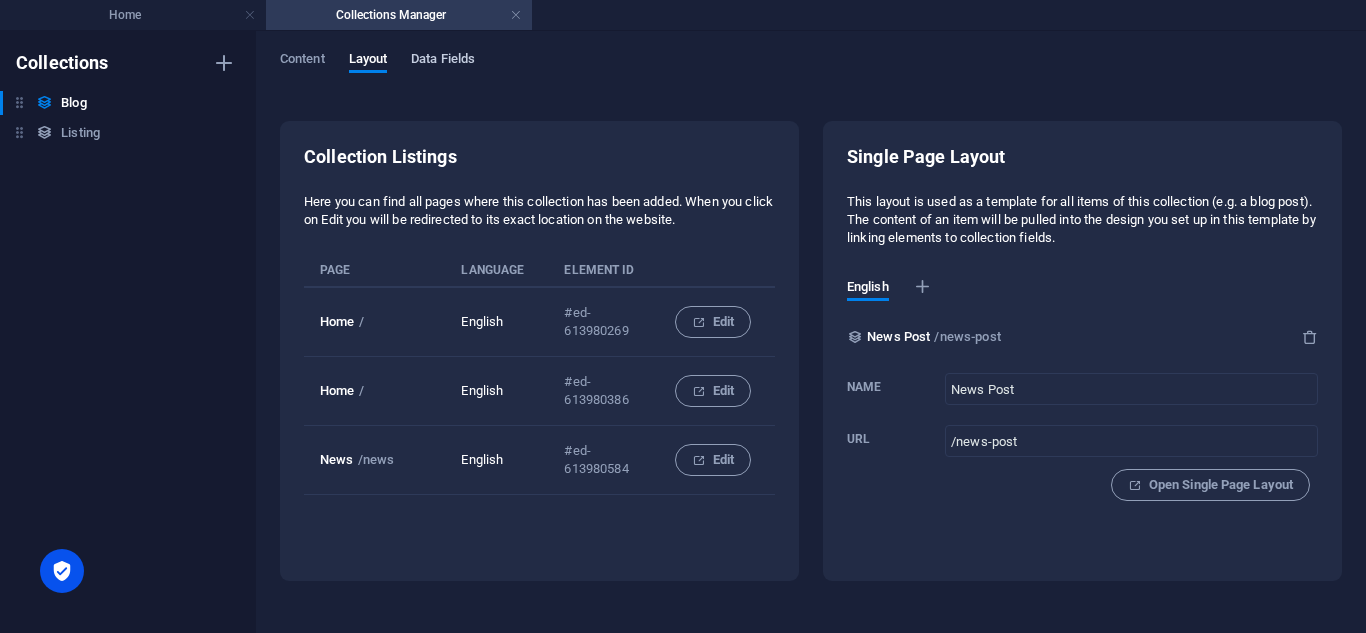 click on "Data Fields" at bounding box center [443, 61] 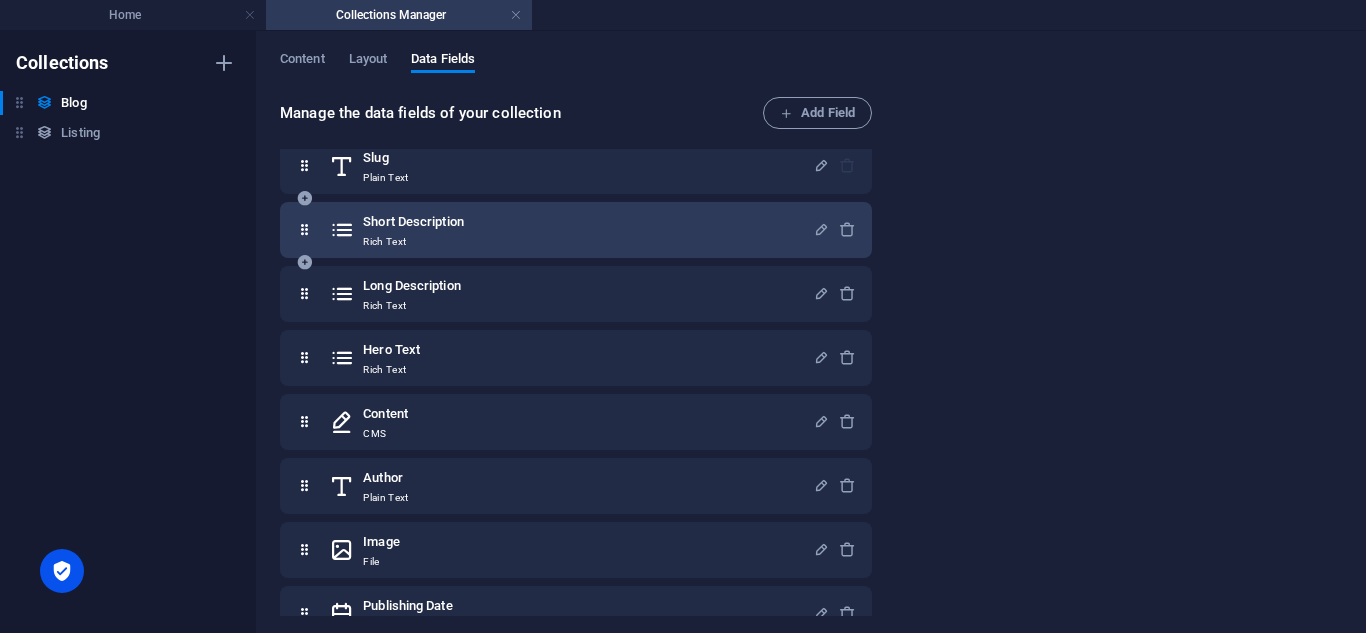 scroll, scrollTop: 0, scrollLeft: 0, axis: both 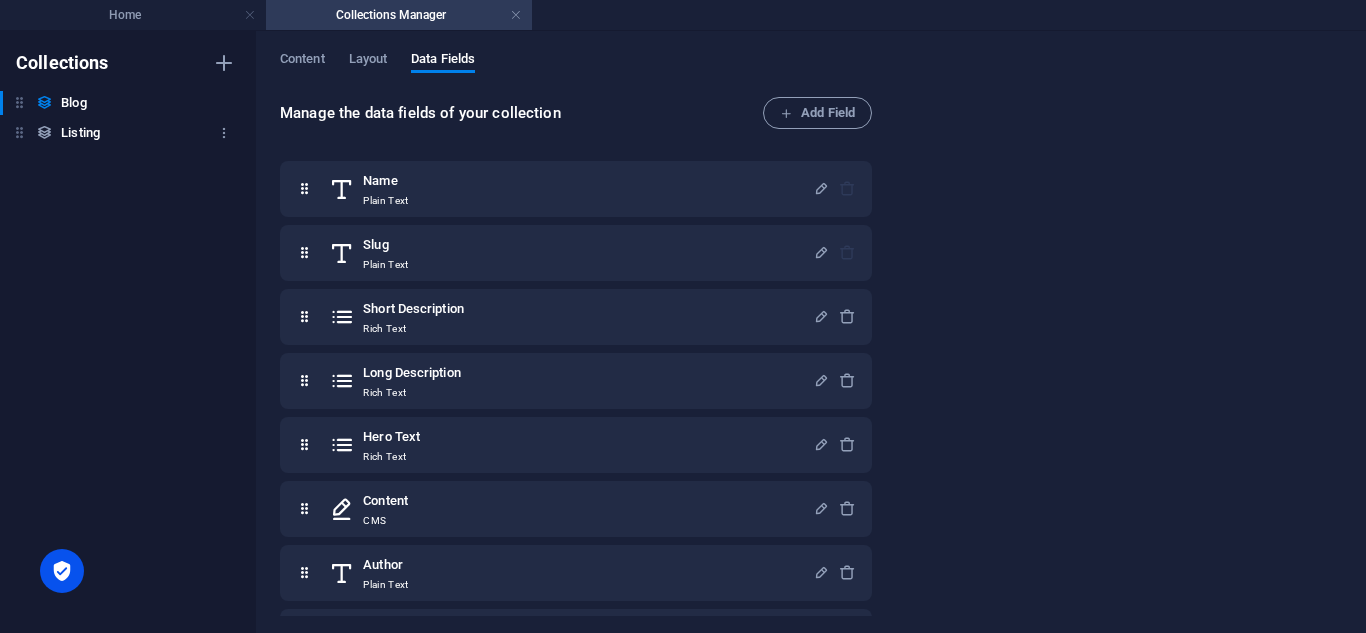 click on "Listing" at bounding box center [80, 133] 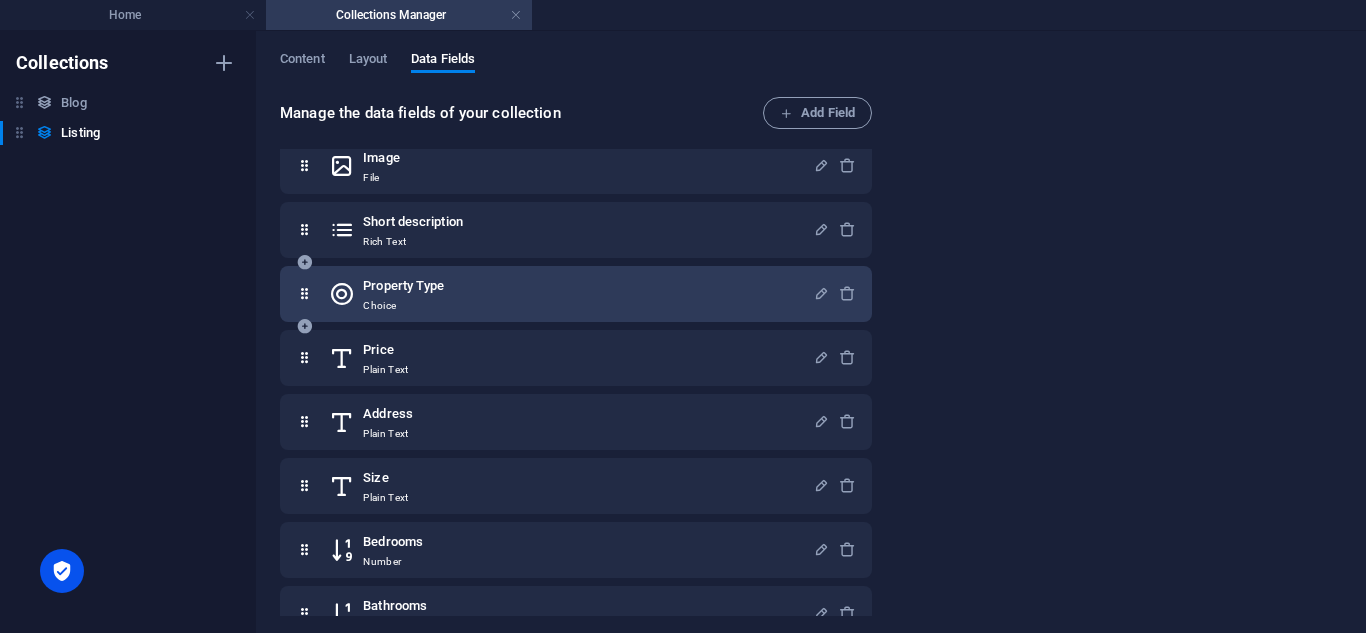 scroll, scrollTop: 152, scrollLeft: 0, axis: vertical 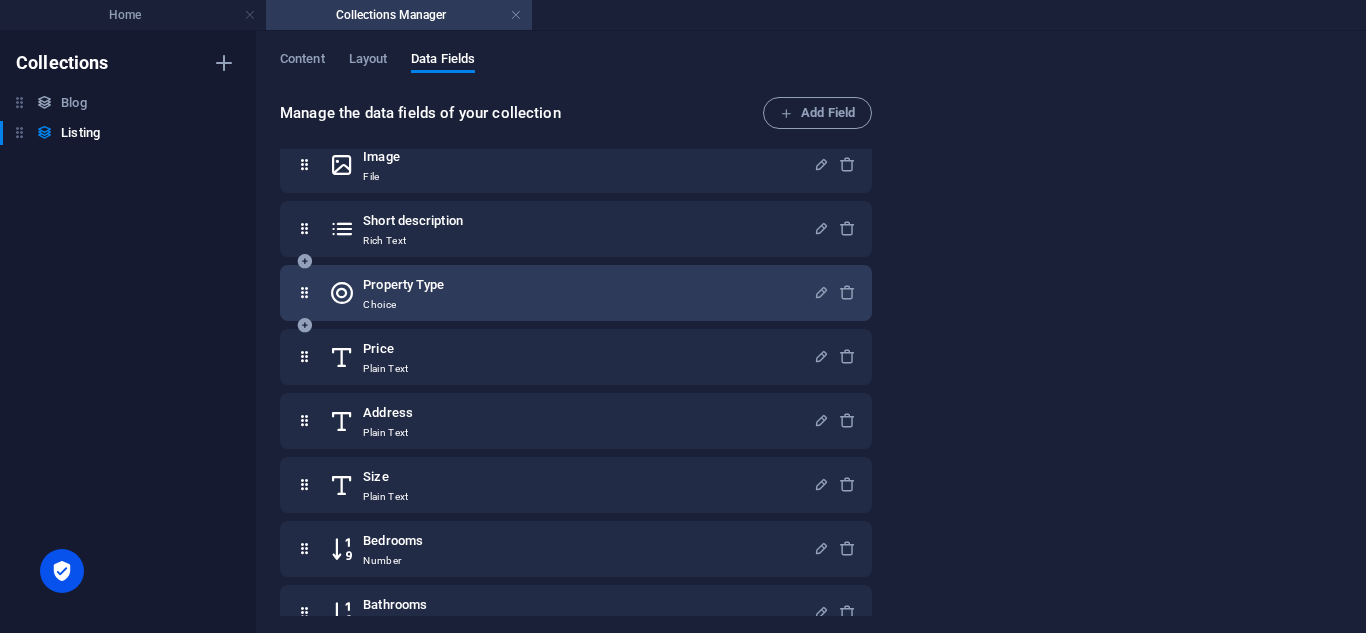 click on "Property Type" at bounding box center (403, 285) 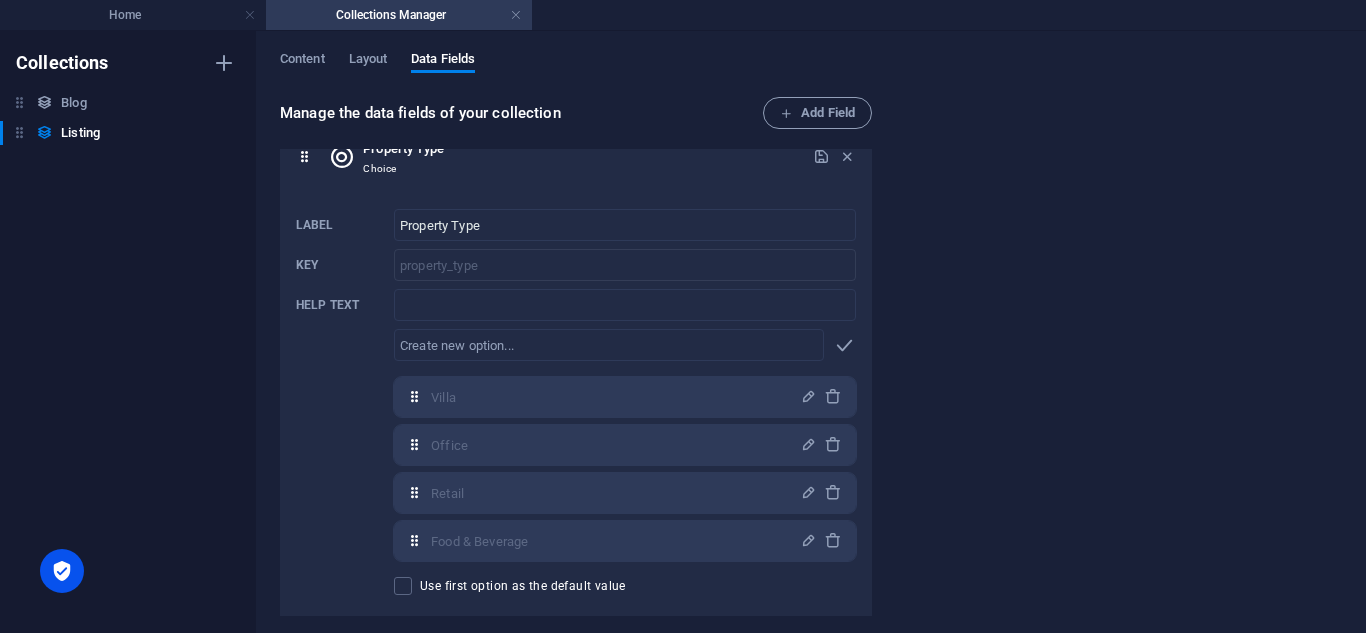 scroll, scrollTop: 292, scrollLeft: 0, axis: vertical 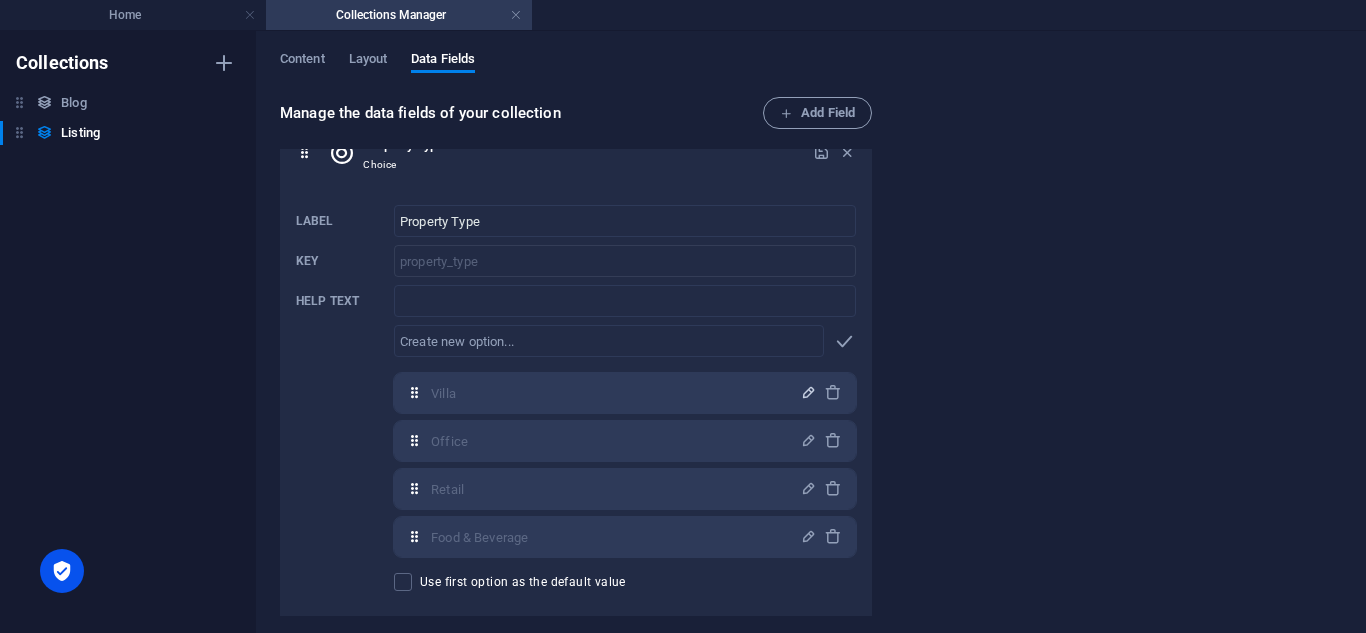 click at bounding box center (808, 392) 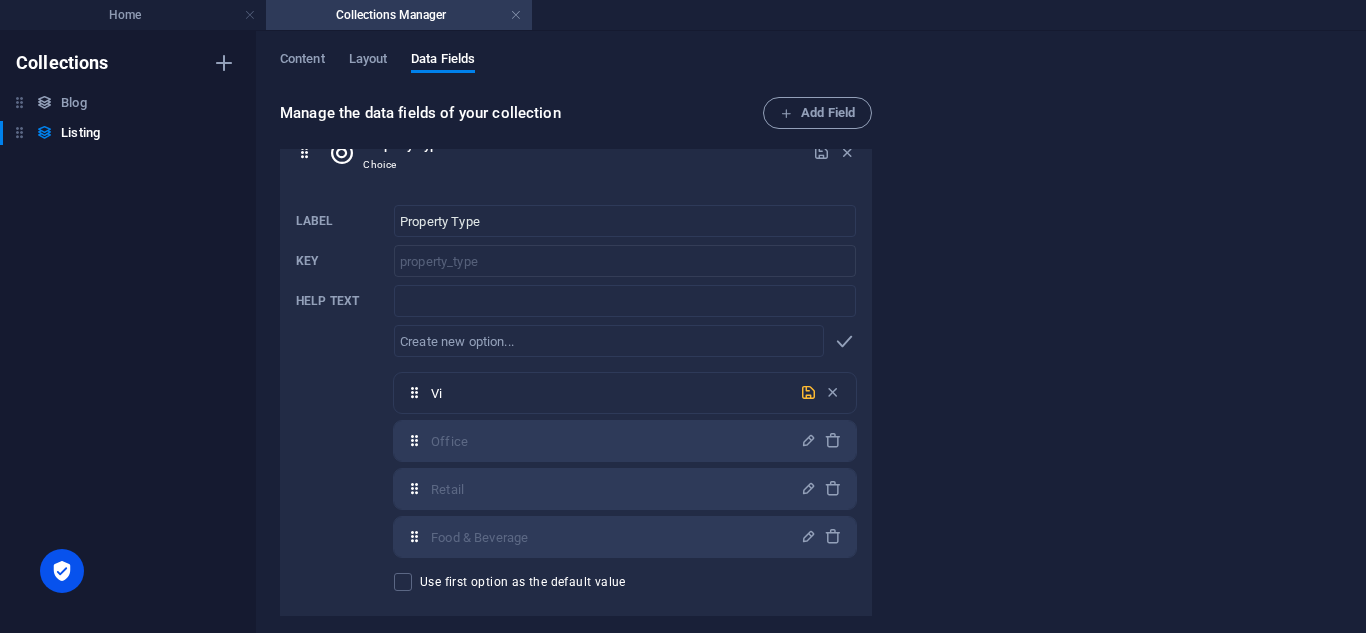 type on "V" 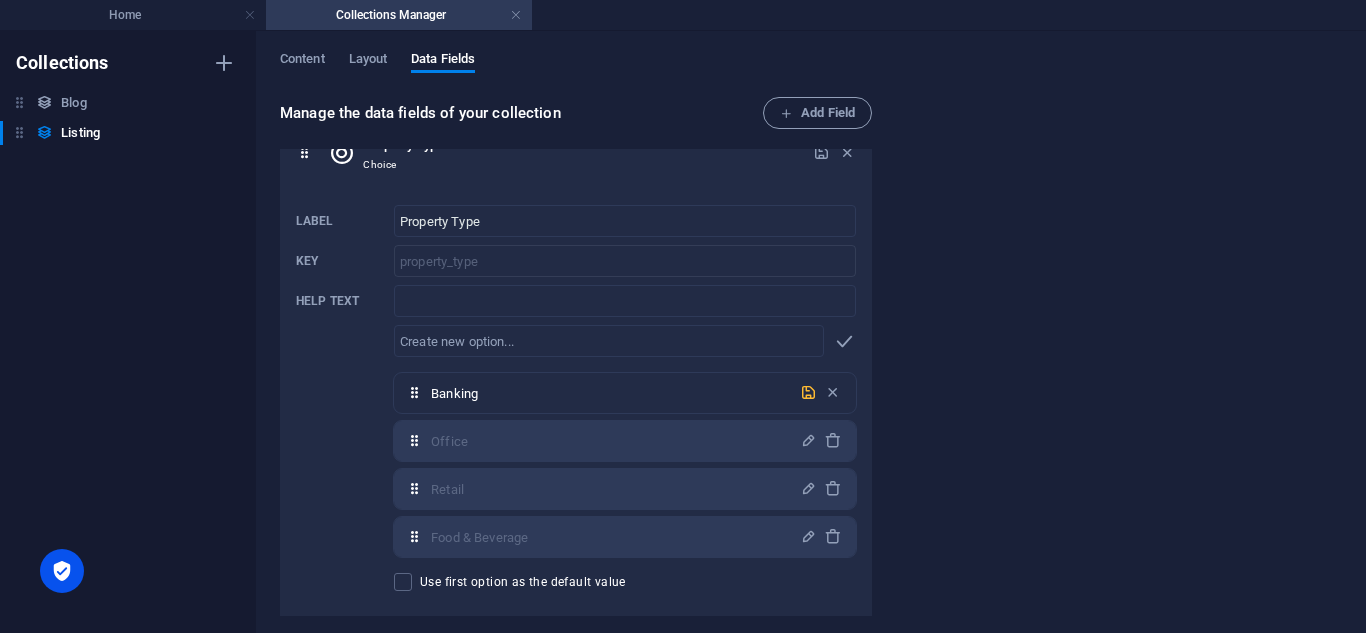 type on "Banking" 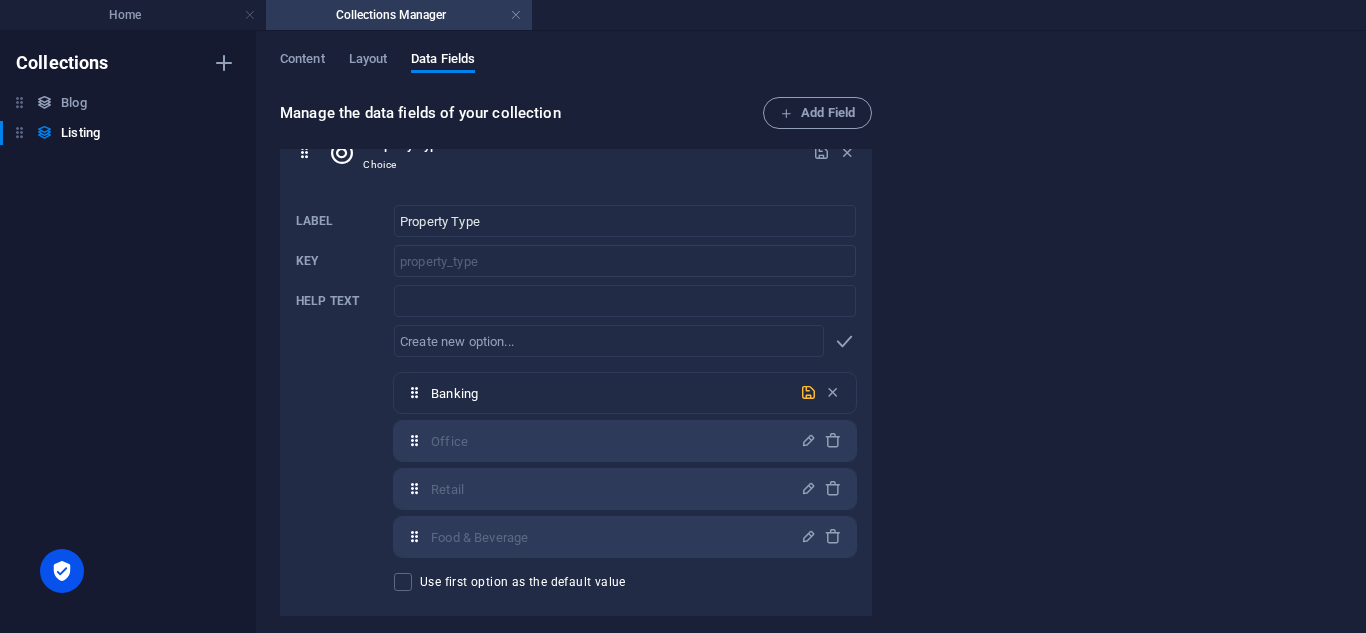 click at bounding box center (808, 392) 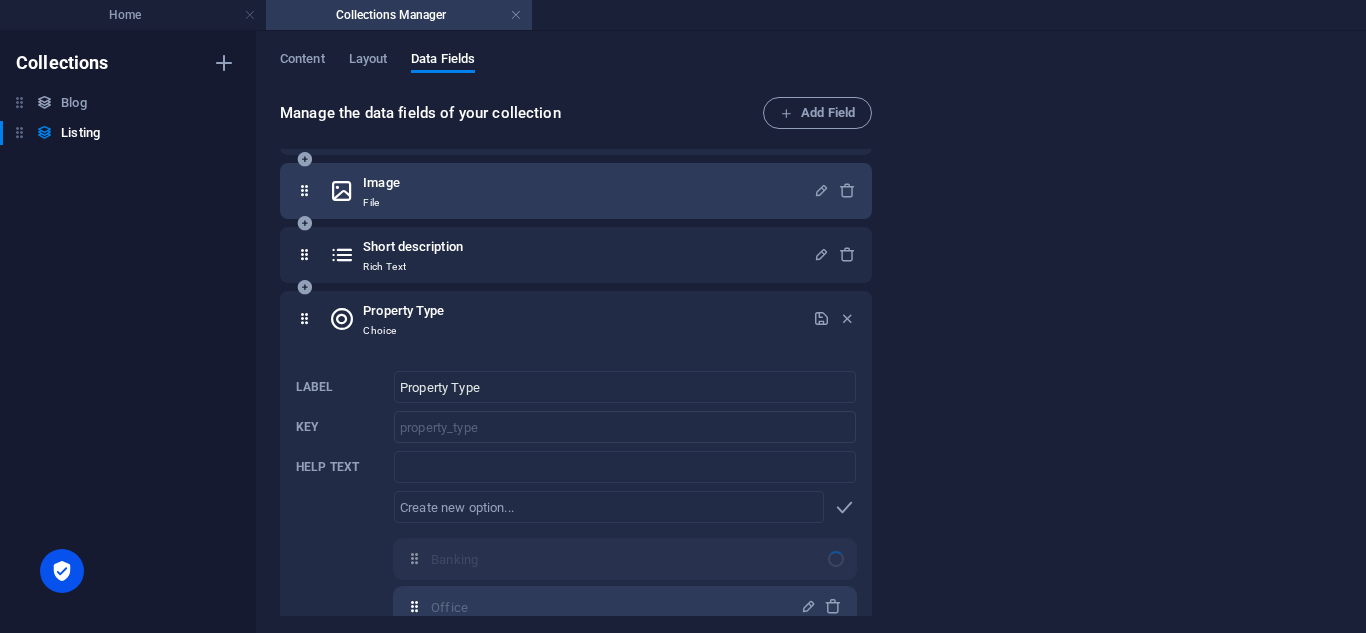 scroll, scrollTop: 0, scrollLeft: 0, axis: both 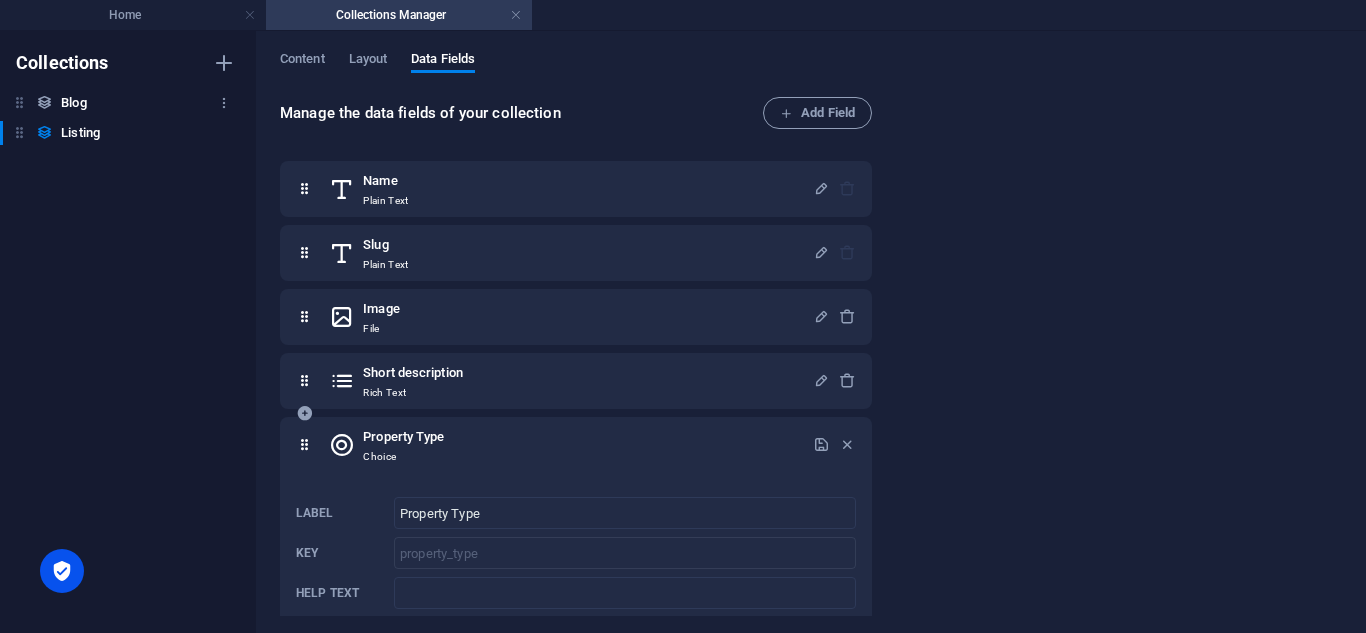click on "Blog" at bounding box center [73, 103] 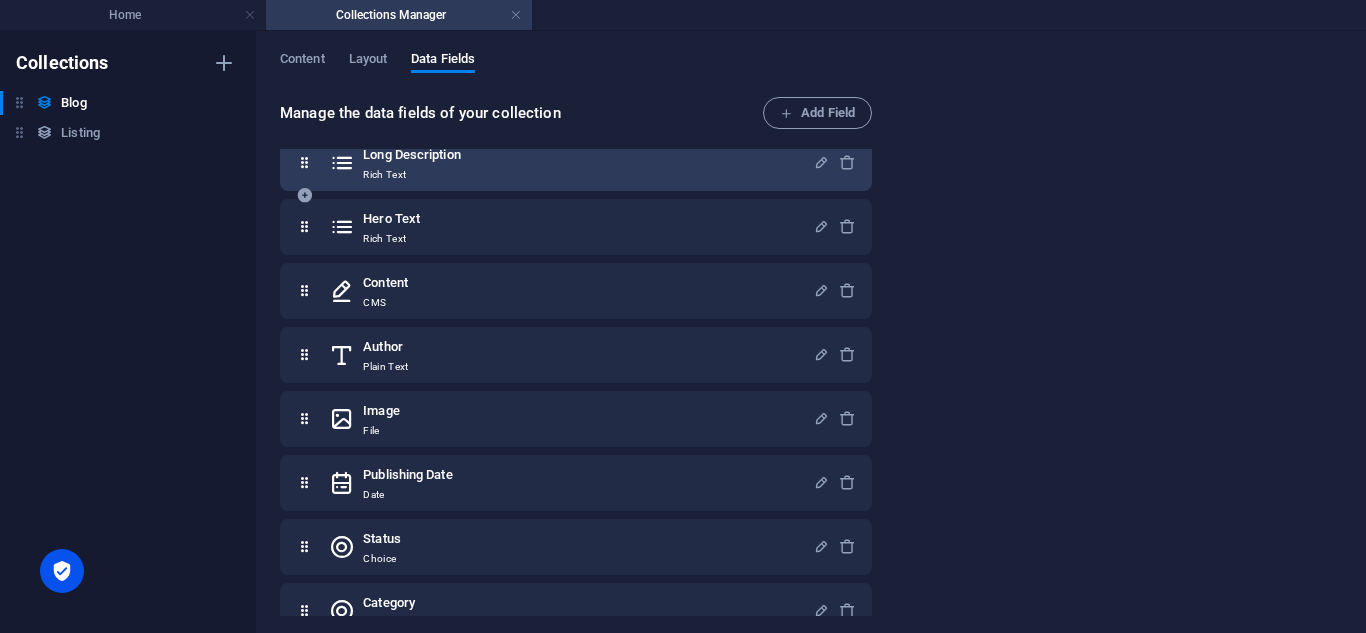 scroll, scrollTop: 249, scrollLeft: 0, axis: vertical 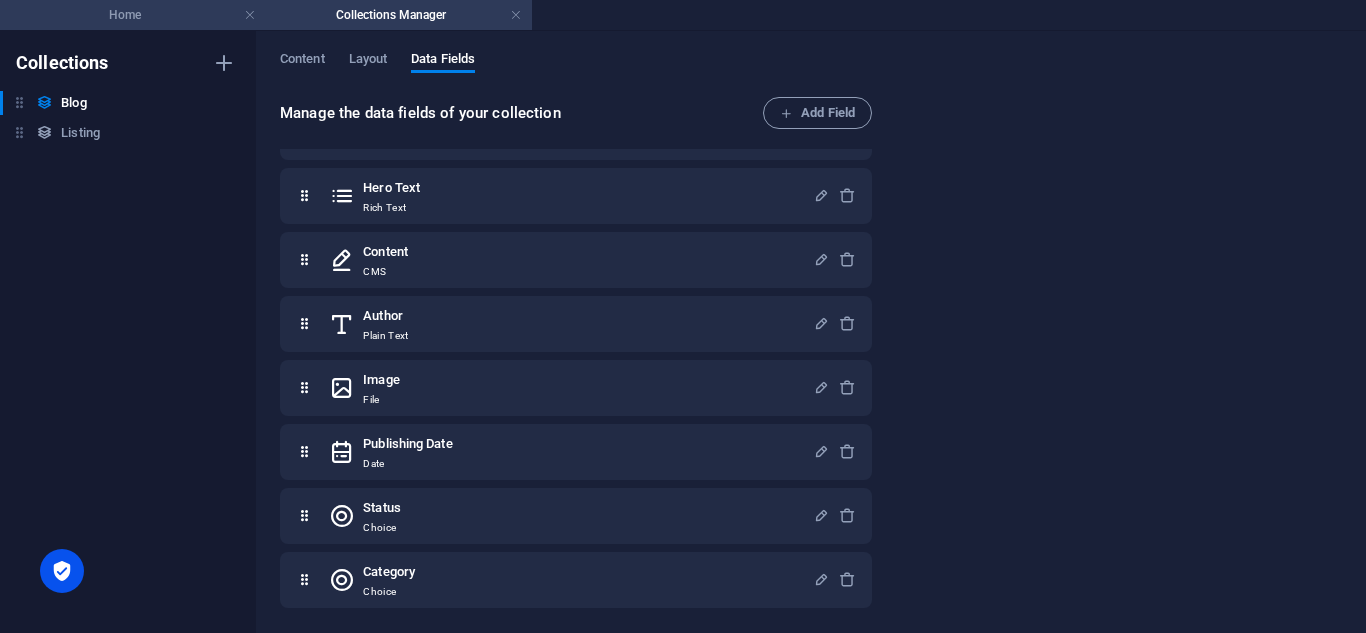 click on "Home" at bounding box center [133, 15] 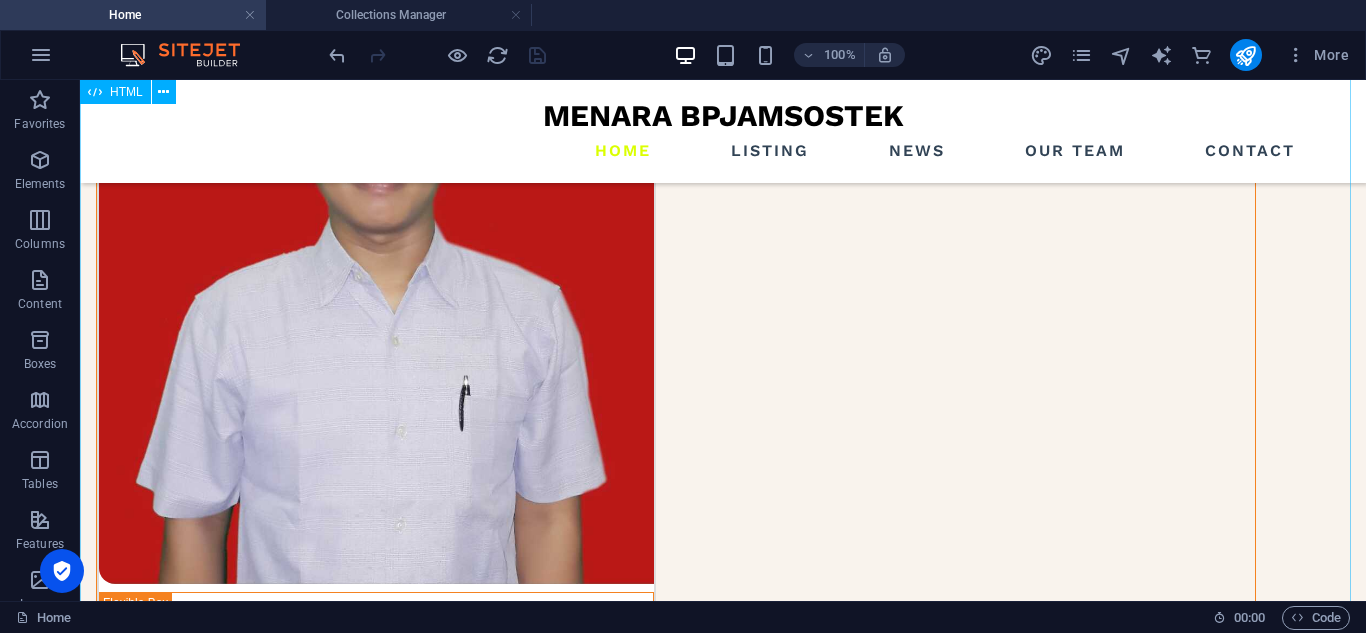 scroll, scrollTop: 8043, scrollLeft: 0, axis: vertical 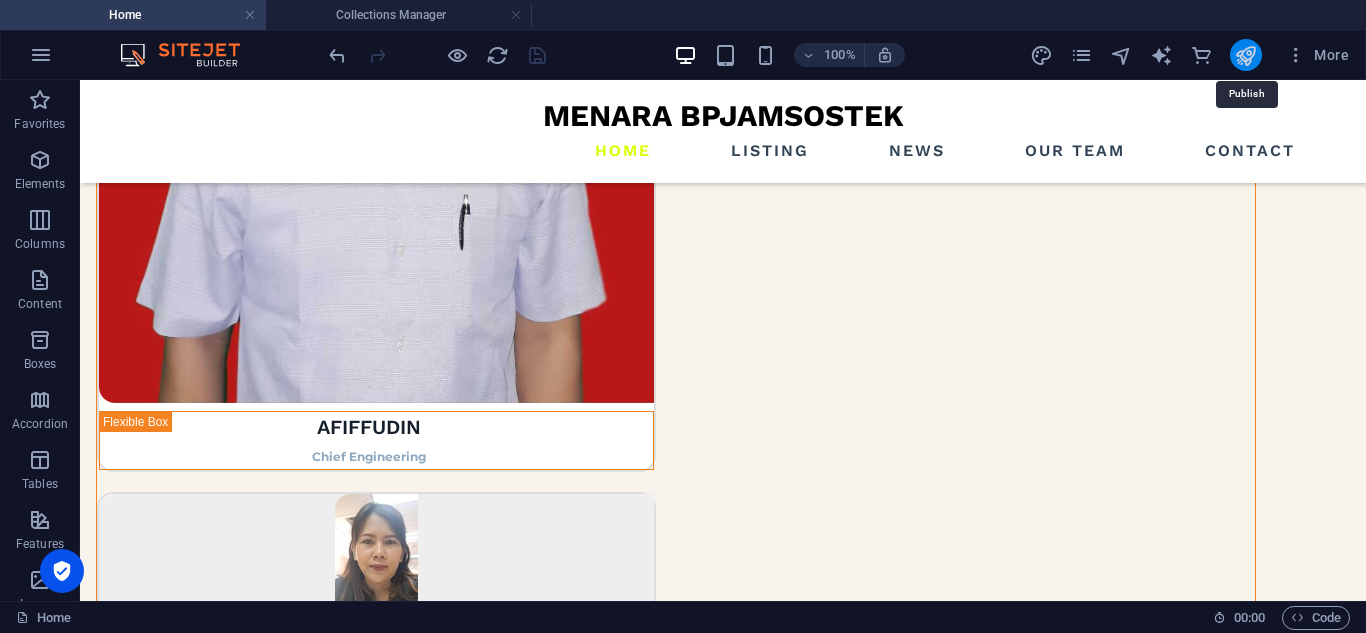 click at bounding box center (1245, 55) 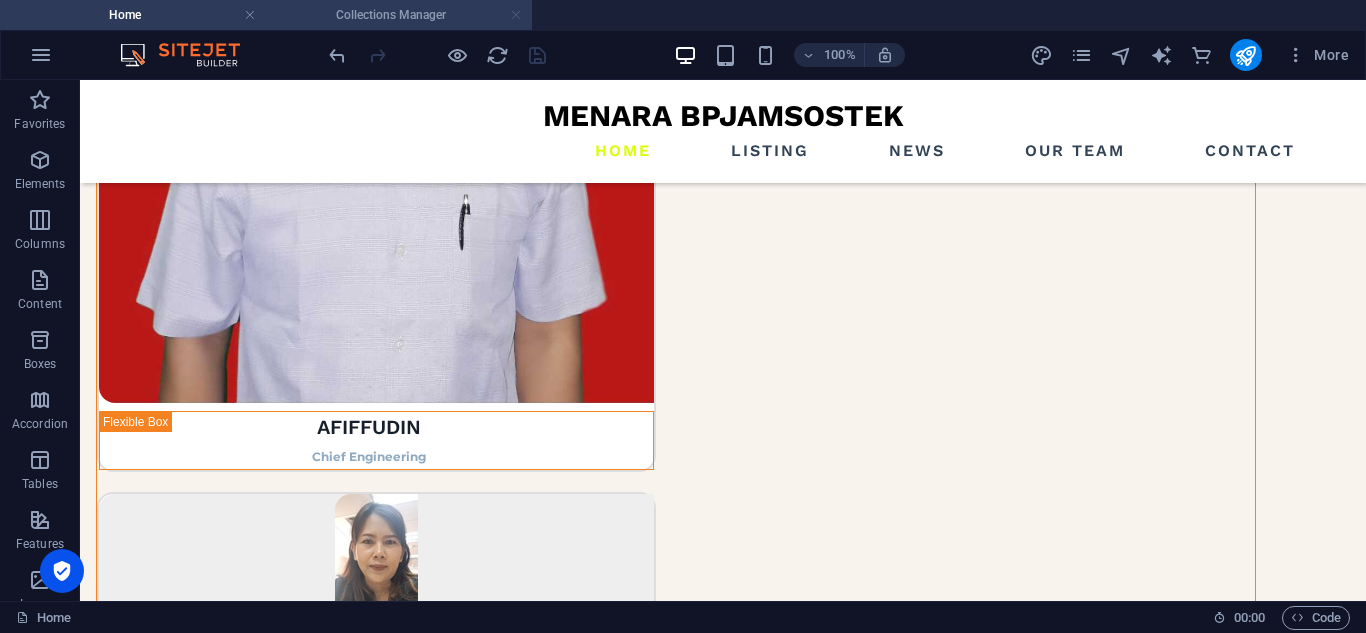 click at bounding box center [516, 15] 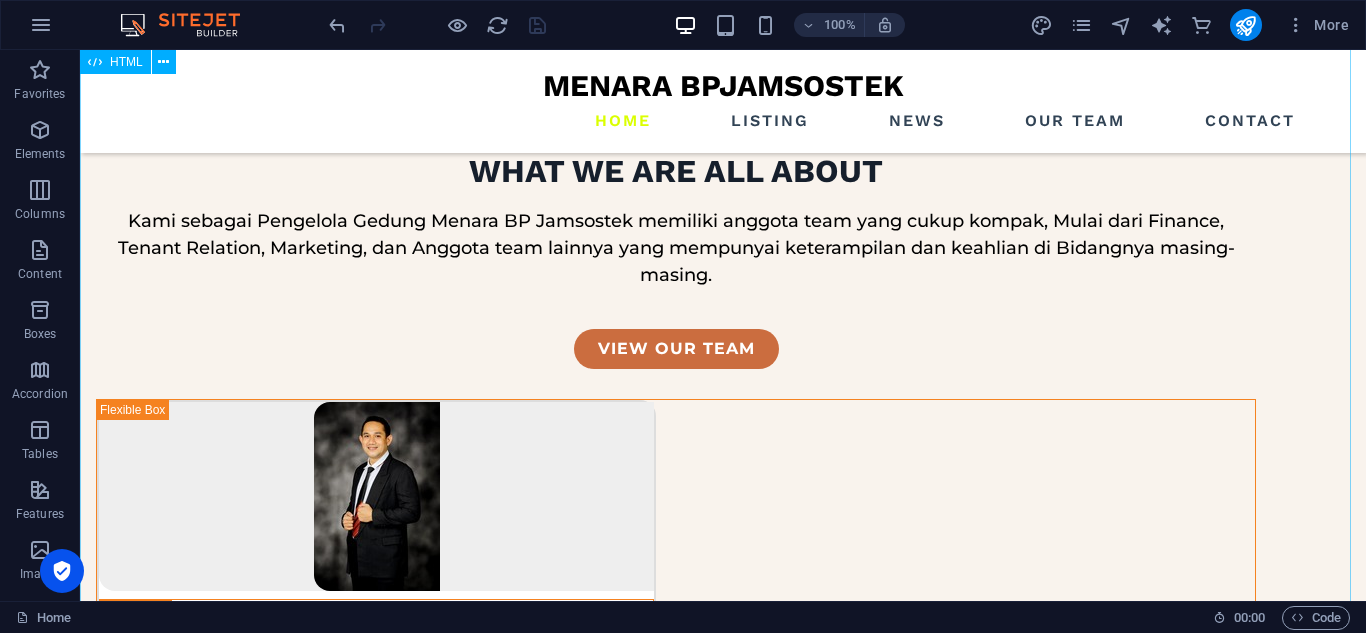 scroll, scrollTop: 7090, scrollLeft: 0, axis: vertical 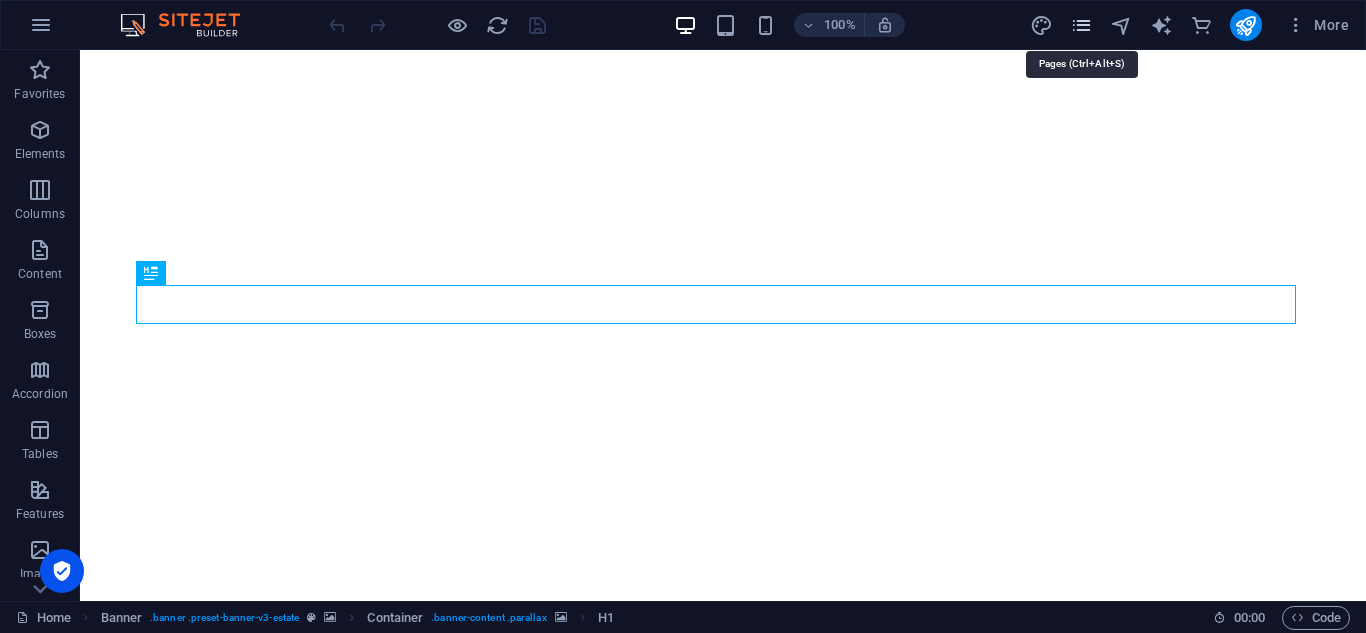 click at bounding box center (1081, 25) 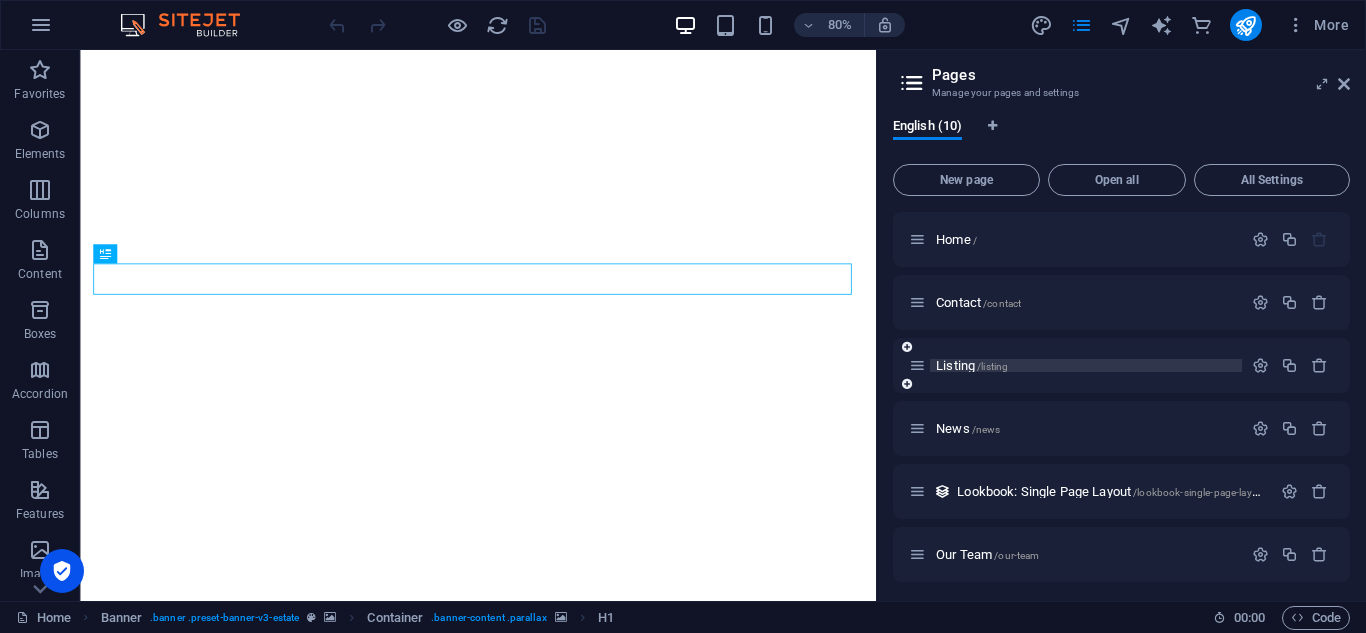 click on "Listing /listing" at bounding box center [972, 365] 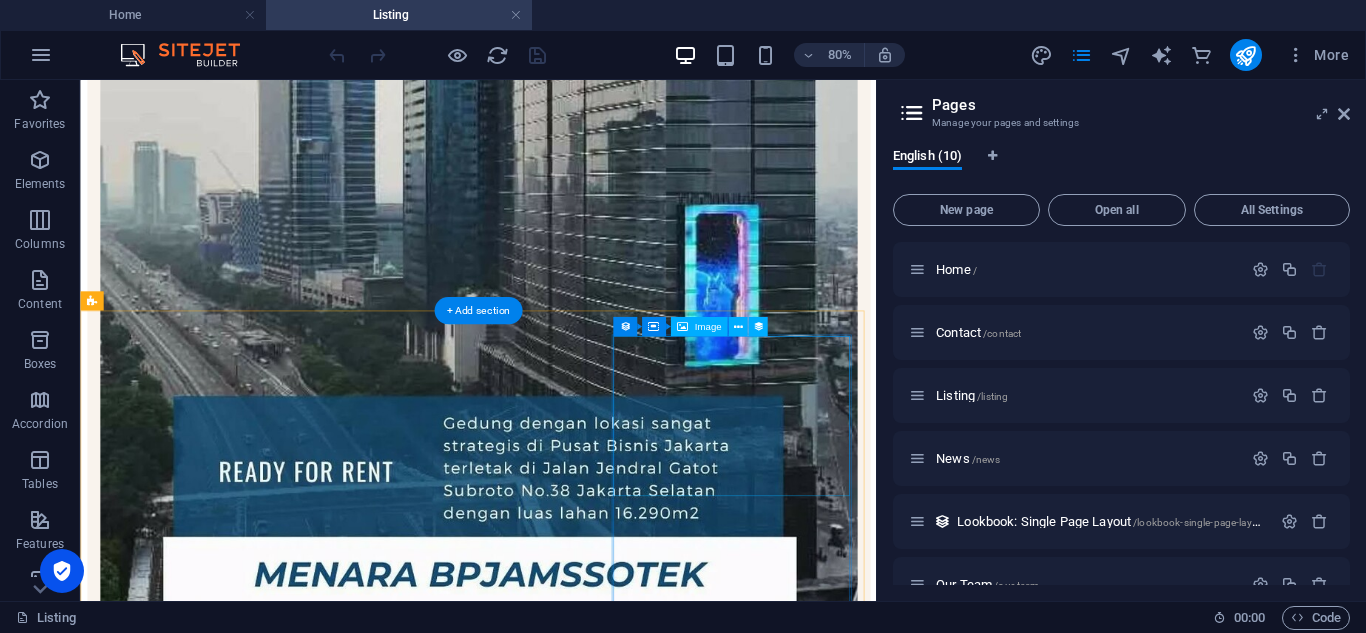 scroll, scrollTop: 545, scrollLeft: 0, axis: vertical 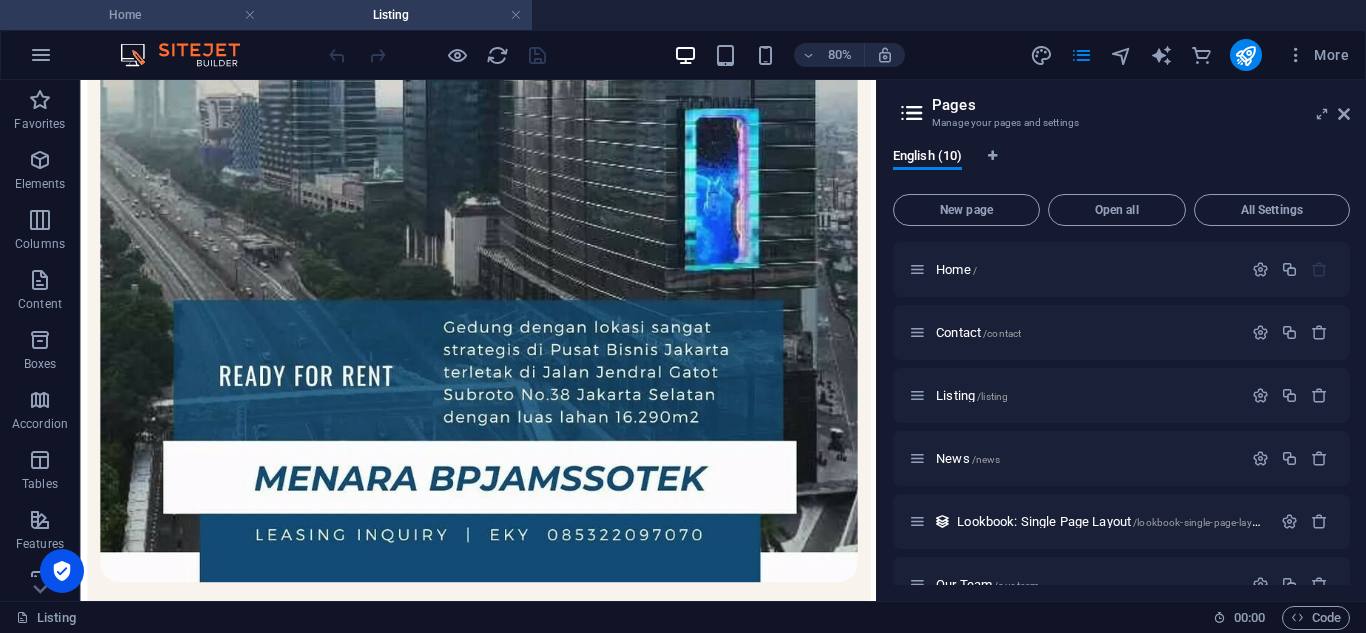 click on "Home" at bounding box center (133, 15) 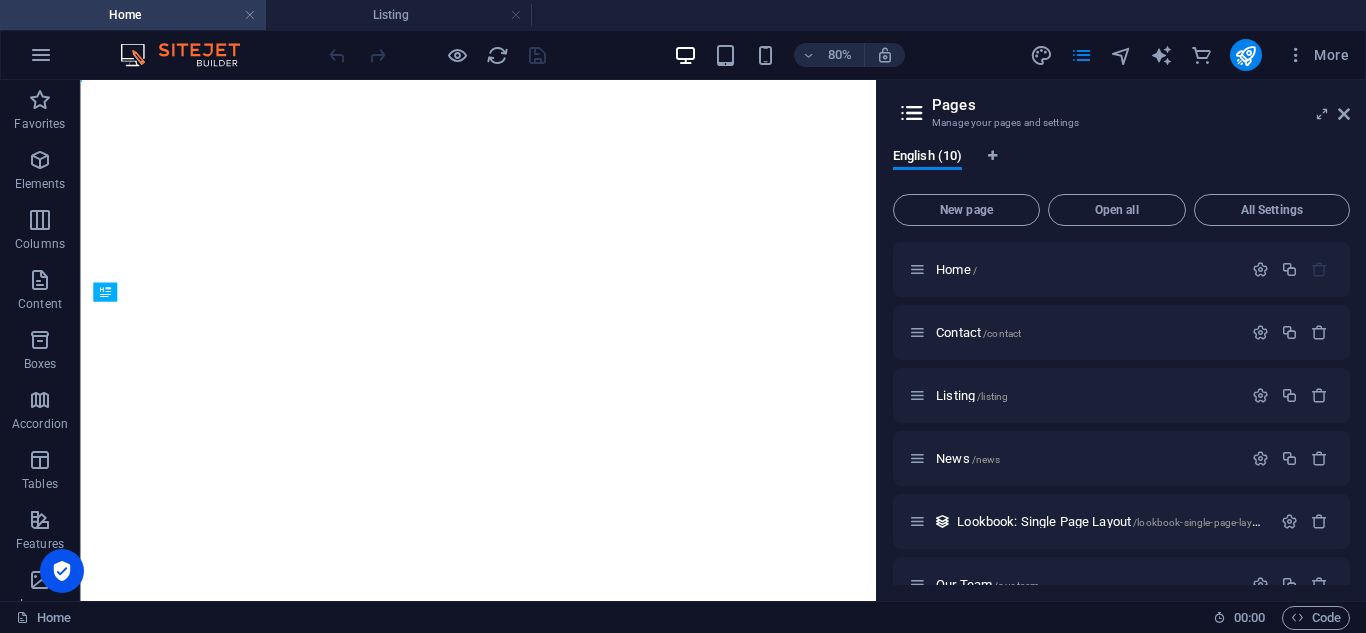 click on "Home" at bounding box center (133, 15) 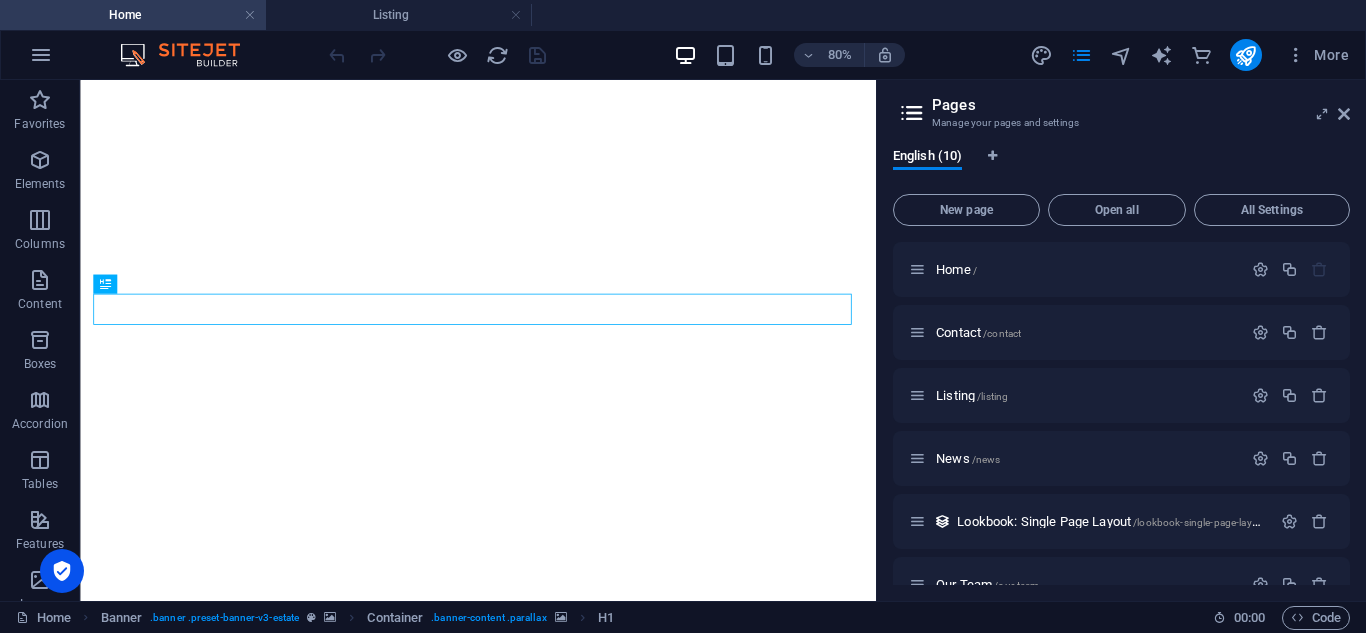 scroll, scrollTop: 0, scrollLeft: 0, axis: both 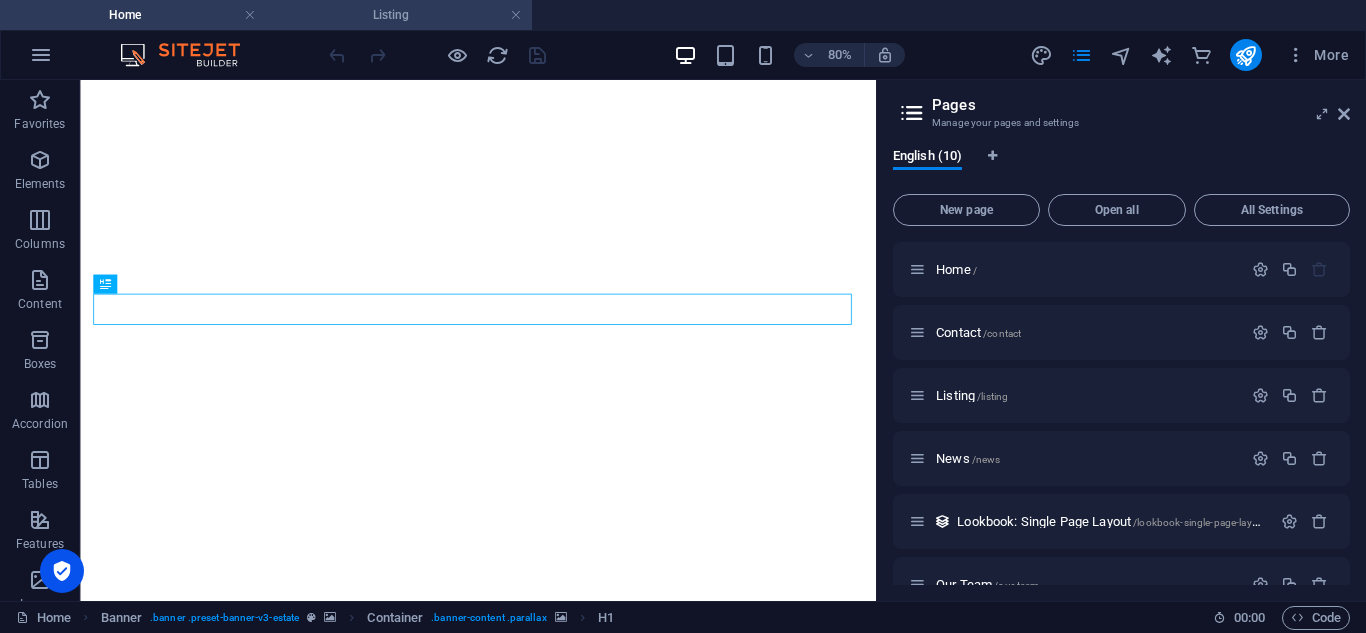 click on "Listing" at bounding box center [399, 15] 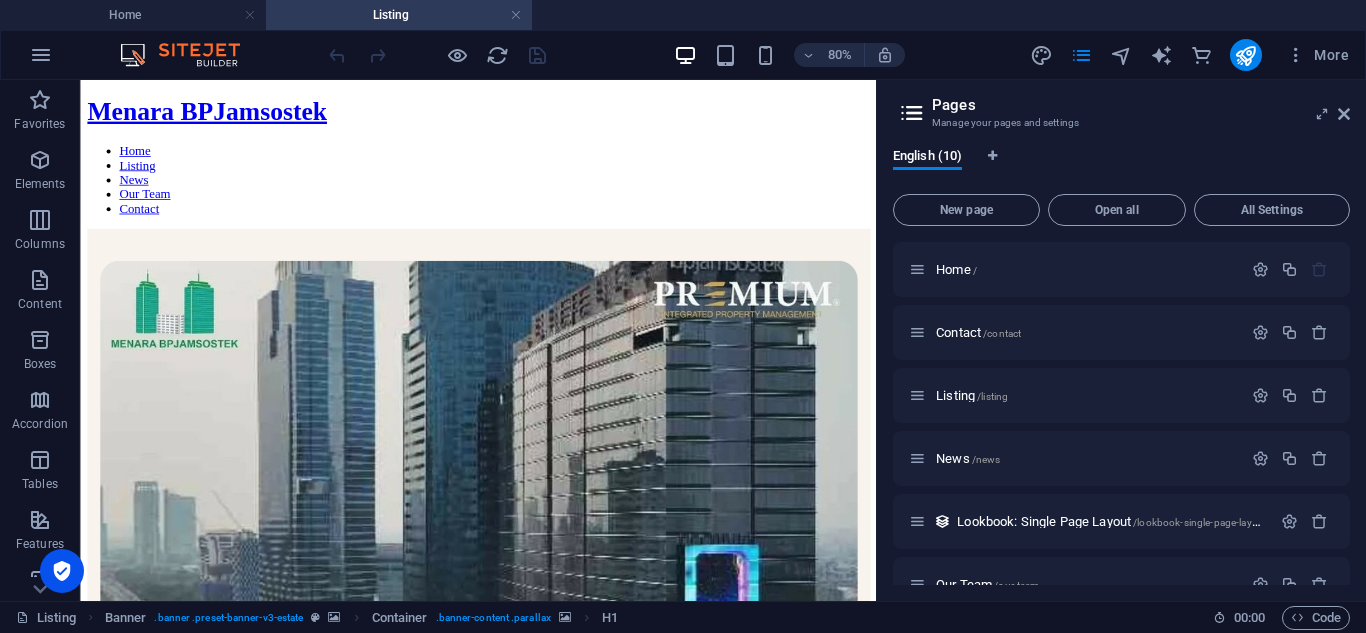 scroll, scrollTop: 545, scrollLeft: 0, axis: vertical 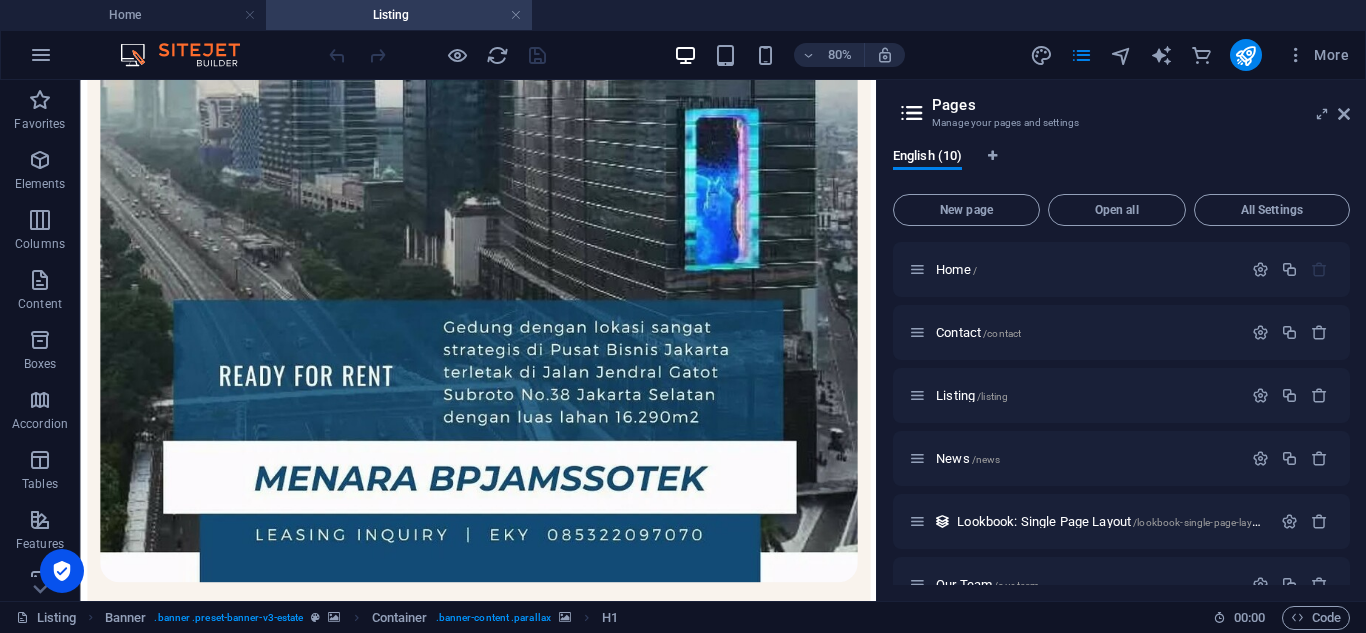 click on "Listing" at bounding box center (399, 15) 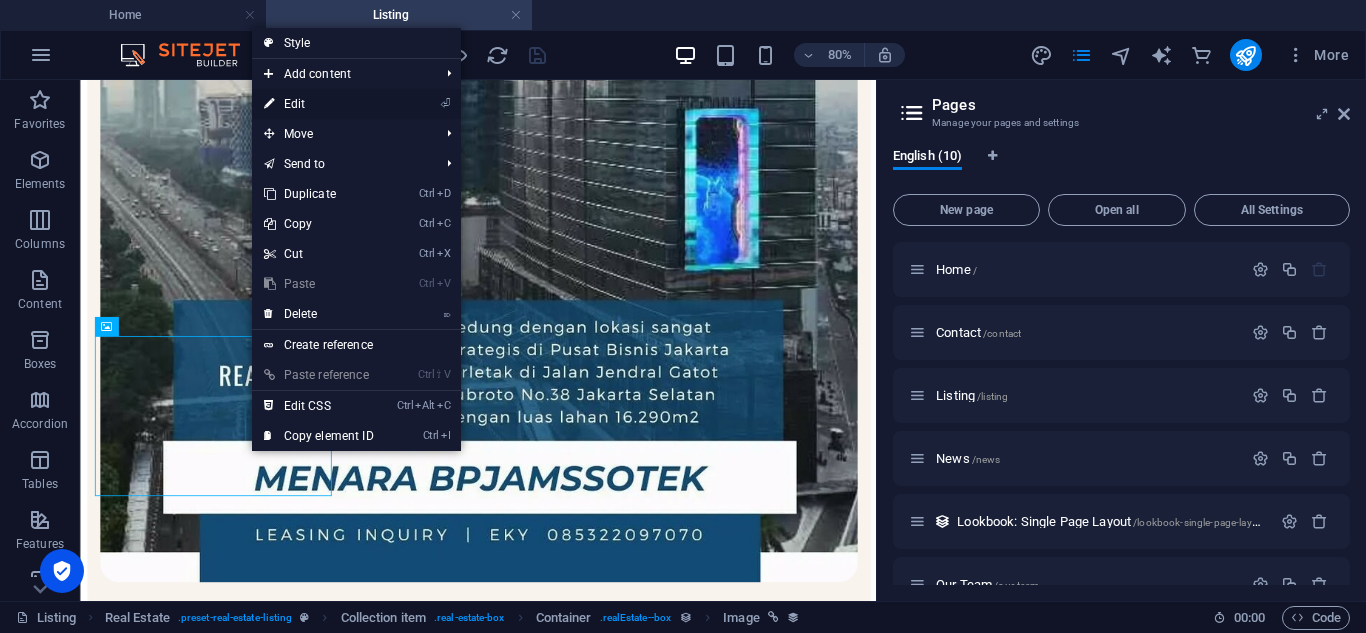 click on "⏎  Edit" at bounding box center [319, 104] 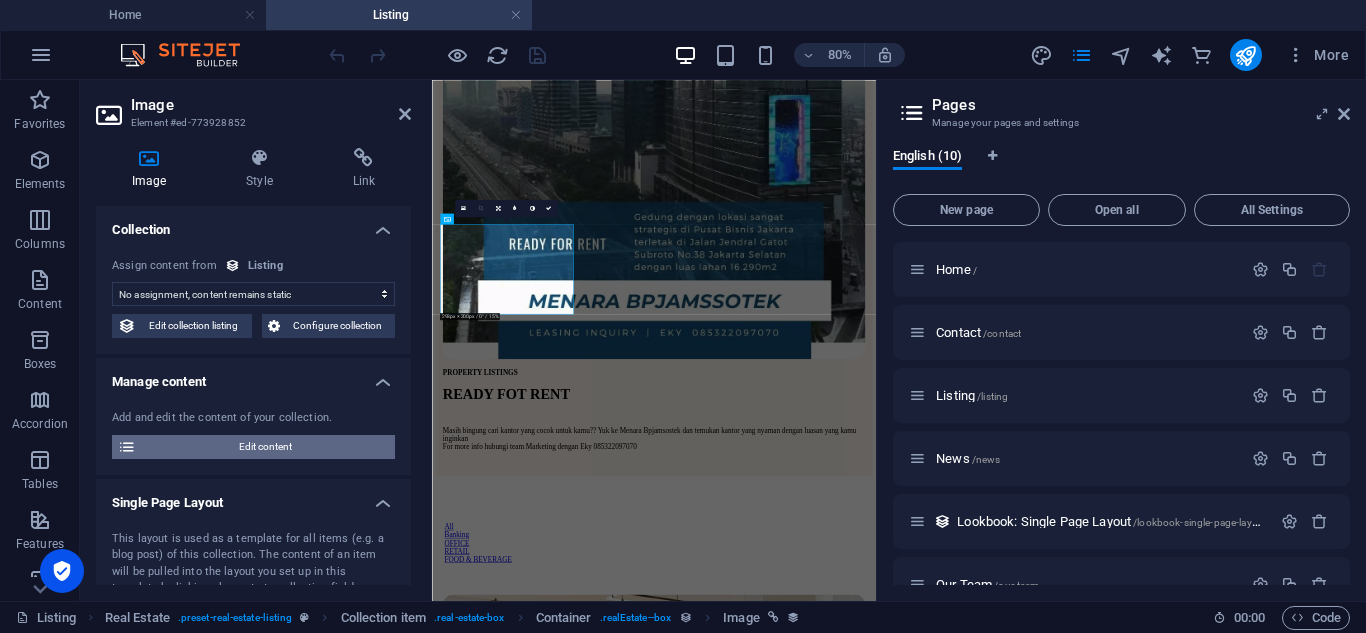 click on "Edit content" at bounding box center [265, 447] 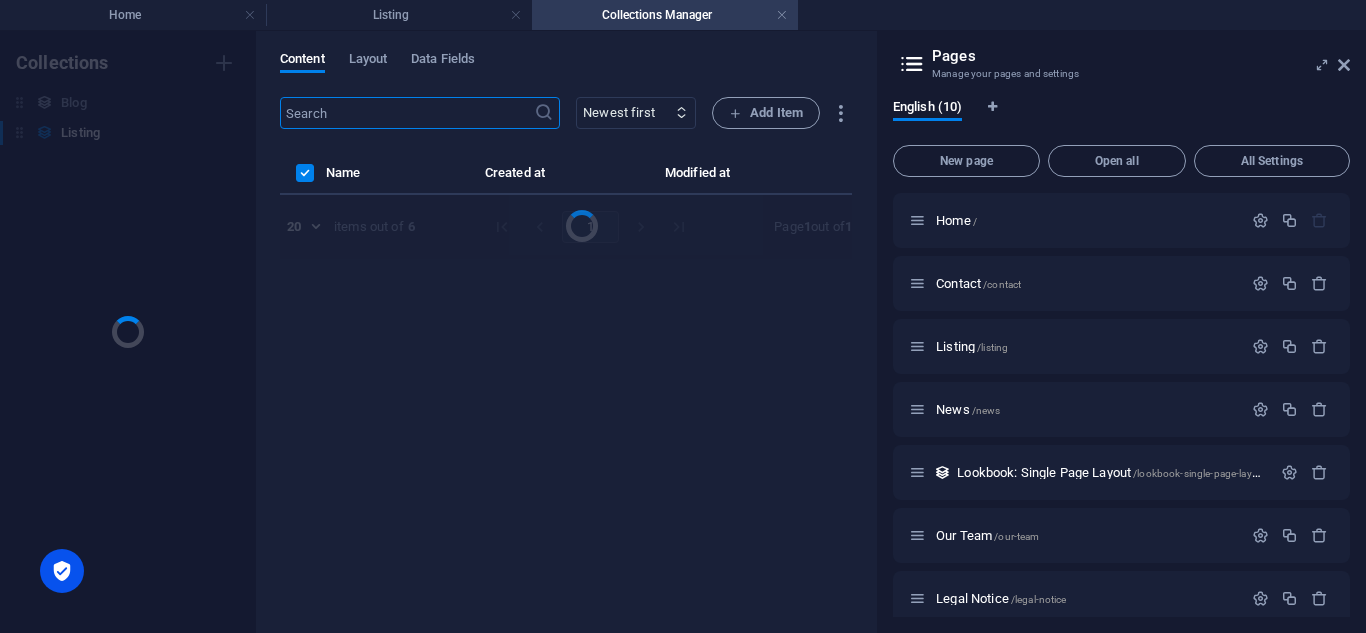 click on "Content Layout Data Fields ​ Newest first Oldest first Last modified Add Item Name Created at Modified at 20 20 items out of 6 1 Page  1  out of  1" at bounding box center (566, 332) 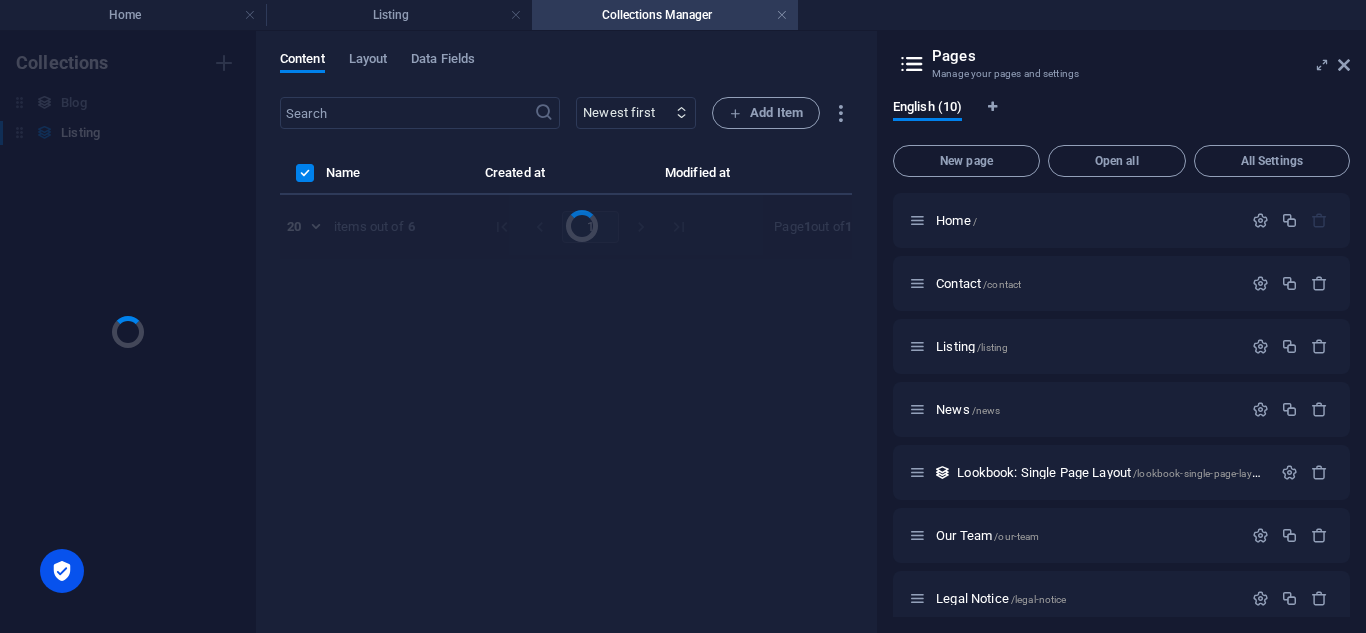 scroll, scrollTop: 0, scrollLeft: 0, axis: both 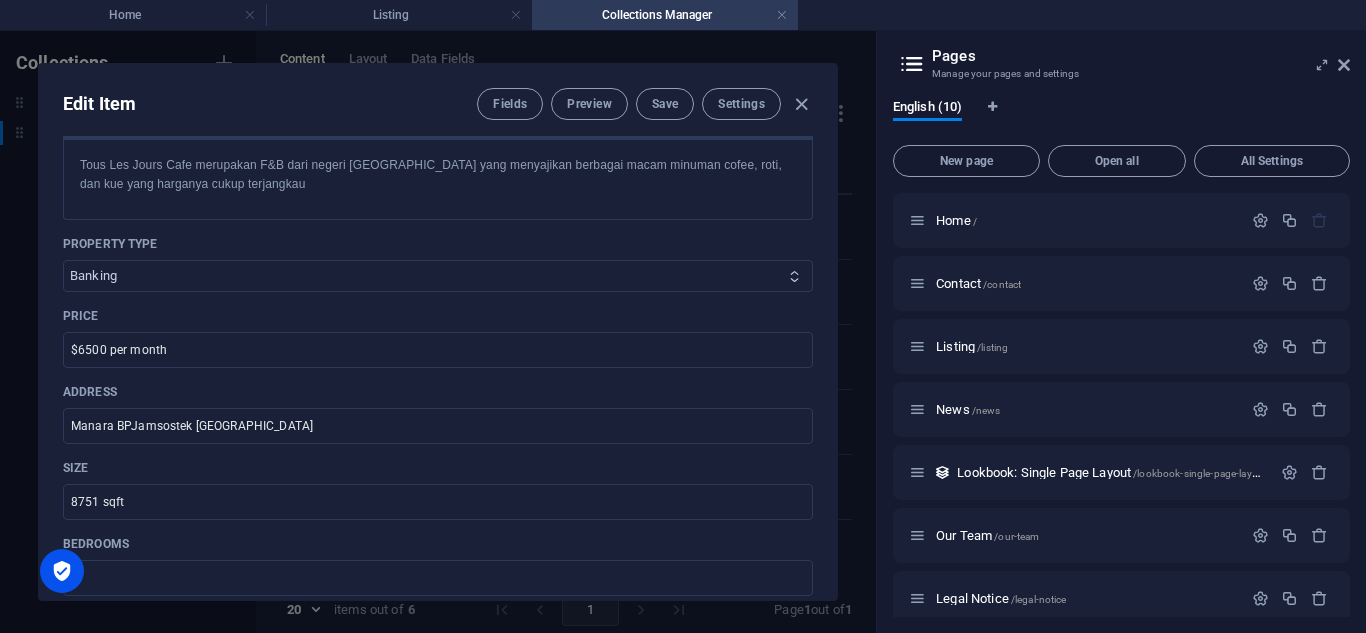 click on "Banking Office Retail Food & Beverage" at bounding box center [438, 276] 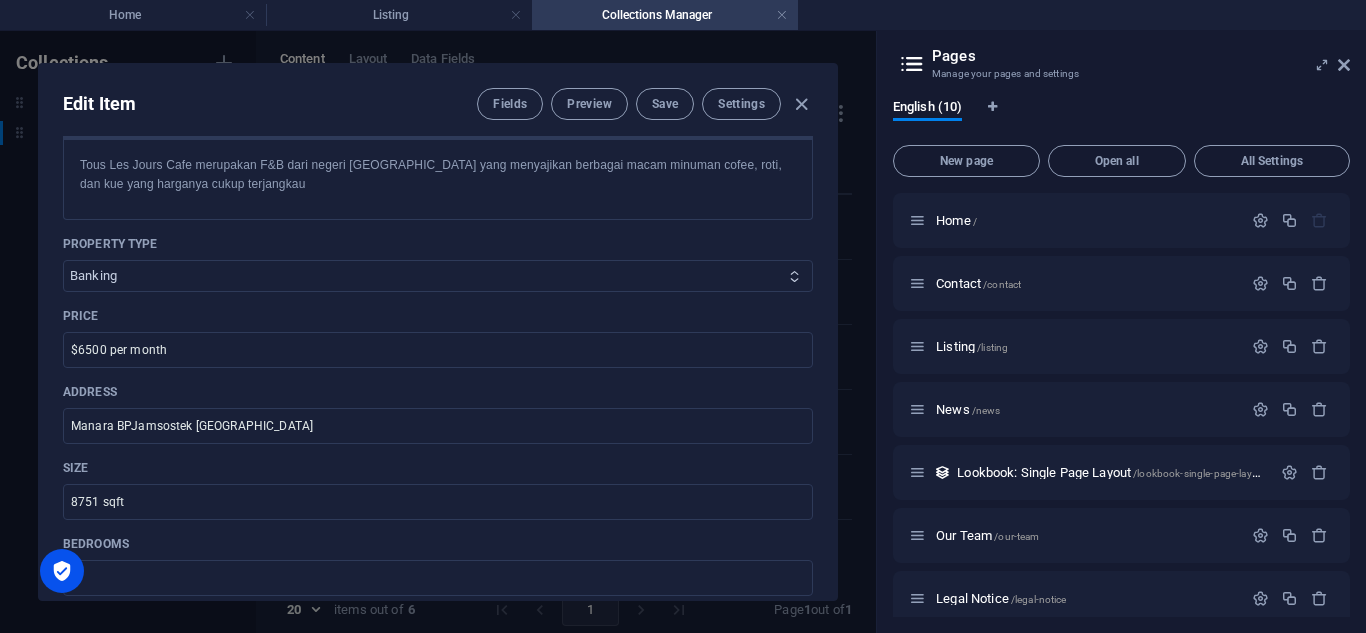 select on "Food & Beverage" 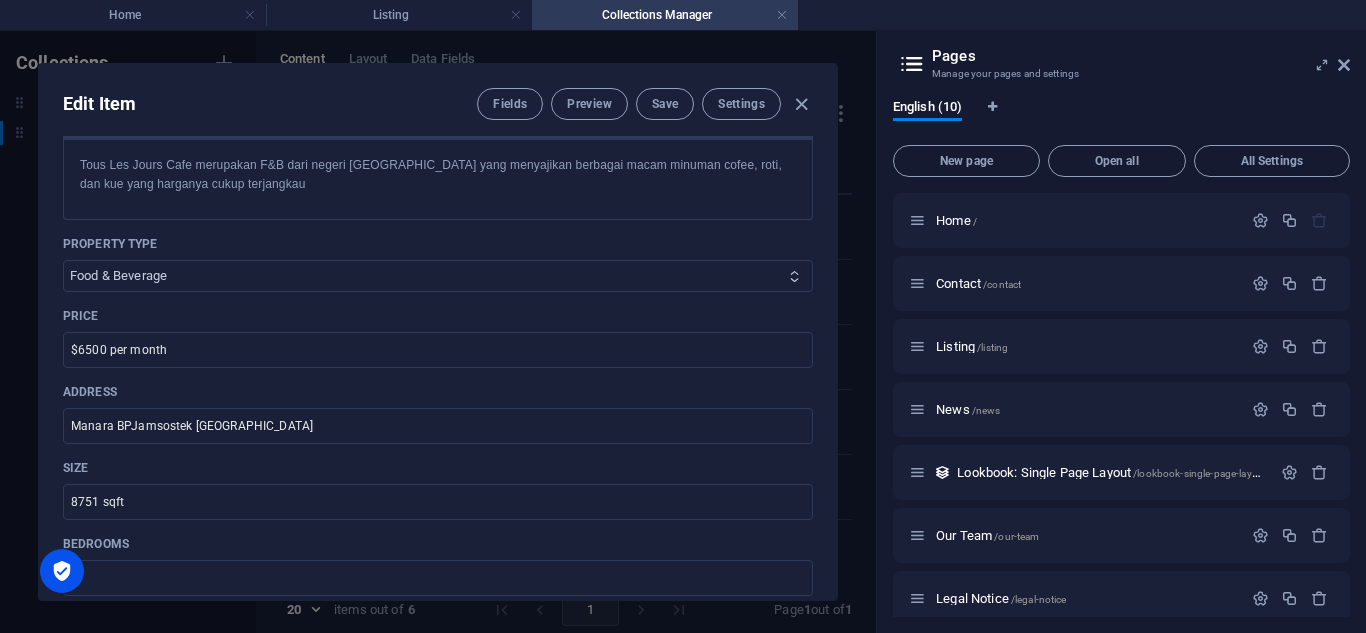 click on "Banking Office Retail Food & Beverage" at bounding box center (438, 276) 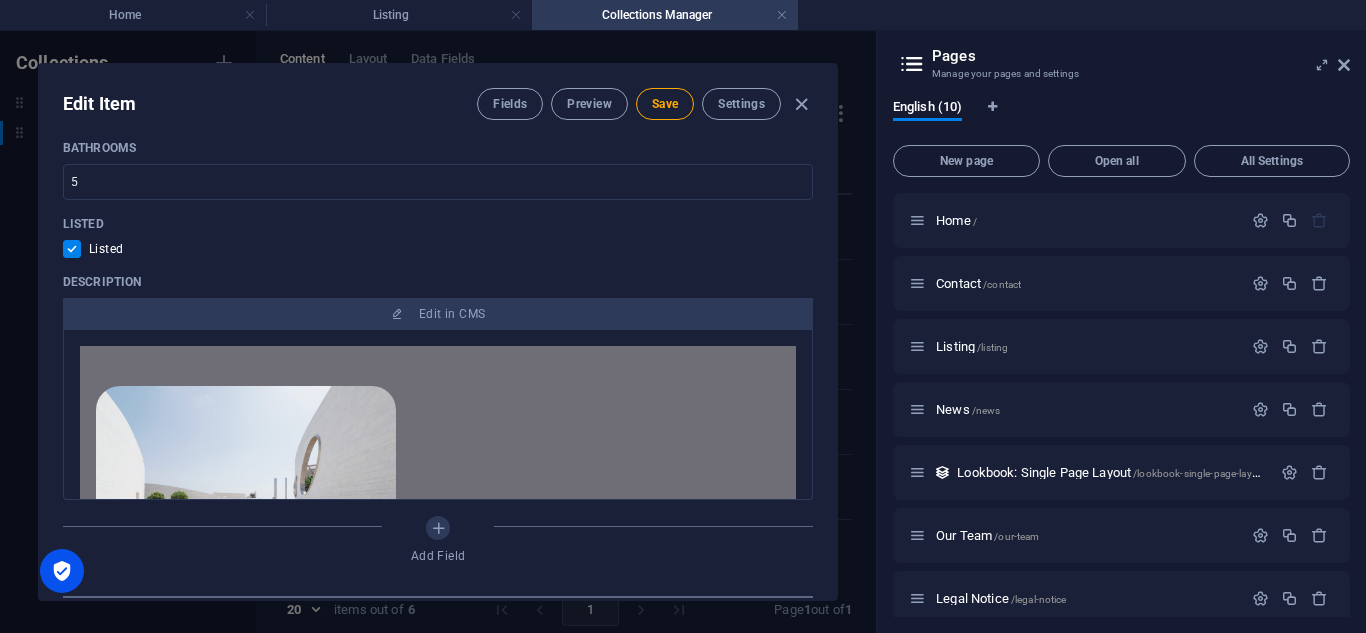 scroll, scrollTop: 997, scrollLeft: 0, axis: vertical 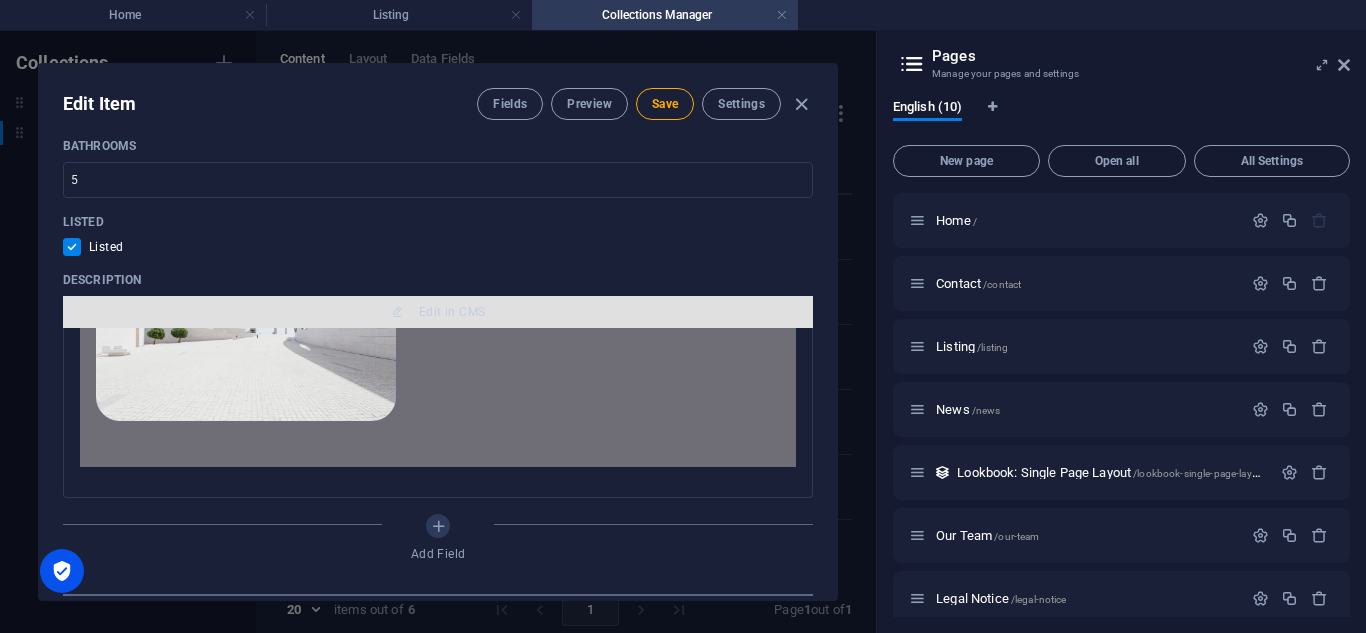 click on "Edit in CMS" at bounding box center (452, 312) 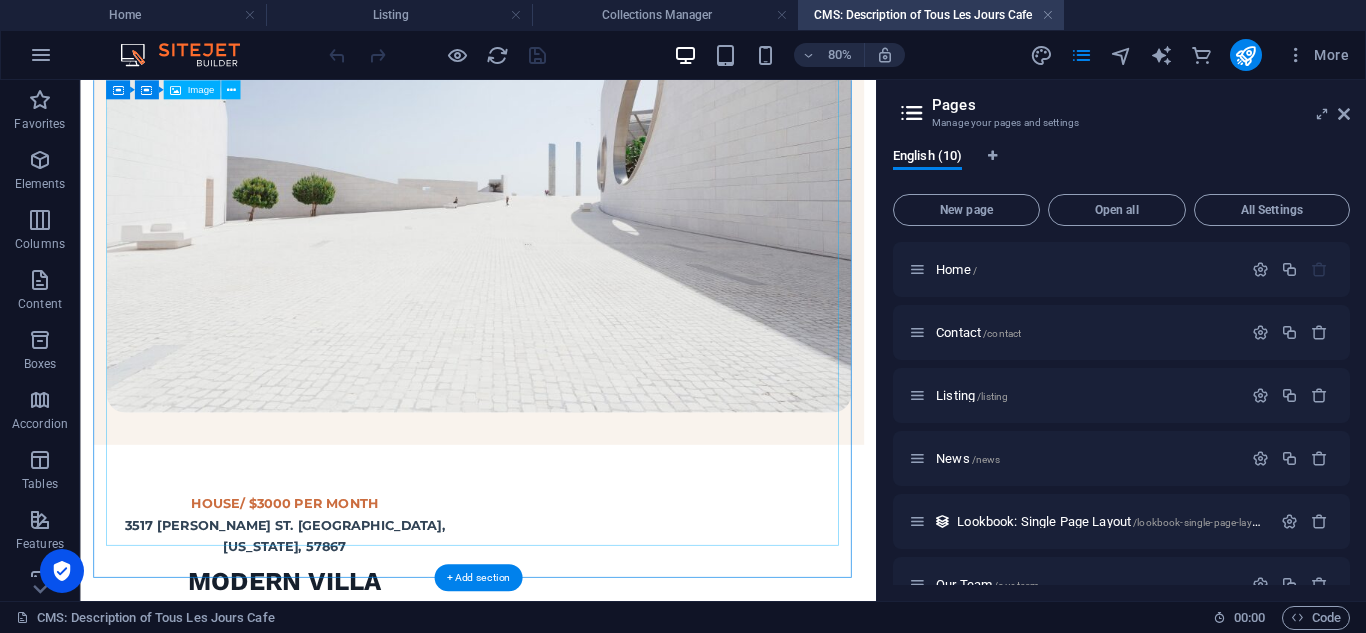 scroll, scrollTop: 0, scrollLeft: 0, axis: both 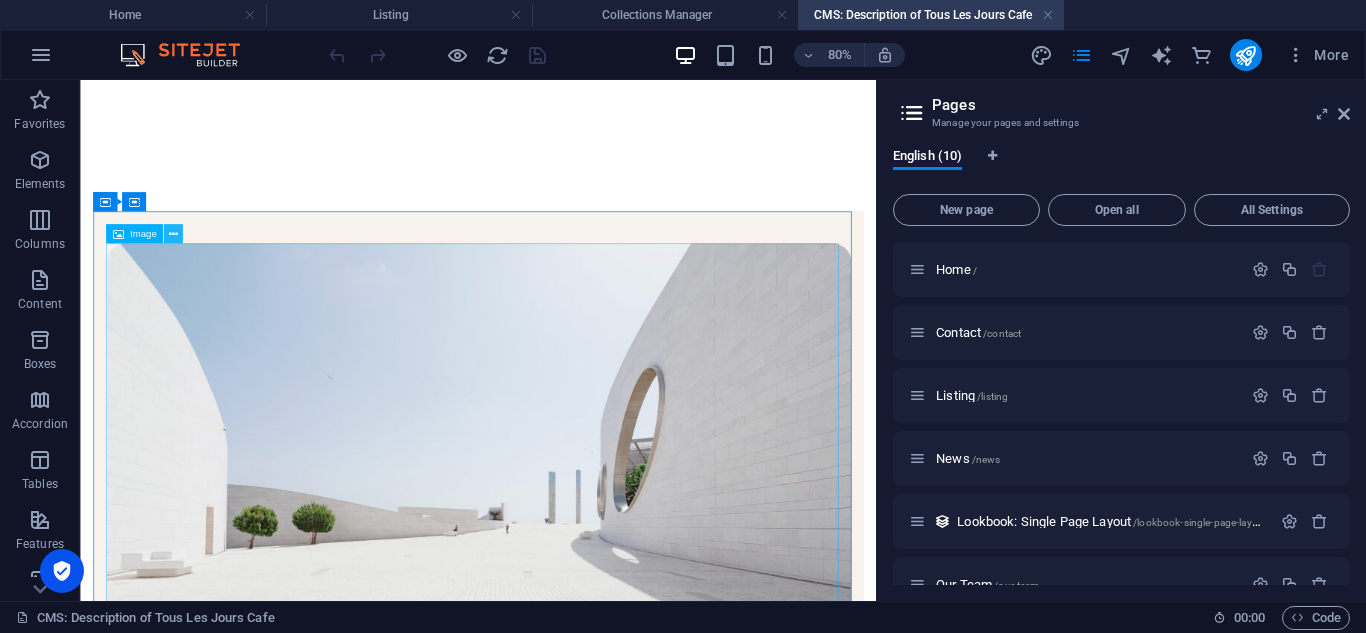 click at bounding box center (173, 233) 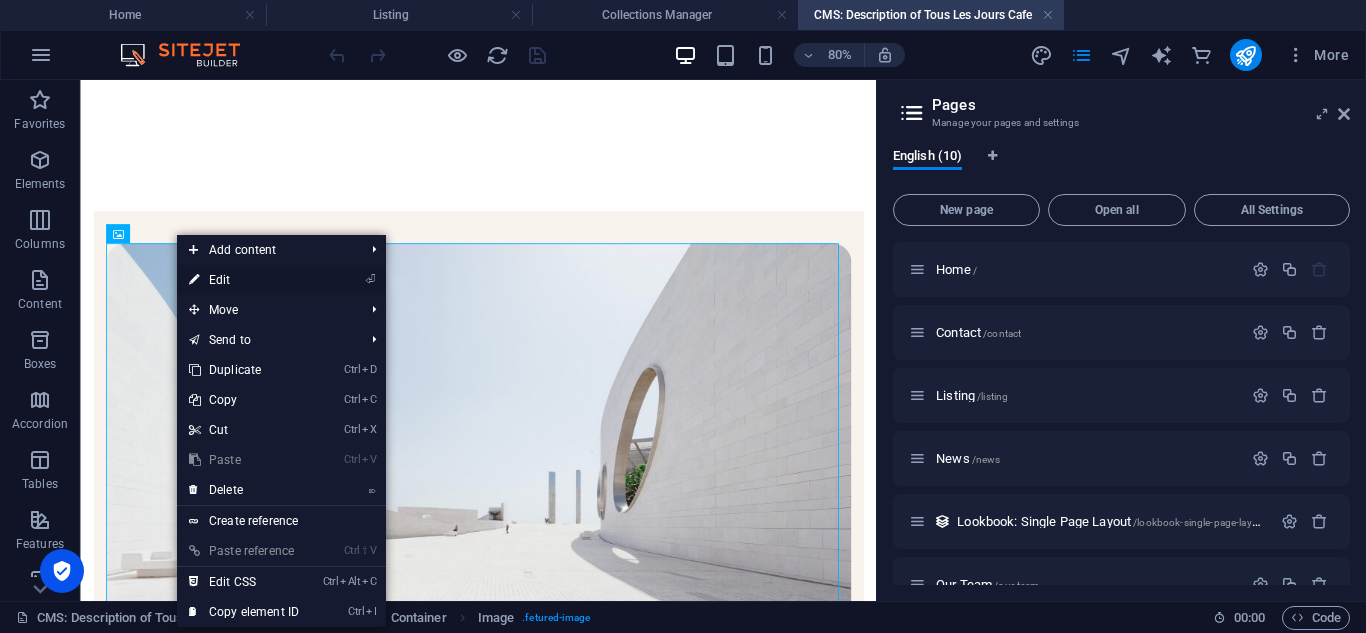 click on "⏎  Edit" at bounding box center (244, 280) 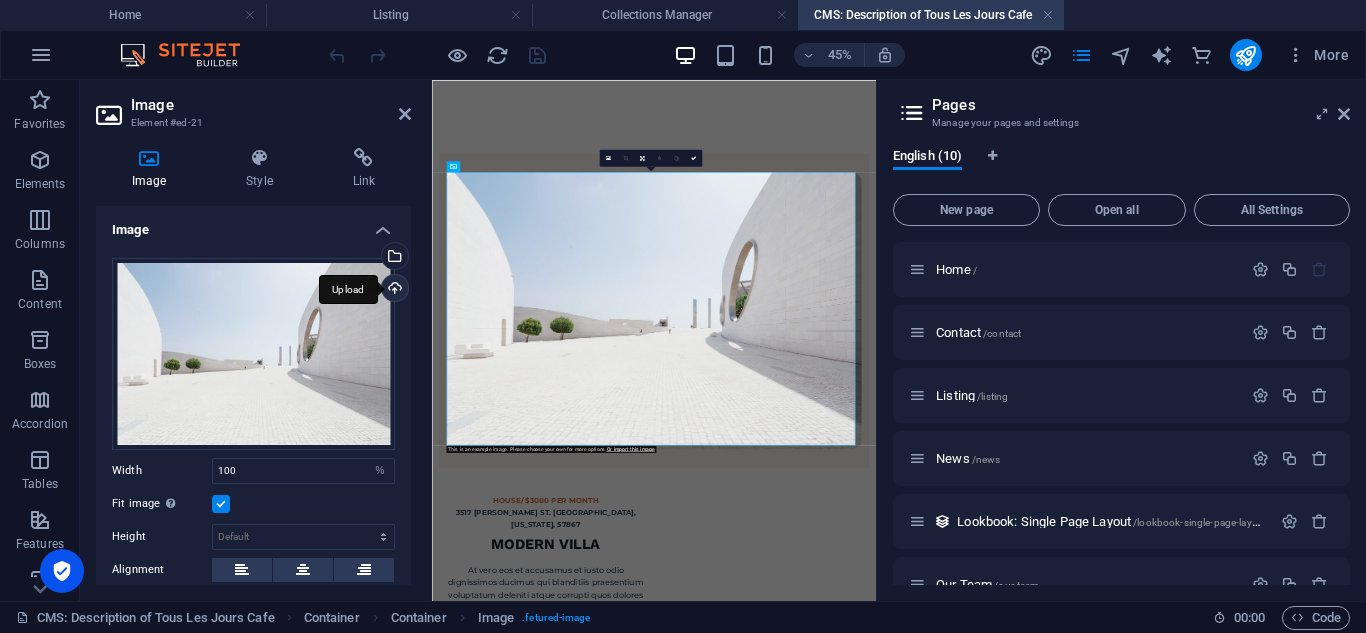 click on "Upload" at bounding box center [393, 290] 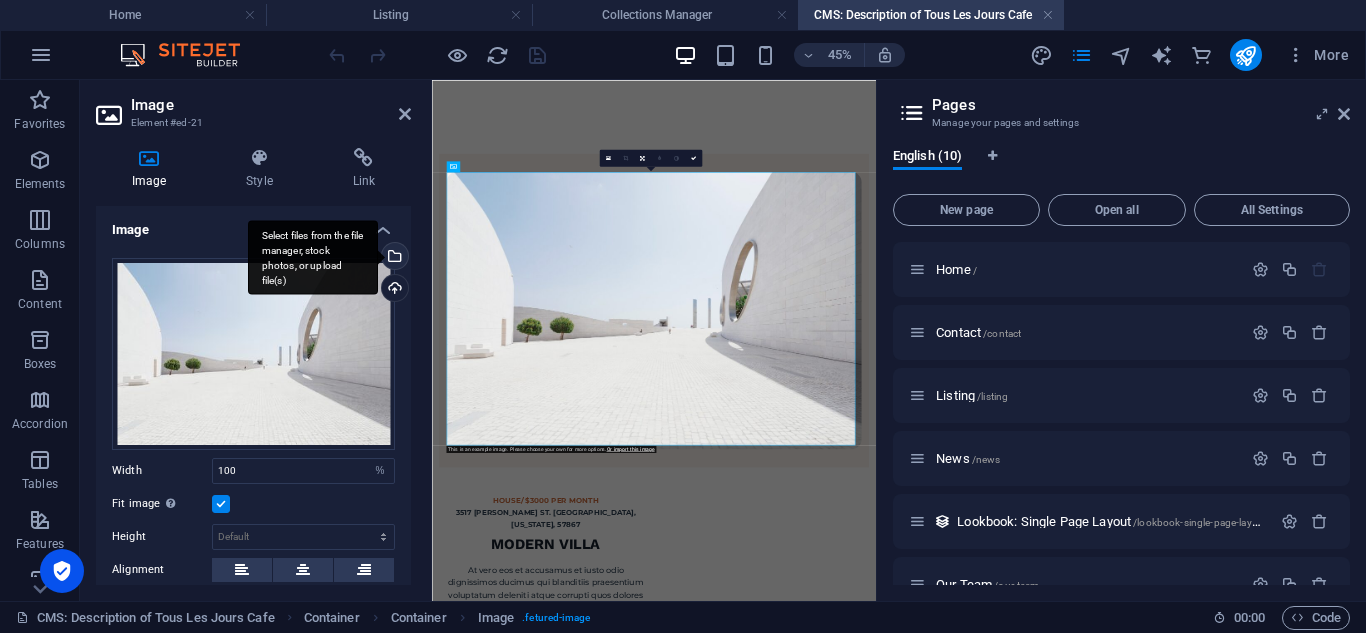 click on "Select files from the file manager, stock photos, or upload file(s)" at bounding box center [393, 258] 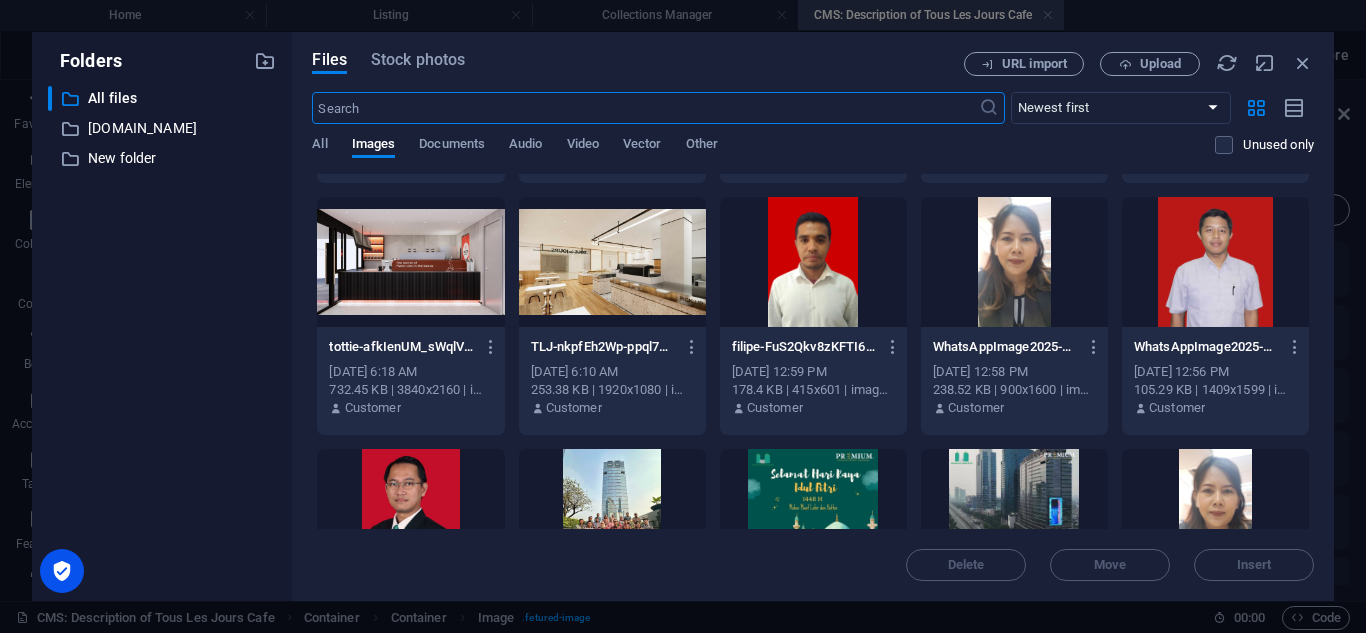 scroll, scrollTop: 417, scrollLeft: 0, axis: vertical 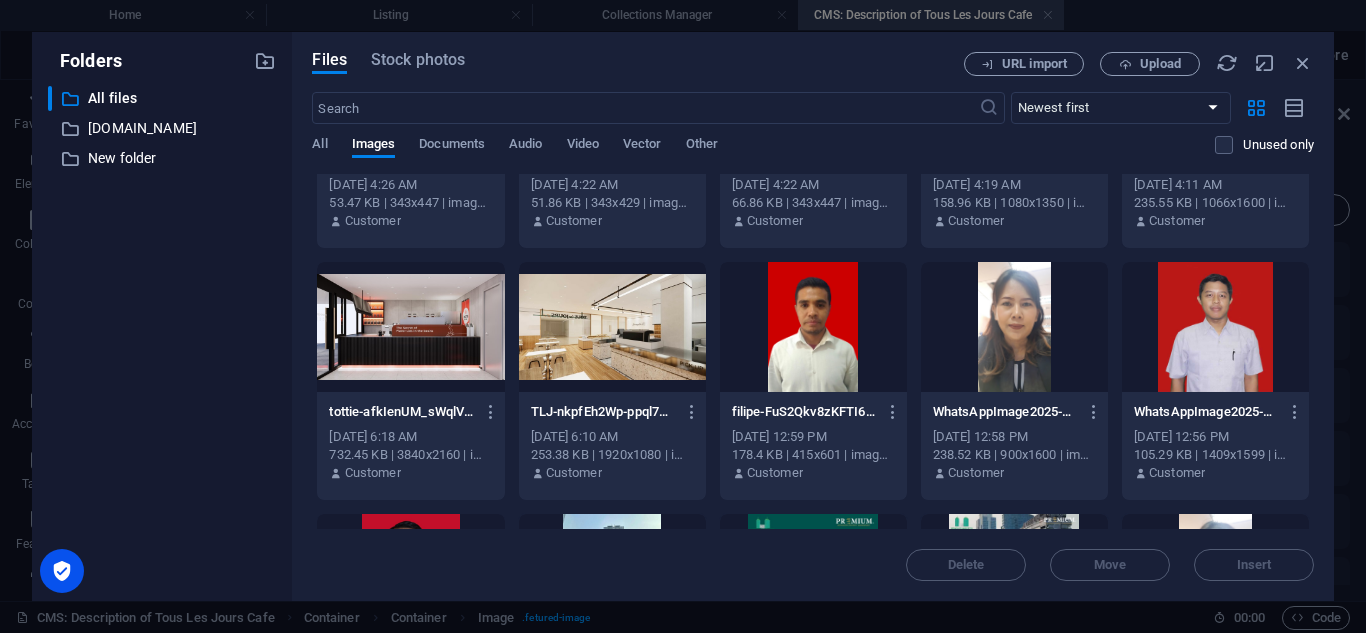 click at bounding box center (612, 327) 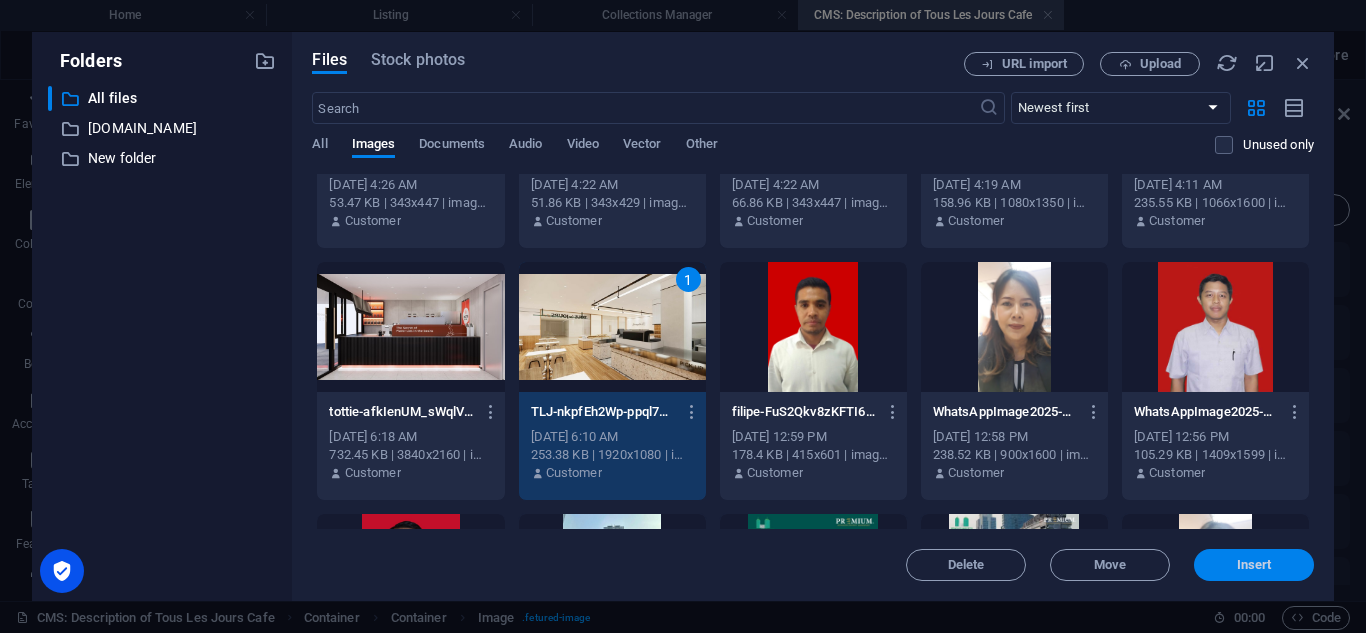 click on "Insert" at bounding box center [1254, 565] 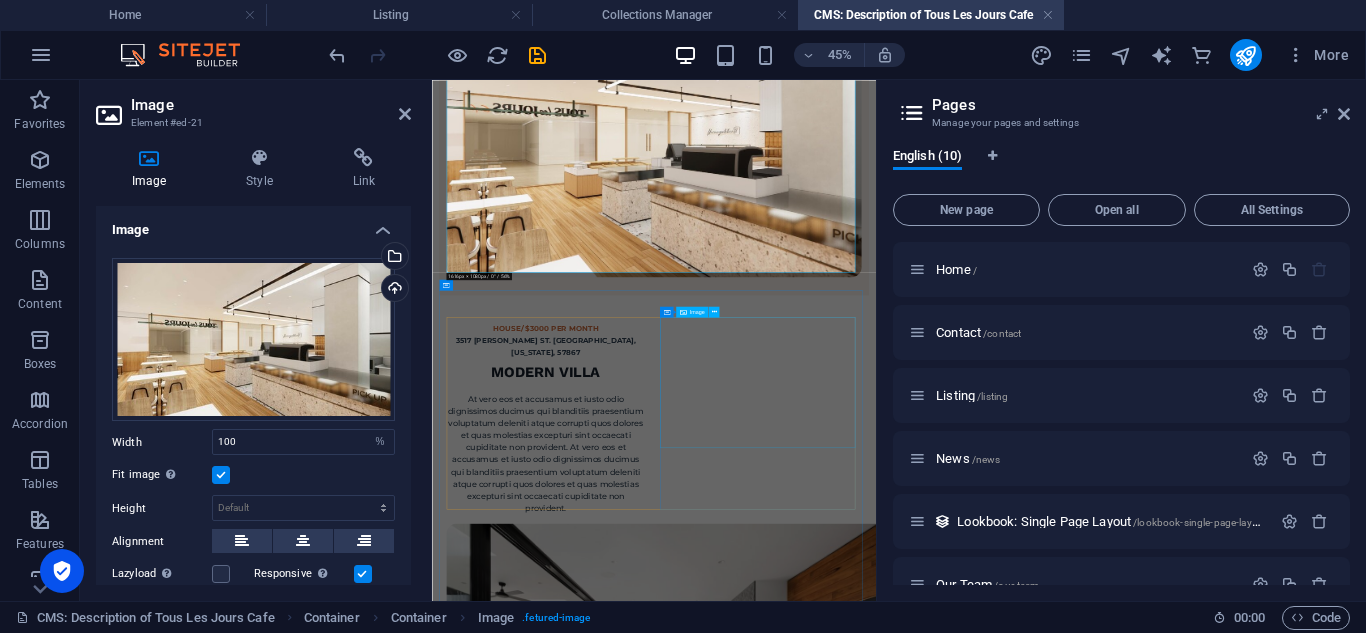 scroll, scrollTop: 383, scrollLeft: 0, axis: vertical 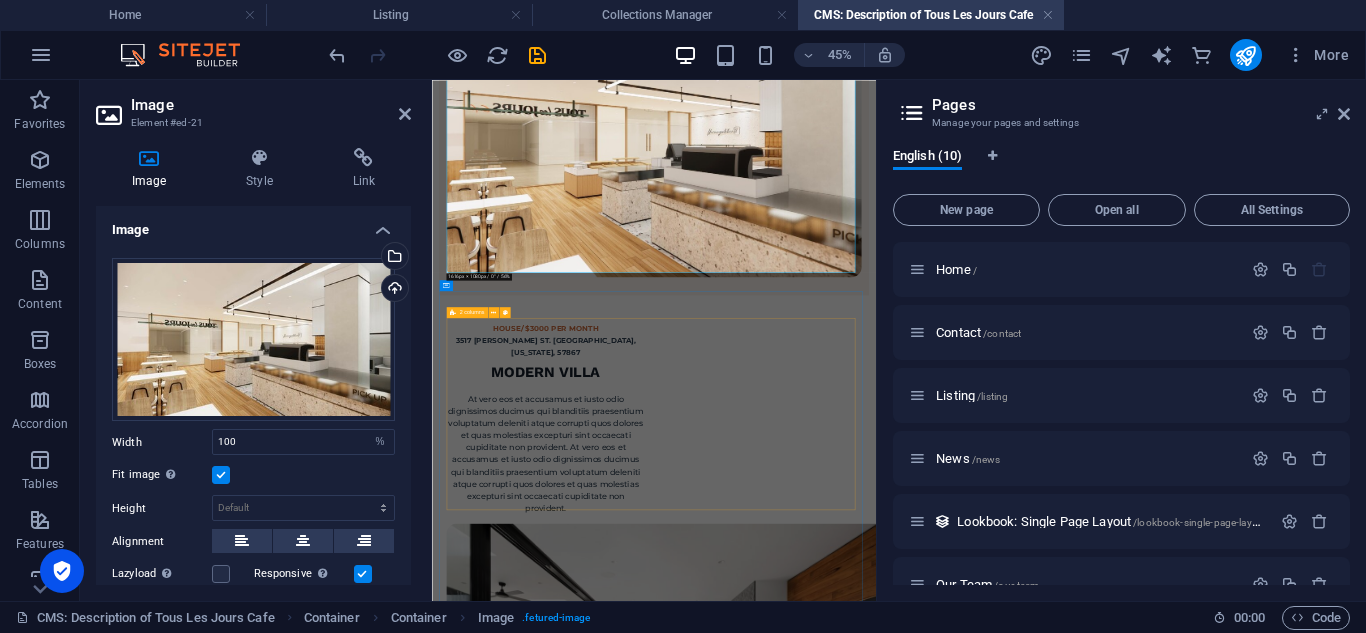 click on "HOUSE/ $3000 PER MONTH 3517 [PERSON_NAME] ST. [GEOGRAPHIC_DATA], [US_STATE], 57867
Modern villa At vero eos et accusamus et iusto odio dignissimos ducimus qui blanditiis praesentium voluptatum deleniti atque corrupti quos dolores et quas molestias excepturi sint occaecati cupiditate non provident. At vero eos et accusamus et iusto odio dignissimos ducimus qui blanditiis praesentium voluptatum deleniti atque corrupti quos dolores et quas molestias excepturi sint occaecati cupiditate non provident." at bounding box center [925, 1171] 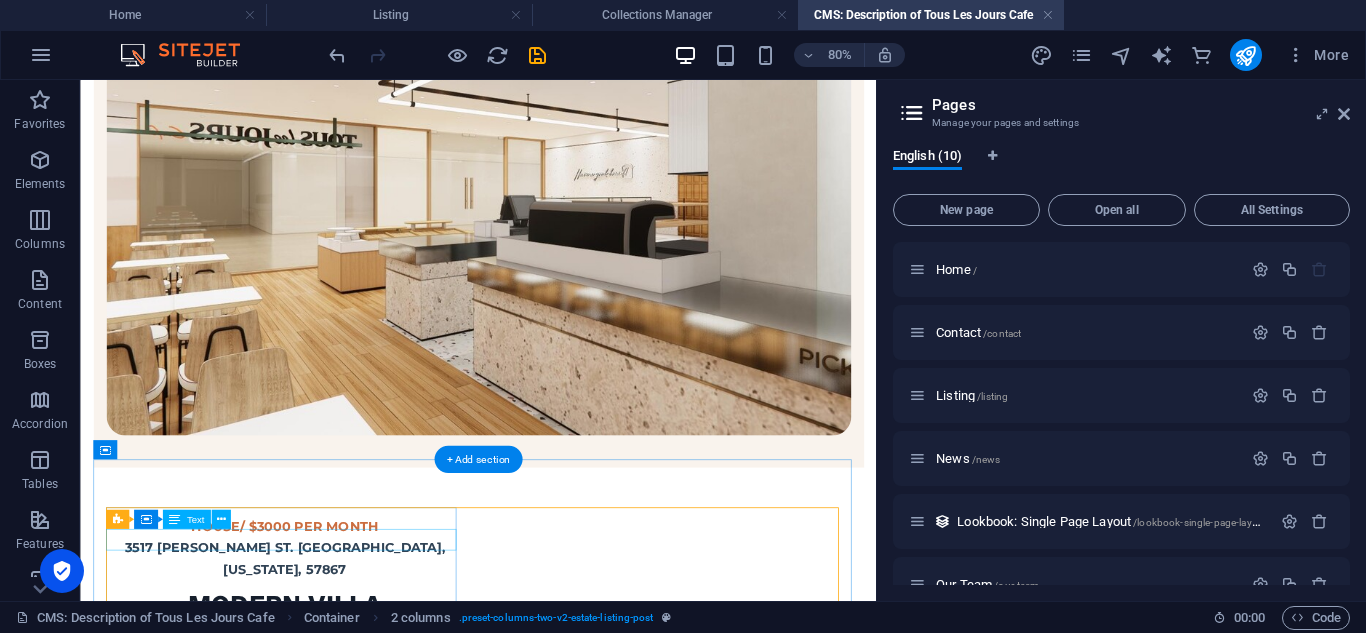 click on "3517 [PERSON_NAME] ST. [GEOGRAPHIC_DATA], [US_STATE], 57867" at bounding box center [335, 678] 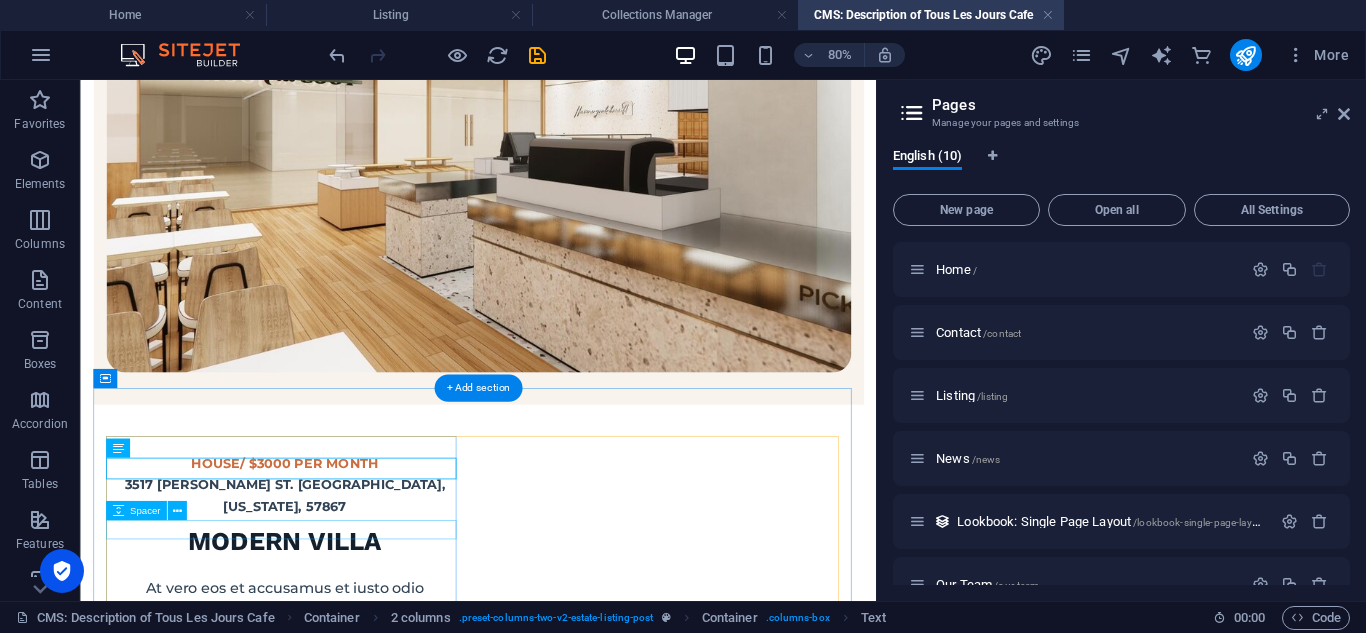scroll, scrollTop: 472, scrollLeft: 0, axis: vertical 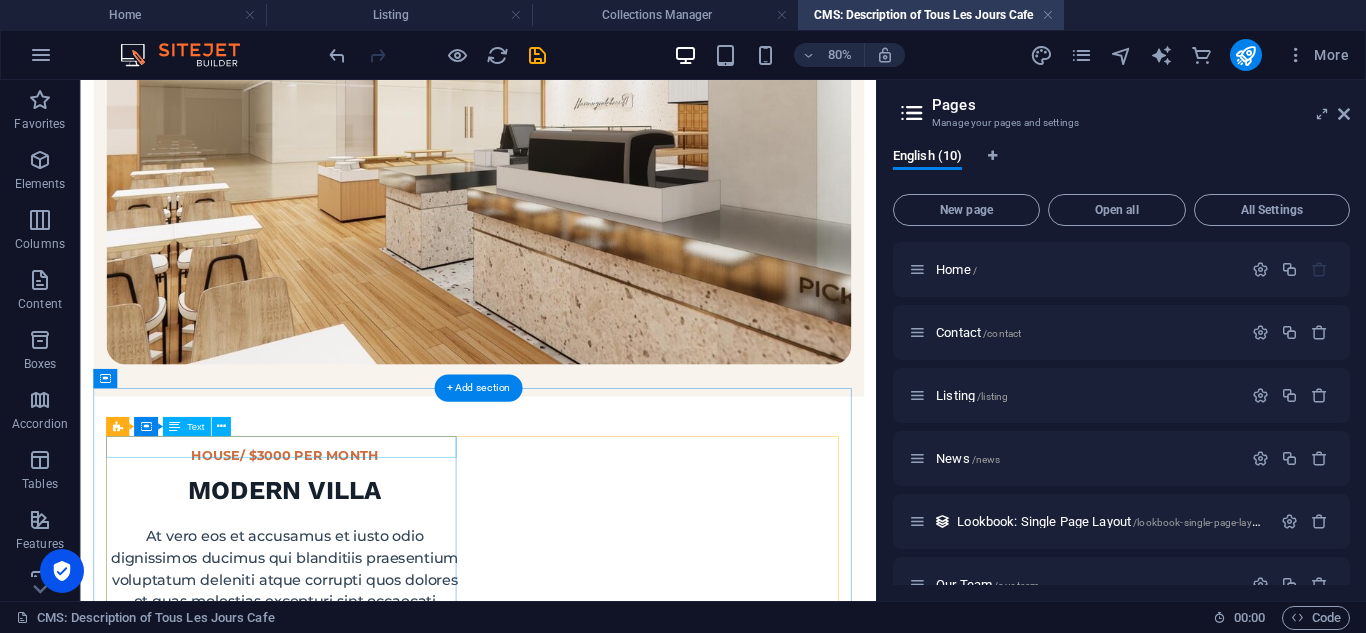 click on "HOUSE/ $3000 PER MONTH" at bounding box center [335, 548] 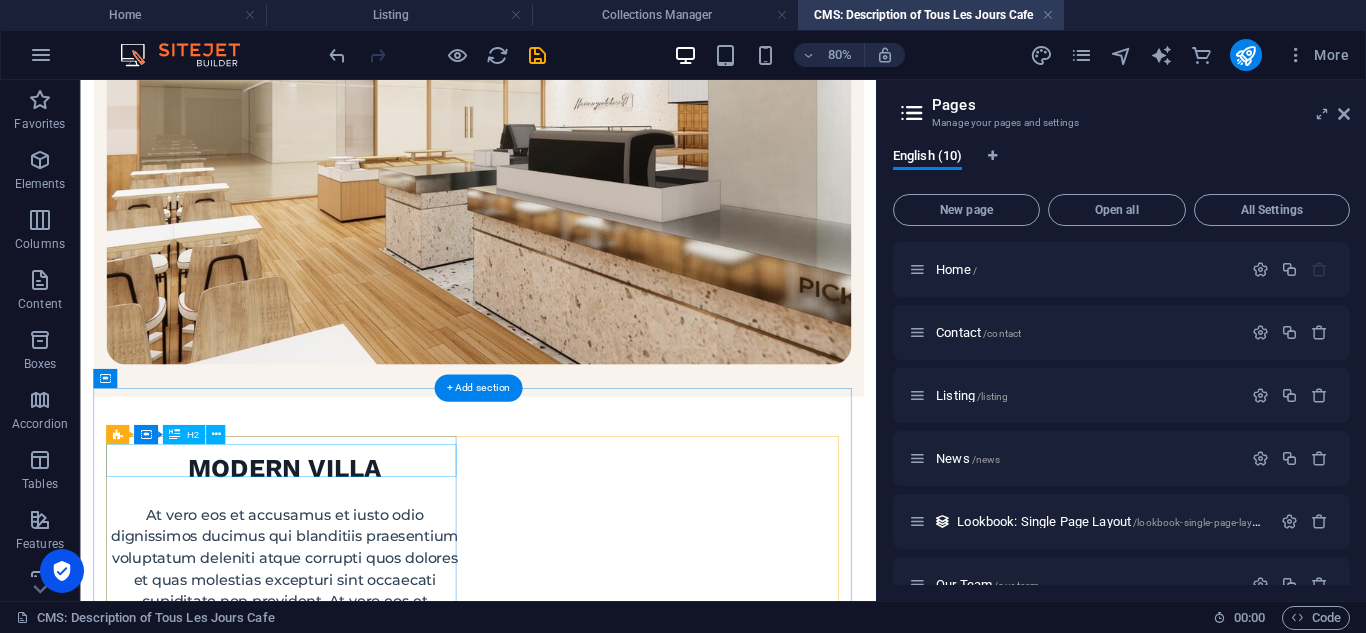 click on "Modern villa" at bounding box center (335, 566) 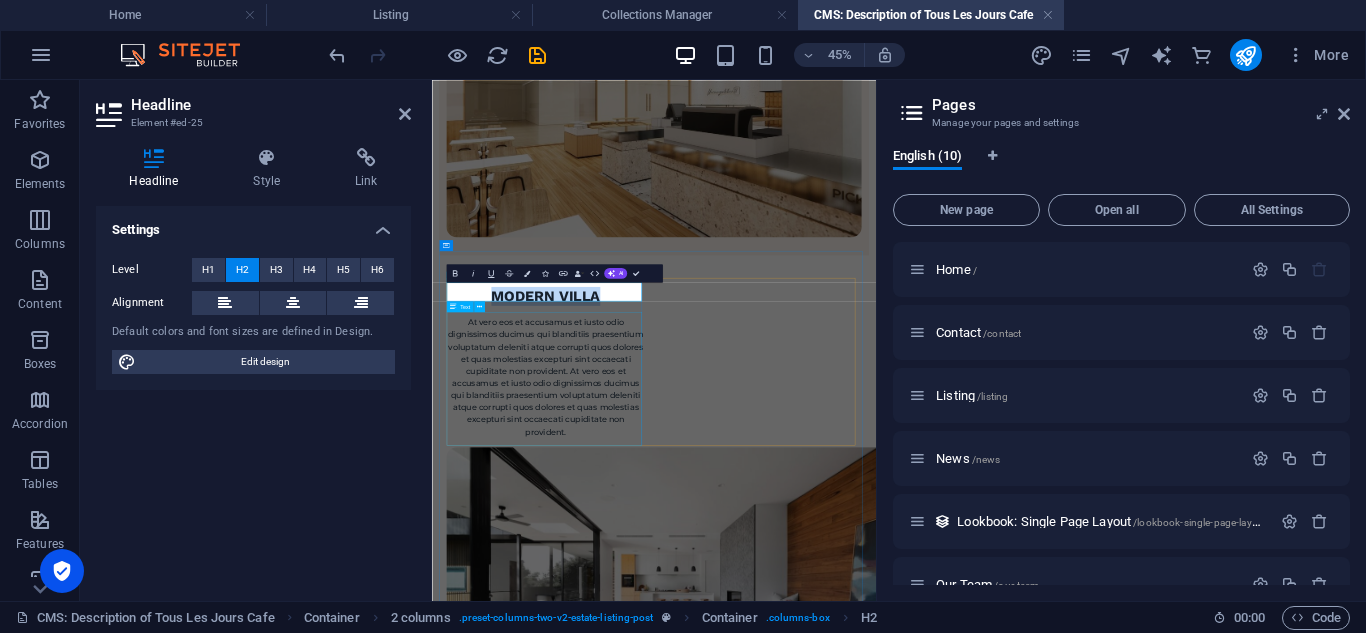 type 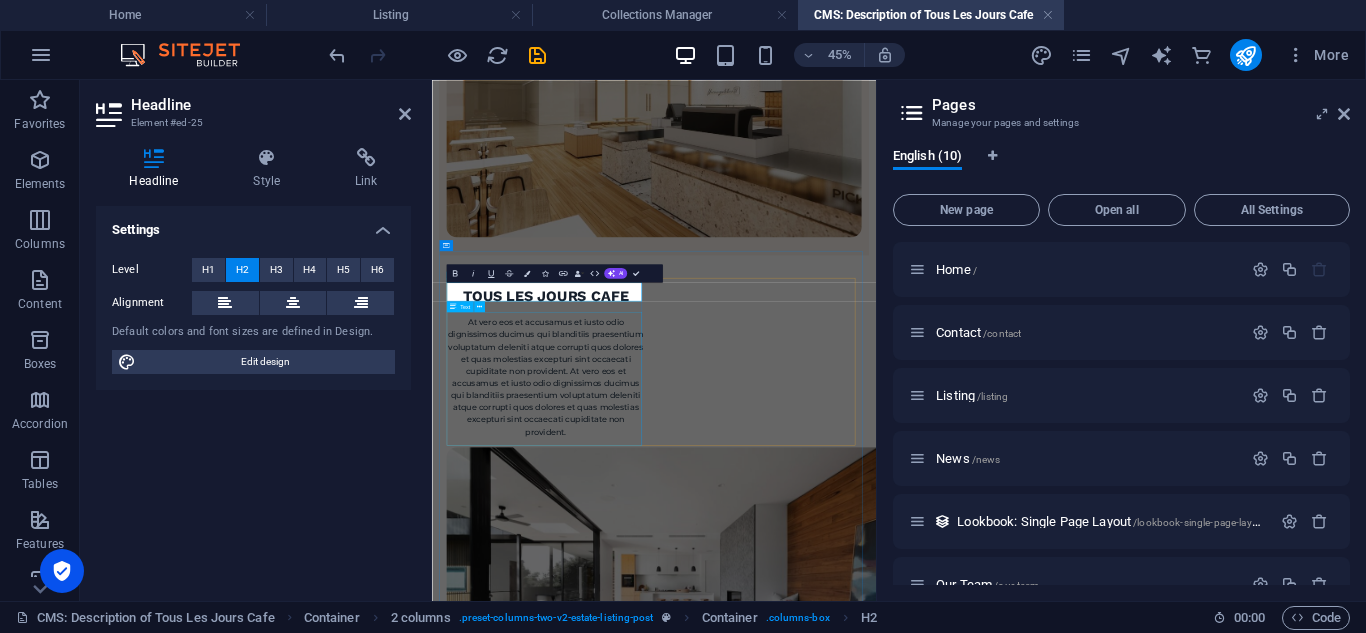 click on "At vero eos et accusamus et iusto odio dignissimos ducimus qui blanditiis praesentium voluptatum deleniti atque corrupti quos dolores et quas molestias excepturi sint occaecati cupiditate non provident. At vero eos et accusamus et iusto odio dignissimos ducimus qui blanditiis praesentium voluptatum deleniti atque corrupti quos dolores et quas molestias excepturi sint occaecati cupiditate non provident." at bounding box center [685, 740] 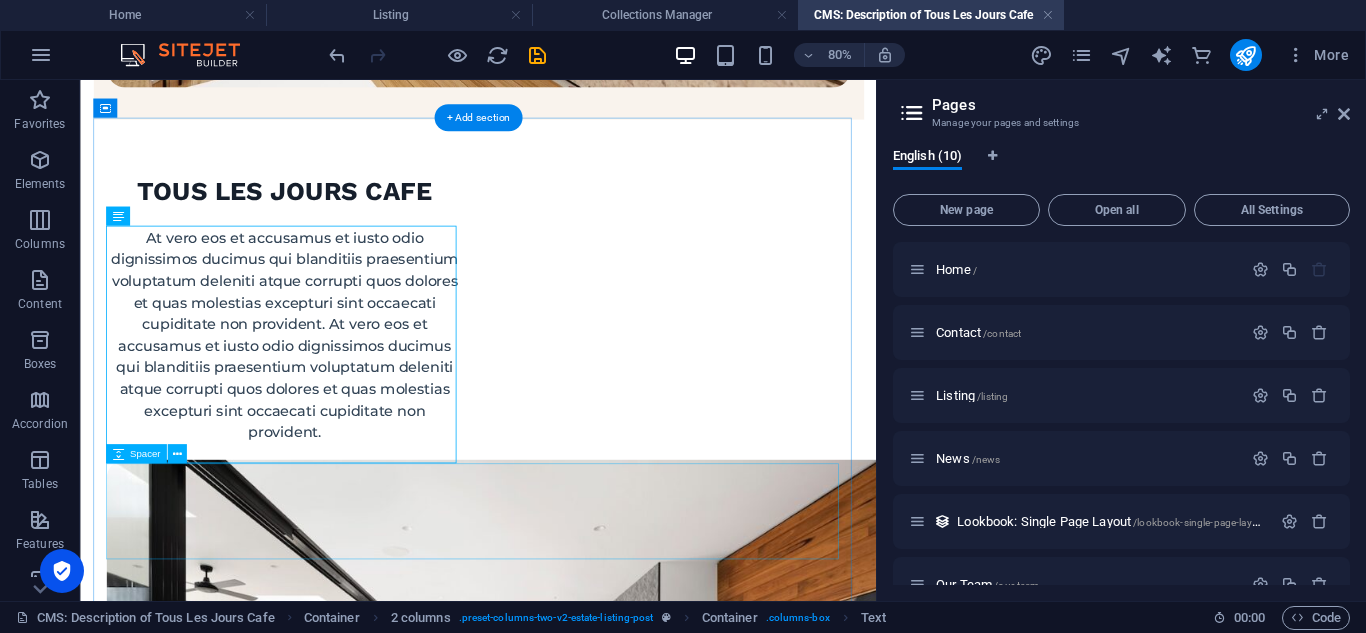 scroll, scrollTop: 829, scrollLeft: 0, axis: vertical 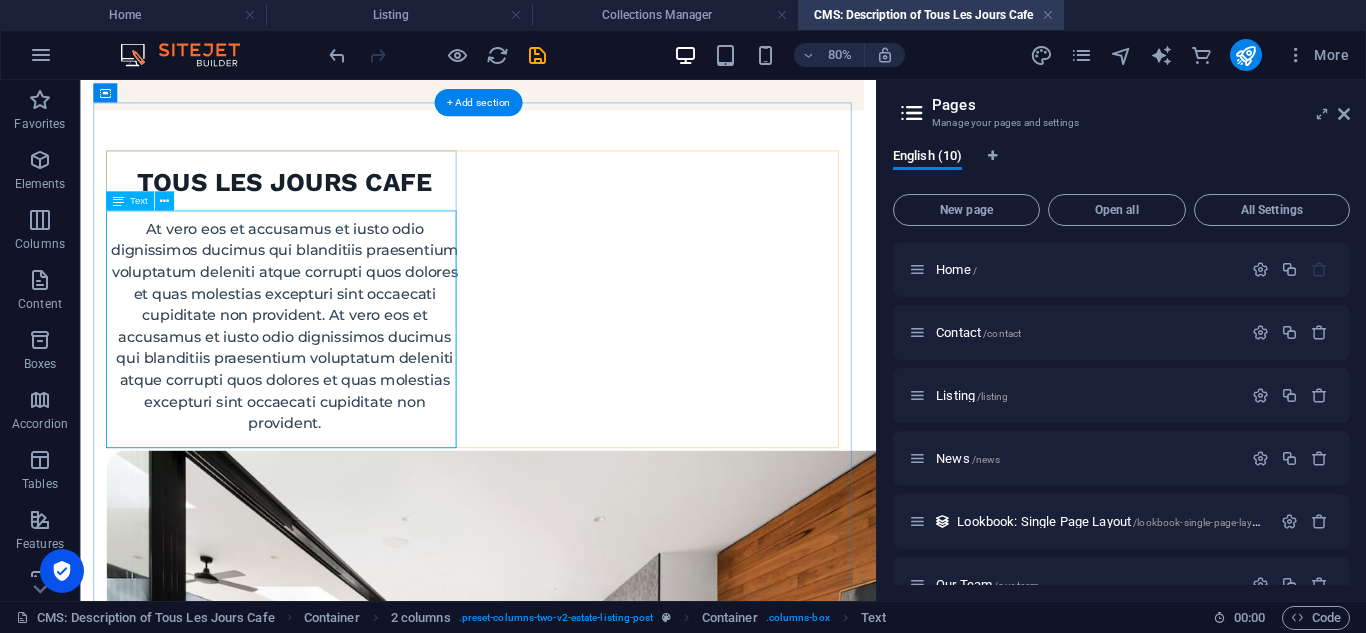 click on "At vero eos et accusamus et iusto odio dignissimos ducimus qui blanditiis praesentium voluptatum deleniti atque corrupti quos dolores et quas molestias excepturi sint occaecati cupiditate non provident. At vero eos et accusamus et iusto odio dignissimos ducimus qui blanditiis praesentium voluptatum deleniti atque corrupti quos dolores et quas molestias excepturi sint occaecati cupiditate non provident." at bounding box center (335, 388) 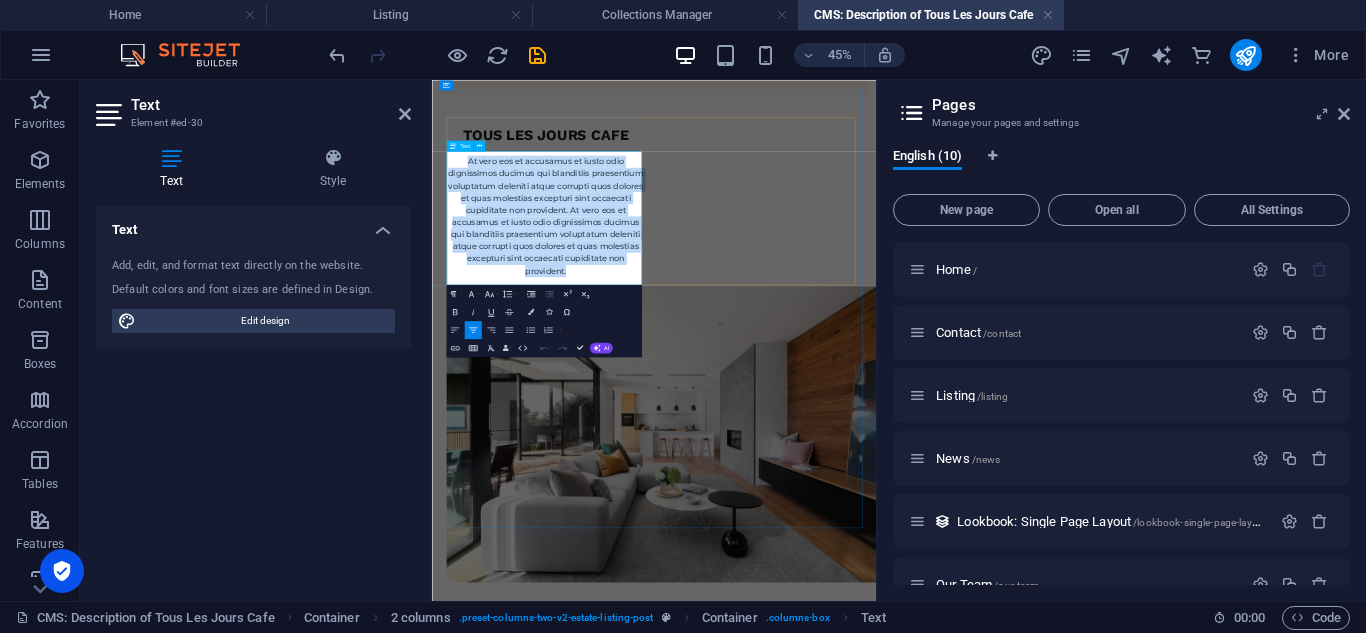 drag, startPoint x: 767, startPoint y: 508, endPoint x: 476, endPoint y: 259, distance: 382.99088 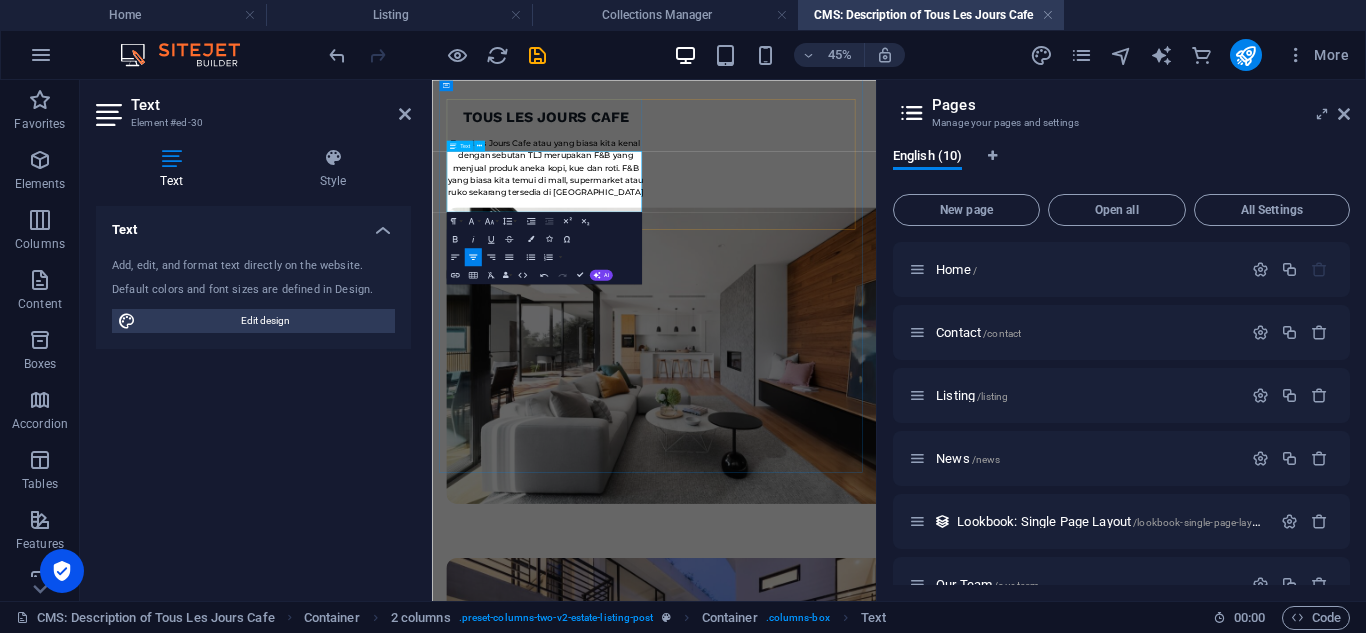 scroll, scrollTop: 855, scrollLeft: 0, axis: vertical 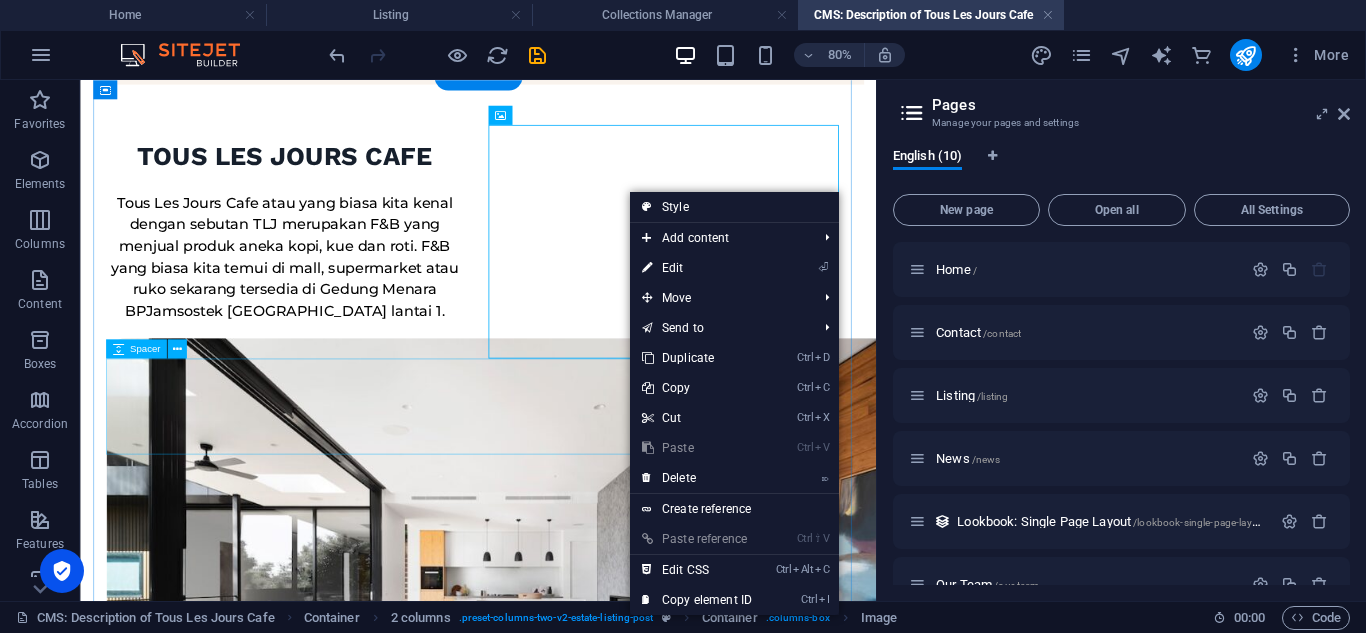 click at bounding box center (577, 1128) 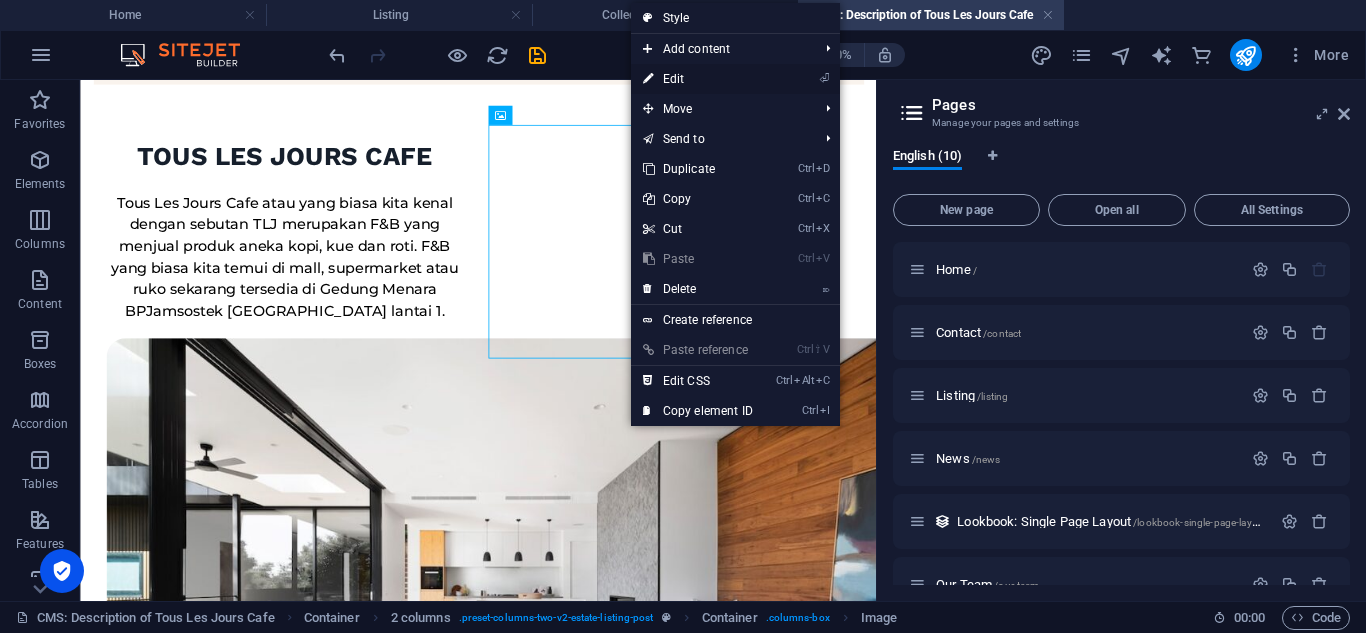click on "⏎  Edit" at bounding box center (698, 79) 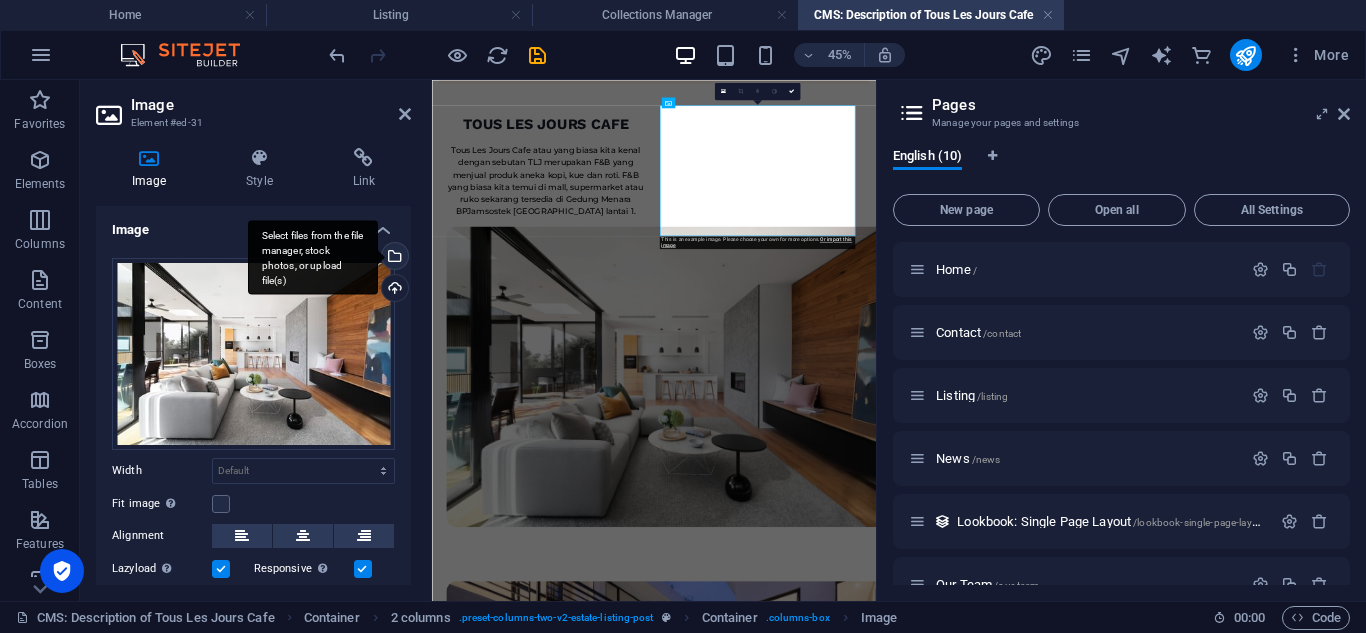 click on "Select files from the file manager, stock photos, or upload file(s)" at bounding box center [393, 258] 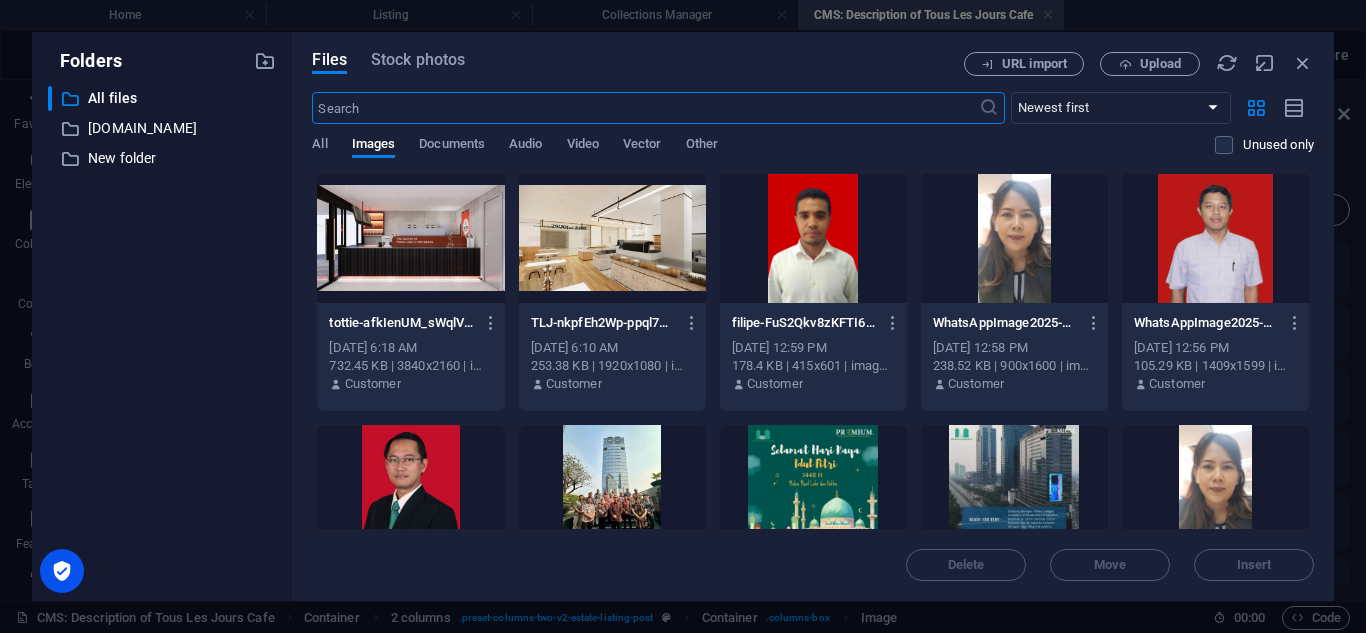 scroll, scrollTop: 507, scrollLeft: 0, axis: vertical 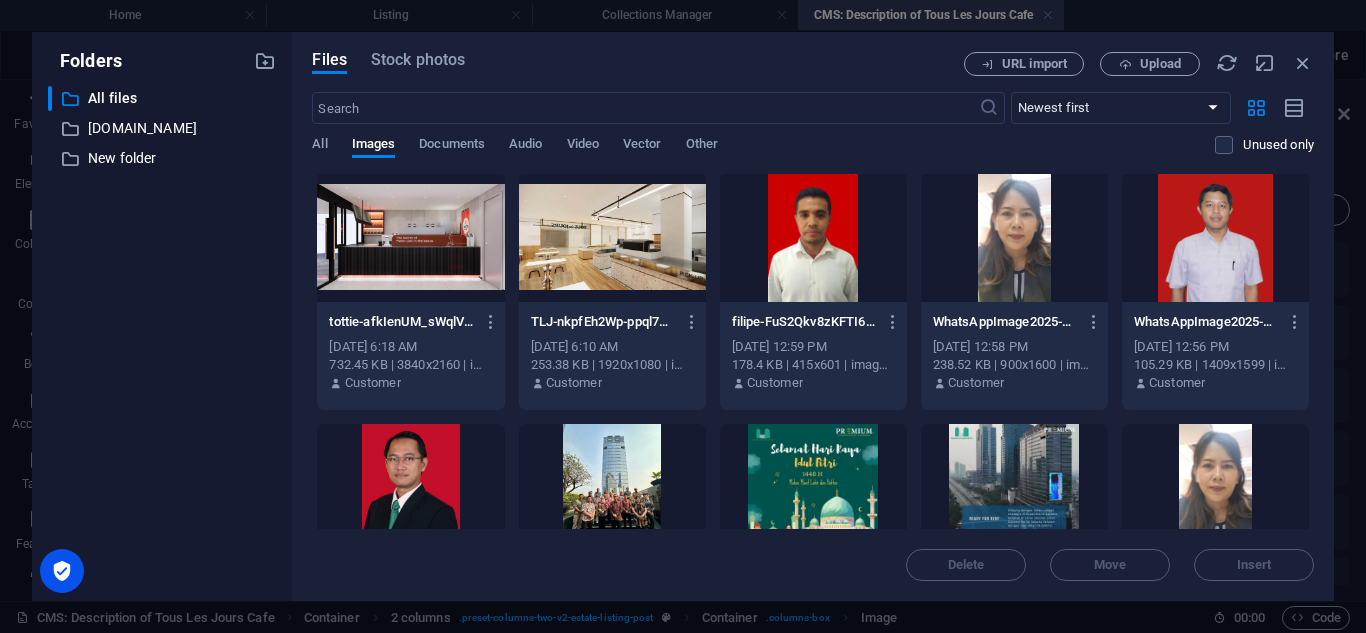 click at bounding box center (612, 237) 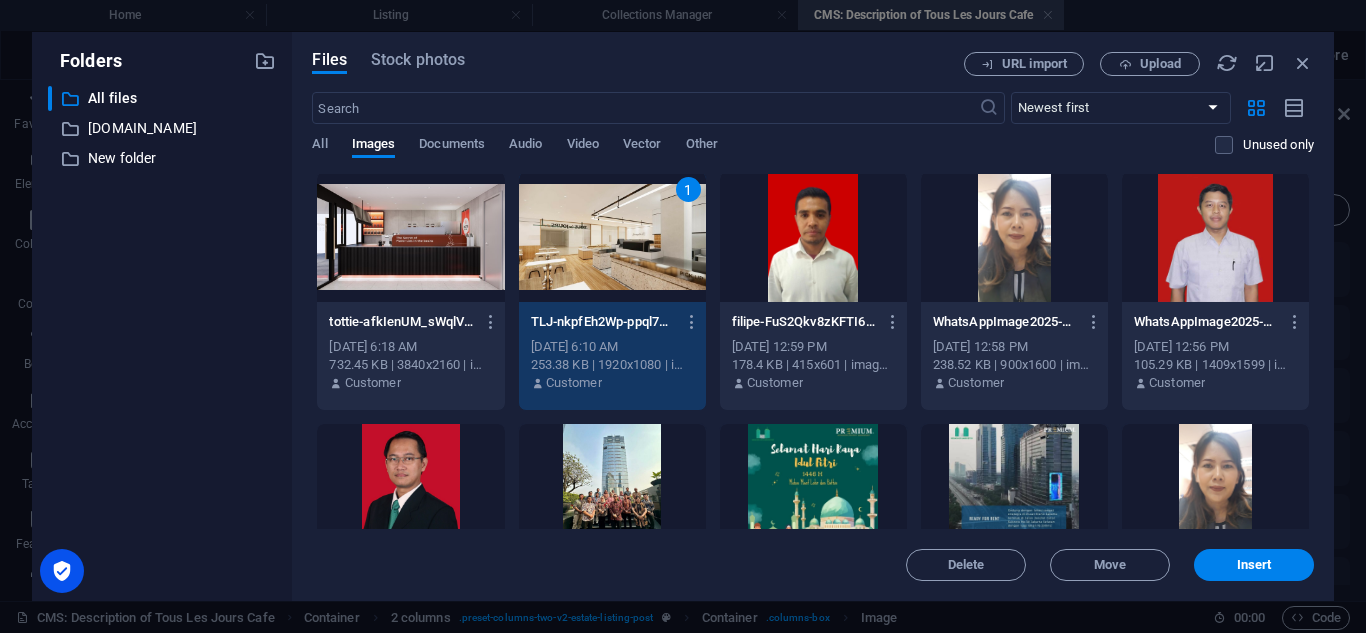 click on "1" at bounding box center (612, 237) 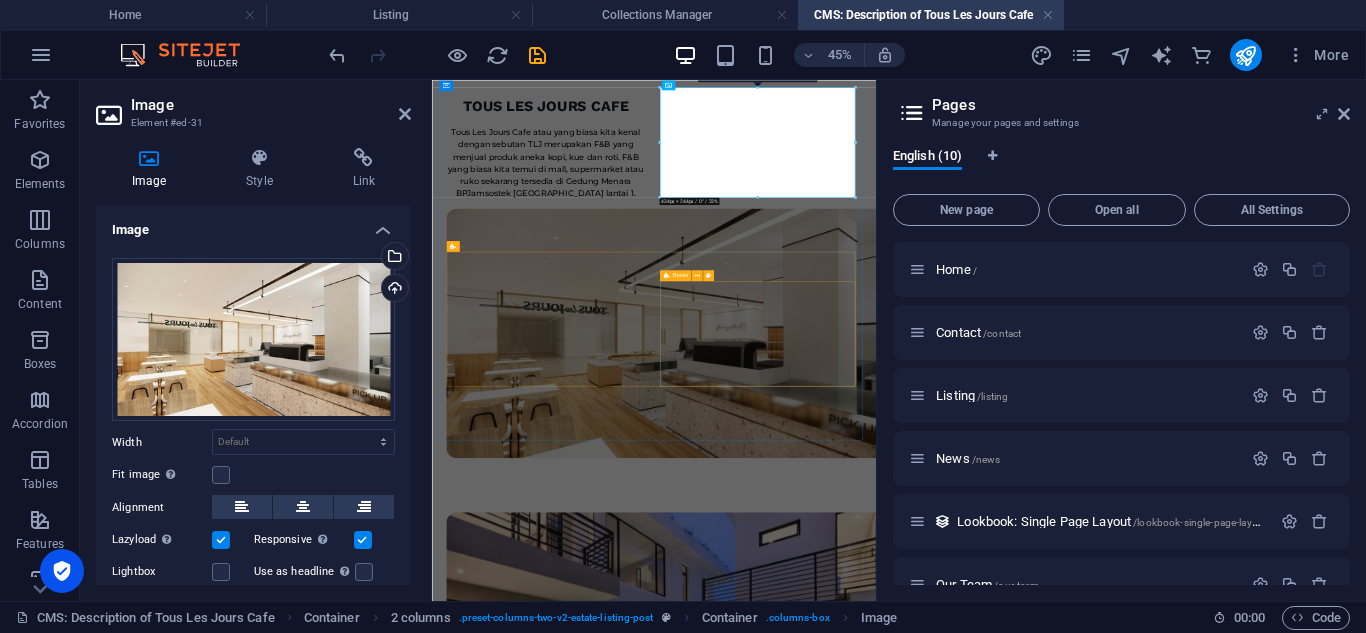 scroll, scrollTop: 895, scrollLeft: 0, axis: vertical 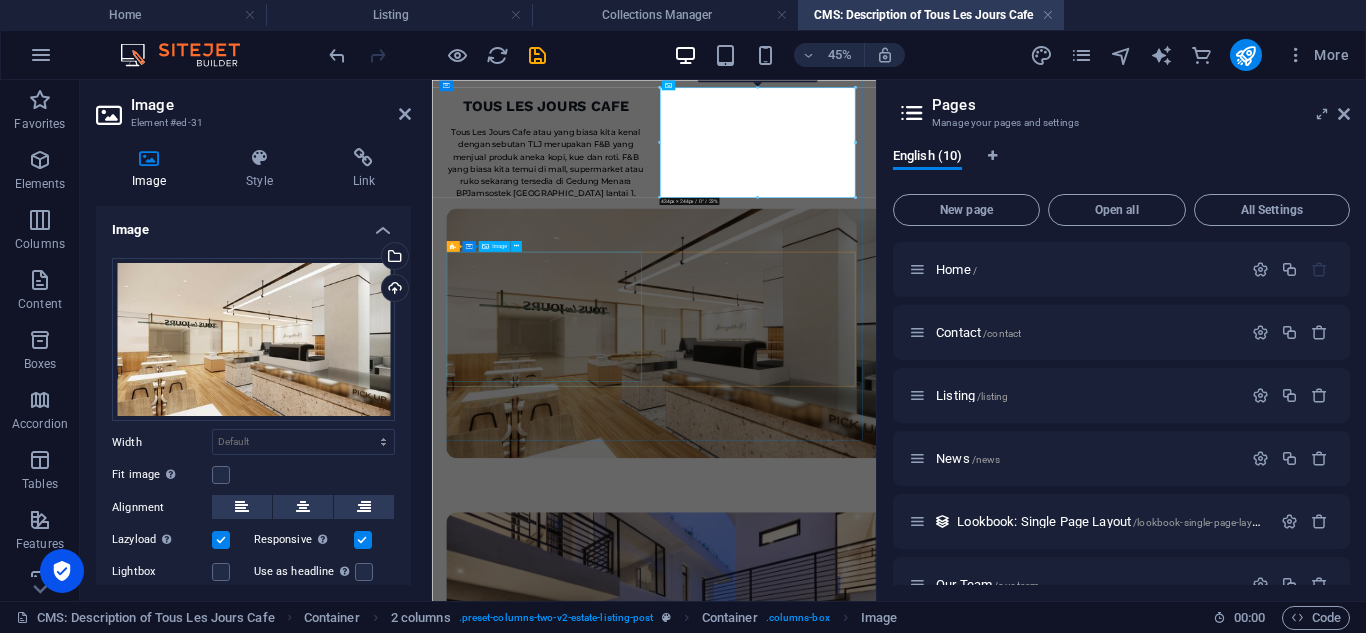click at bounding box center [685, 1368] 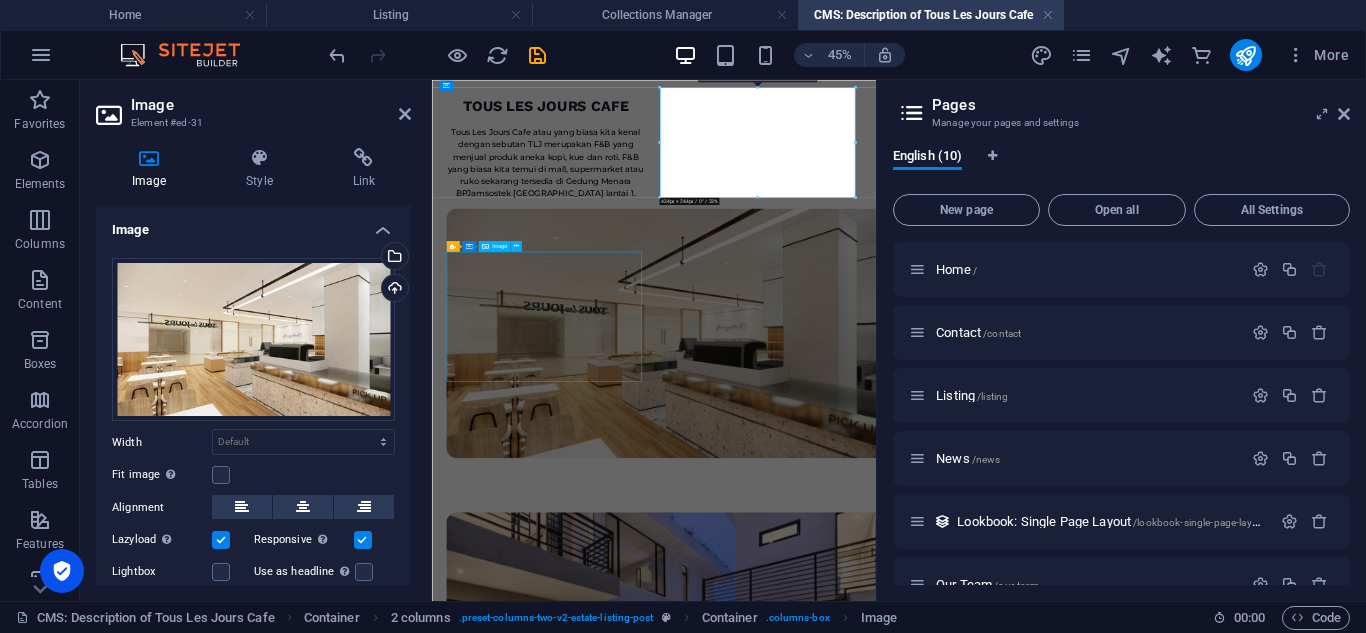 scroll, scrollTop: 901, scrollLeft: 0, axis: vertical 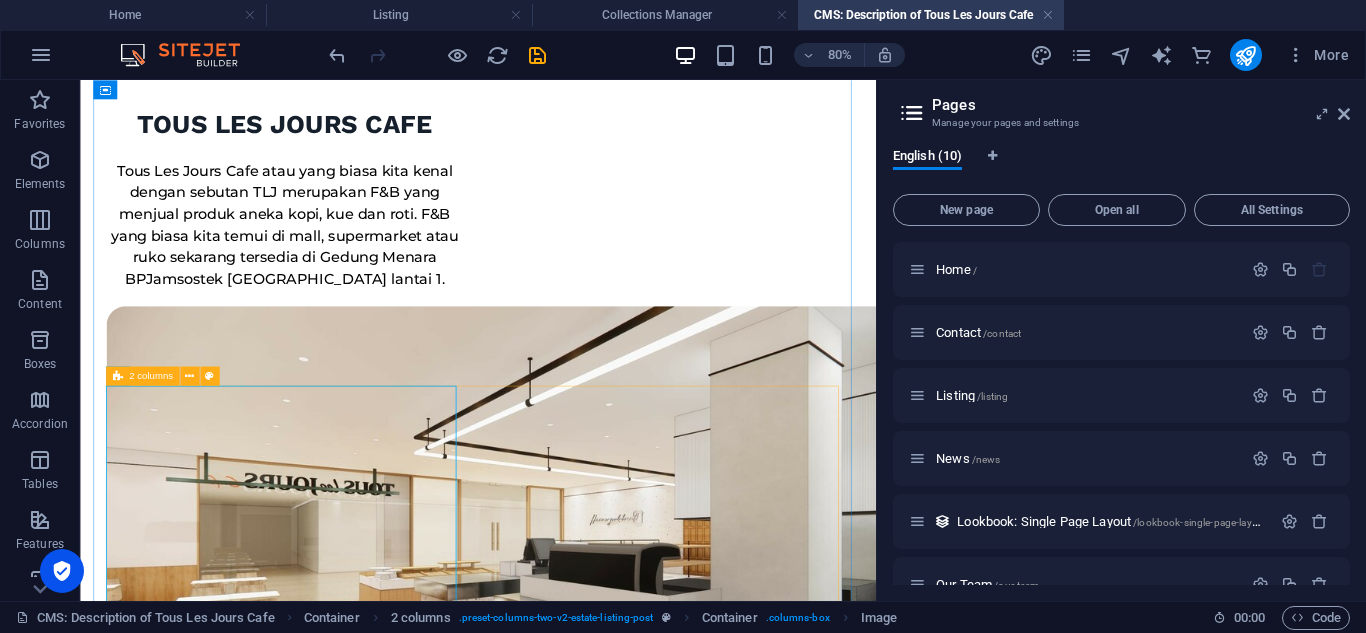 click on "amenities and features 8 Sleeping Rooms 2500 sqft Fire Security 3 Bathrooms Electricity Garage Modern Kitchen Central Heating Swimming Pool Cinema Room Cinema Room Cinema Room" at bounding box center (577, 1769) 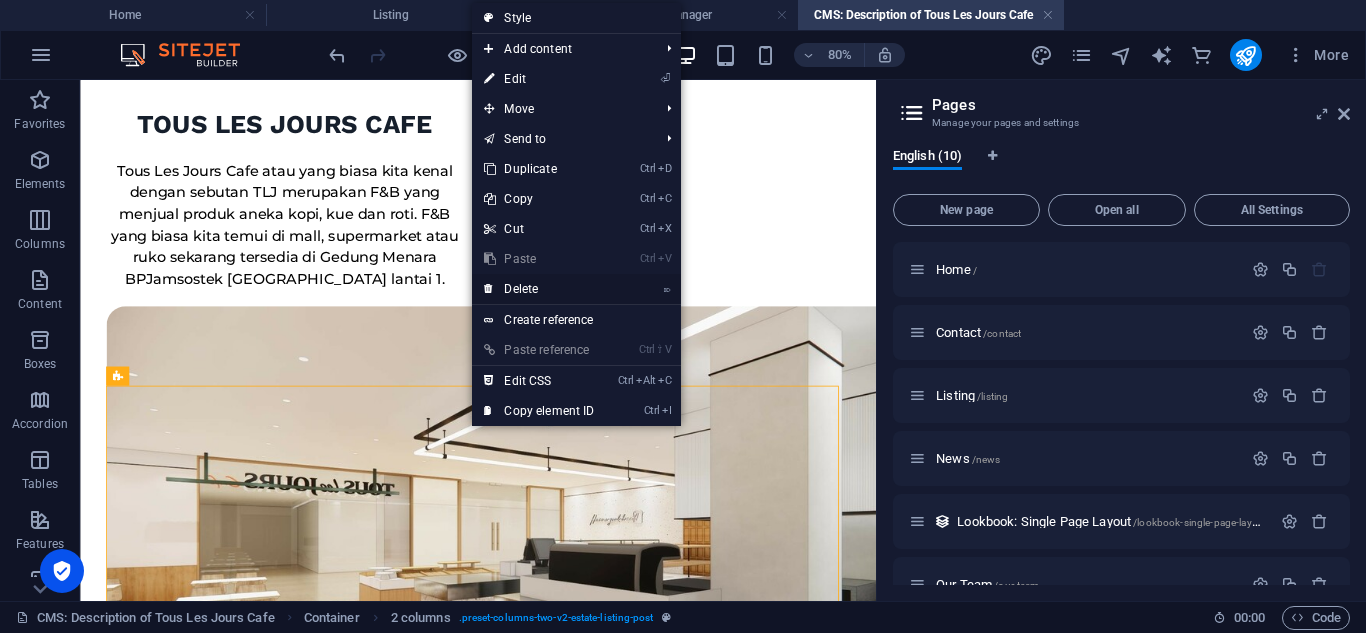 click on "⌦  Delete" at bounding box center [539, 289] 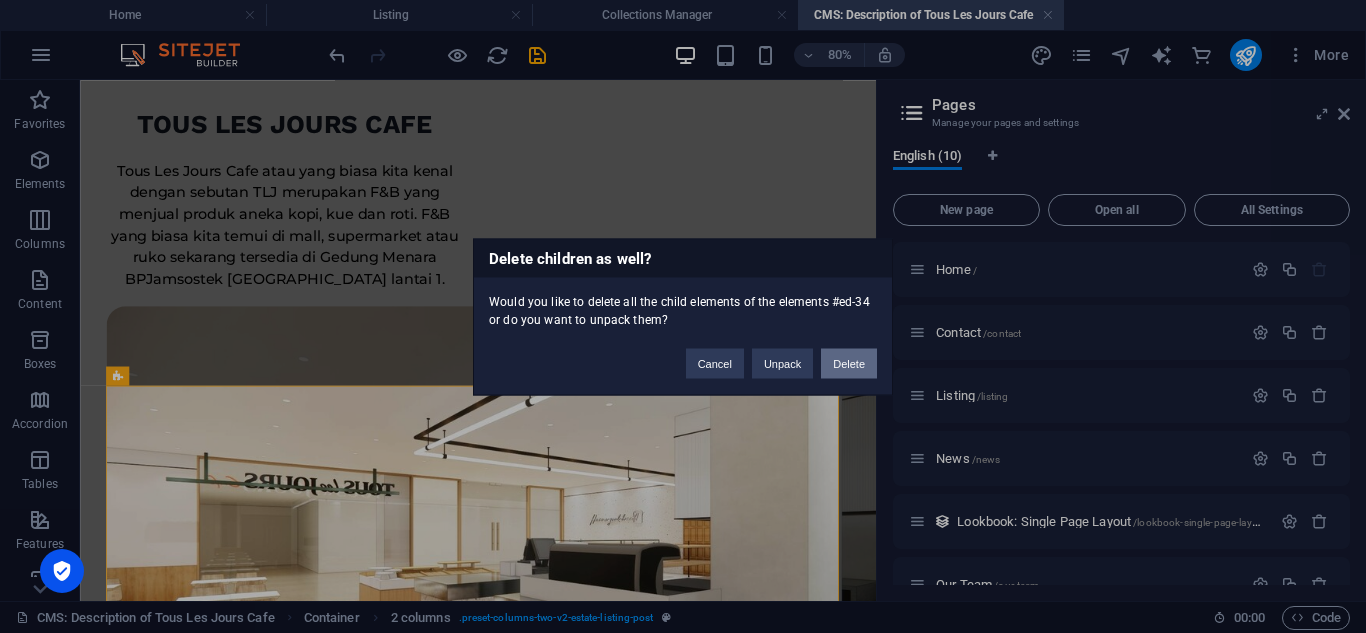 click on "Delete" at bounding box center (849, 363) 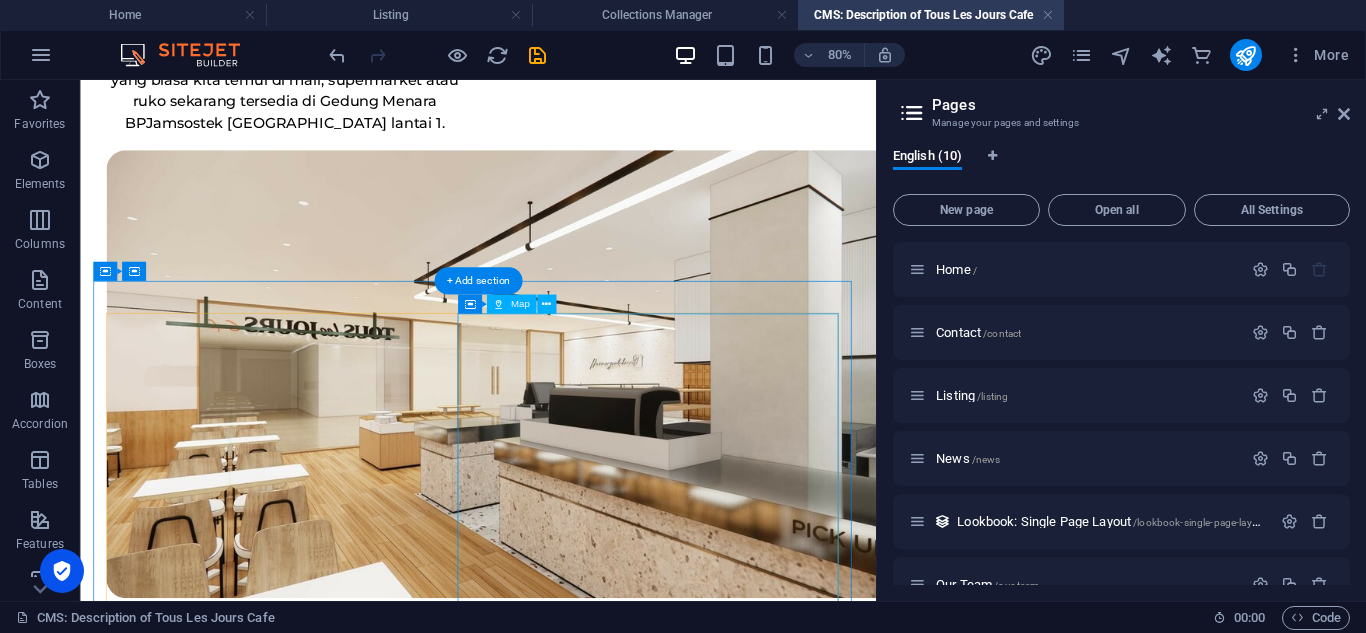 scroll, scrollTop: 1174, scrollLeft: 0, axis: vertical 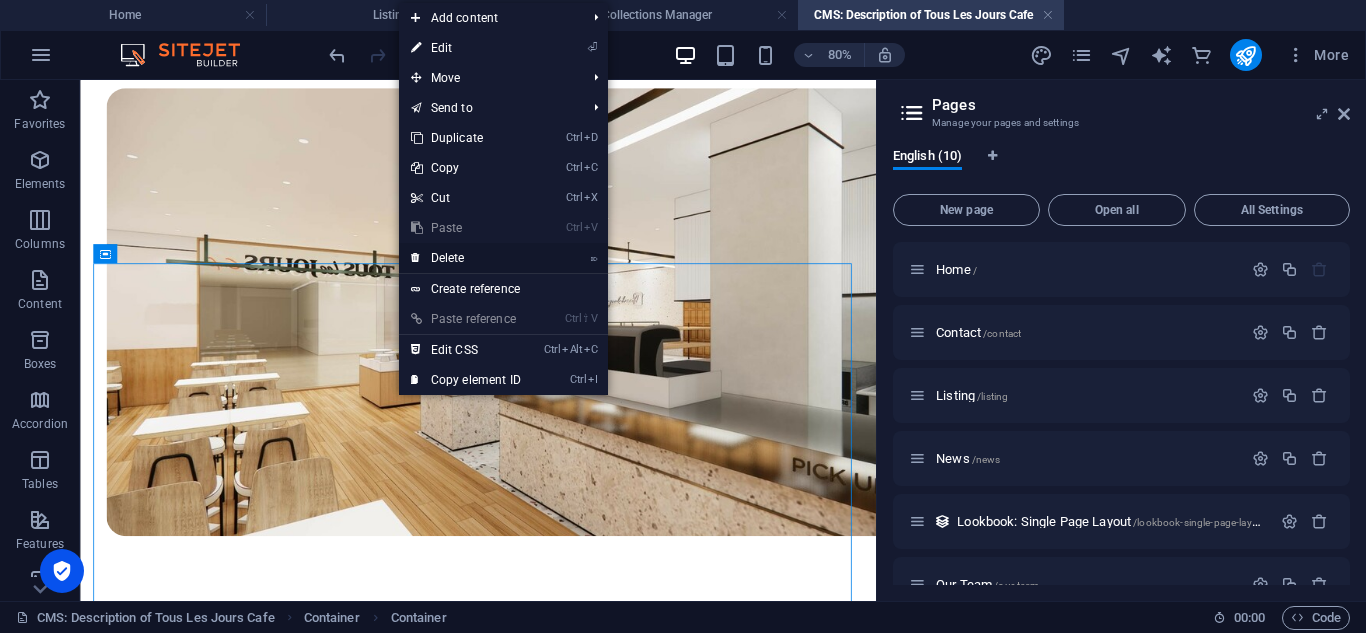 click on "⌦  Delete" at bounding box center [466, 258] 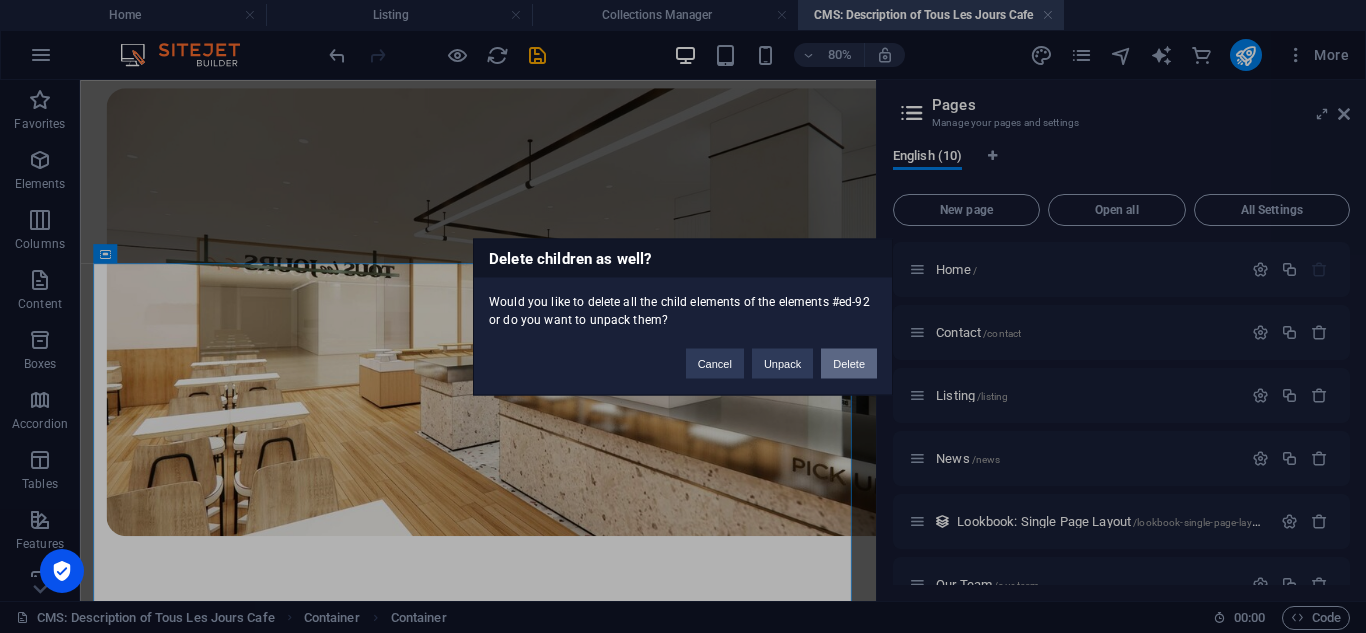 click on "Delete" at bounding box center (849, 363) 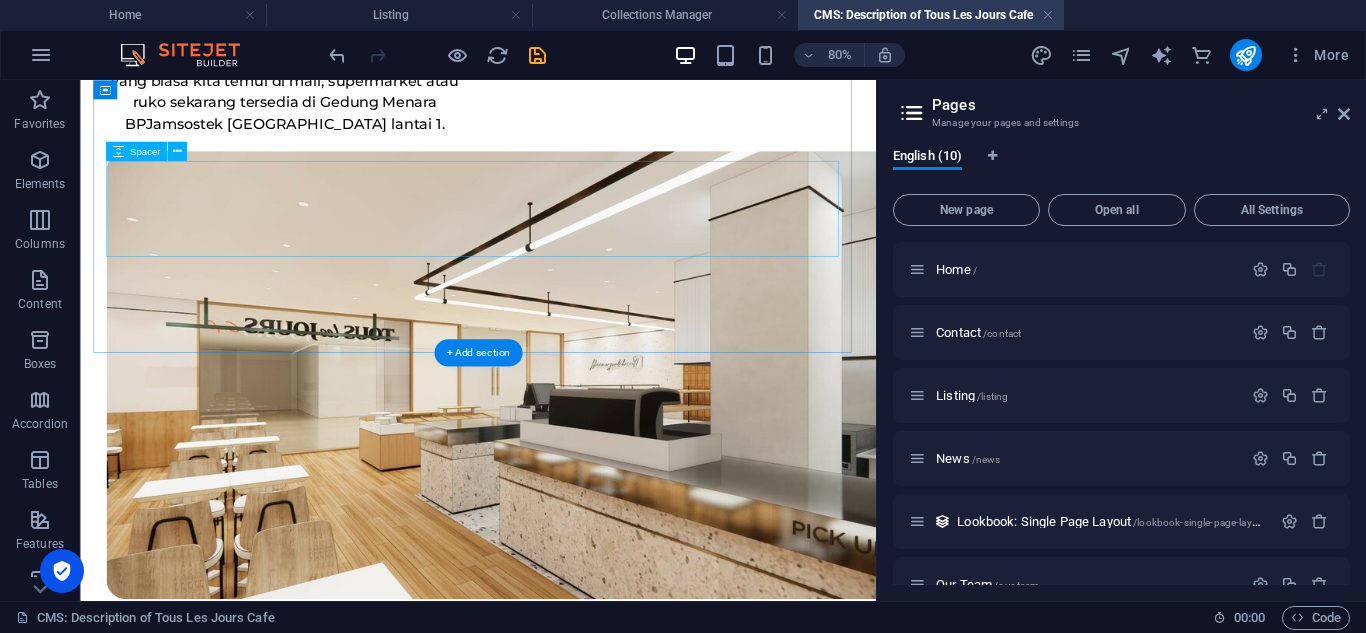 scroll, scrollTop: 1062, scrollLeft: 0, axis: vertical 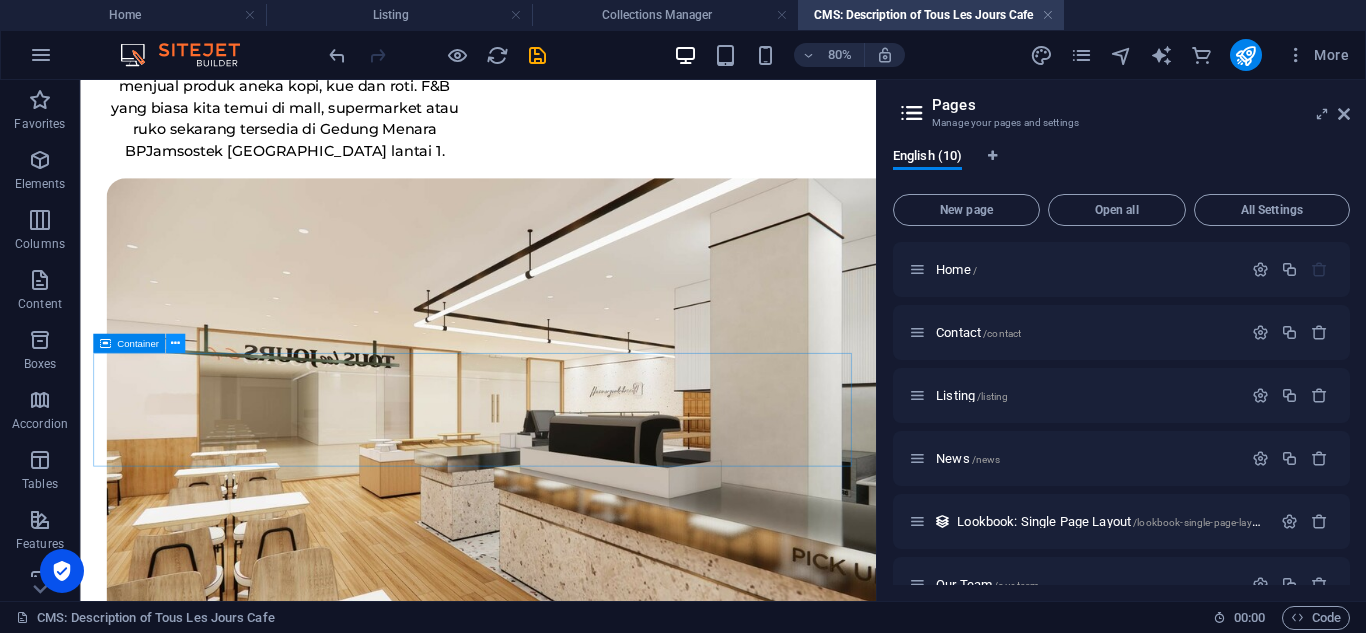 click at bounding box center [175, 343] 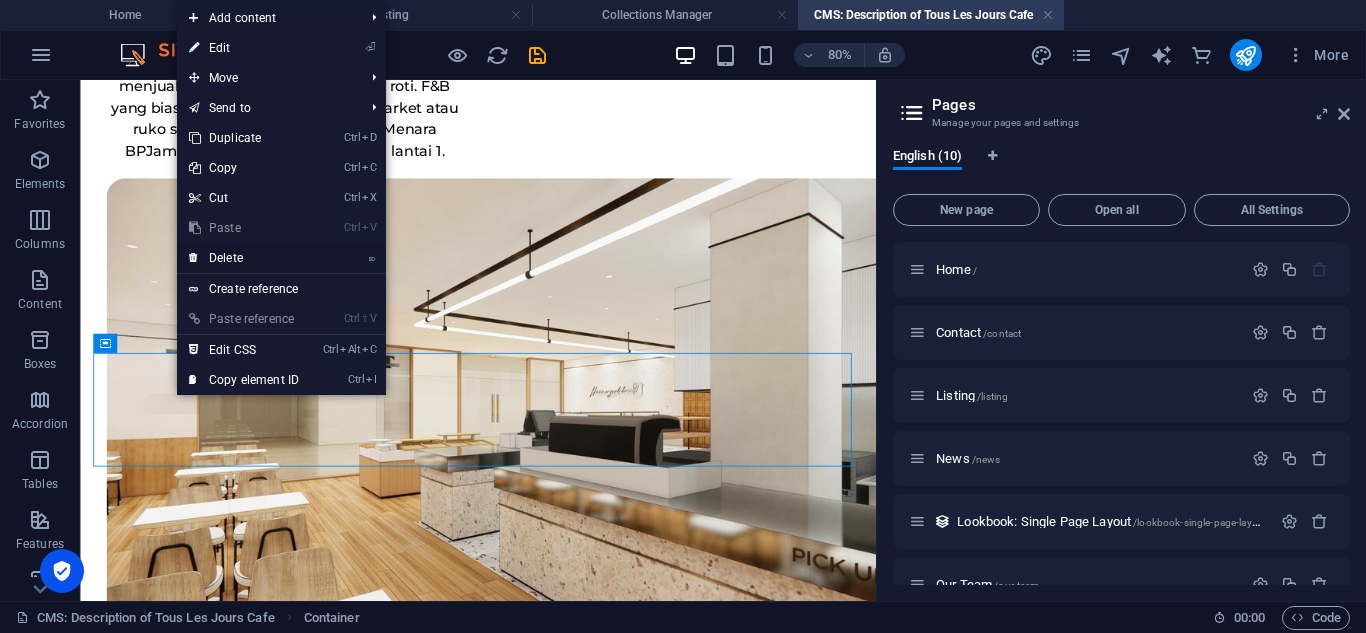 click on "⌦  Delete" at bounding box center (244, 258) 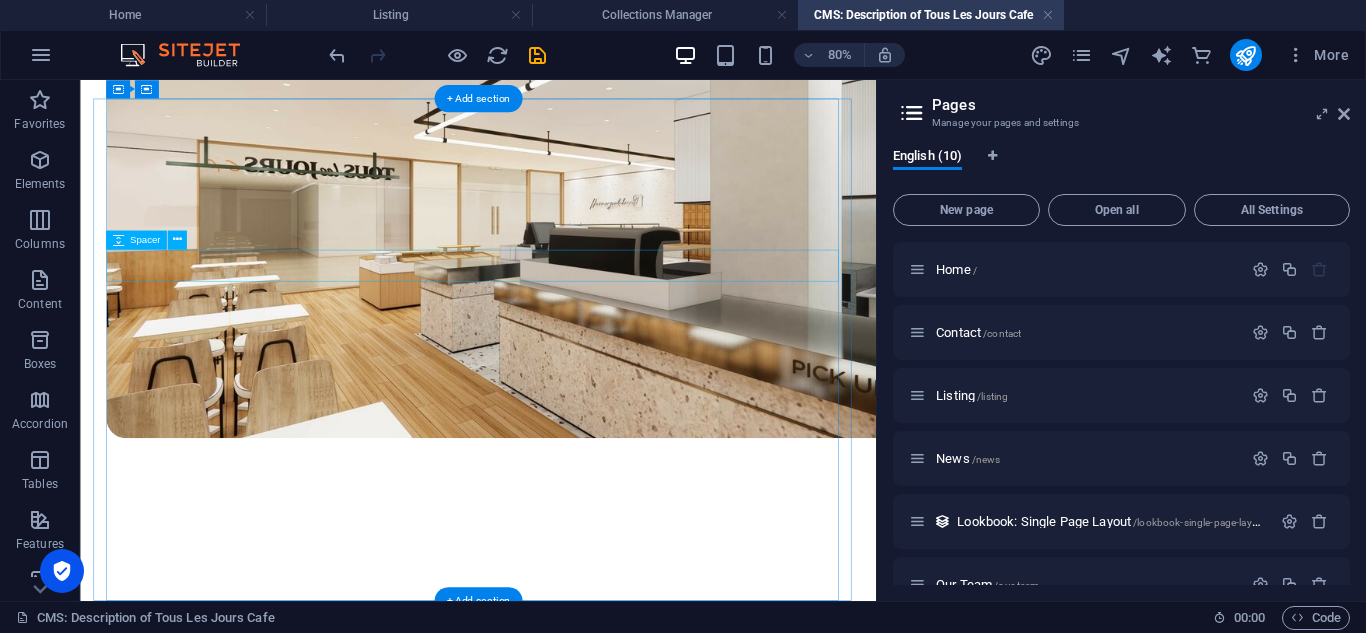 scroll, scrollTop: 1407, scrollLeft: 0, axis: vertical 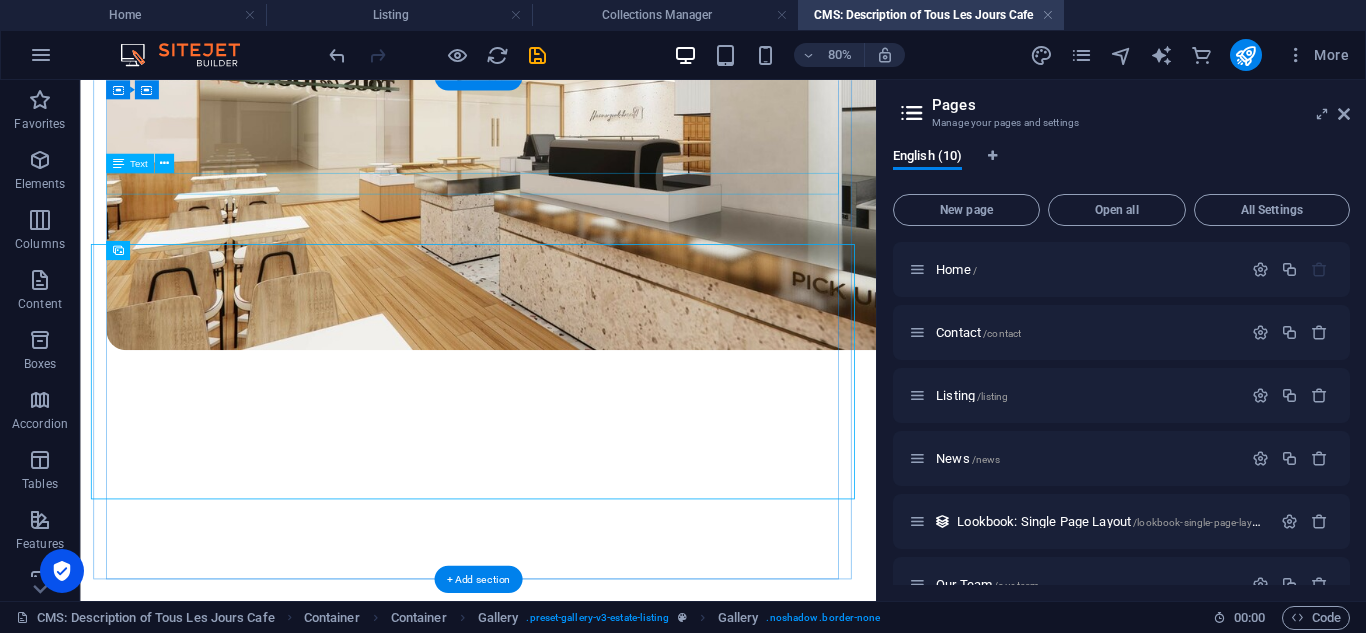 click on "GALLERY" at bounding box center [577, 790] 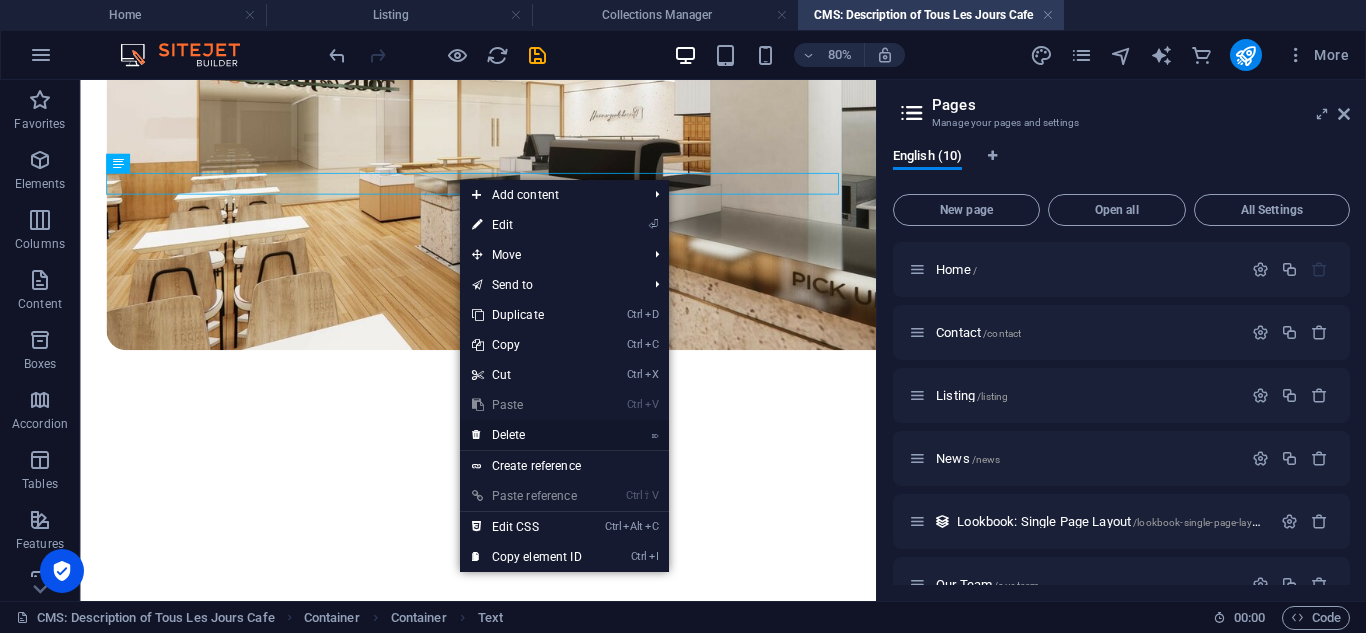 click on "⌦  Delete" at bounding box center [527, 435] 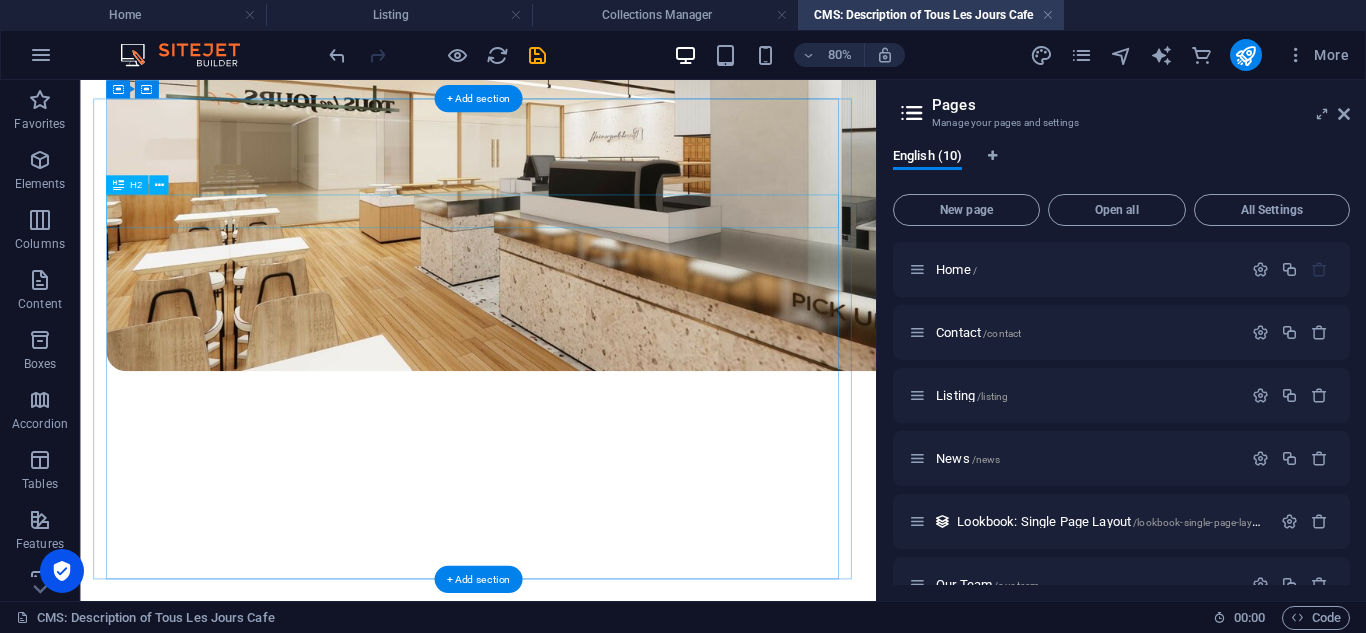 click on "View property" at bounding box center [577, 825] 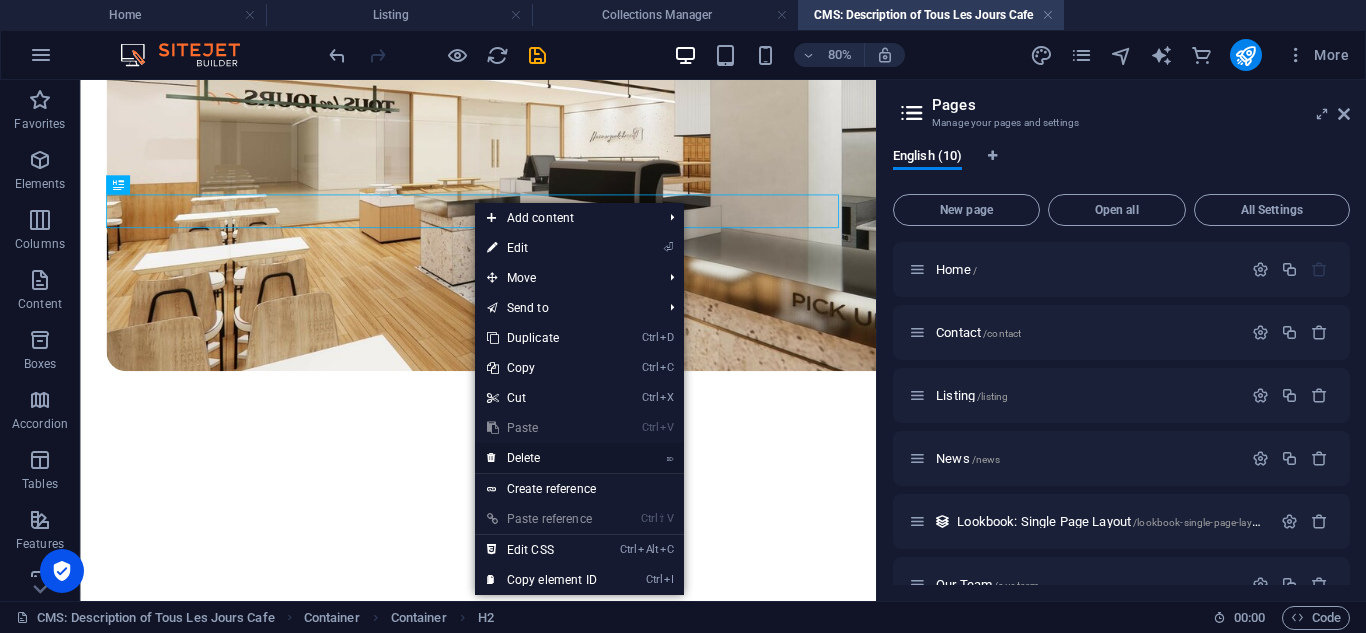 click on "⌦  Delete" at bounding box center (542, 458) 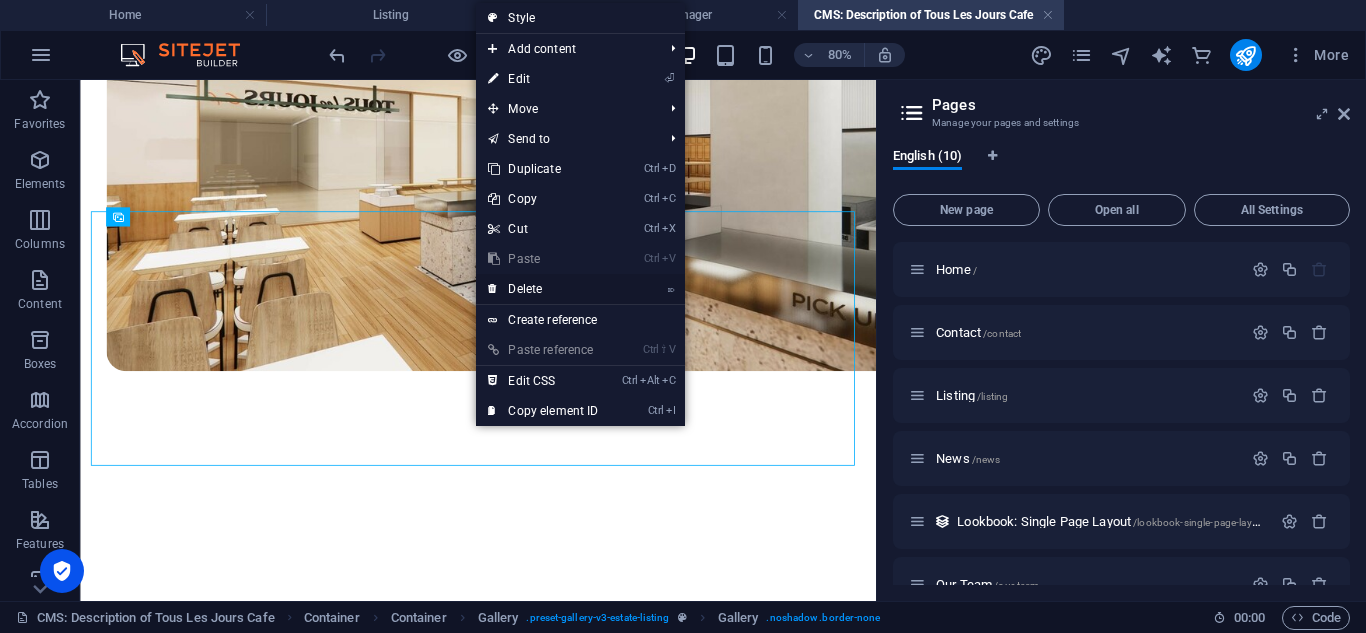 click on "⌦  Delete" at bounding box center (543, 289) 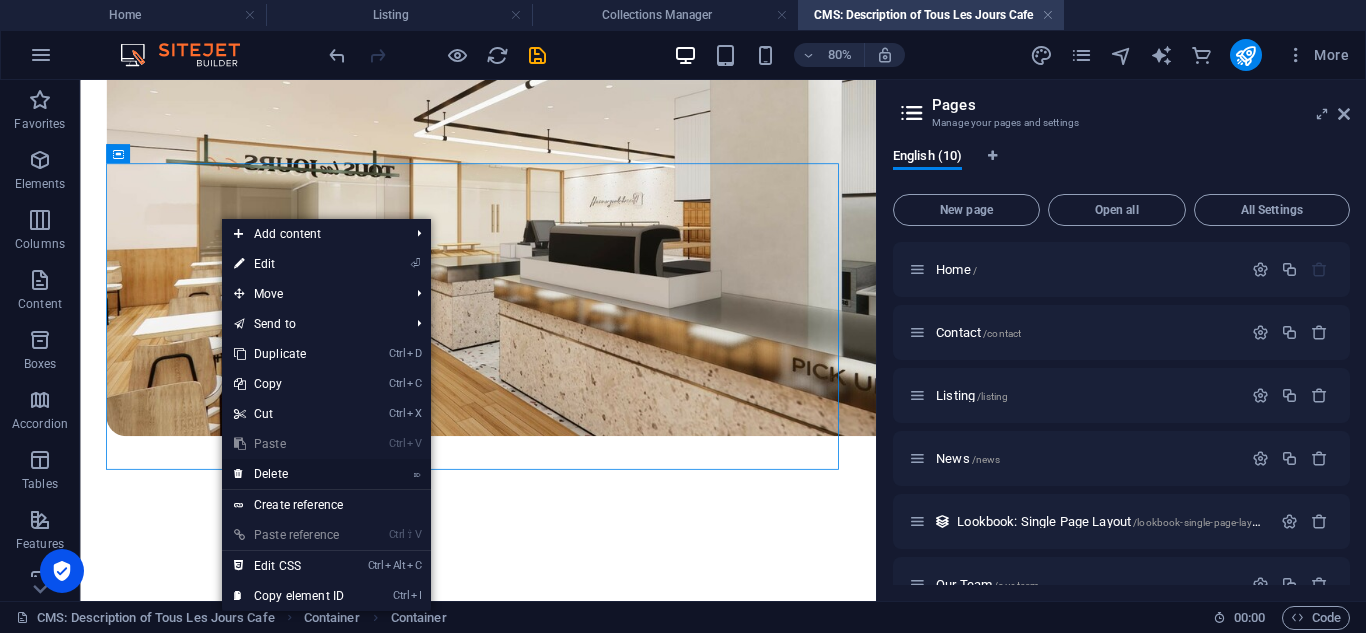 click on "⌦  Delete" at bounding box center [289, 474] 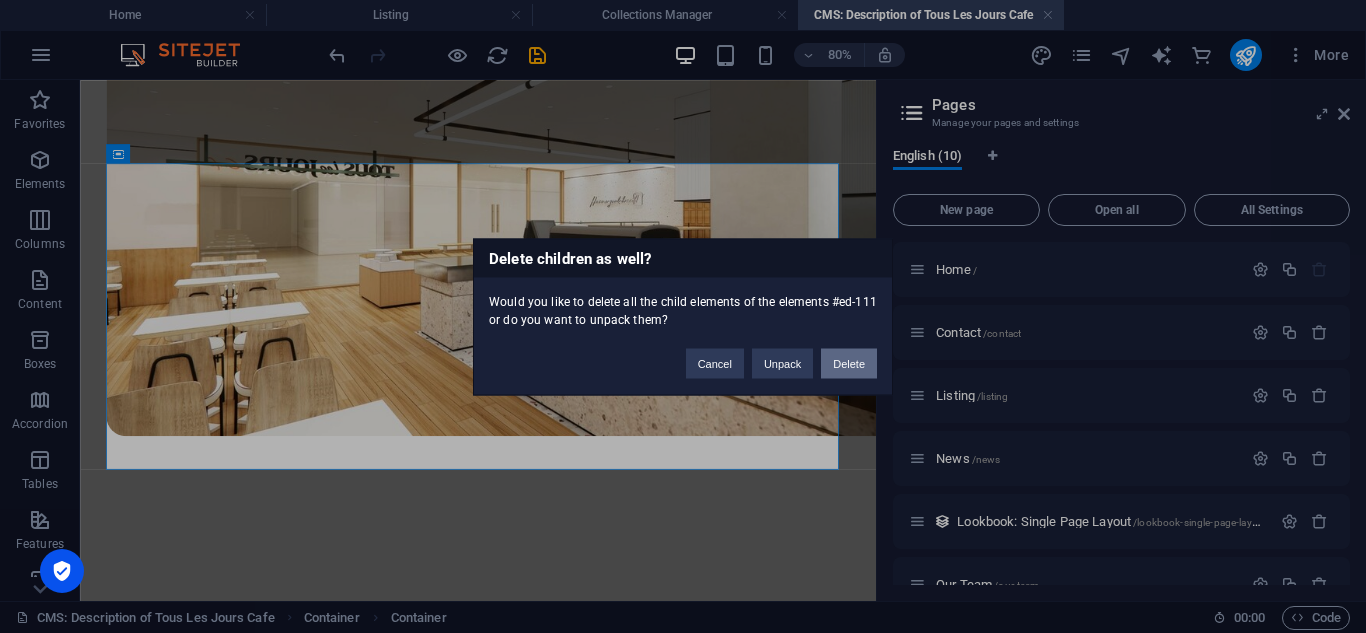 click on "Delete" at bounding box center [849, 363] 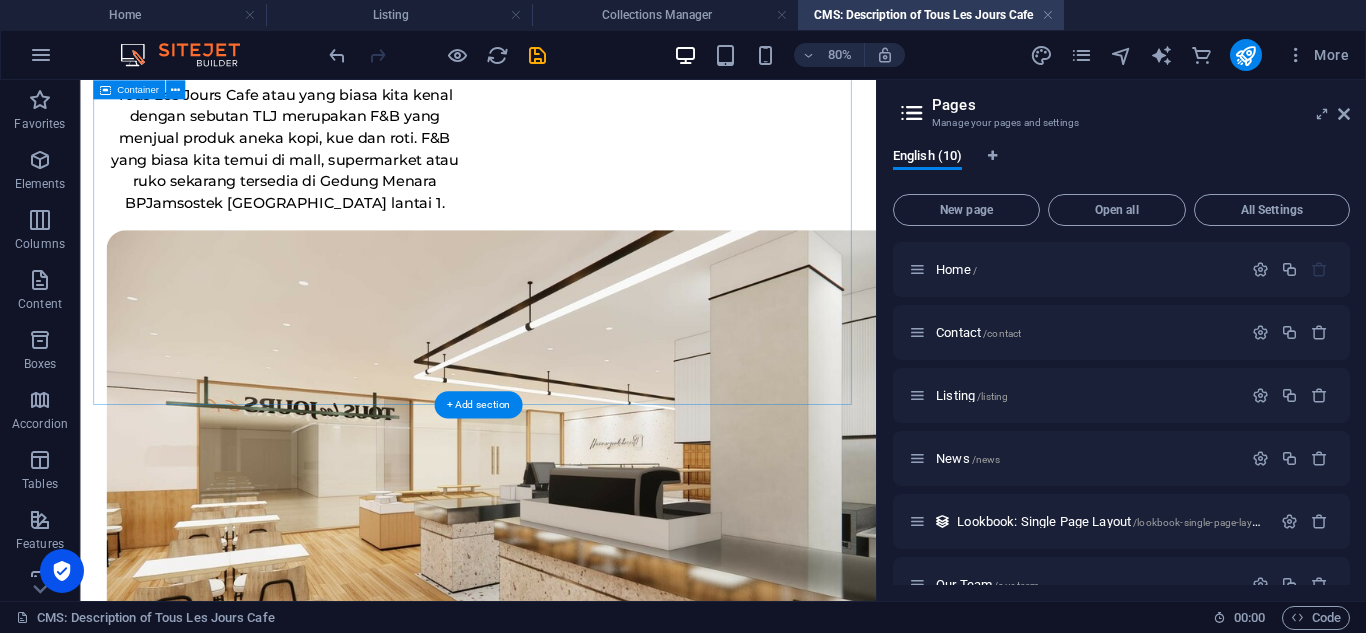 scroll, scrollTop: 997, scrollLeft: 0, axis: vertical 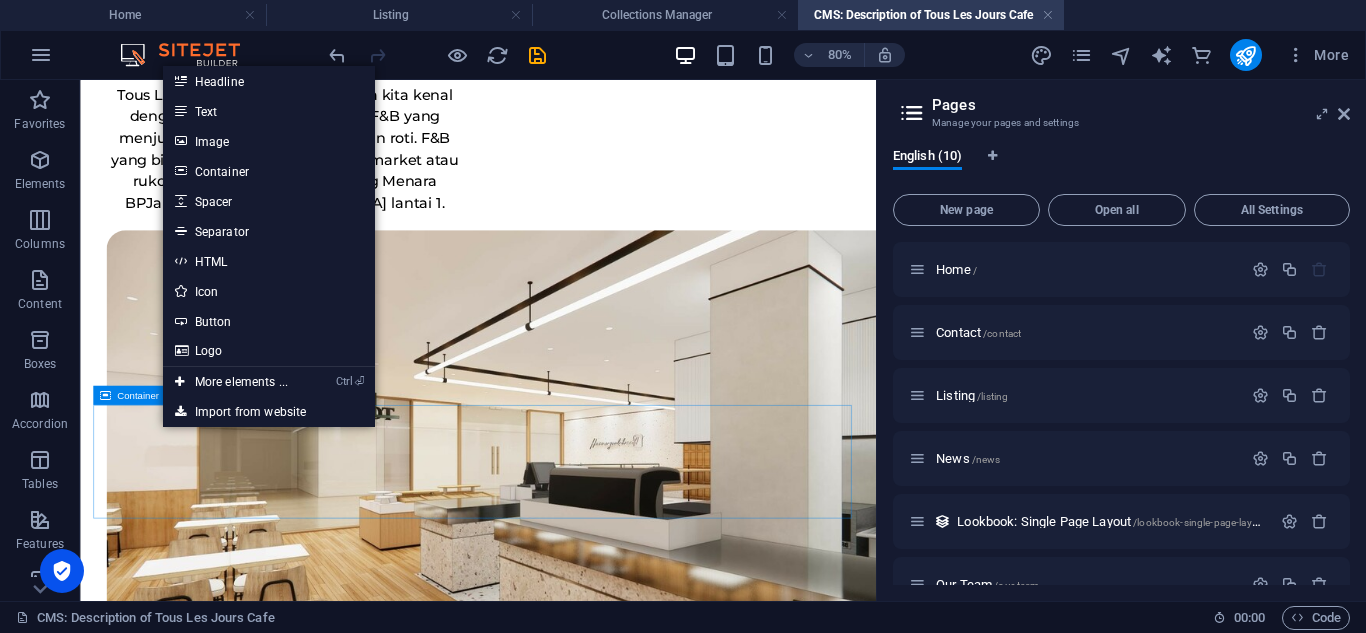 click on "Container" at bounding box center (138, 395) 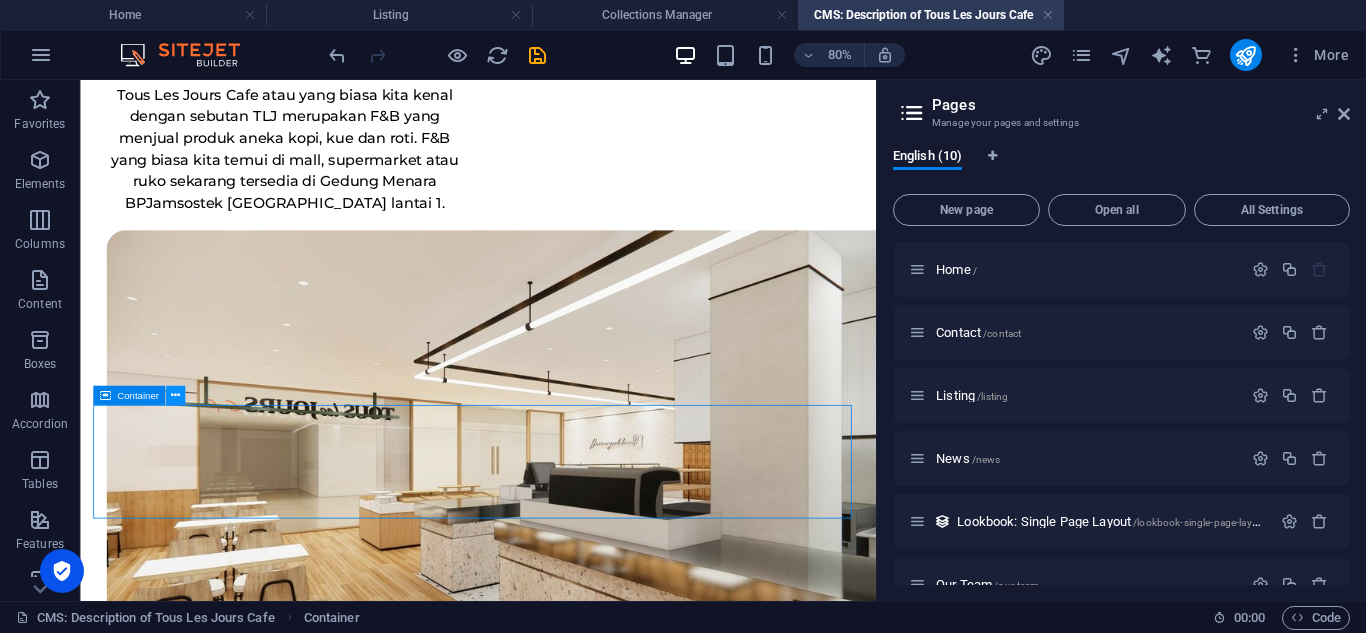 click at bounding box center [175, 395] 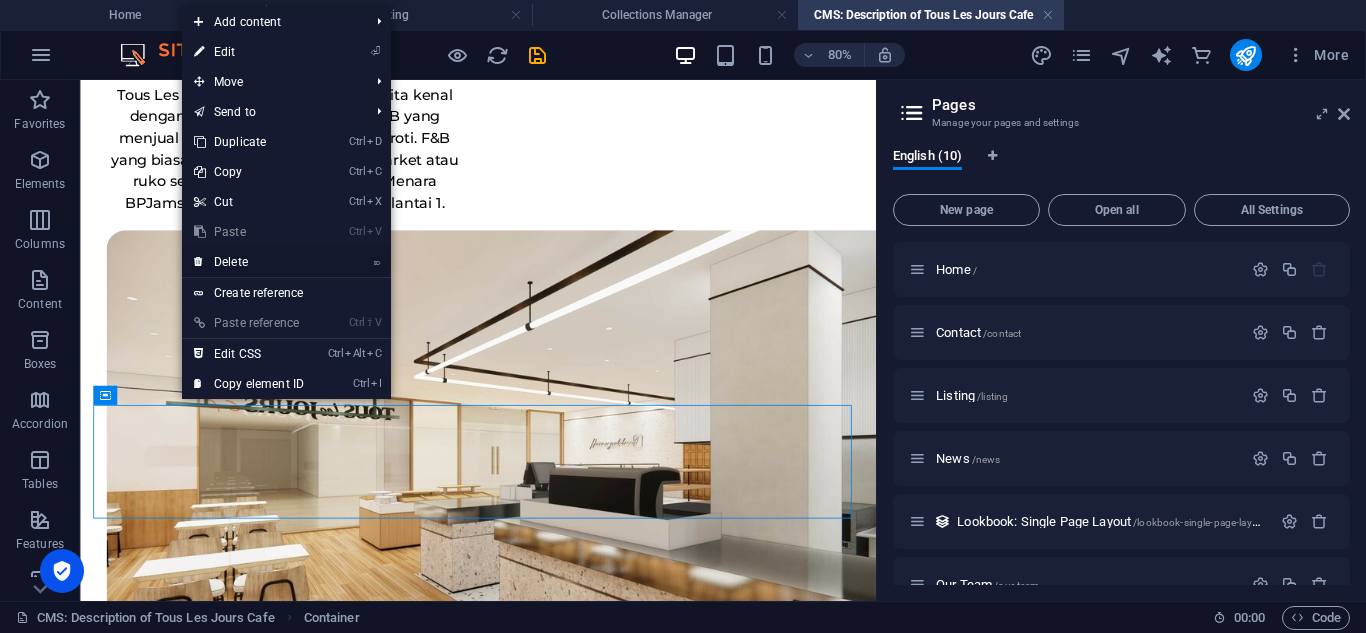 click on "⌦  Delete" at bounding box center [249, 262] 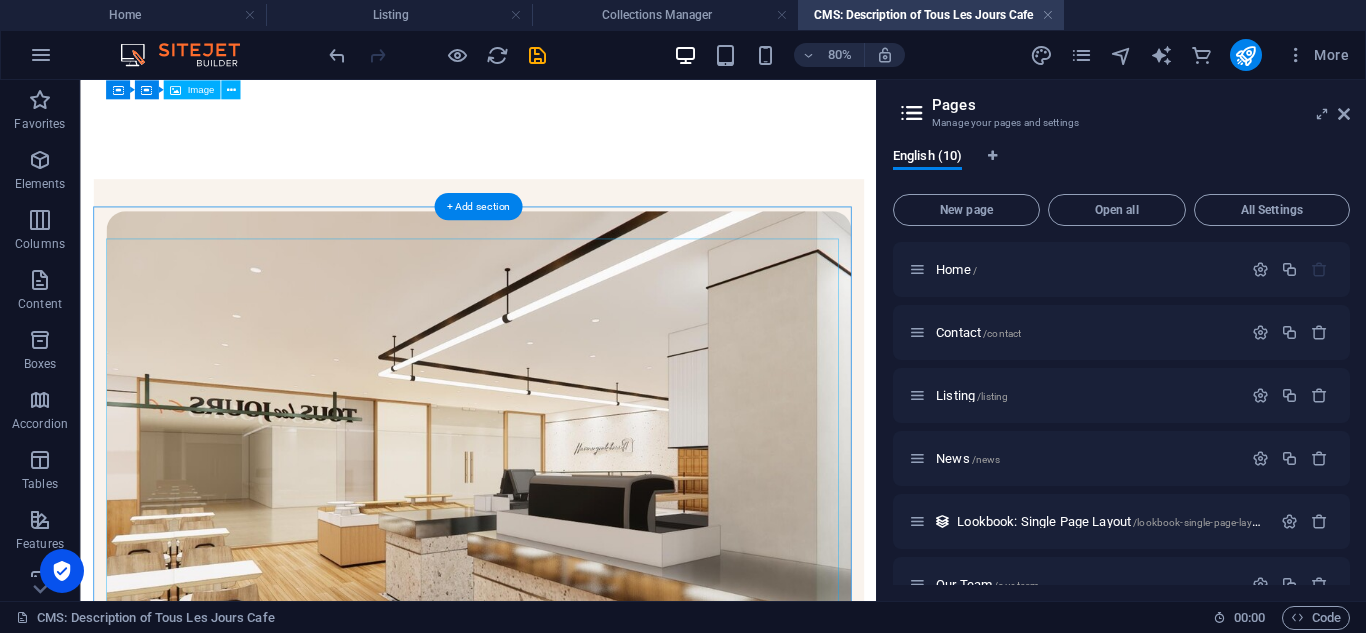 scroll, scrollTop: 0, scrollLeft: 0, axis: both 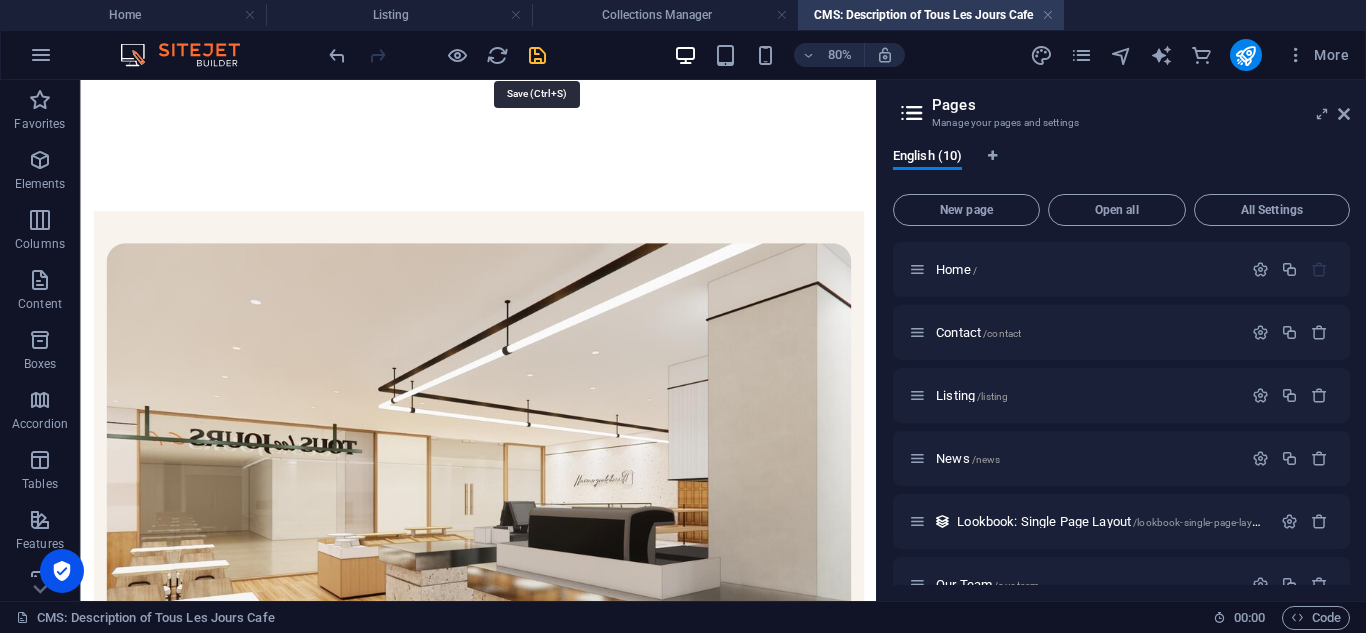 click at bounding box center [537, 55] 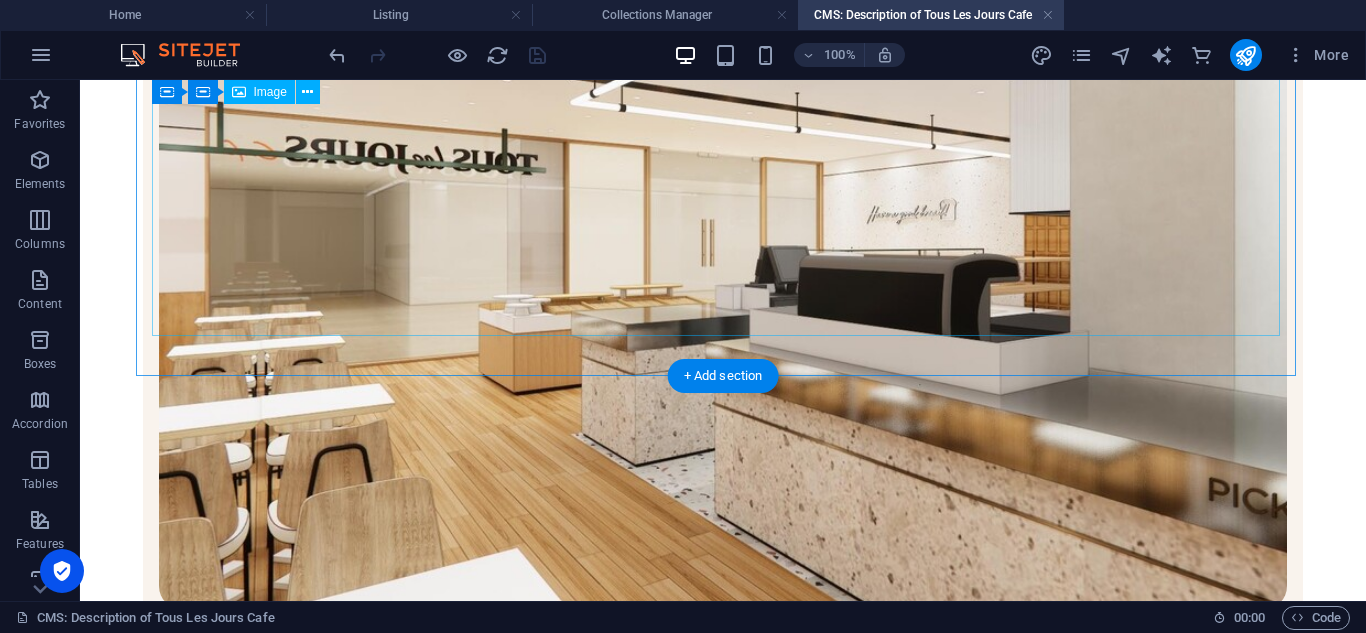 scroll, scrollTop: 0, scrollLeft: 0, axis: both 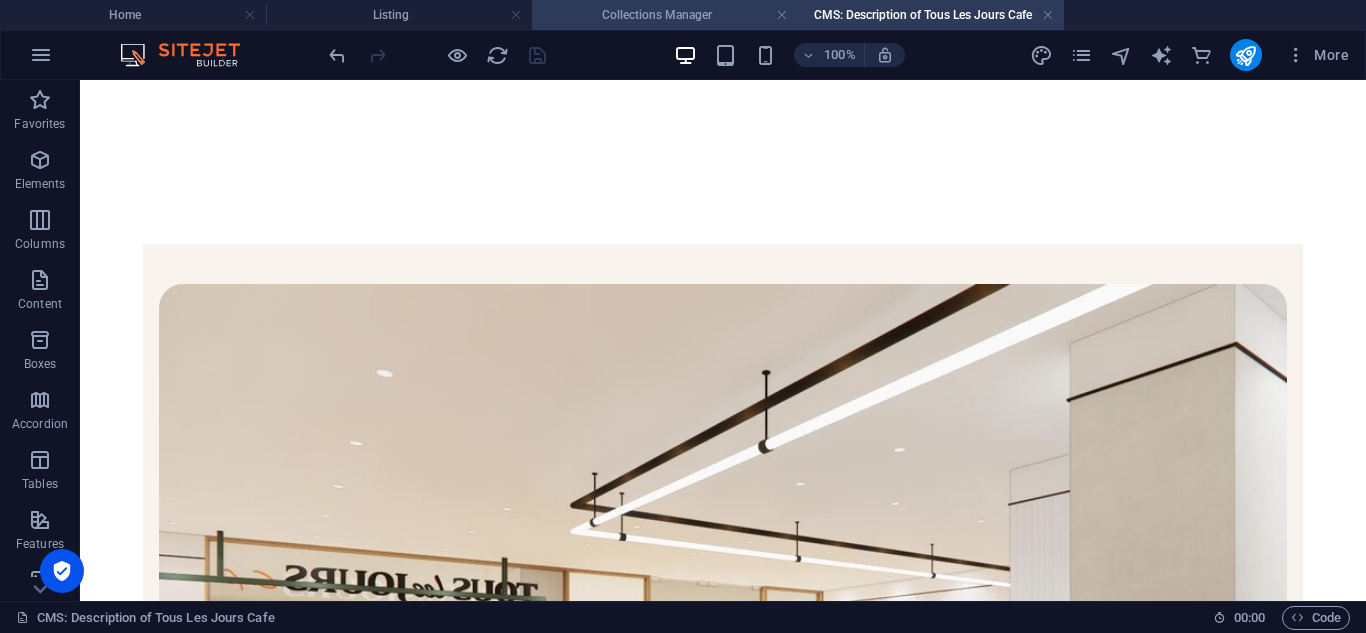 click on "Collections Manager" at bounding box center [665, 15] 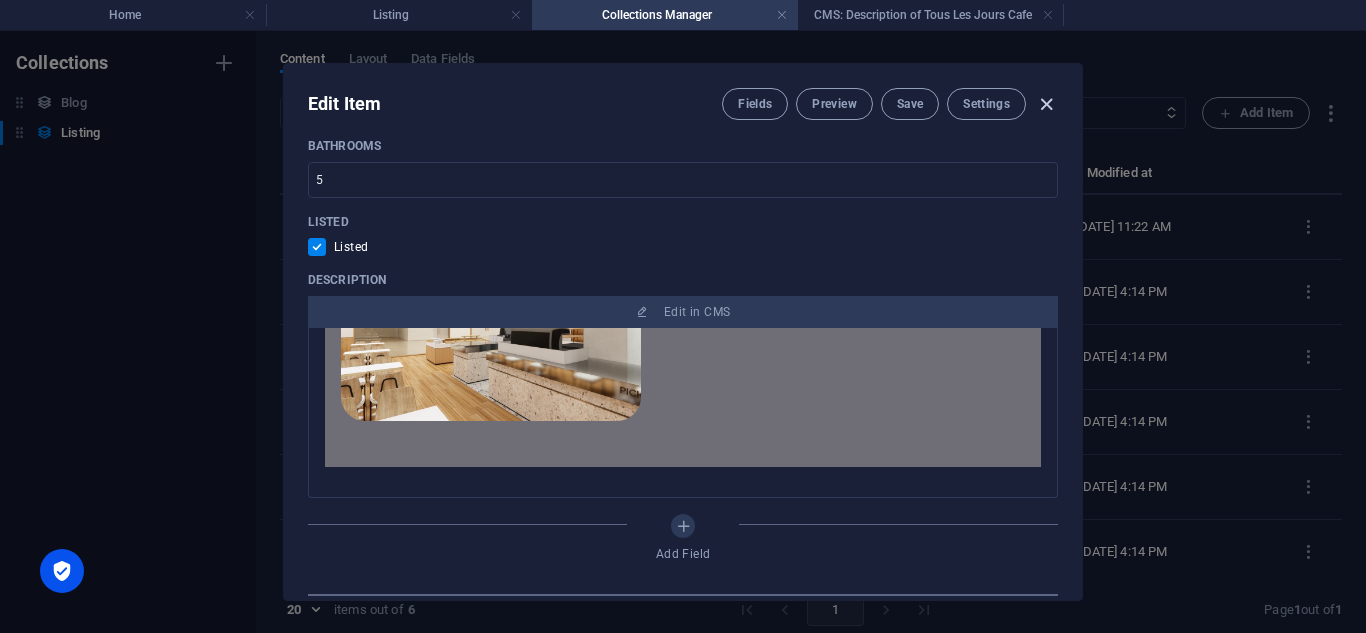click at bounding box center [1046, 104] 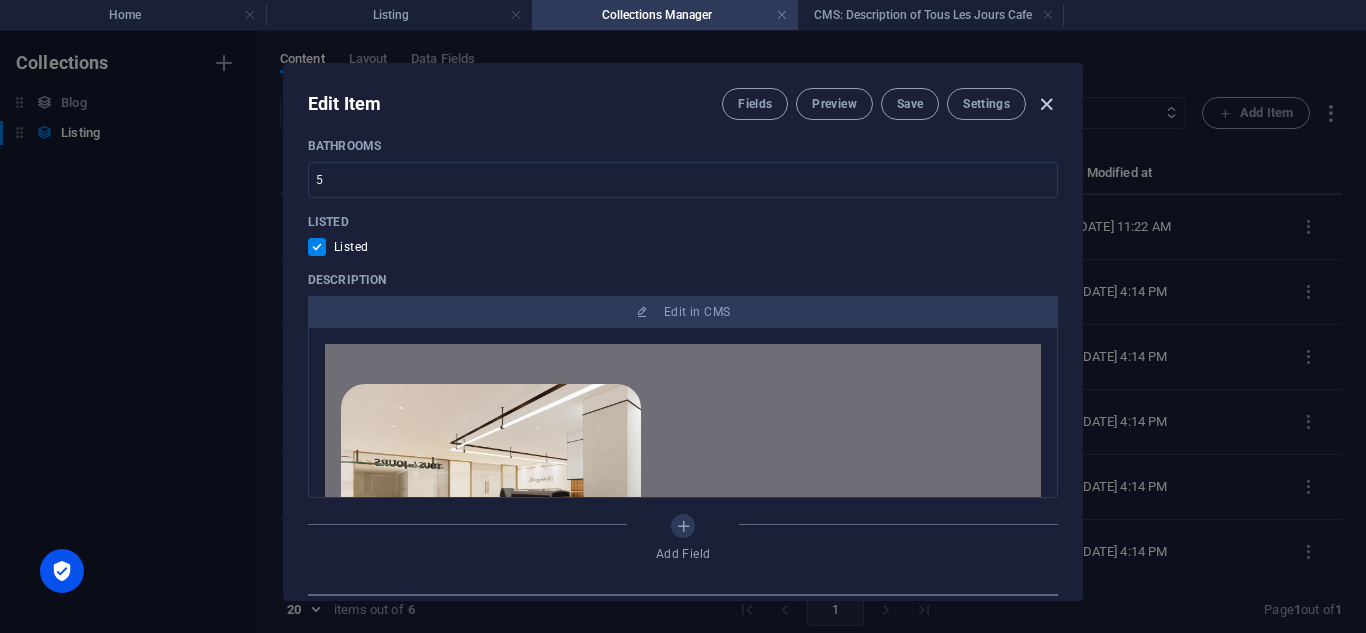 scroll, scrollTop: 918, scrollLeft: 0, axis: vertical 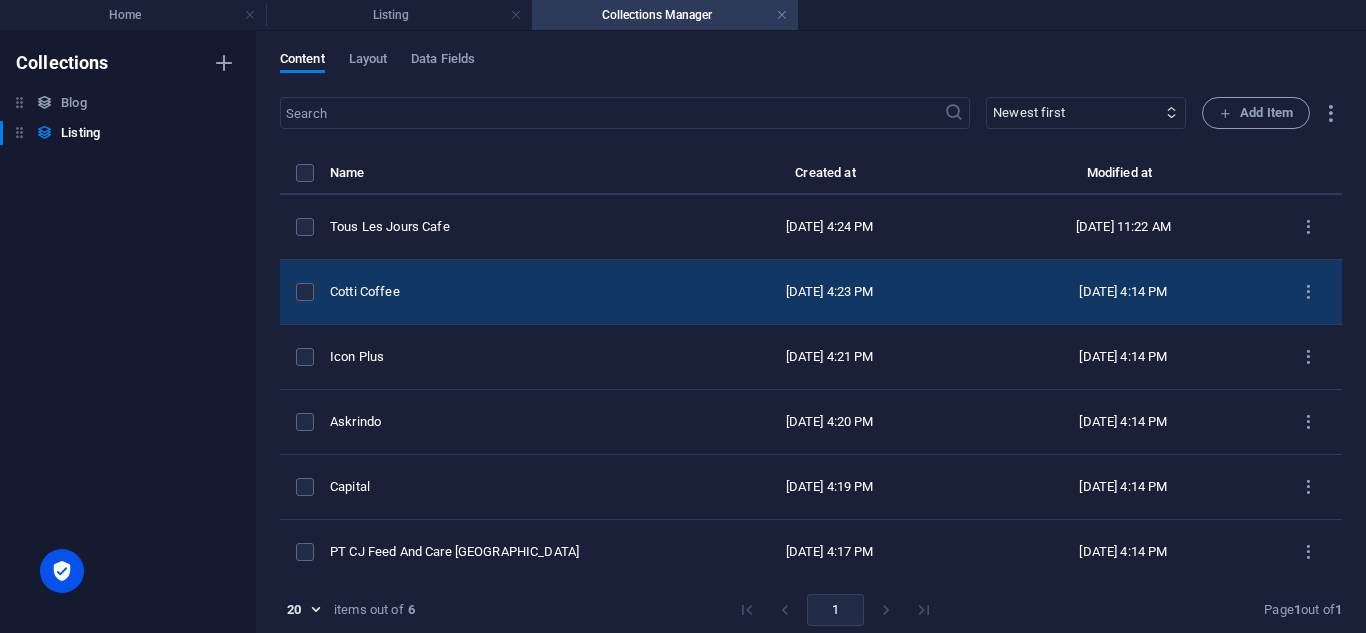 click on "Cotti Coffee" at bounding box center (508, 292) 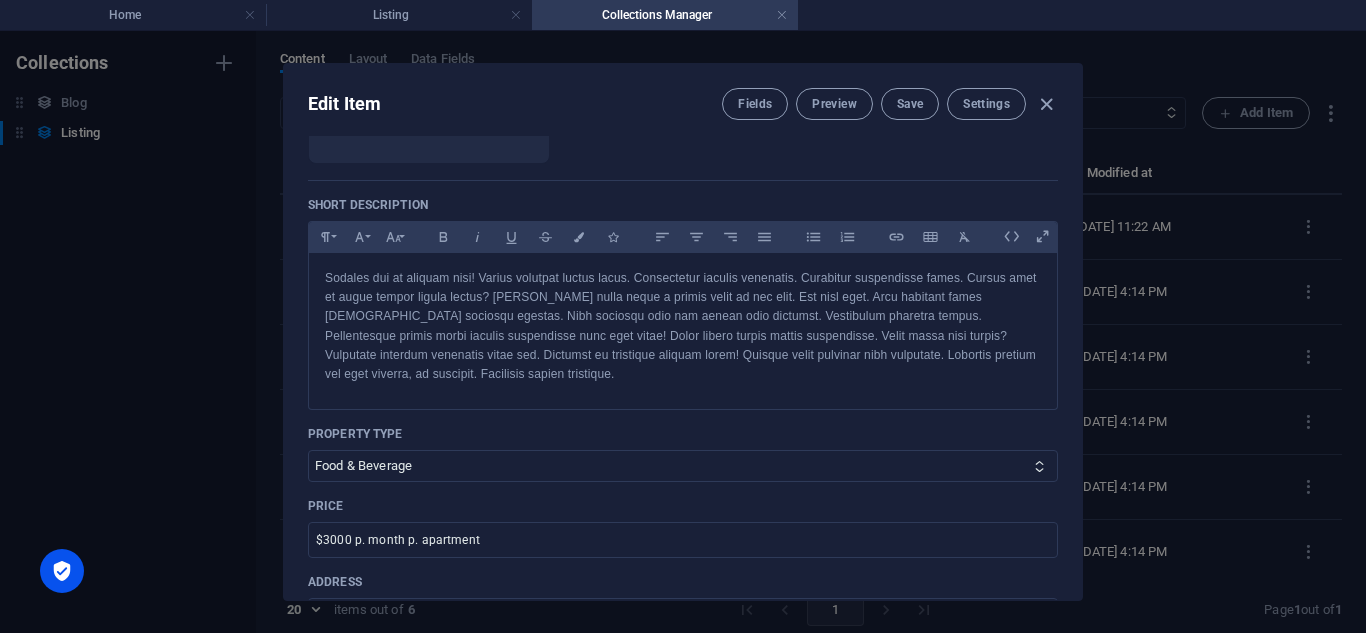 scroll, scrollTop: 419, scrollLeft: 0, axis: vertical 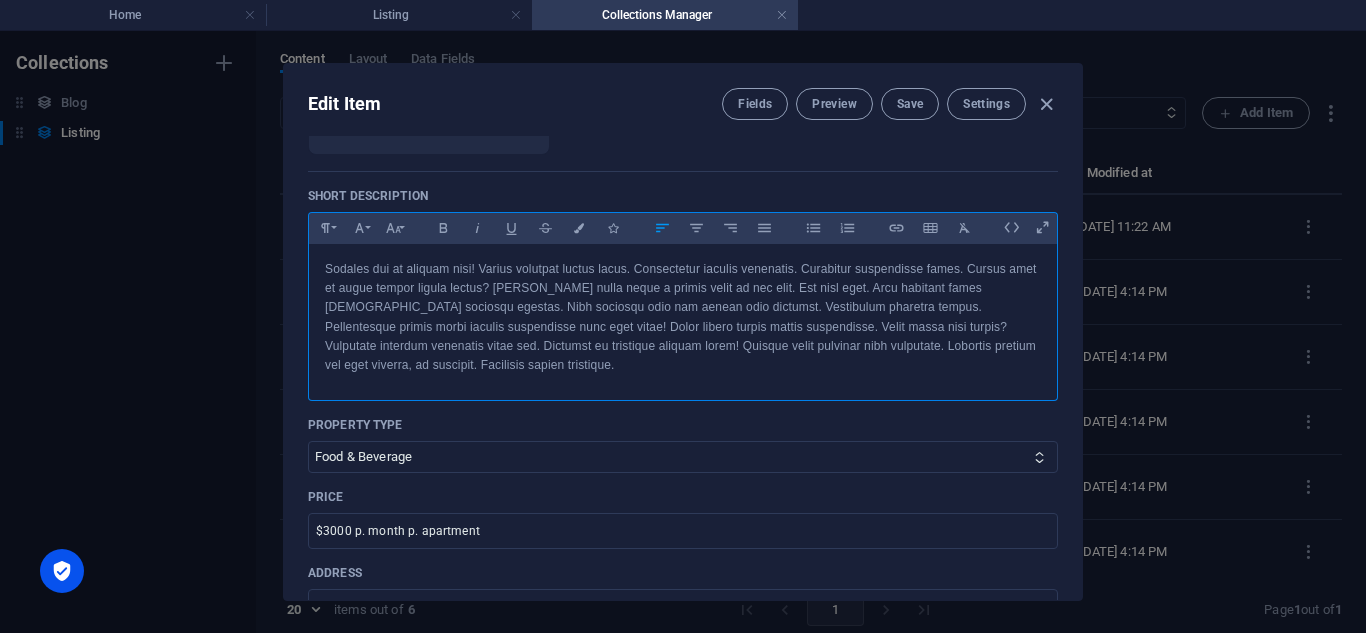 click on "Sodales dui at aliquam nisi! Varius volutpat luctus lacus. Consectetur iaculis venenatis. Curabitur suspendisse fames. Cursus amet et augue tempor ligula lectus? [PERSON_NAME] nulla neque a primis velit ad nec elit. Est nisl eget. Arcu habitant fames [DEMOGRAPHIC_DATA] sociosqu egestas. Nibh sociosqu odio nam aenean odio dictumst. Vestibulum pharetra tempus. Pellentesque primis morbi iaculis suspendisse nunc eget vitae! Dolor libero turpis mattis suspendisse. Velit massa nisi turpis? Vulputate interdum venenatis vitae sed. Dictumst eu tristique aliquam lorem! Quisque velit pulvinar nibh vulputate. Lobortis pretium vel eget viverra, ad suscipit. Facilisis sapien tristique." at bounding box center [683, 317] 